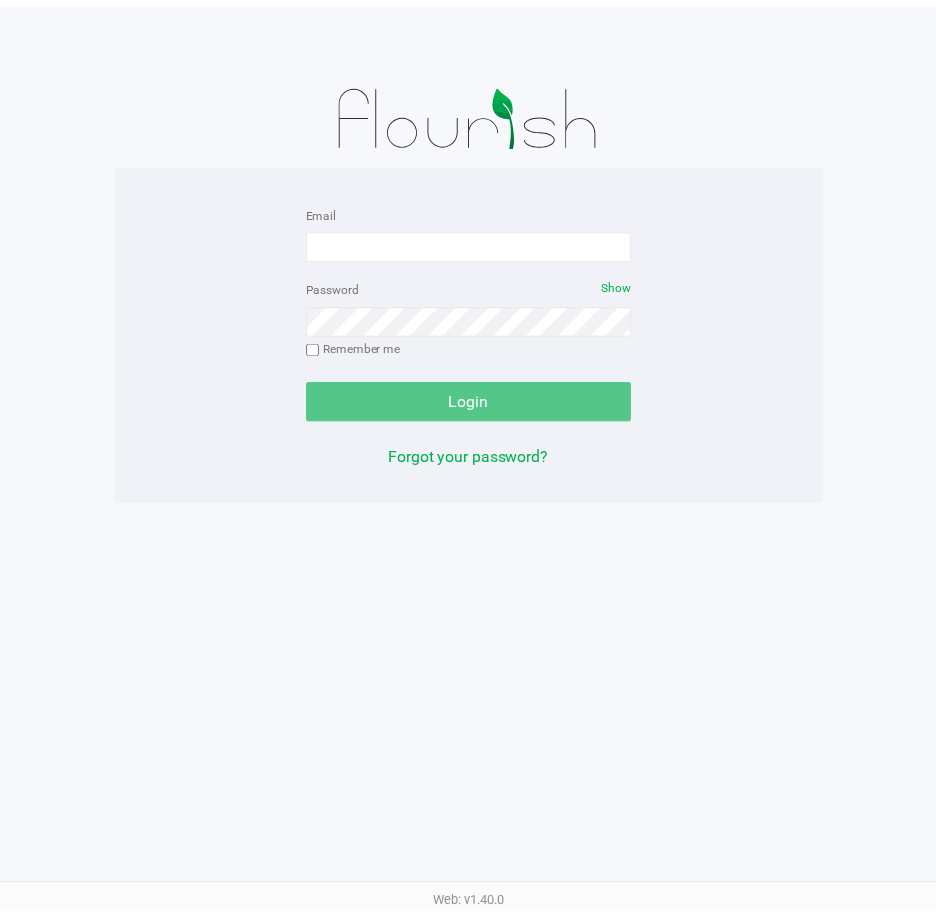 scroll, scrollTop: 0, scrollLeft: 0, axis: both 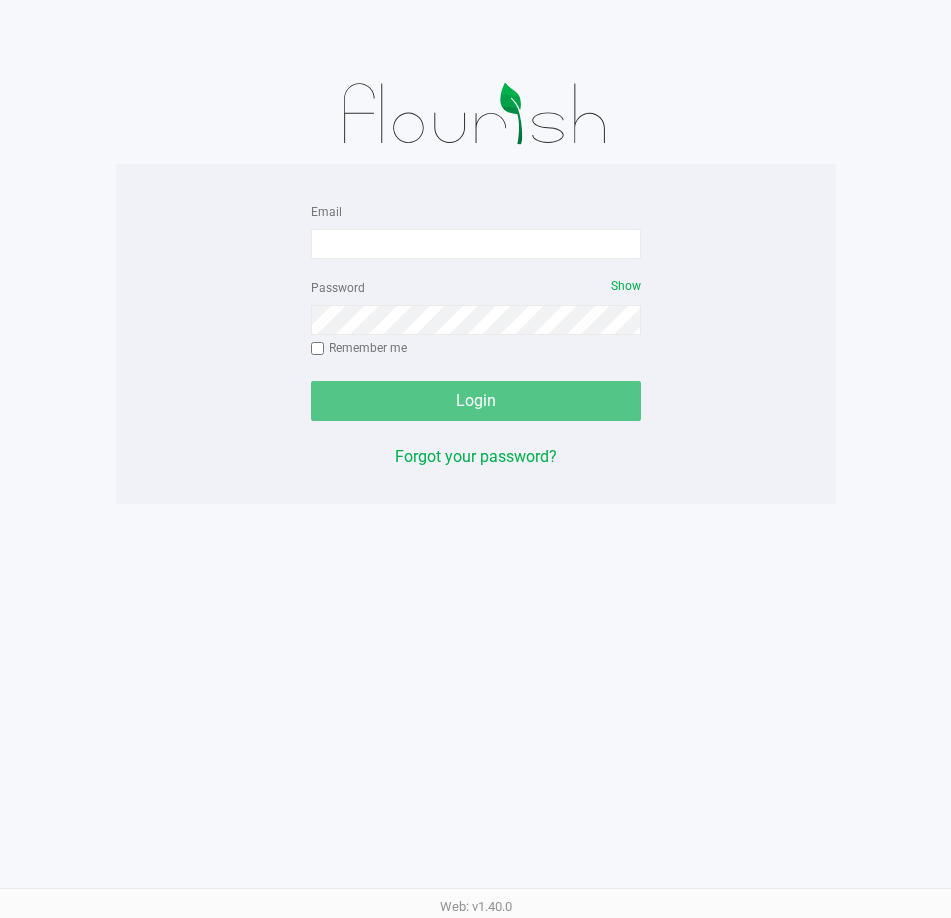 drag, startPoint x: 134, startPoint y: 450, endPoint x: 189, endPoint y: 331, distance: 131.09538 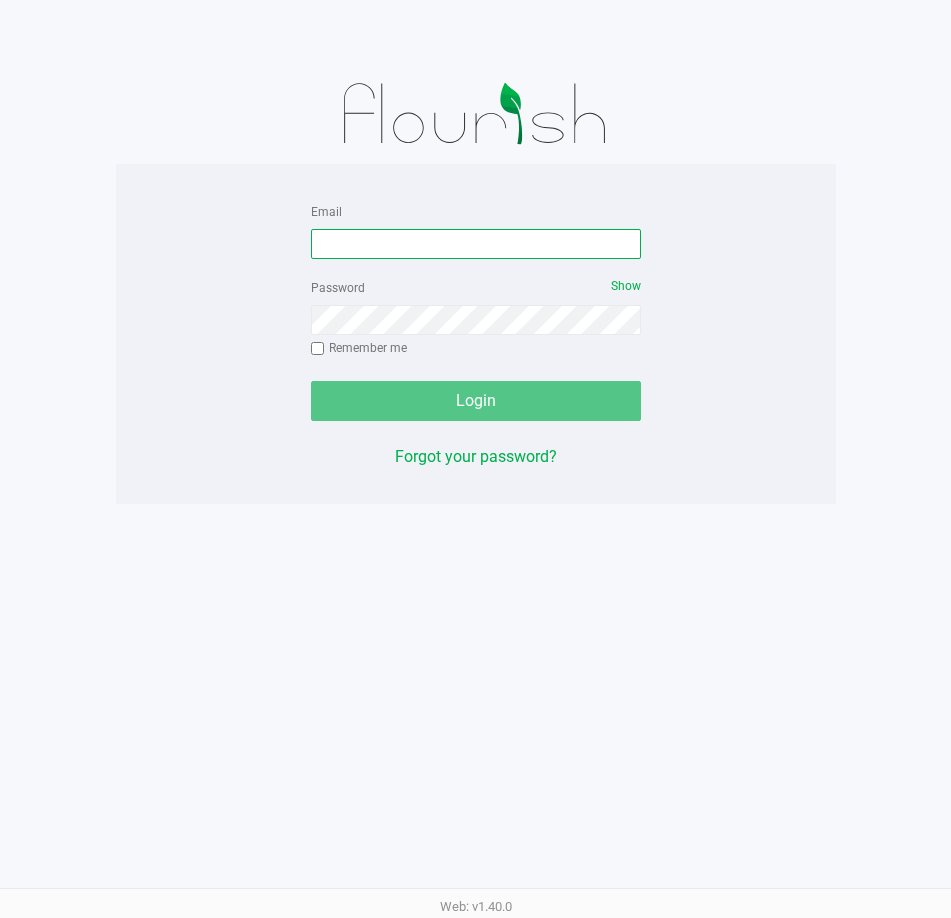 drag, startPoint x: 348, startPoint y: 245, endPoint x: 386, endPoint y: 249, distance: 38.209946 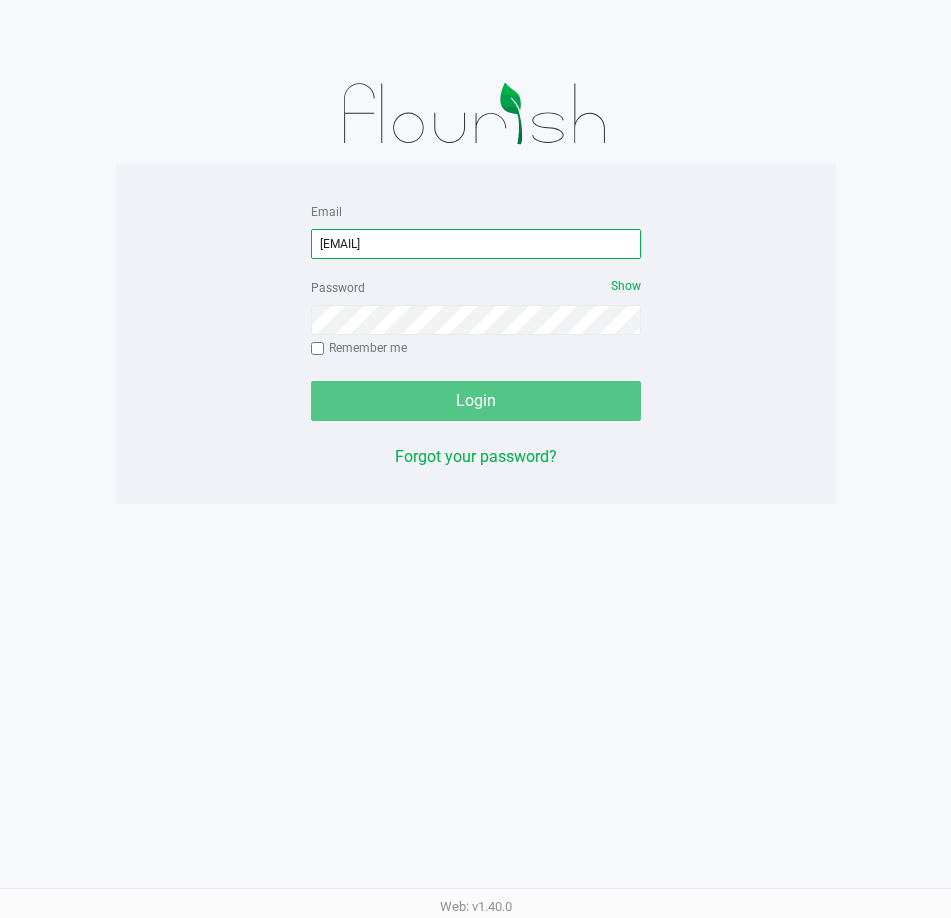 type on "ckobrin@liveparallel.com" 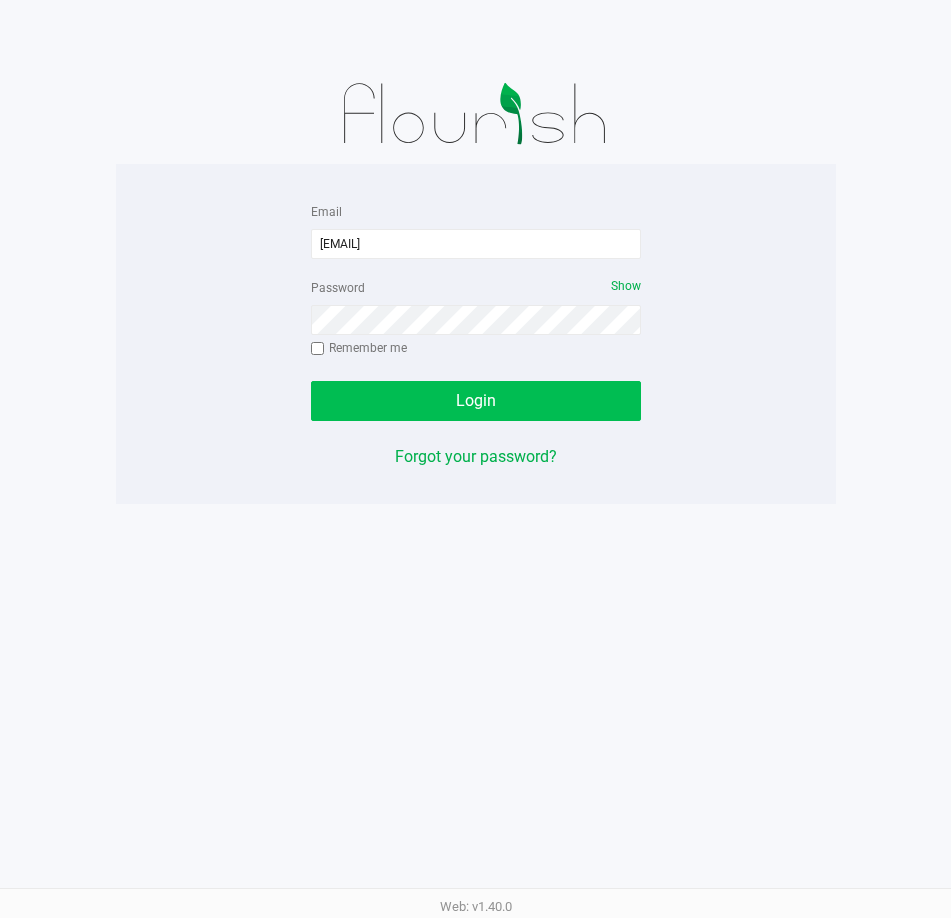 click on "Login" 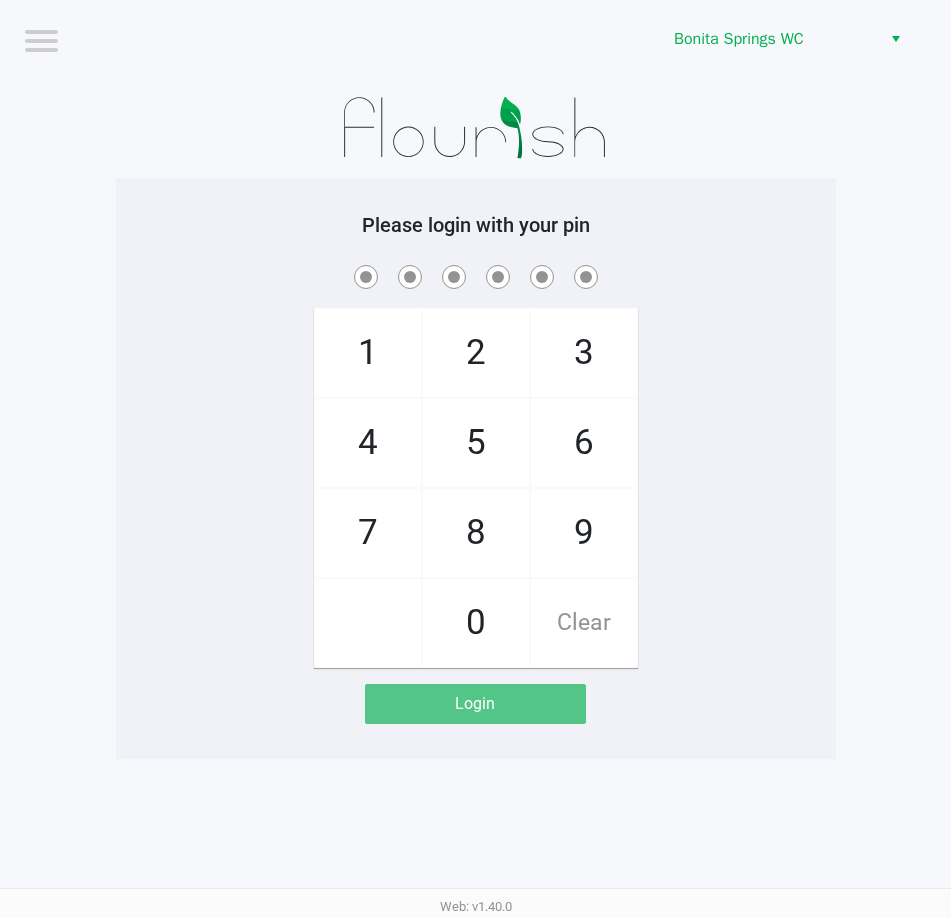 click on "9" 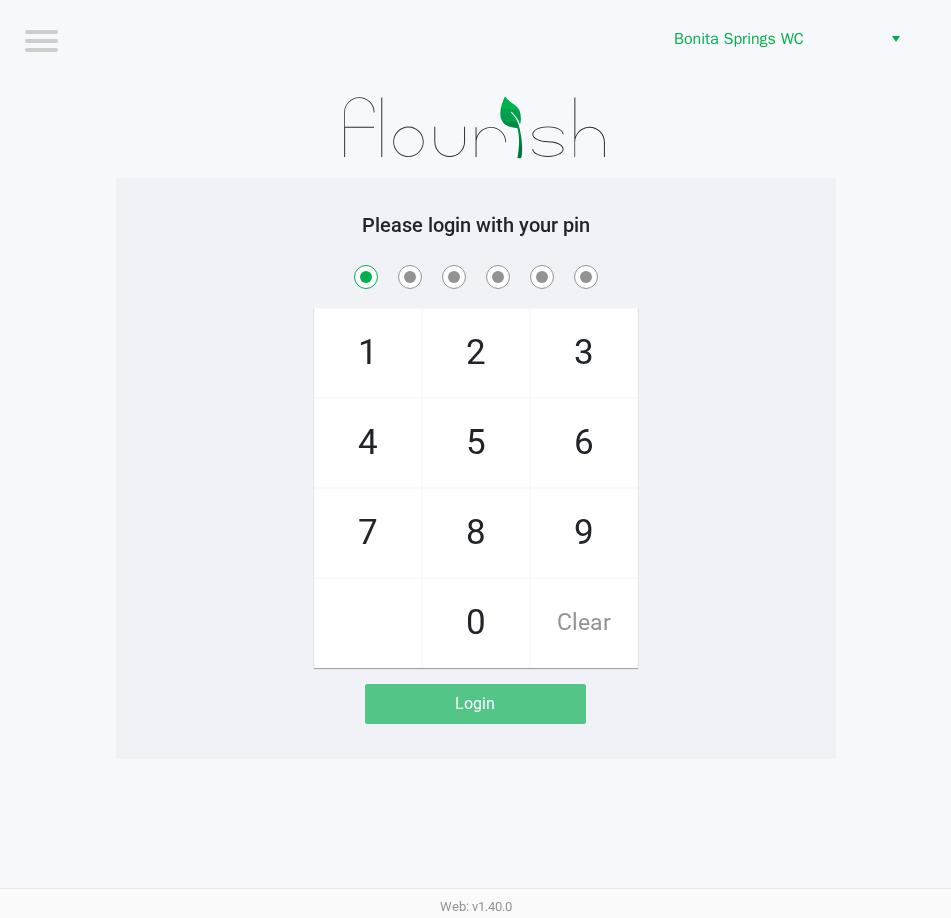 checkbox on "true" 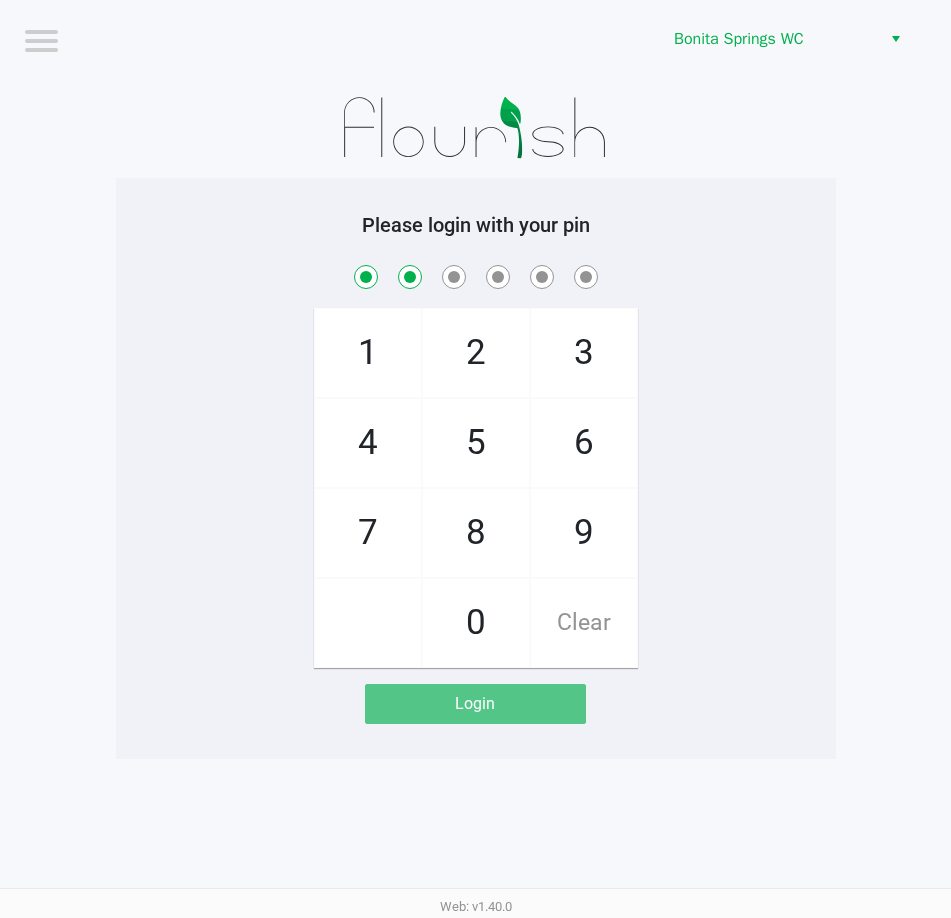 checkbox on "true" 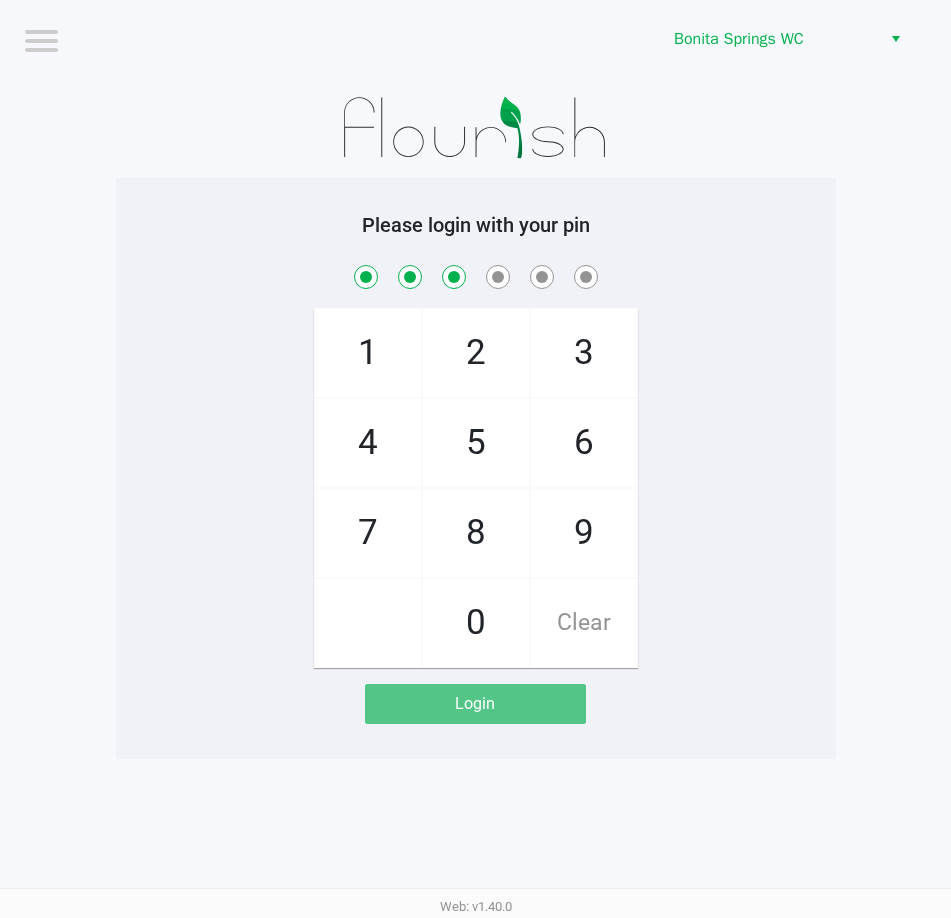 checkbox on "true" 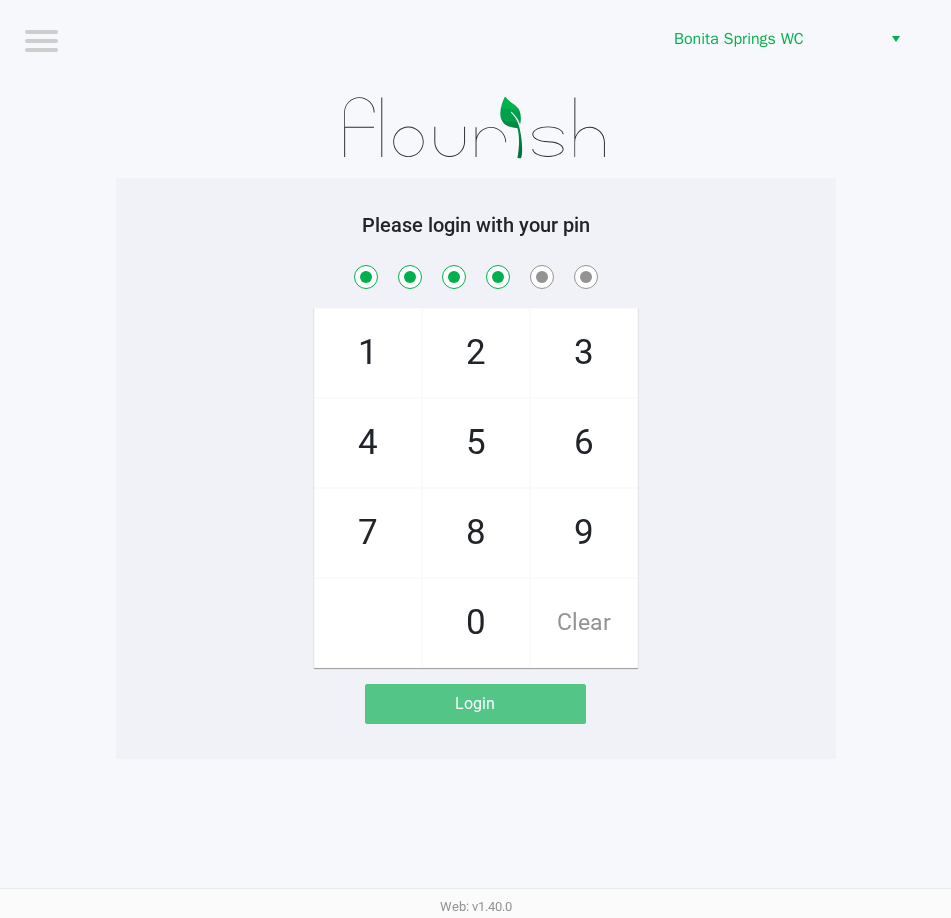 checkbox on "true" 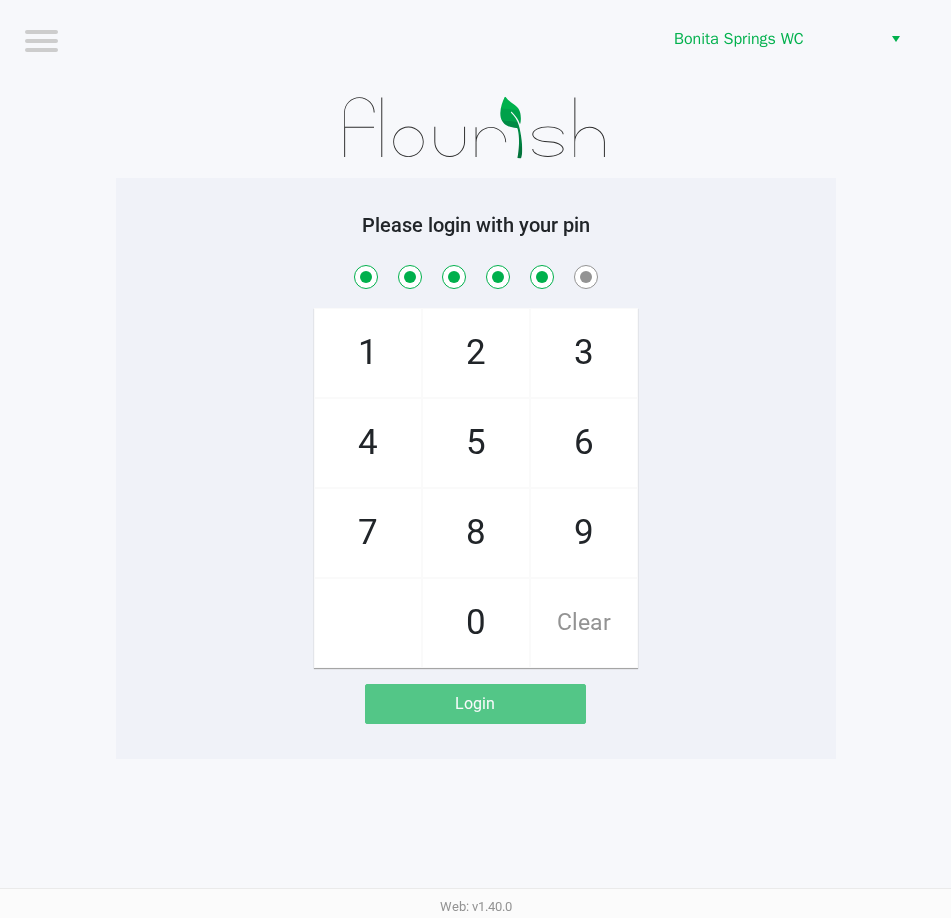checkbox on "true" 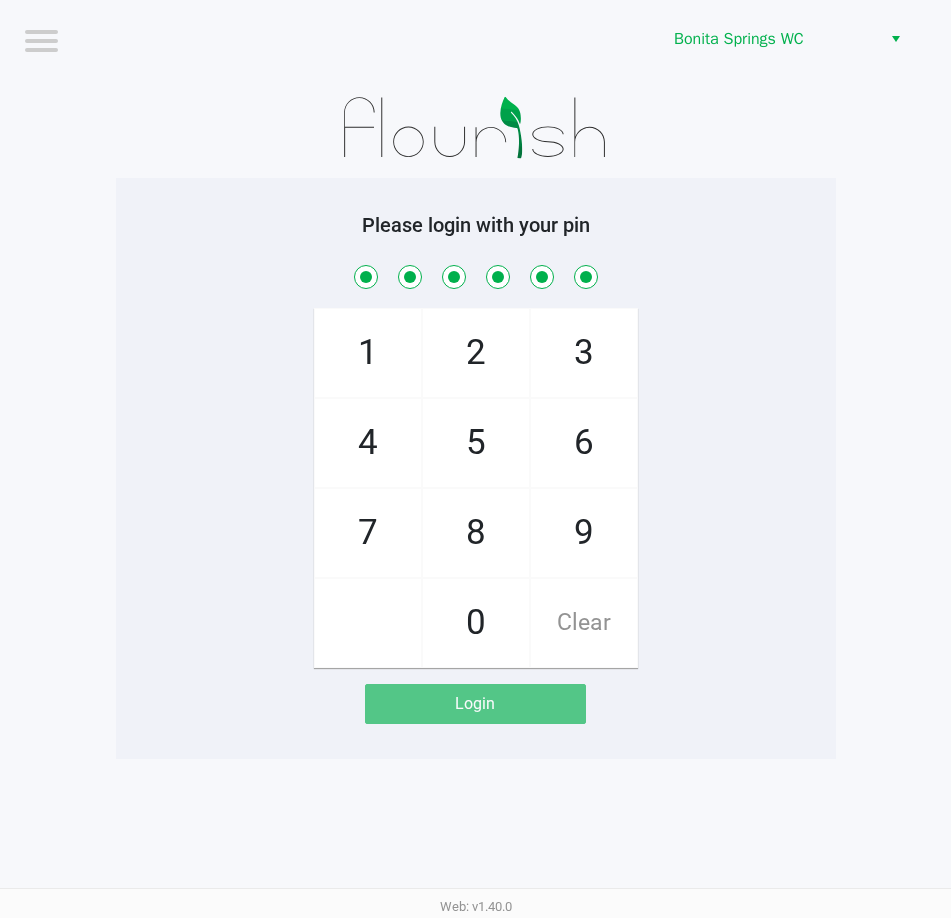 checkbox on "true" 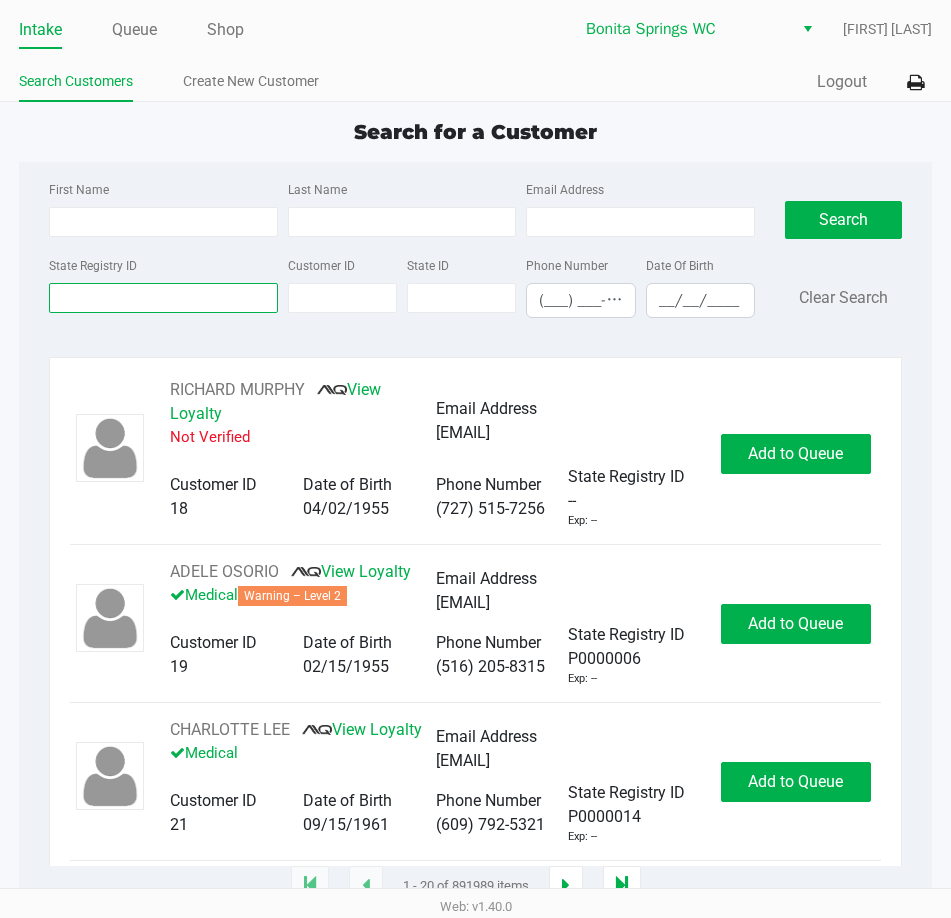 click on "State Registry ID" at bounding box center [163, 298] 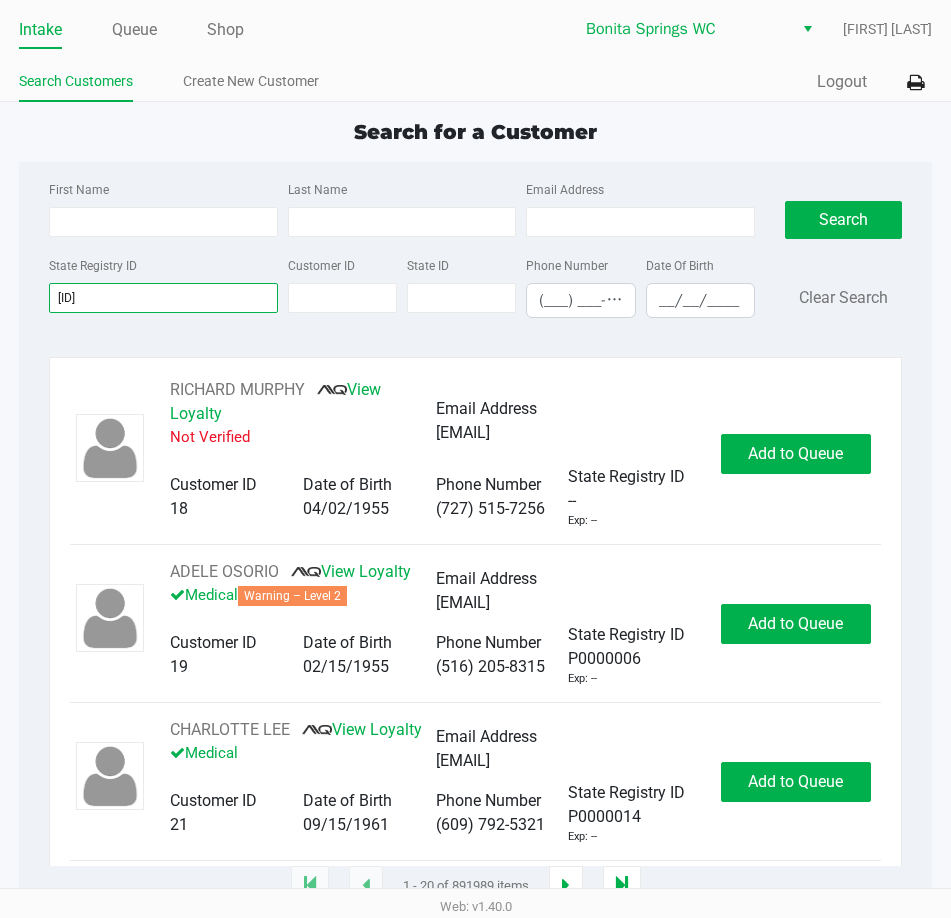 type on "p6ff5262" 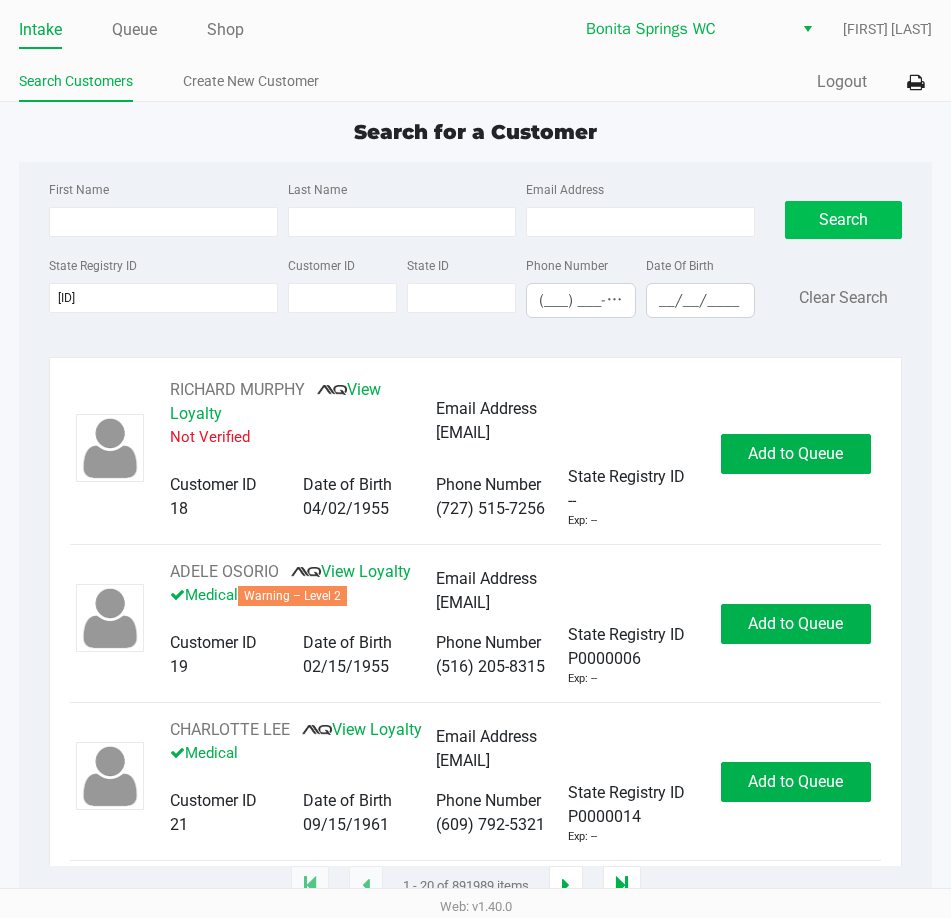 click on "Search" 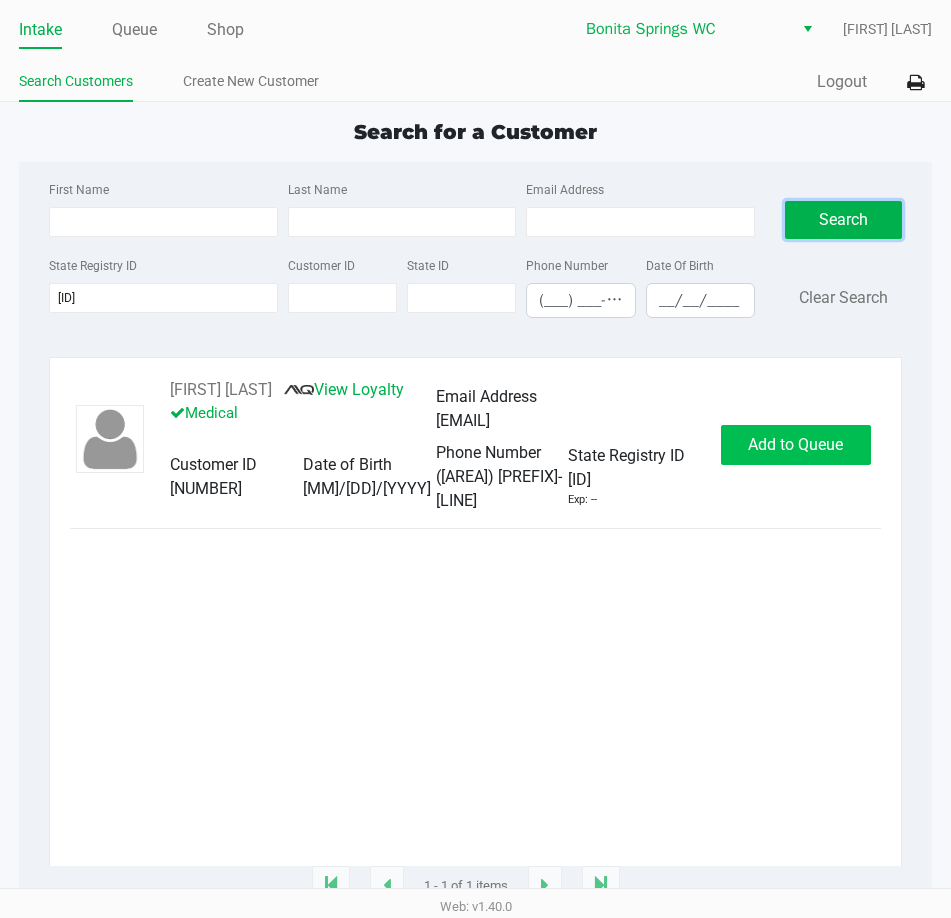 click on "Add to Queue" 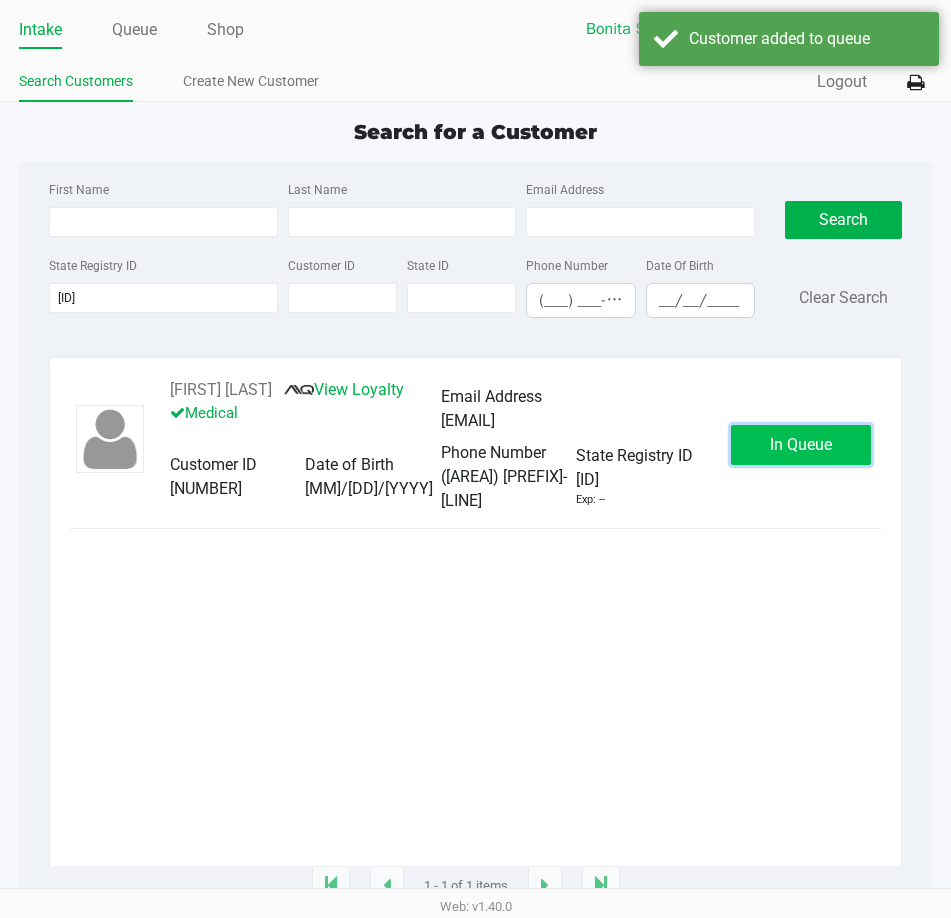 click on "In Queue" 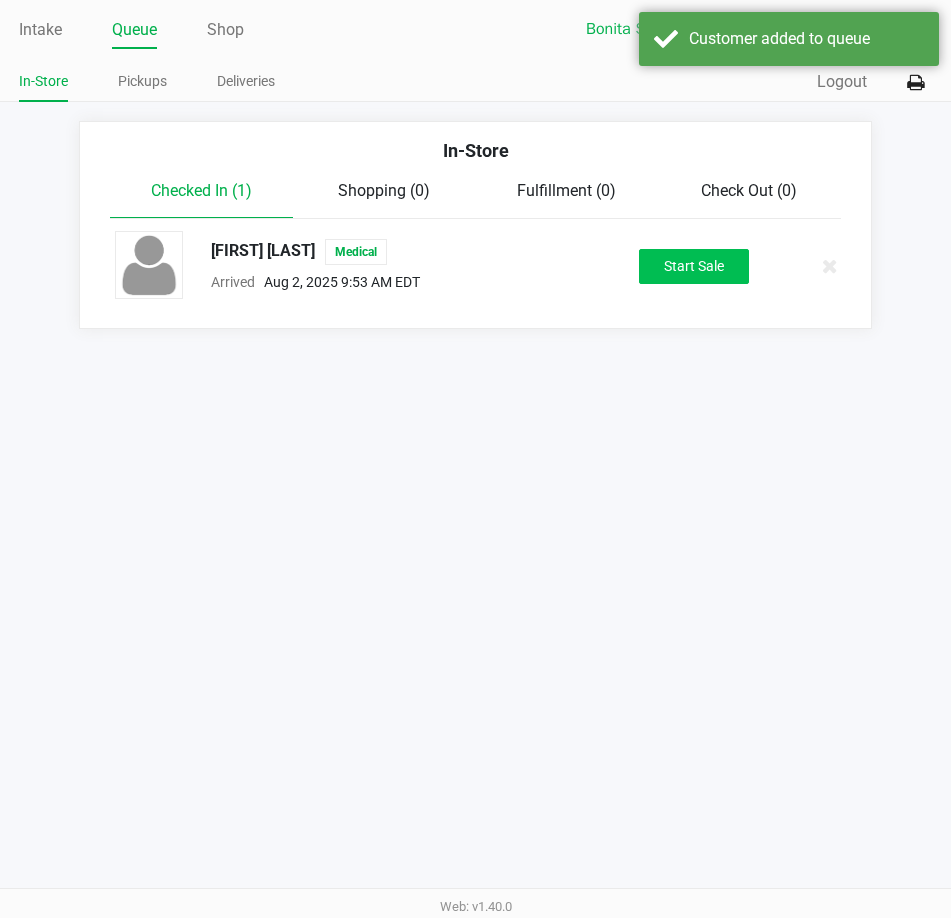 click on "Start Sale" 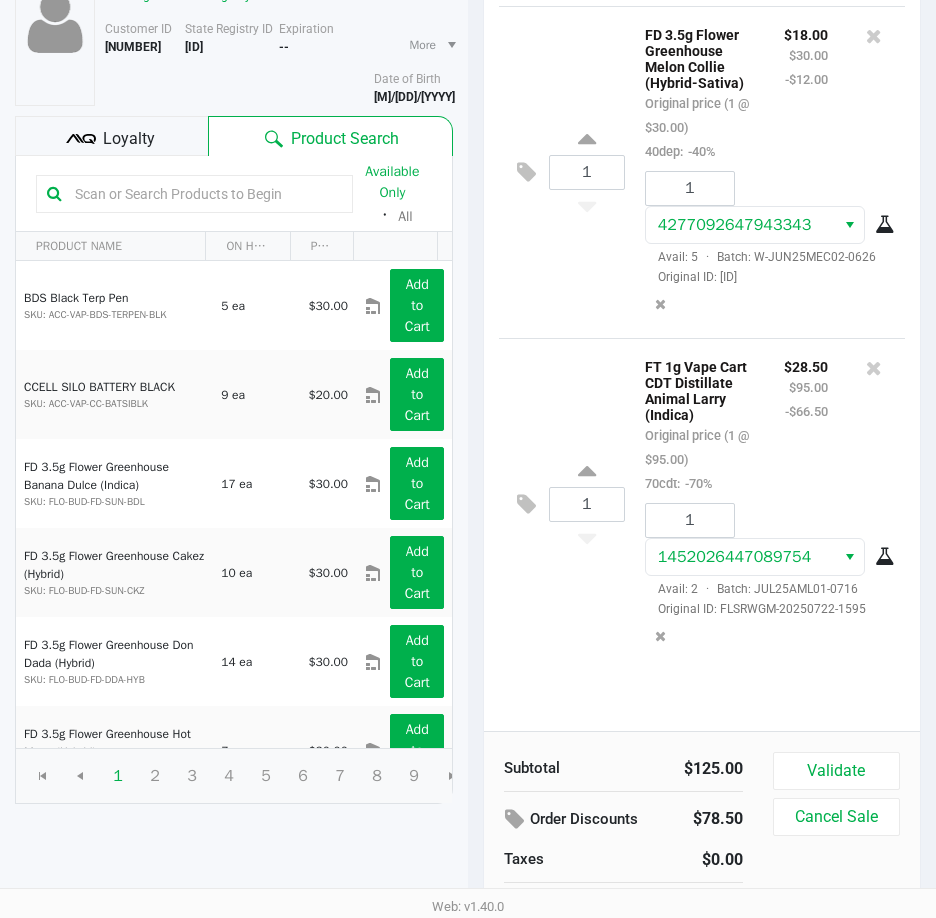 scroll, scrollTop: 209, scrollLeft: 0, axis: vertical 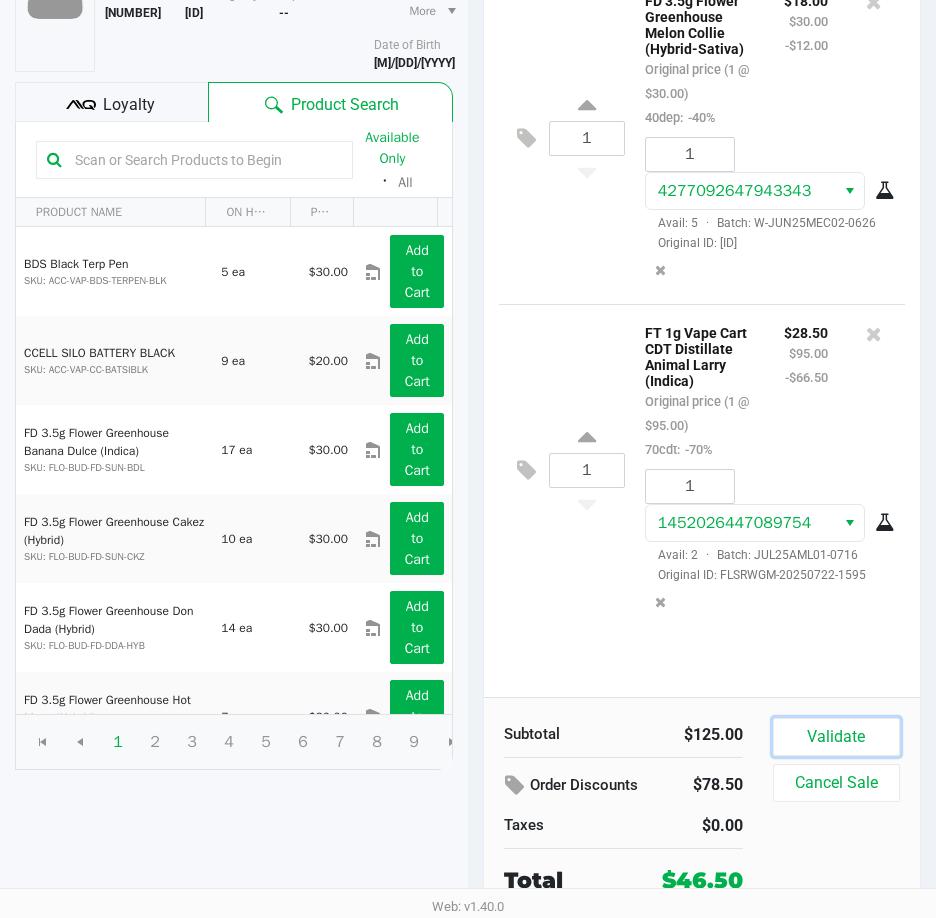 click on "Validate" 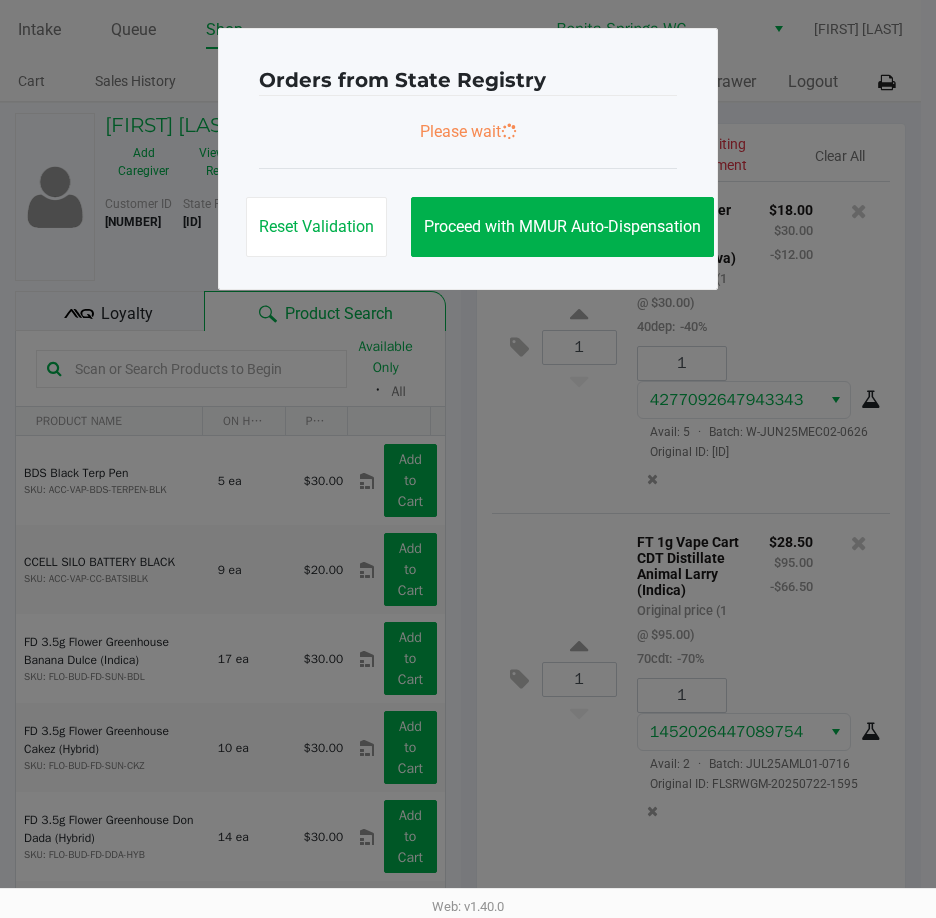 scroll, scrollTop: 0, scrollLeft: 0, axis: both 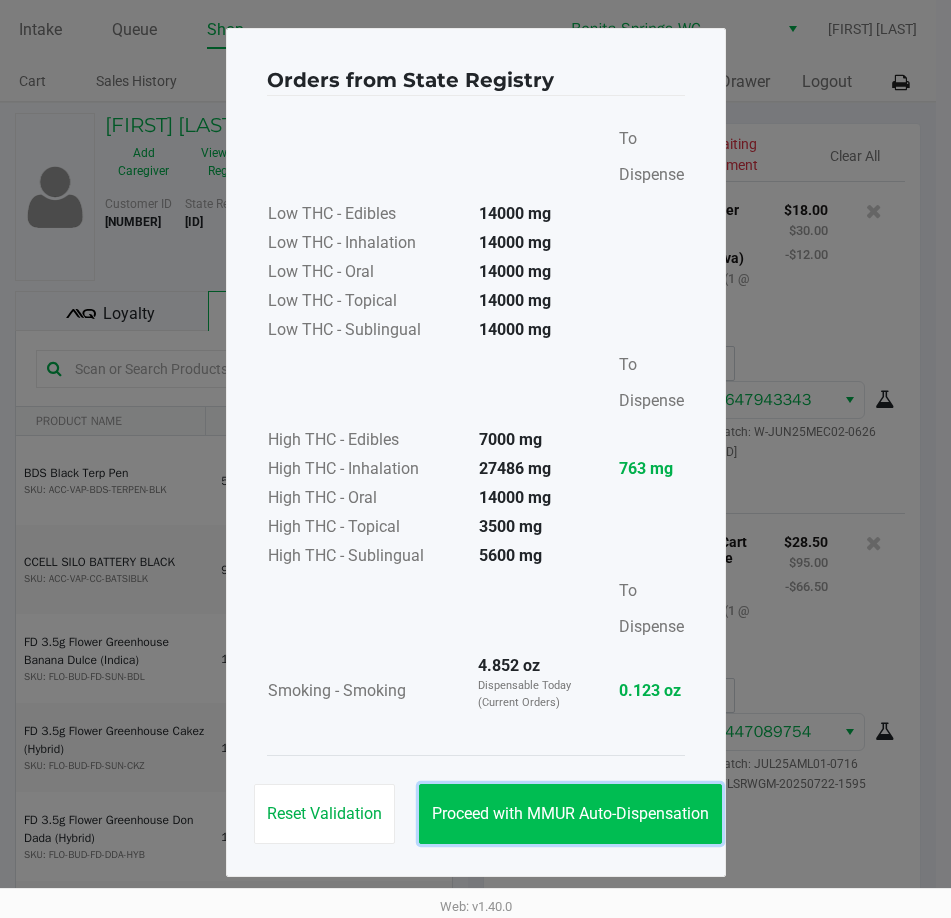 click on "Proceed with MMUR Auto-Dispensation" 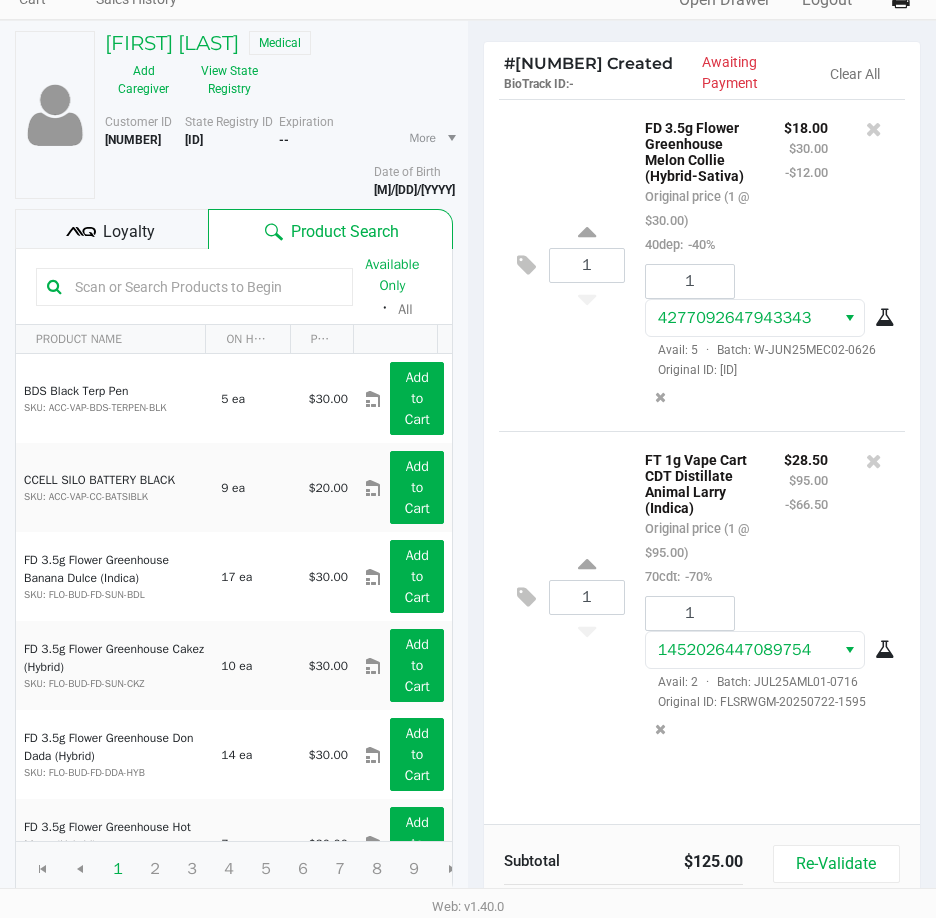 scroll, scrollTop: 254, scrollLeft: 0, axis: vertical 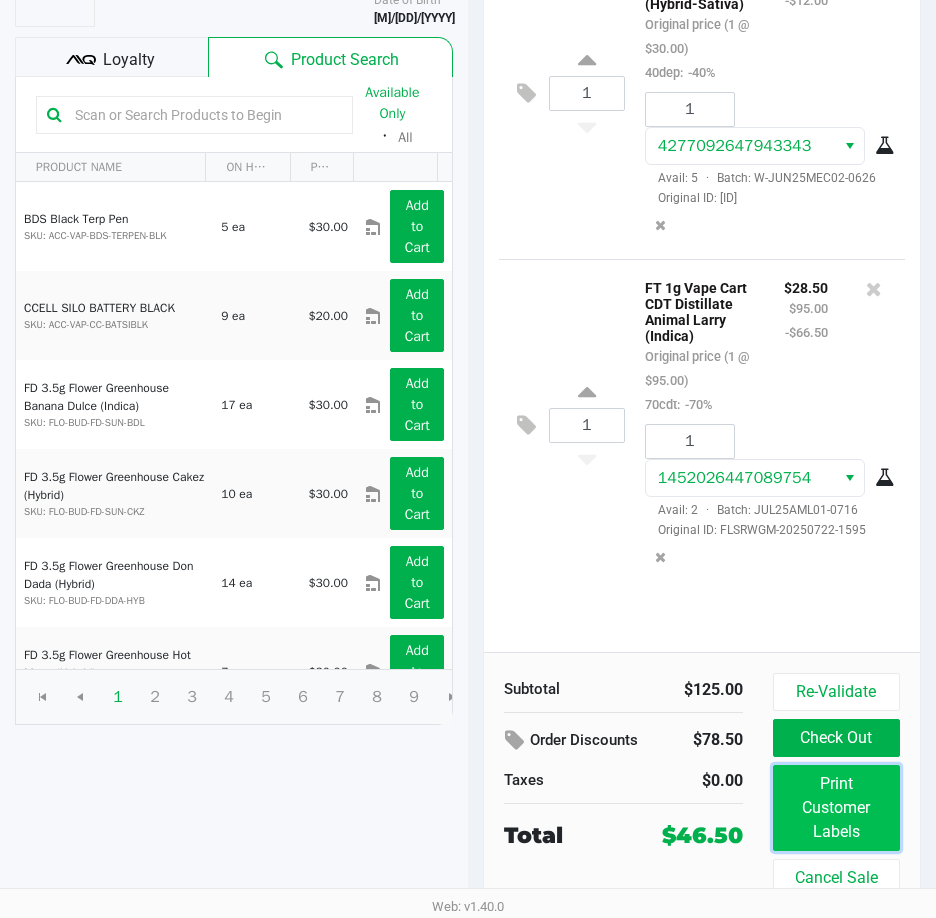 click on "Print Customer Labels" 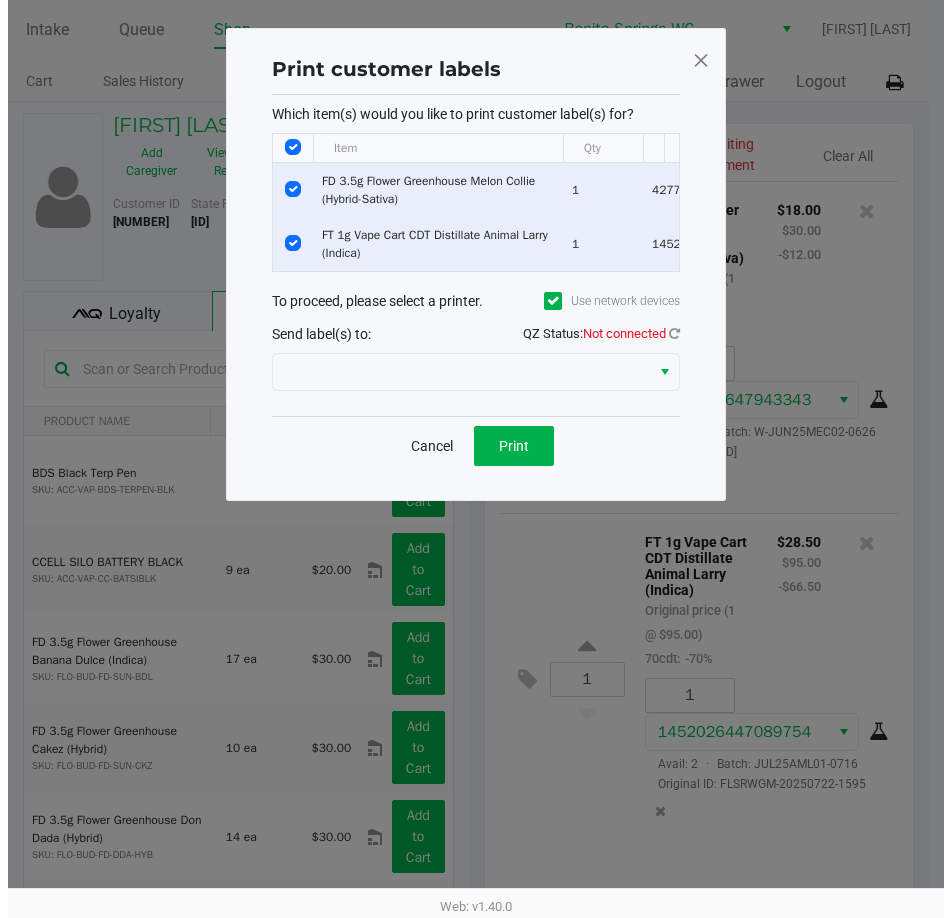 scroll, scrollTop: 0, scrollLeft: 0, axis: both 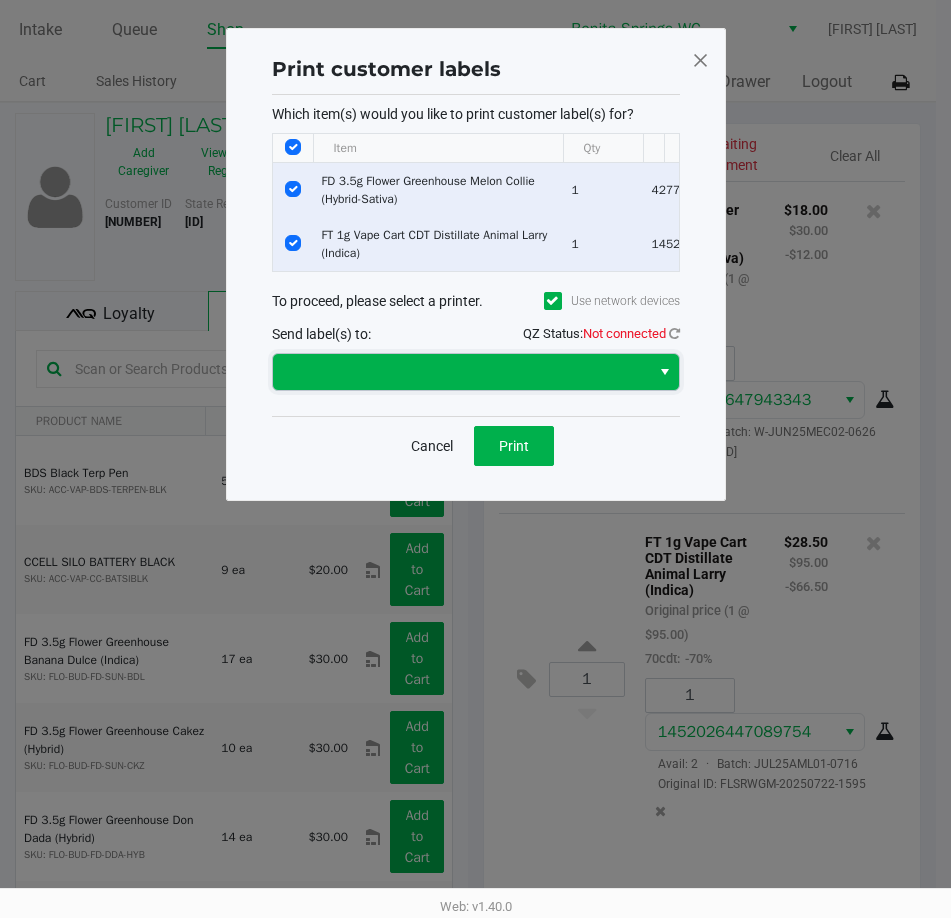 click at bounding box center [461, 372] 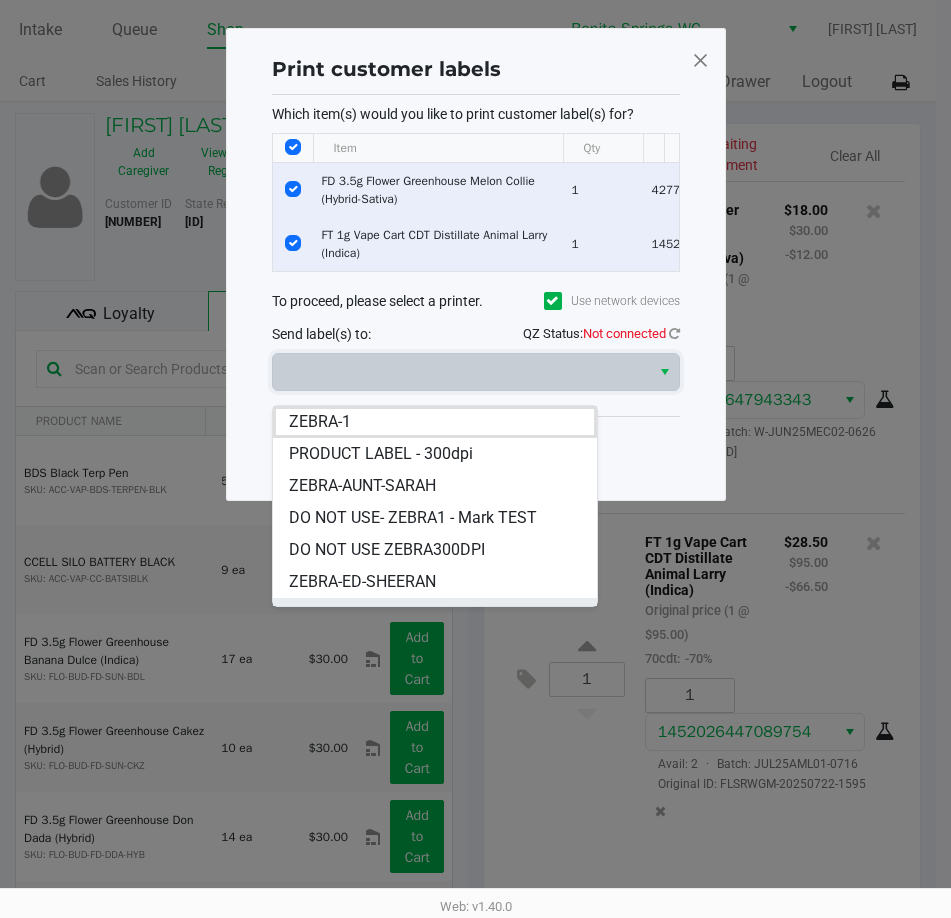 scroll, scrollTop: 24, scrollLeft: 0, axis: vertical 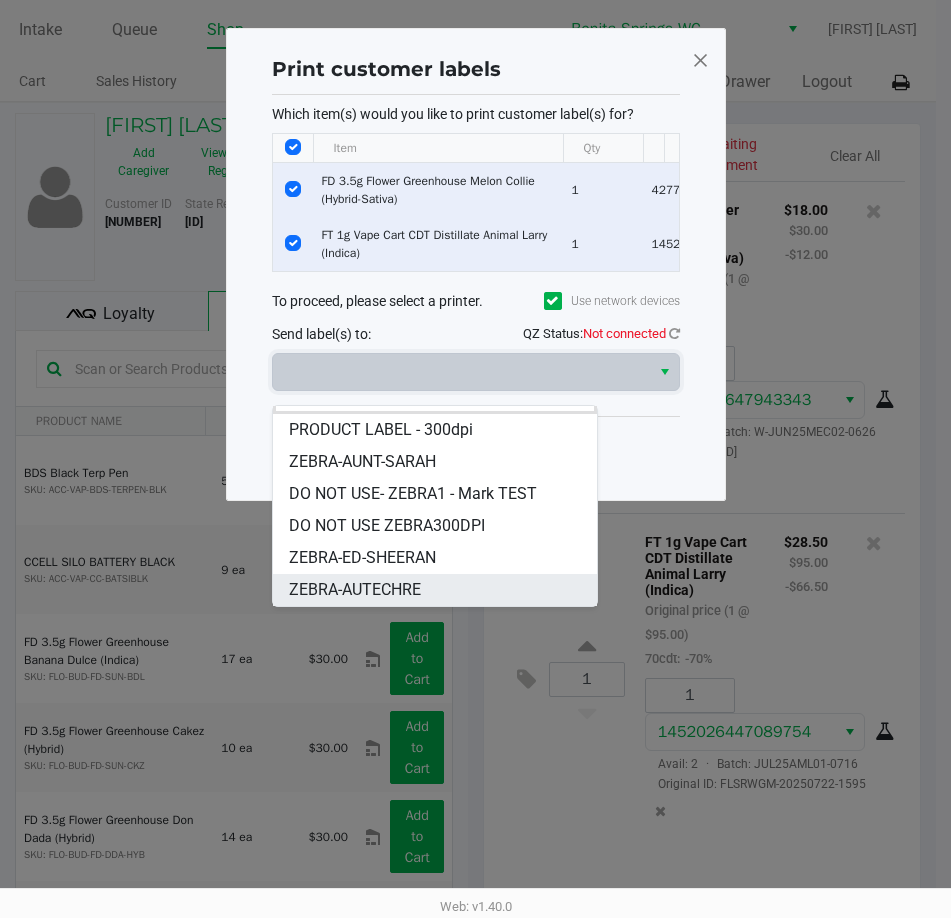 click on "ZEBRA-AUTECHRE" at bounding box center [355, 590] 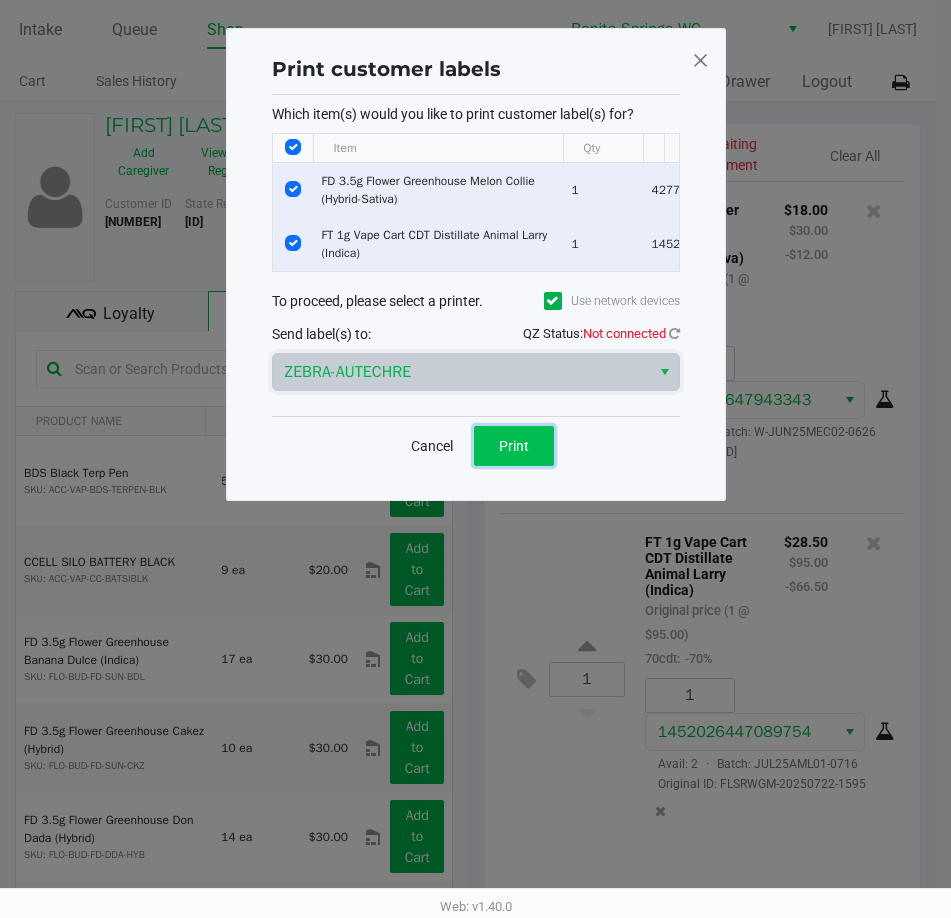 click on "Print" 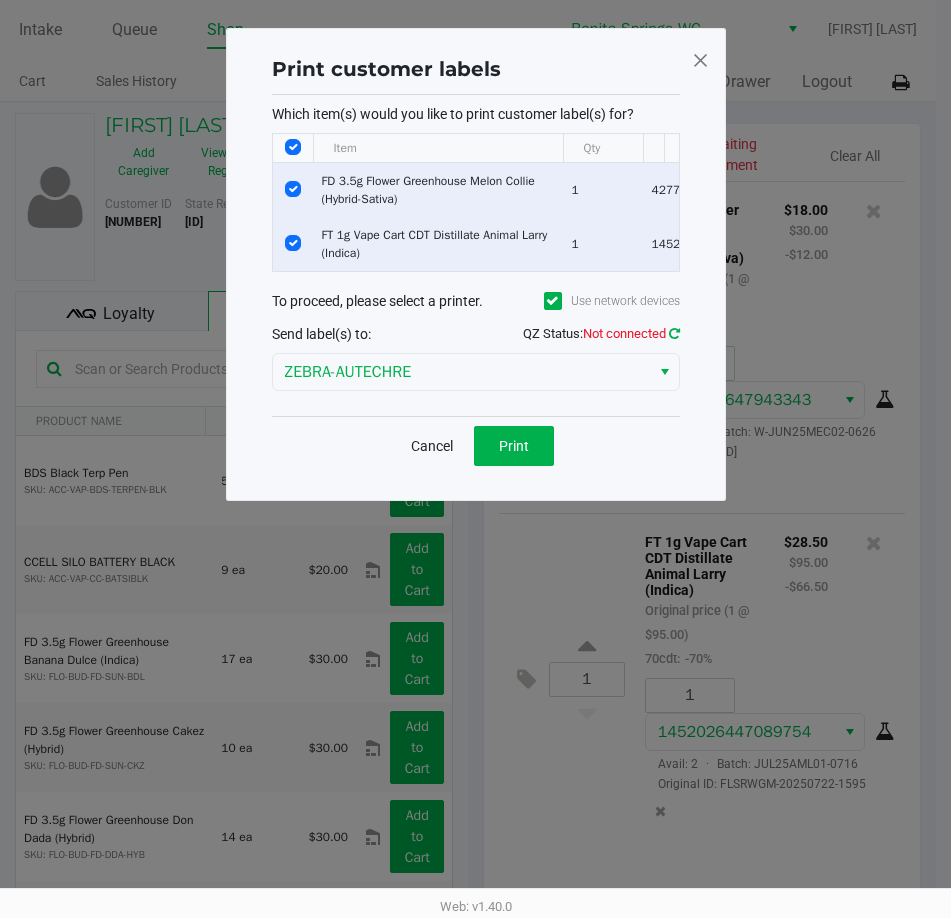 click 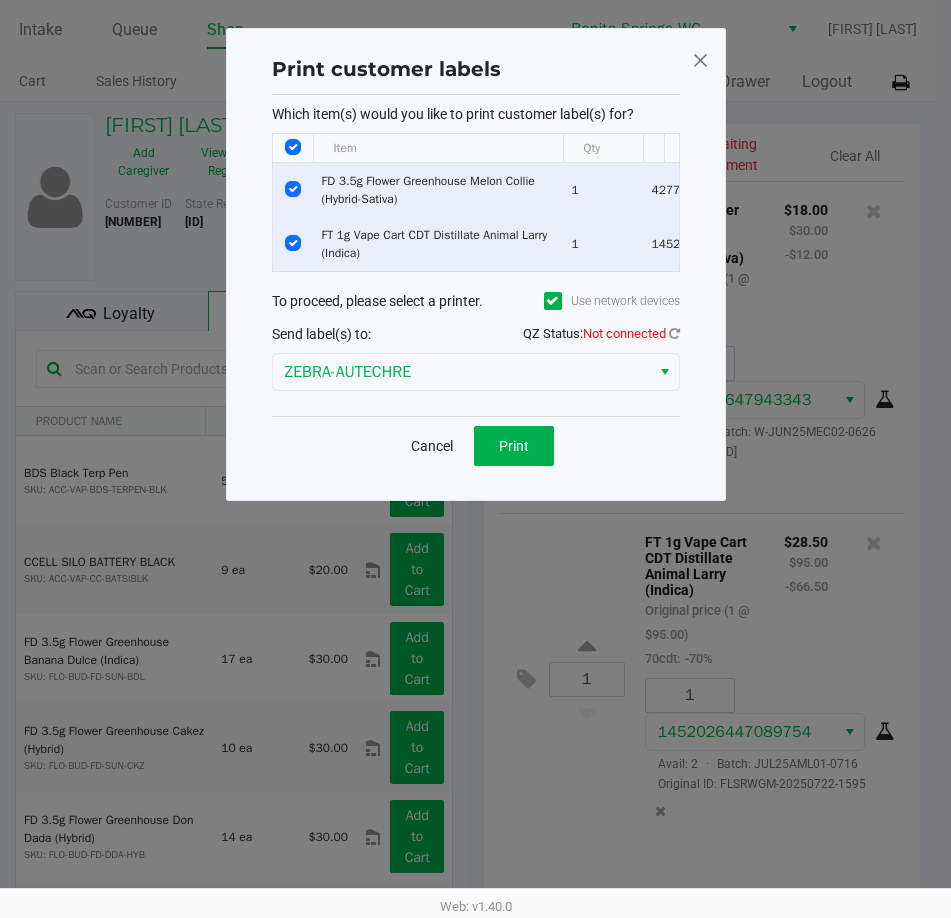 click on "QZ Status:   Not connected" 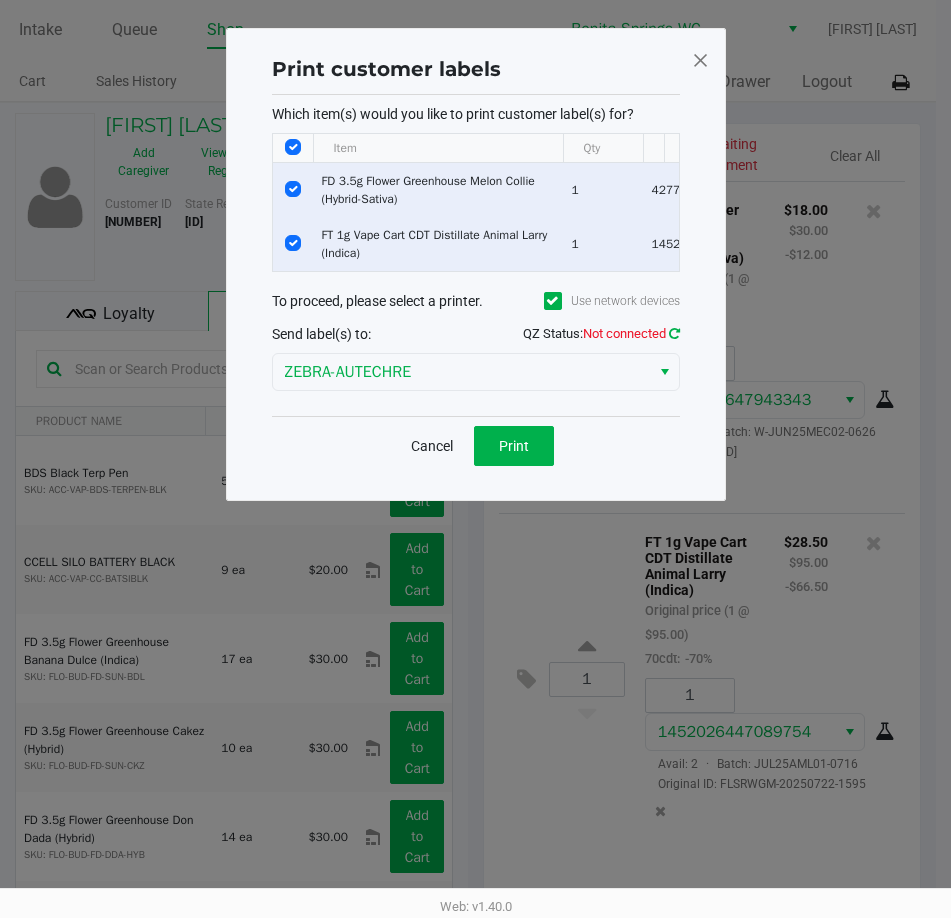 click 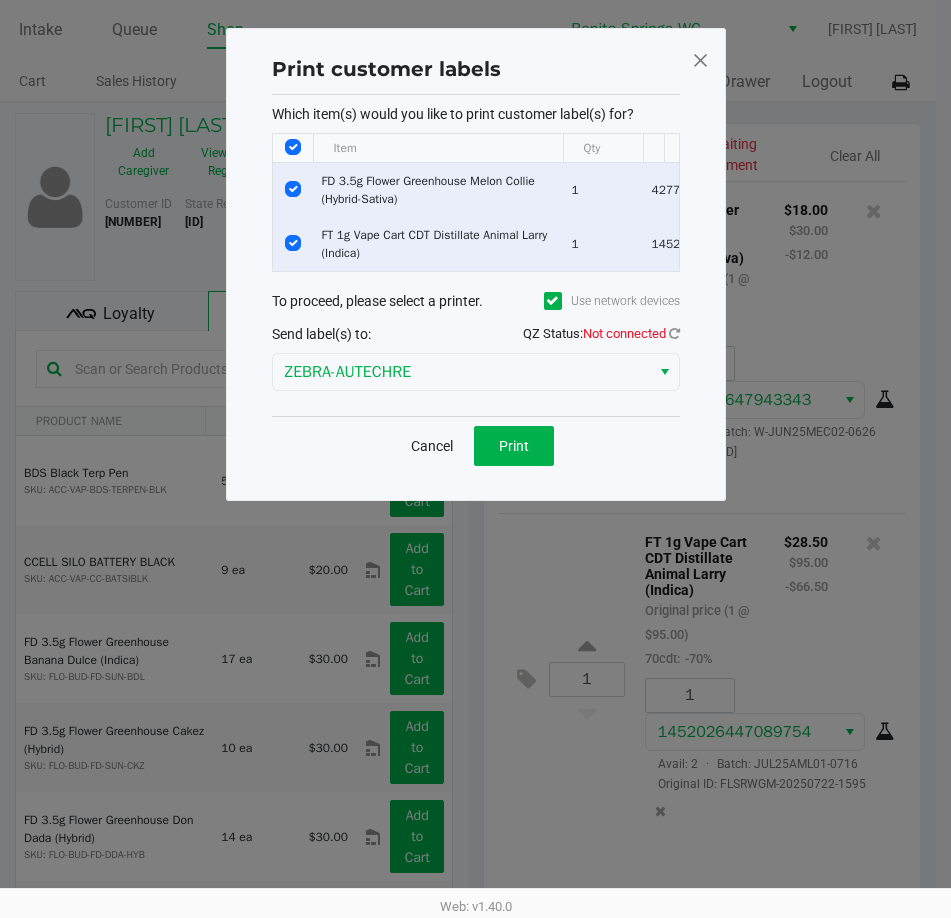click on "QZ Status:   Not connected" 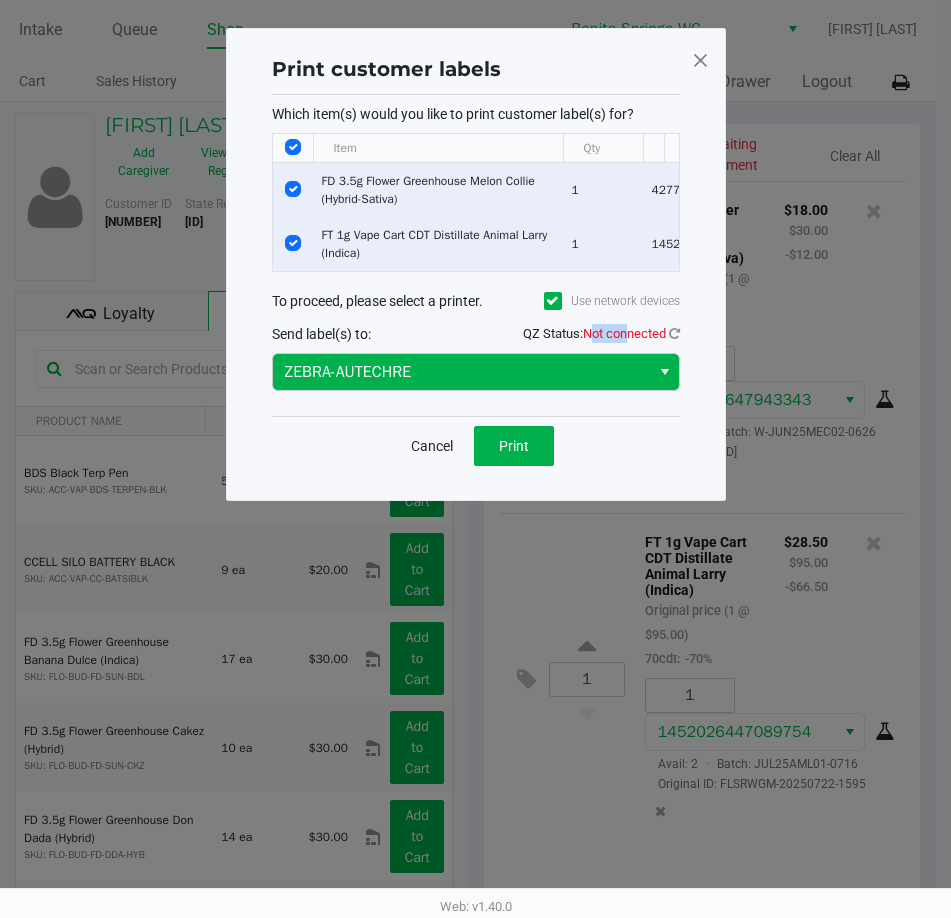 drag, startPoint x: 637, startPoint y: 356, endPoint x: 641, endPoint y: 396, distance: 40.1995 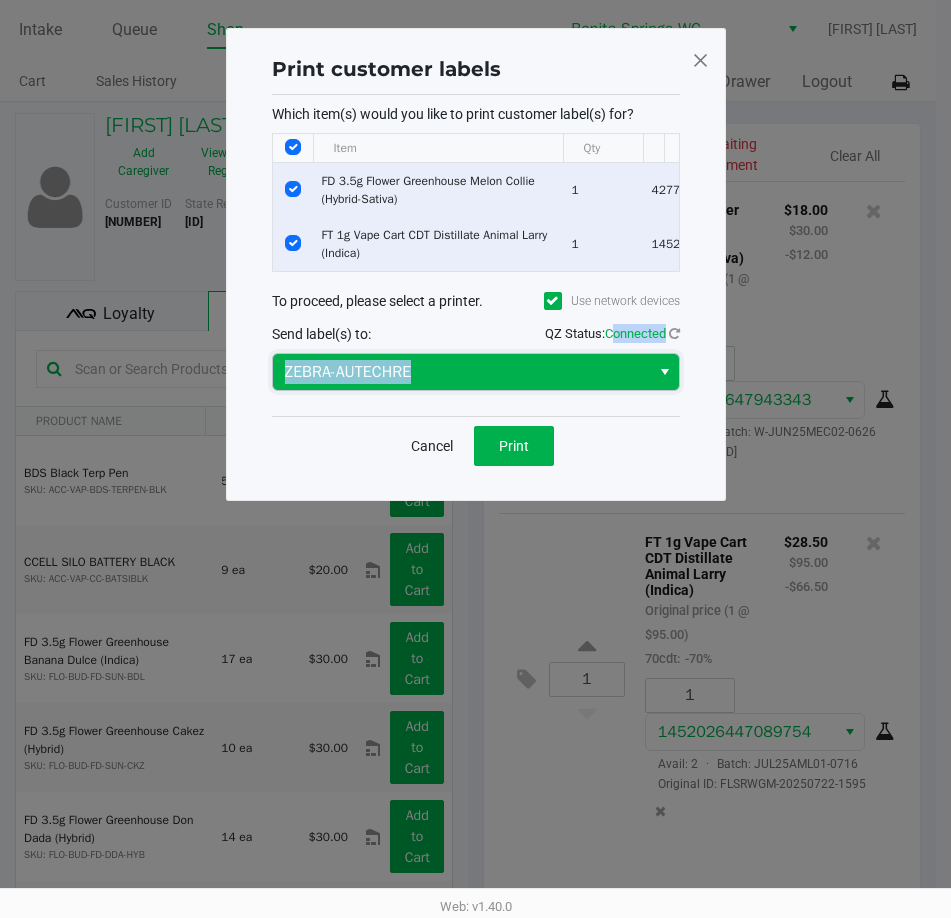 click on "ZEBRA-AUTECHRE" at bounding box center [461, 372] 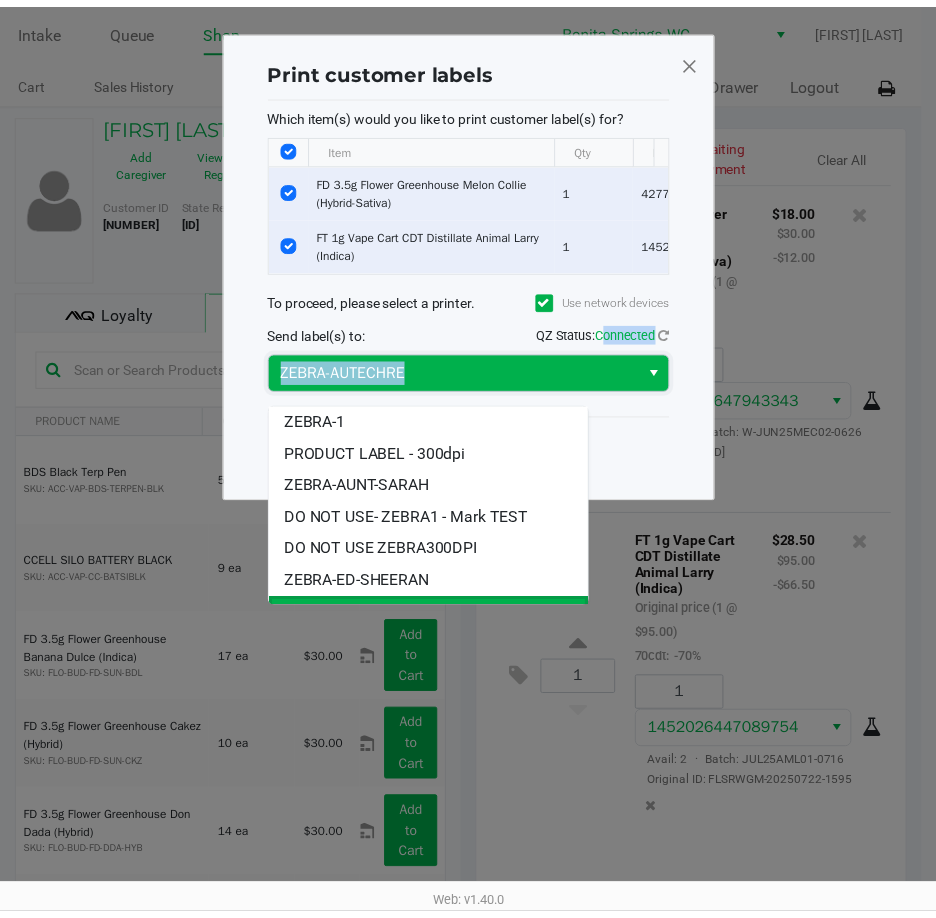 scroll, scrollTop: 24, scrollLeft: 0, axis: vertical 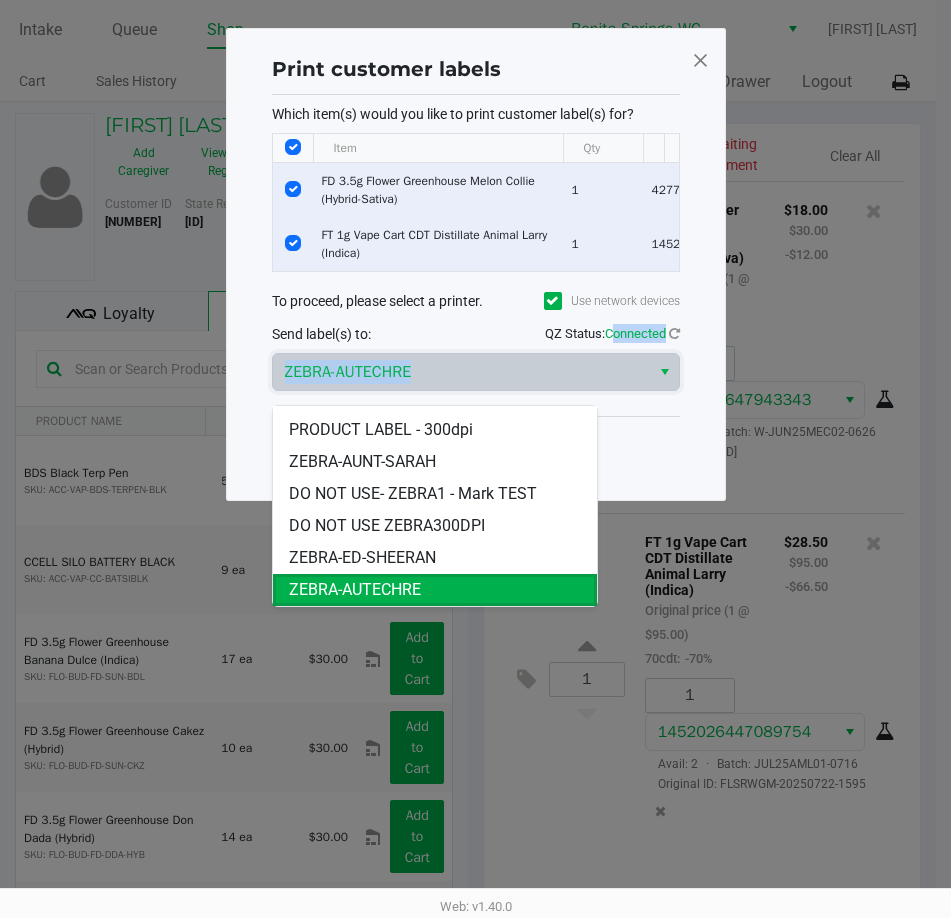 click on "ZEBRA-AUTECHRE" at bounding box center [355, 590] 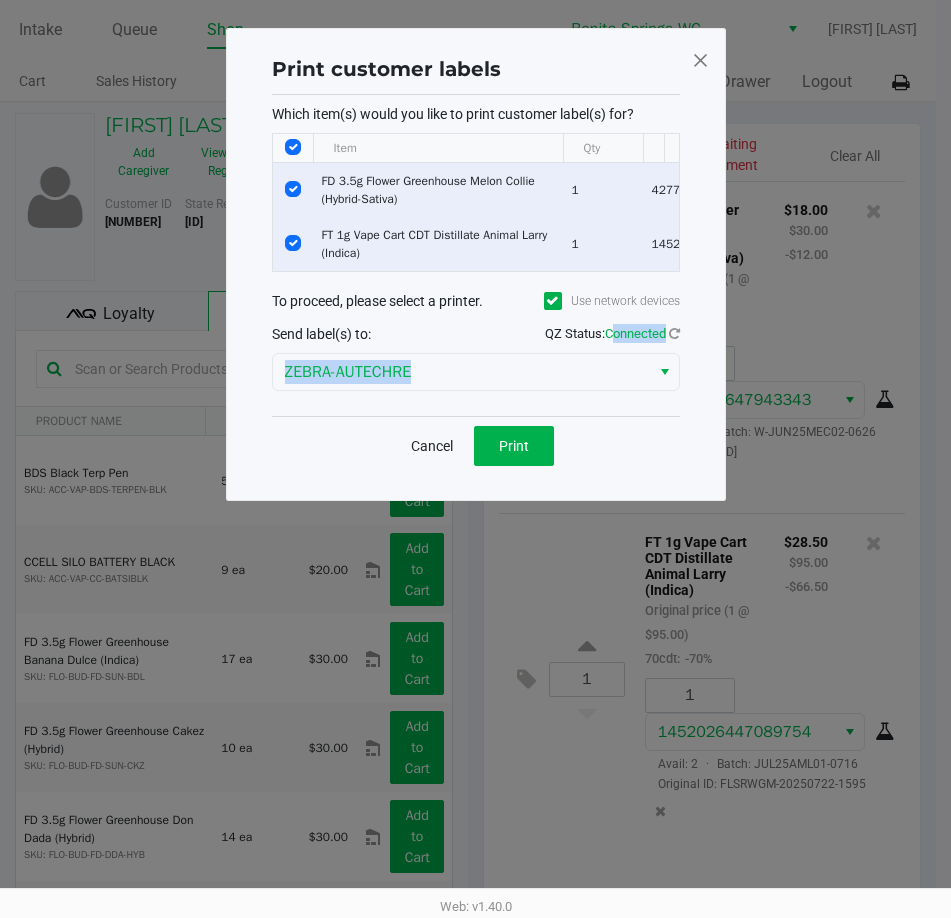 click on "QZ Status:   Connected" 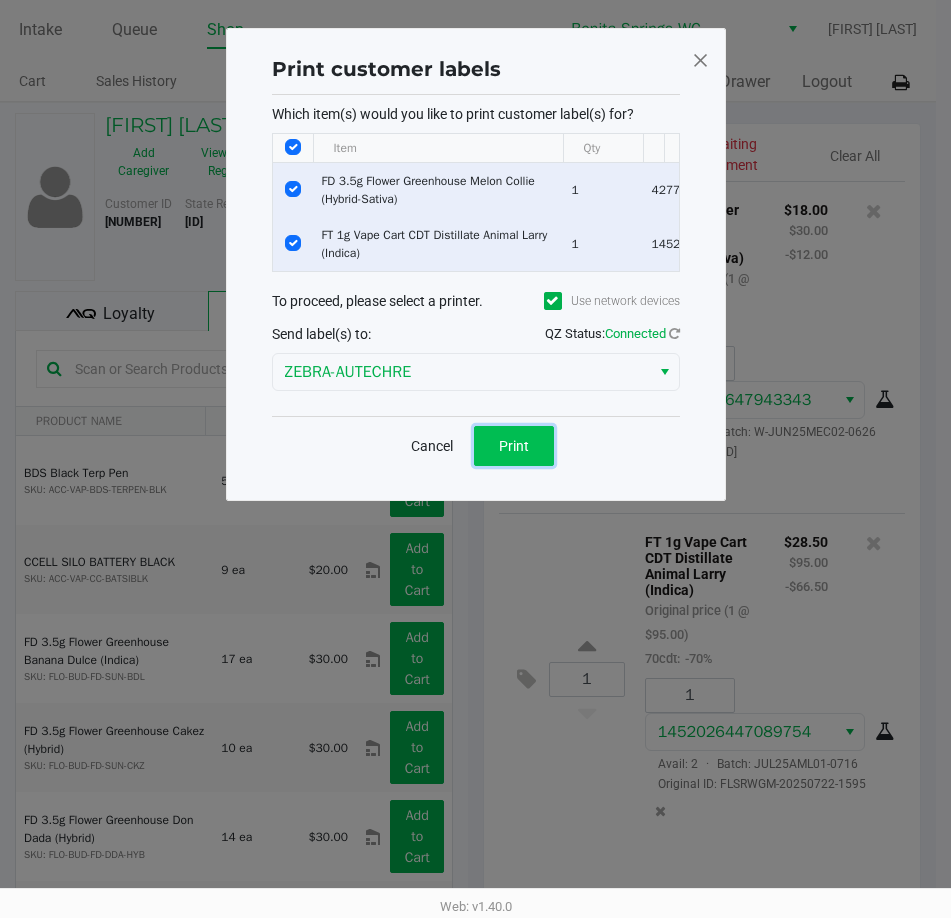 click on "Print" 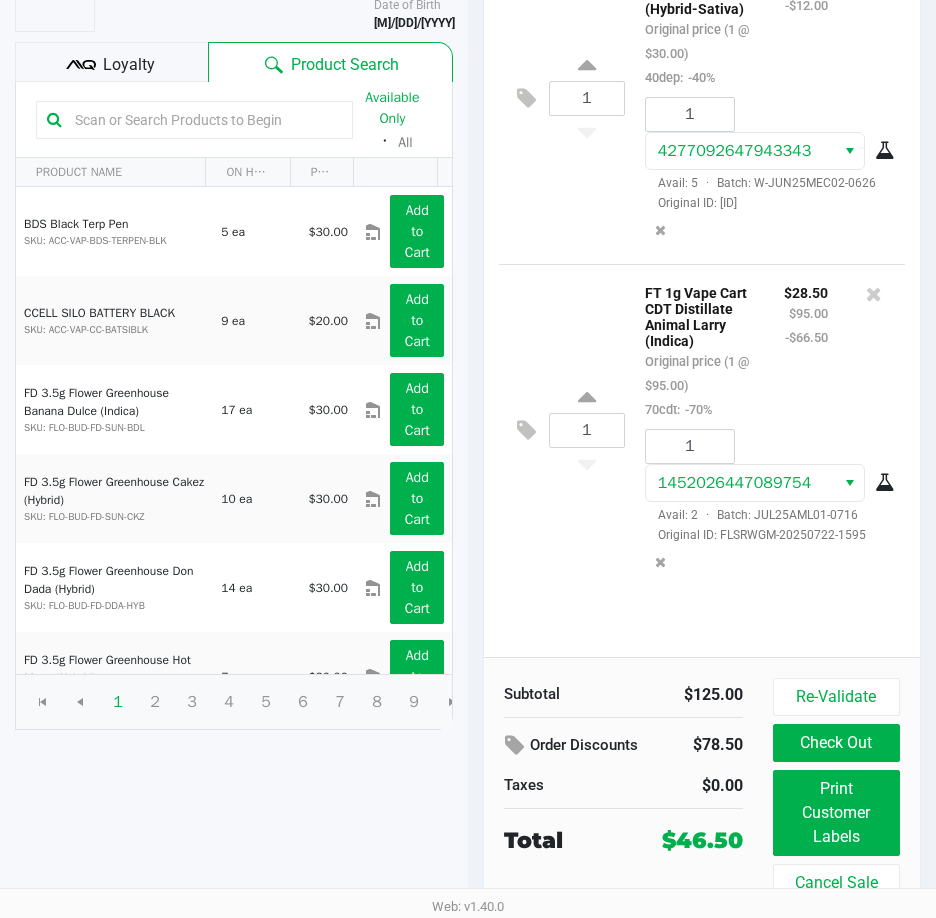 scroll, scrollTop: 254, scrollLeft: 0, axis: vertical 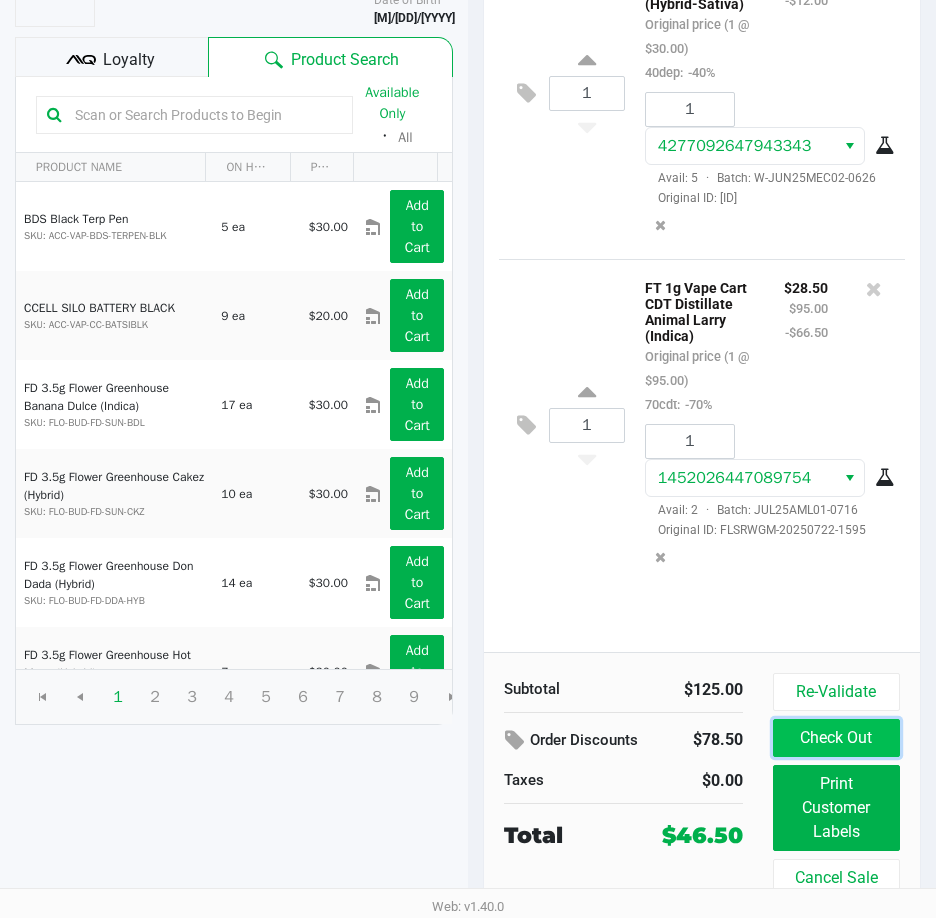 click on "Check Out" 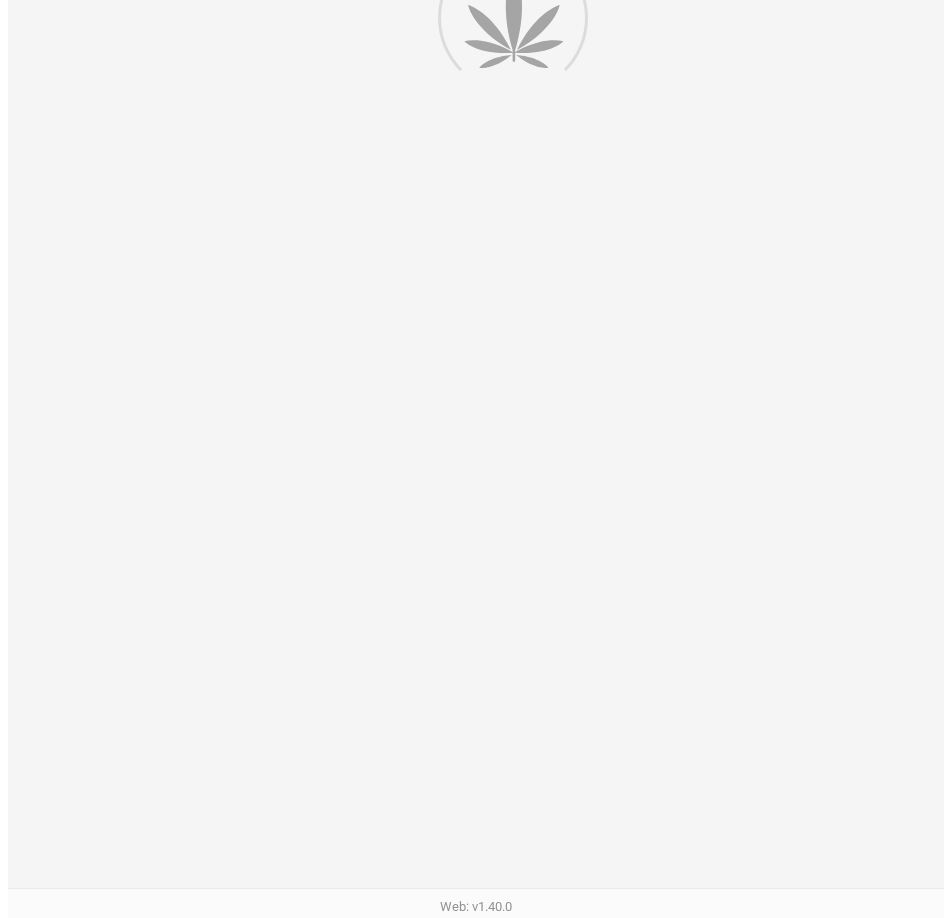 scroll, scrollTop: 0, scrollLeft: 0, axis: both 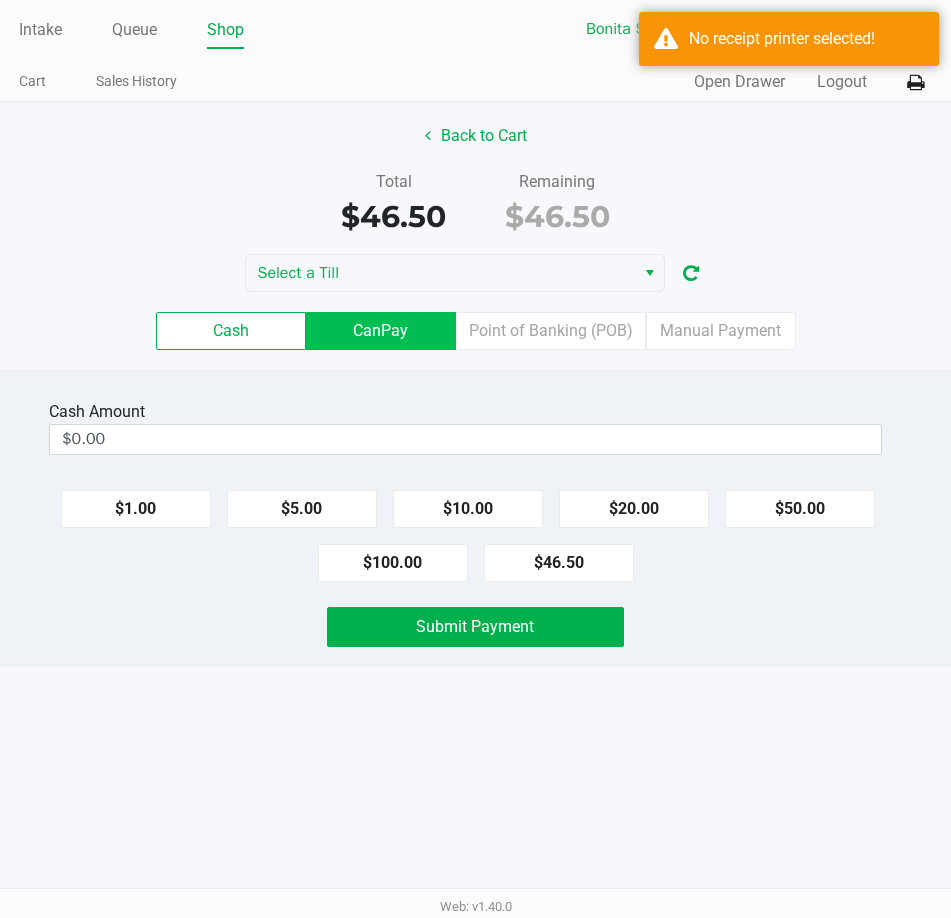 drag, startPoint x: 385, startPoint y: 335, endPoint x: 392, endPoint y: 343, distance: 10.630146 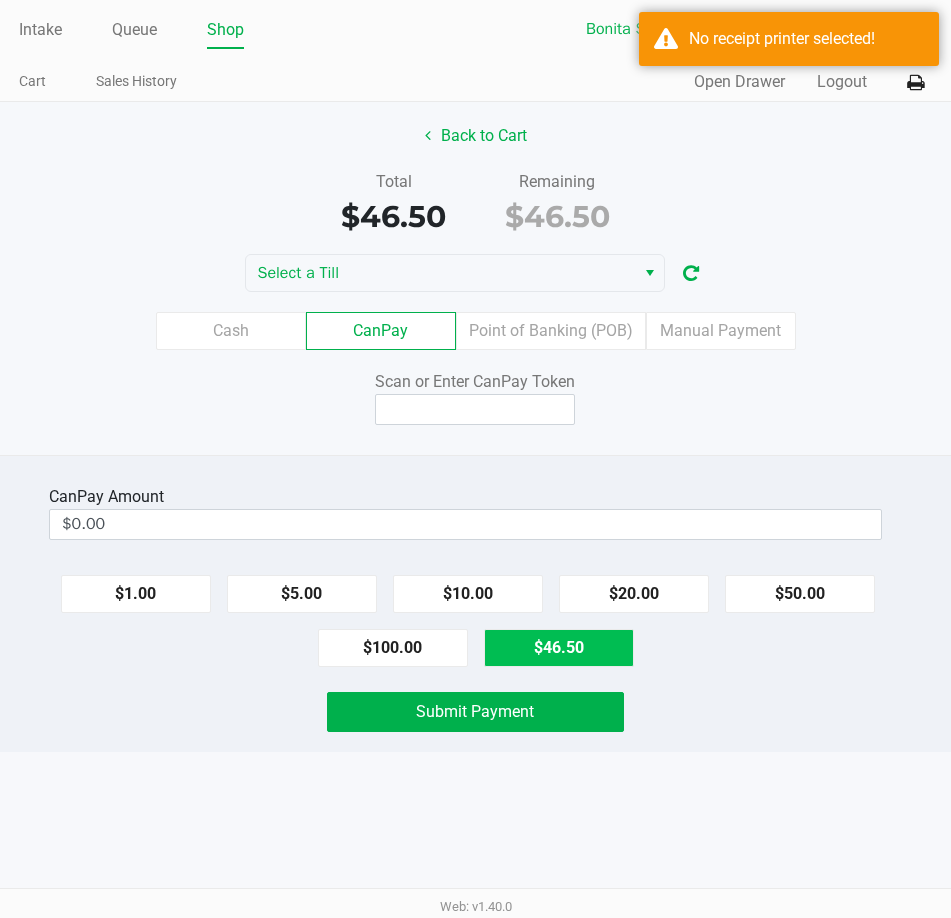click on "$46.50" 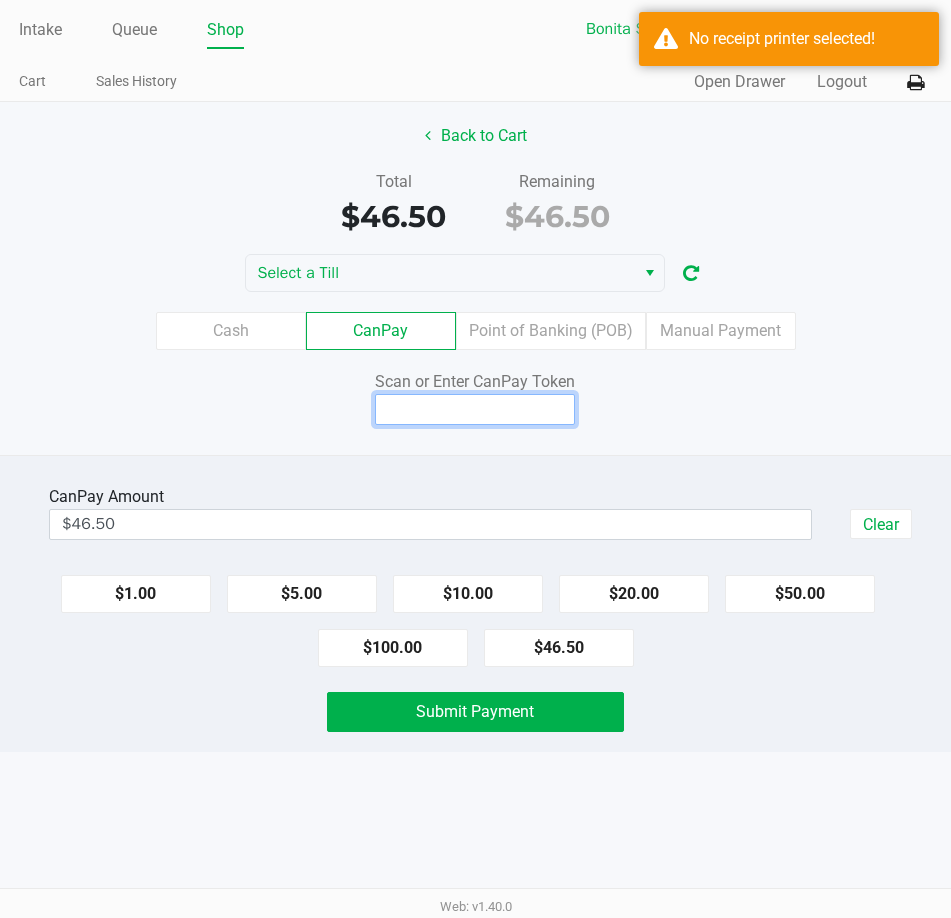 click 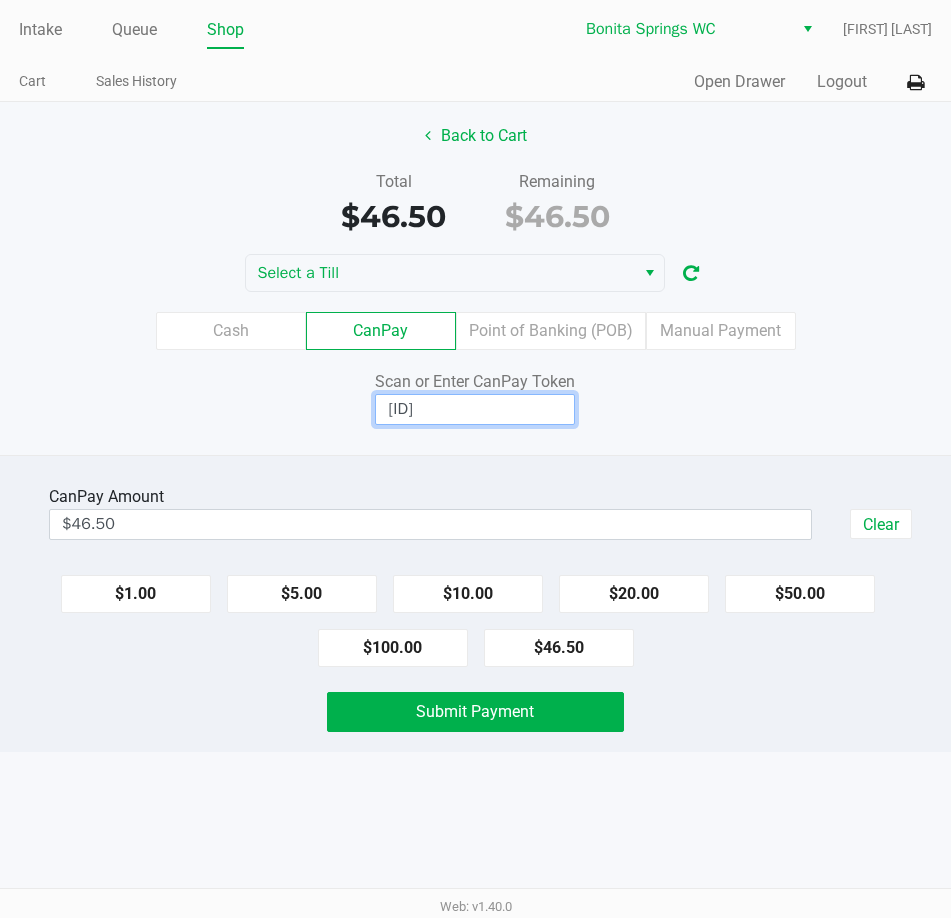 type on "Q5481321Q" 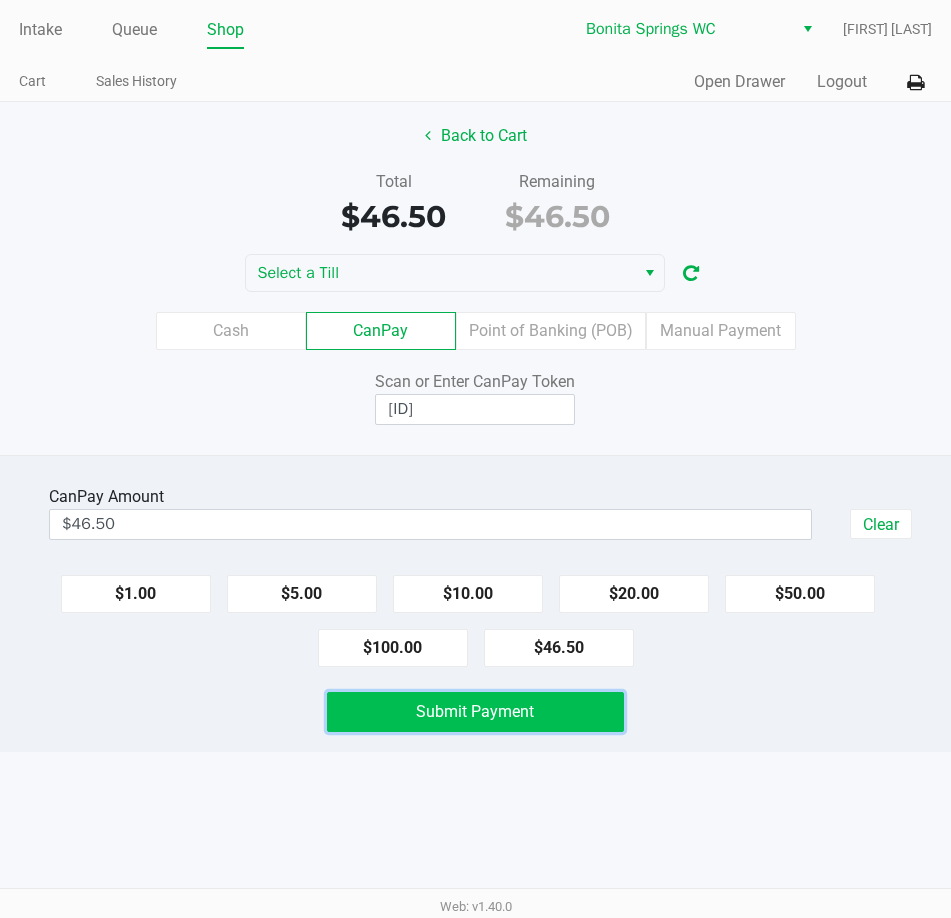 click on "Submit Payment" 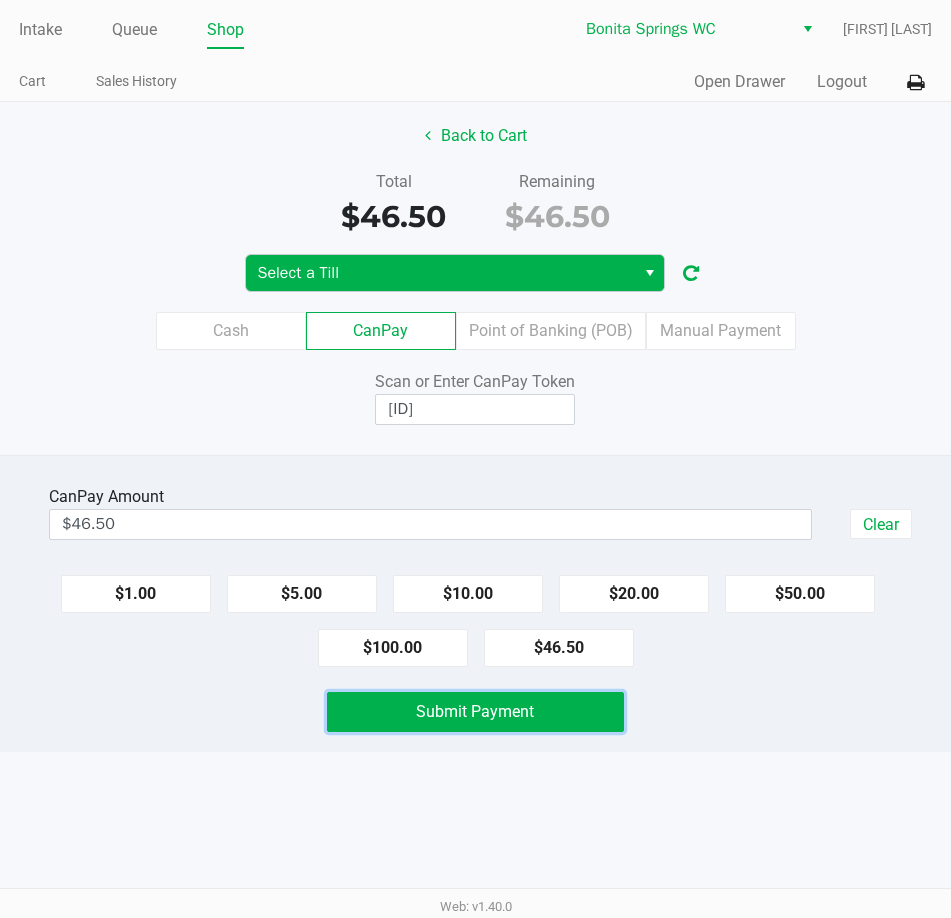 click at bounding box center [650, 273] 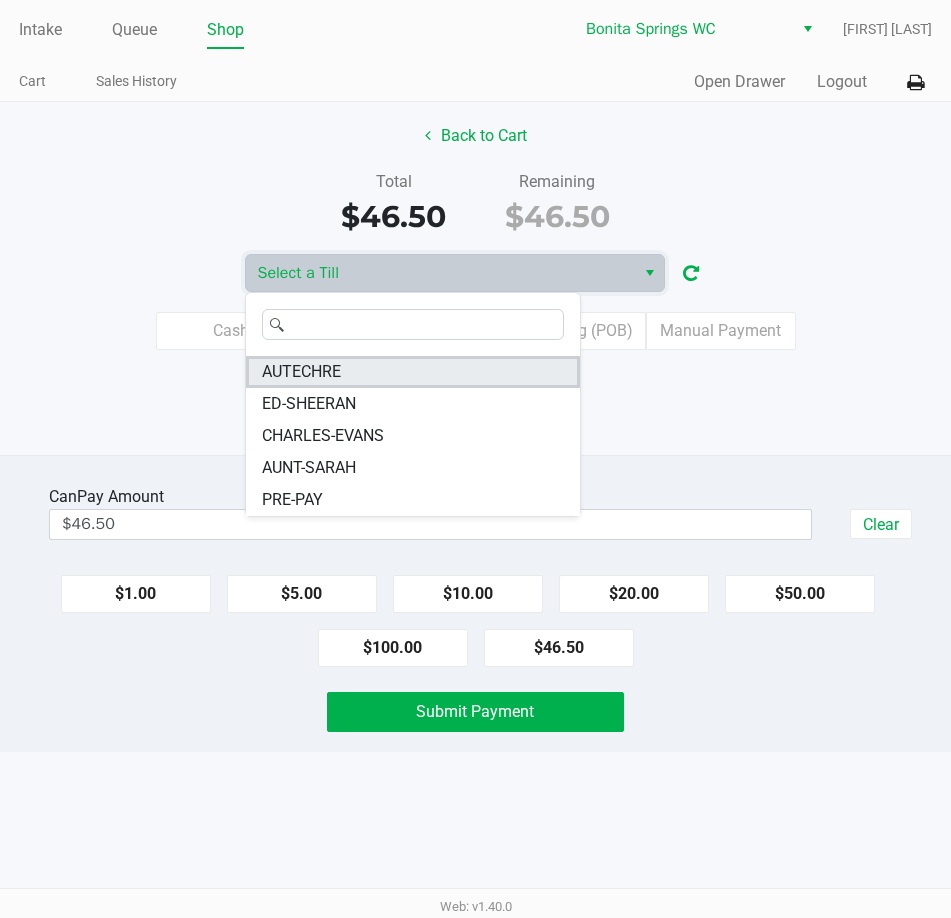 click on "AUTECHRE" at bounding box center [413, 372] 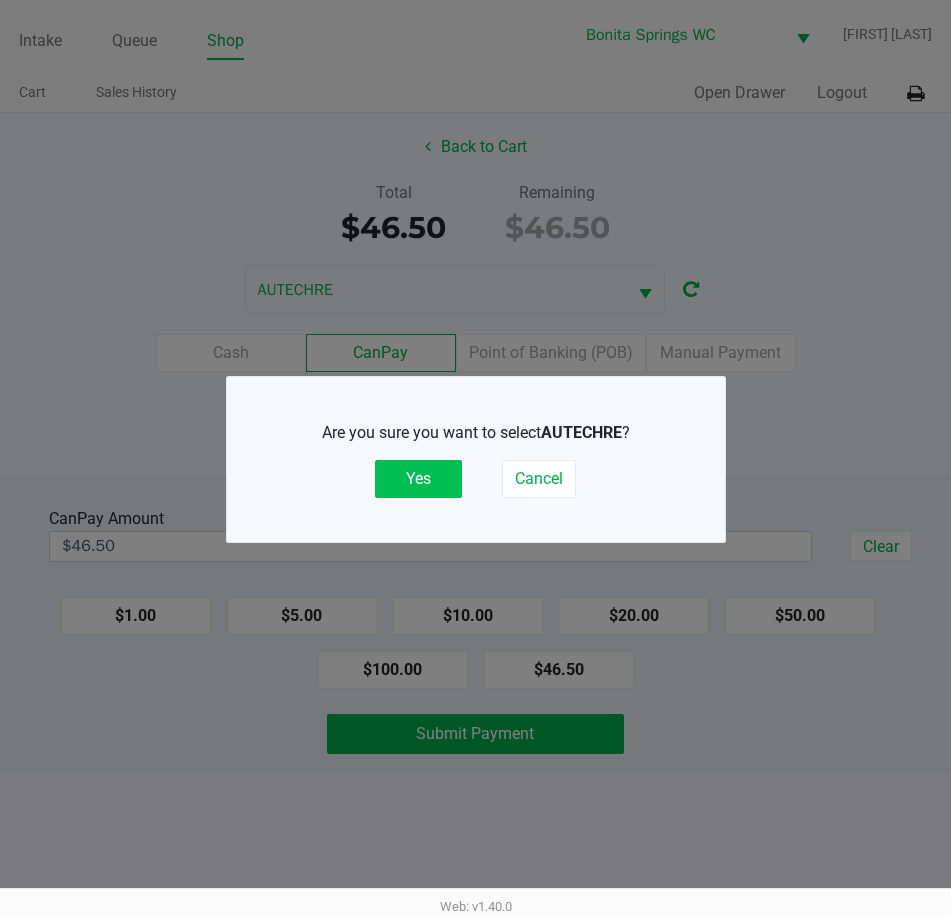 click on "Yes" 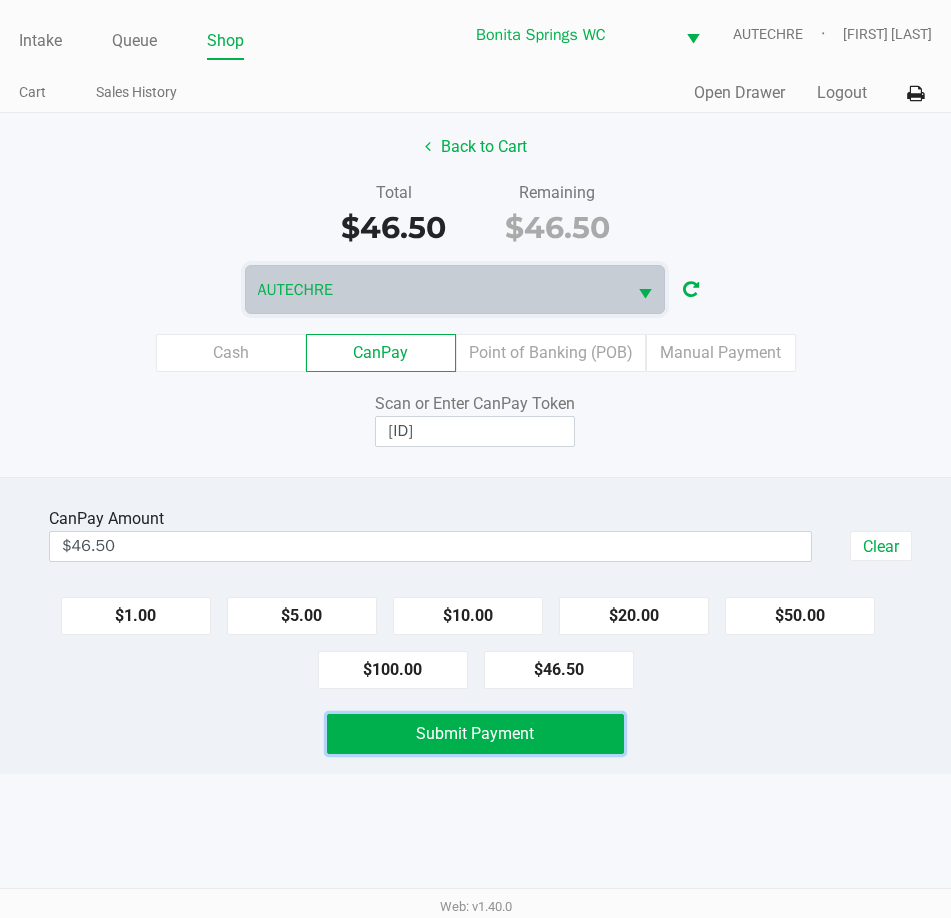 click on "Submit Payment" 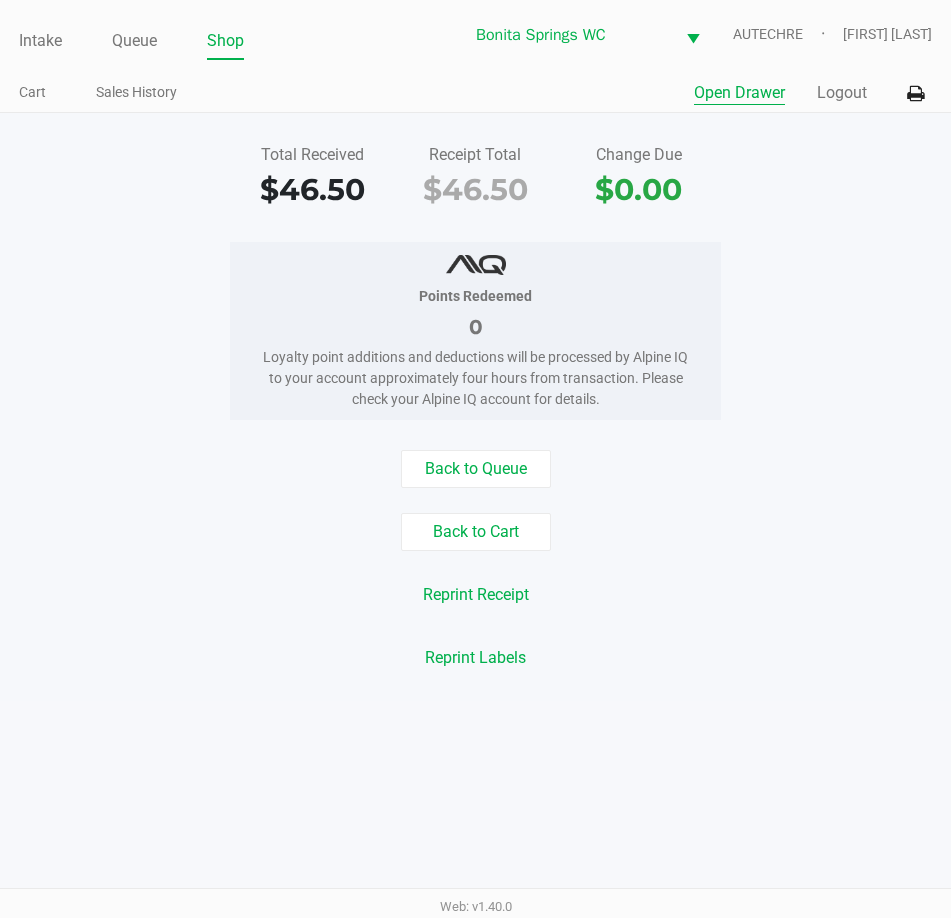 click on "Open Drawer" 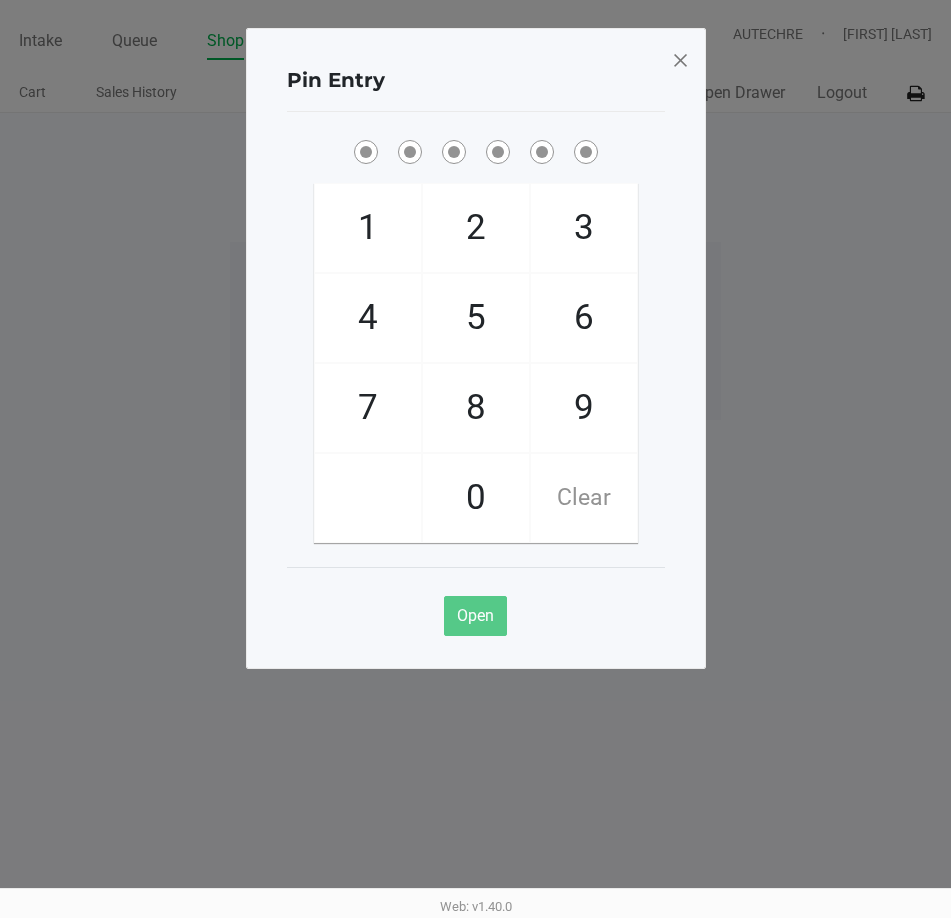 drag, startPoint x: 803, startPoint y: 514, endPoint x: 792, endPoint y: 473, distance: 42.44997 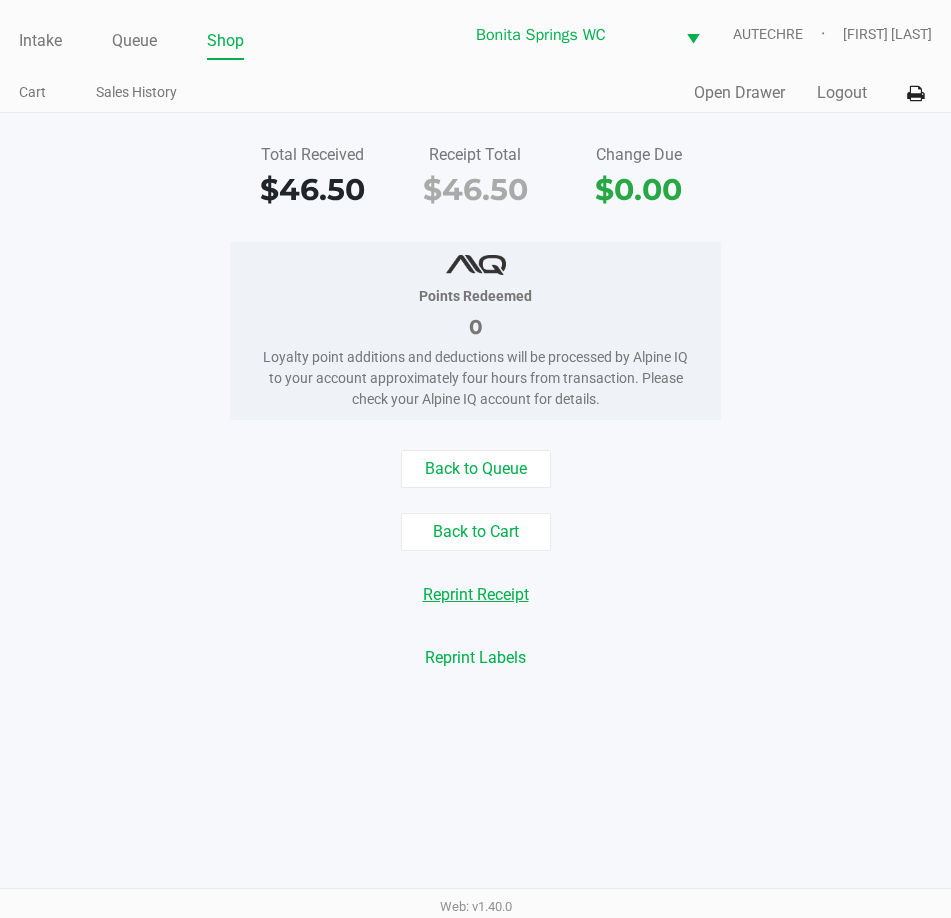 click on "Reprint Receipt" 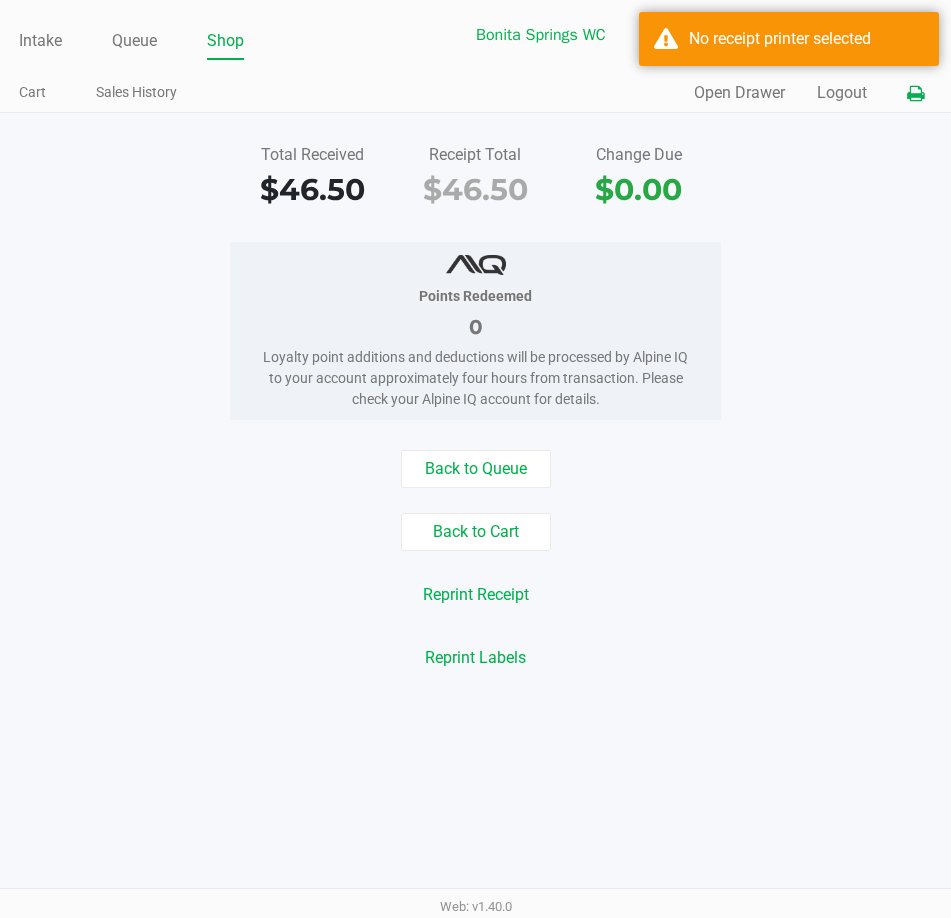 click 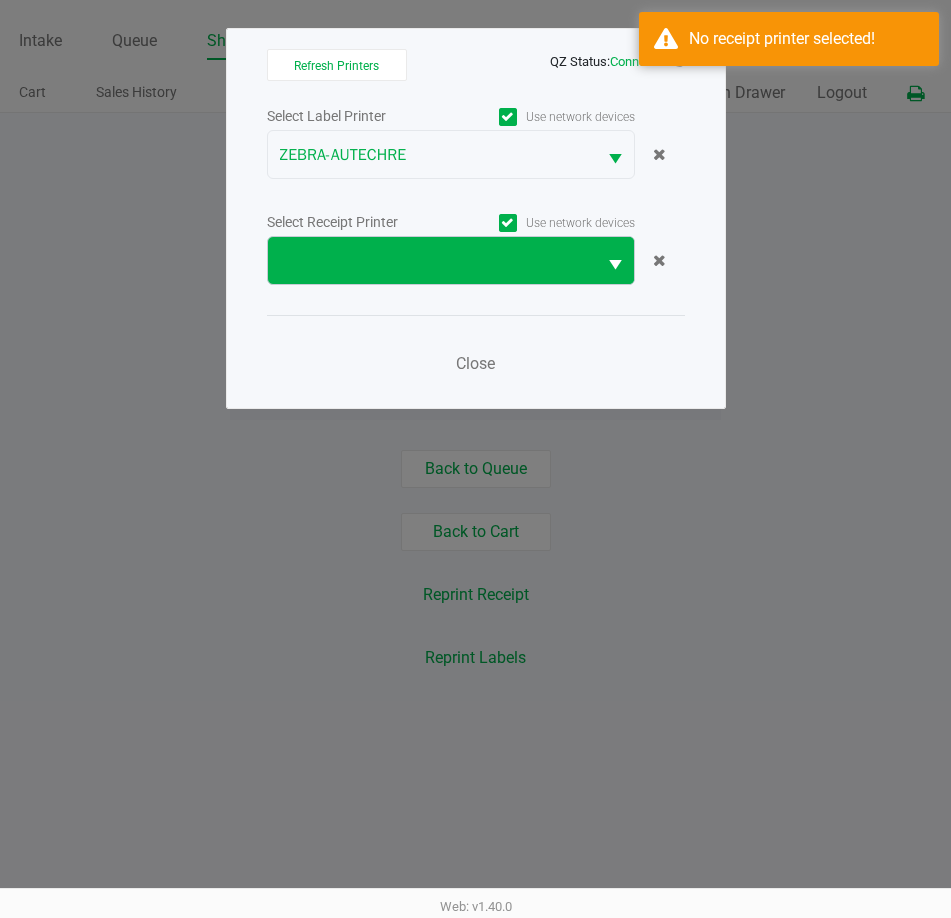 click at bounding box center [615, 265] 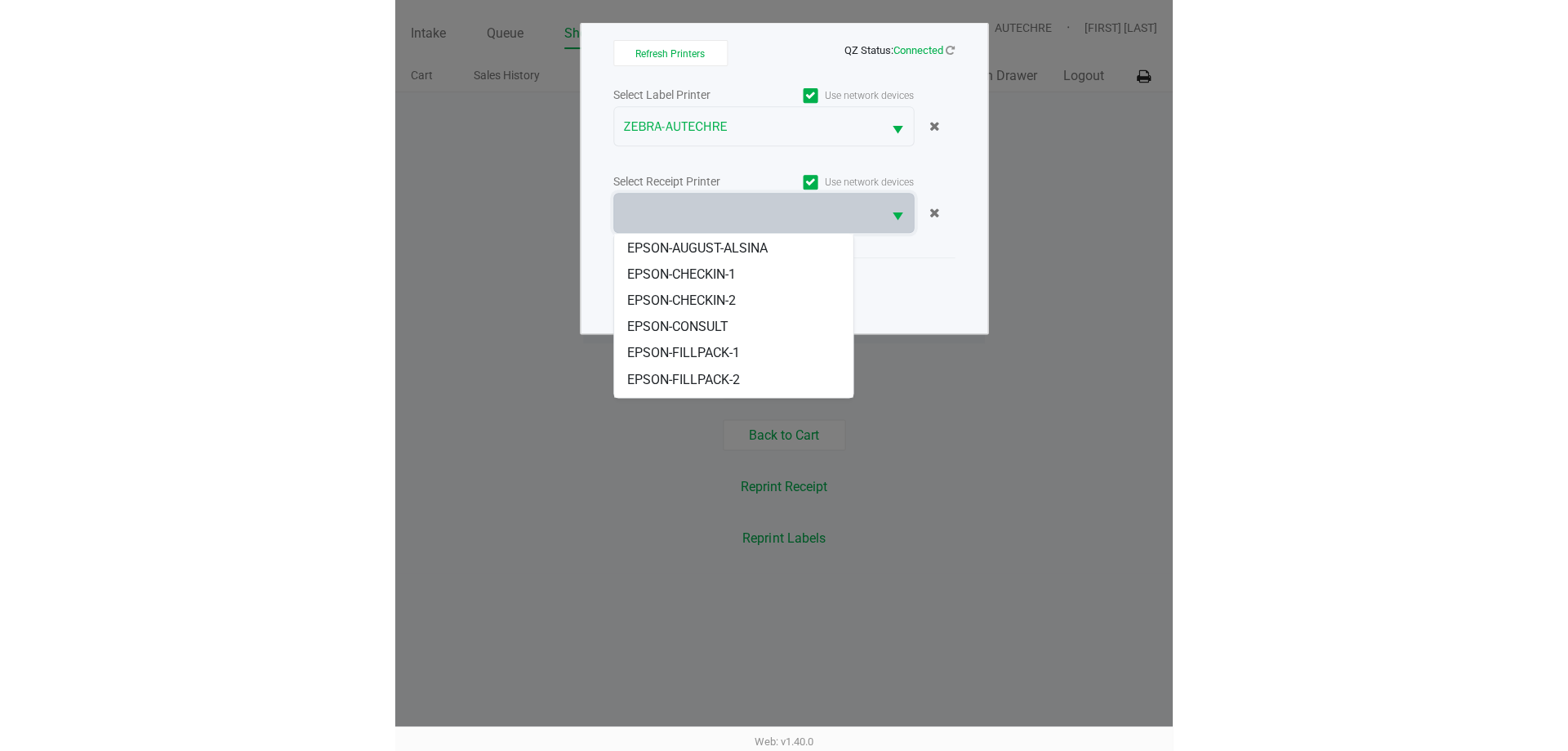 scroll, scrollTop: 150, scrollLeft: 0, axis: vertical 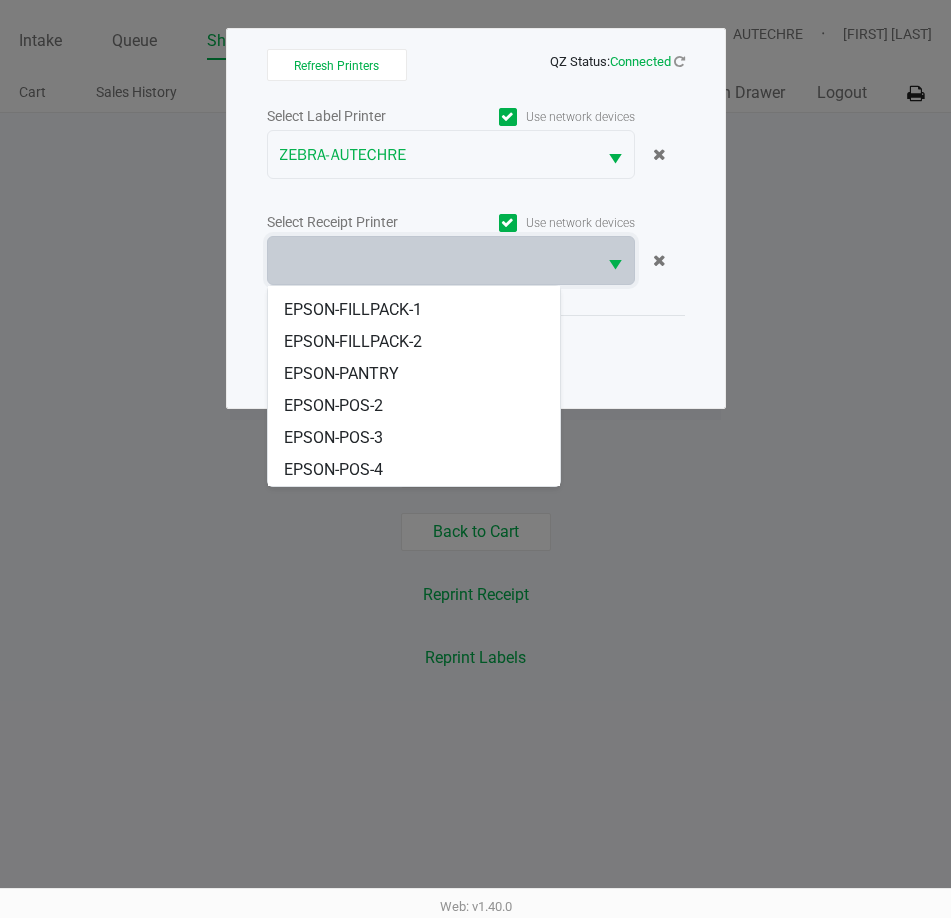 click on "EPSON-POS-3" at bounding box center (414, 438) 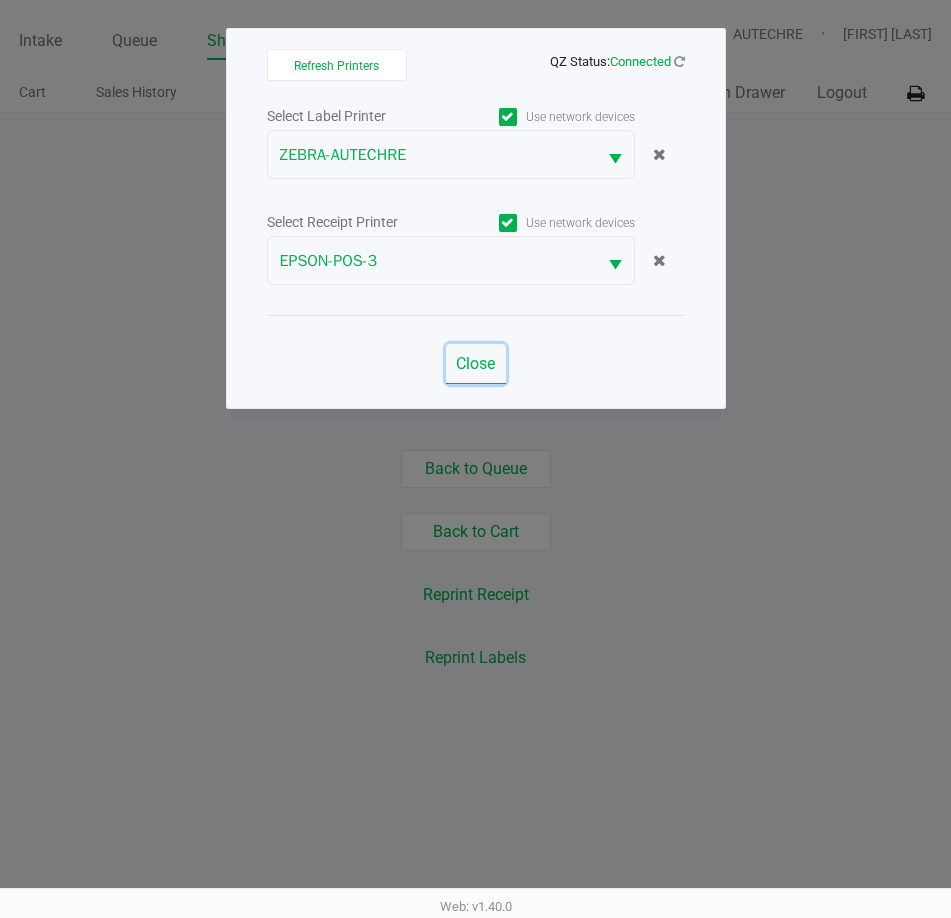 click on "Close" 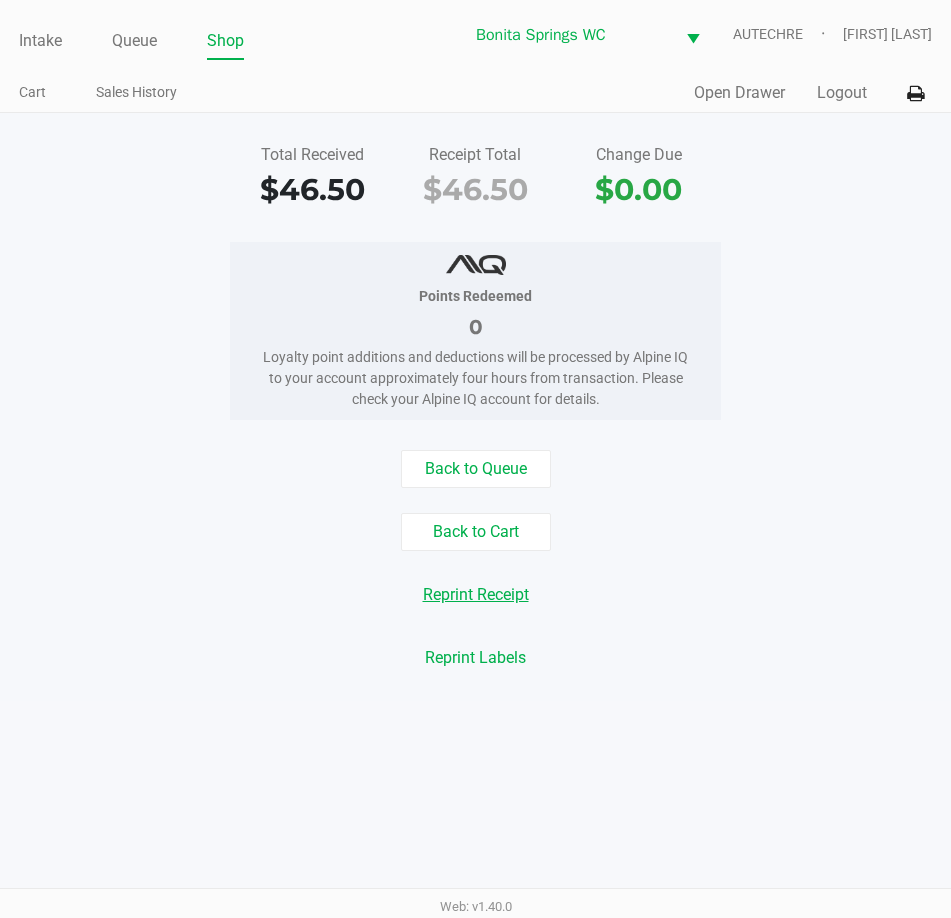 click on "Reprint Receipt" 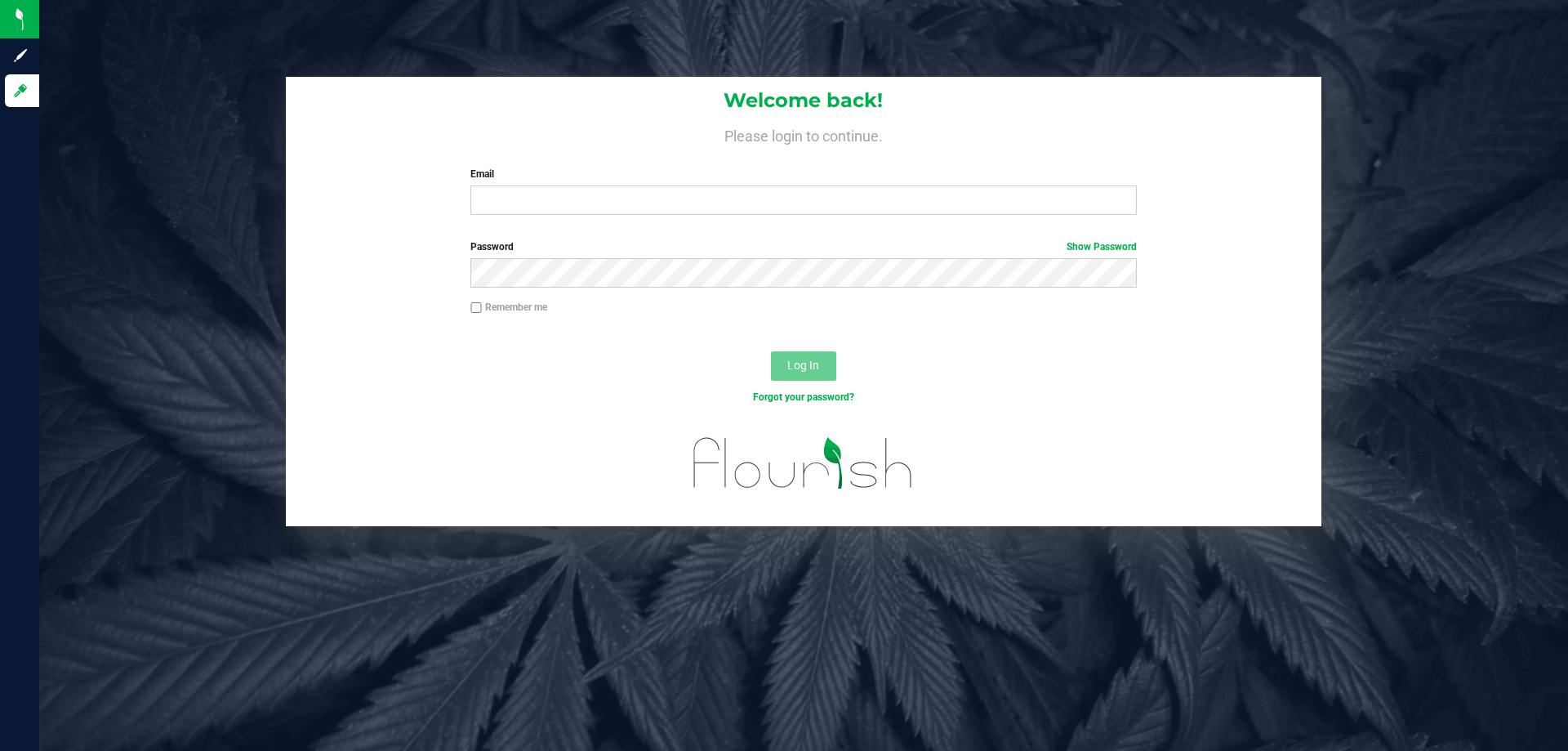 scroll, scrollTop: 0, scrollLeft: 0, axis: both 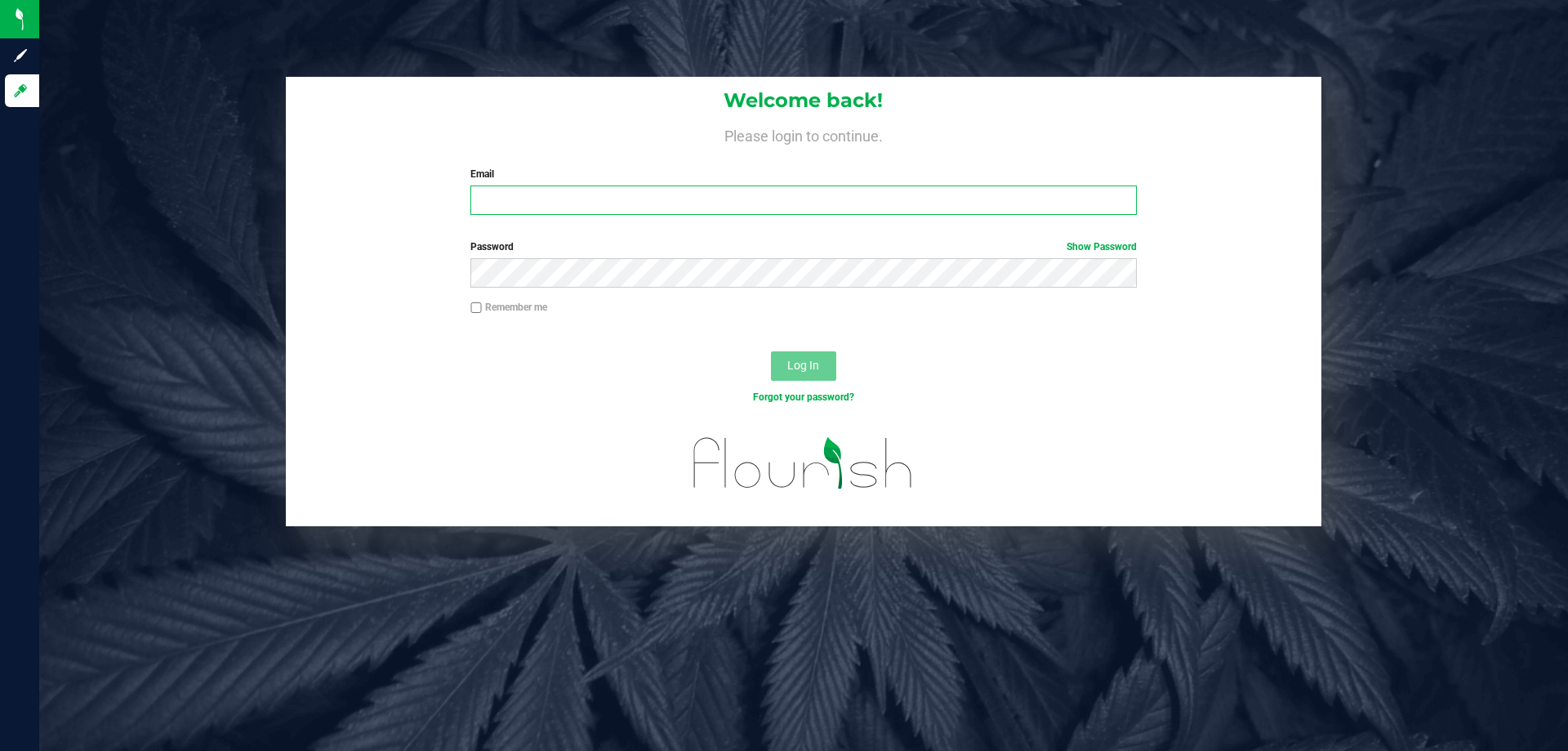 click on "Email" at bounding box center [803, 200] 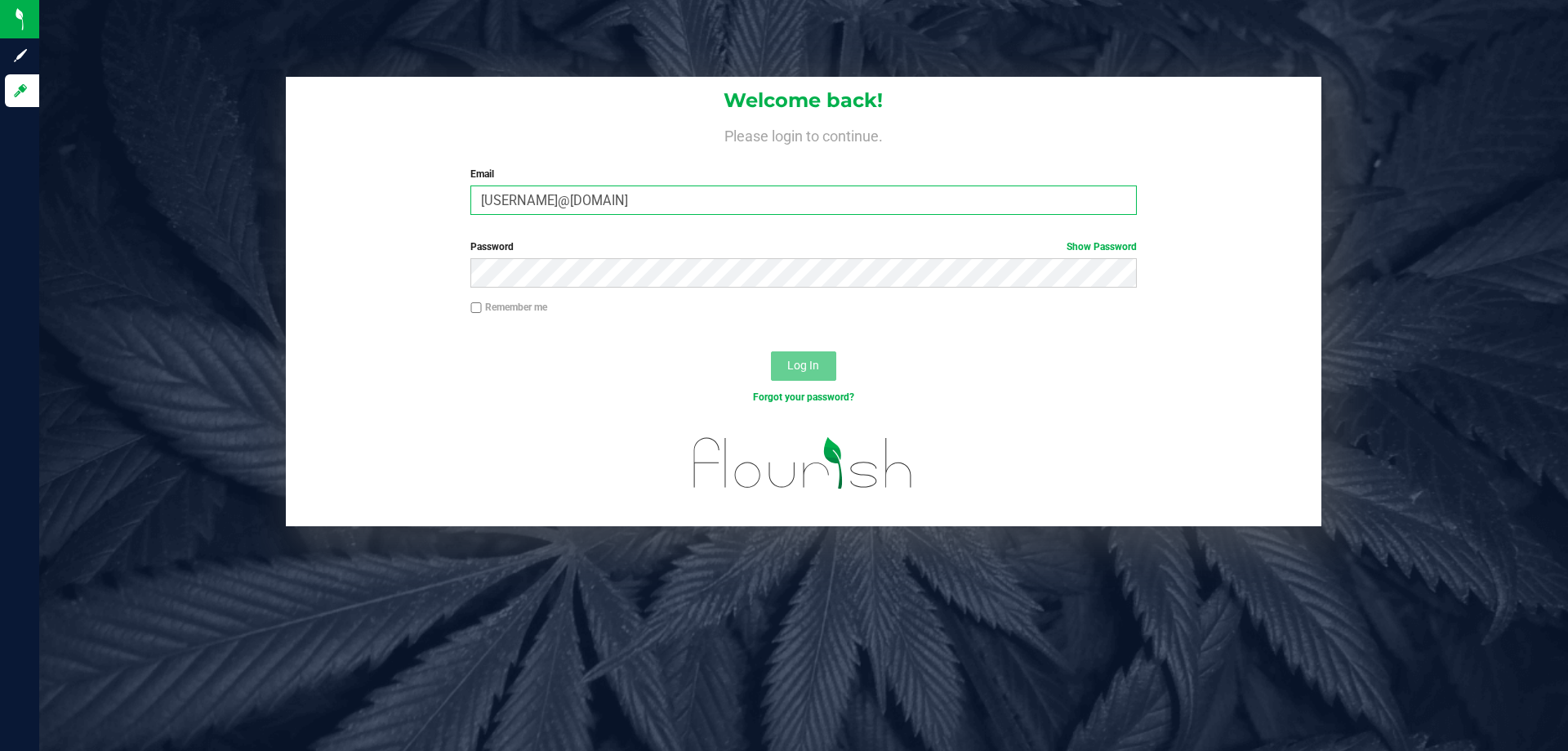 type on "ckobrin@liveparallel.com" 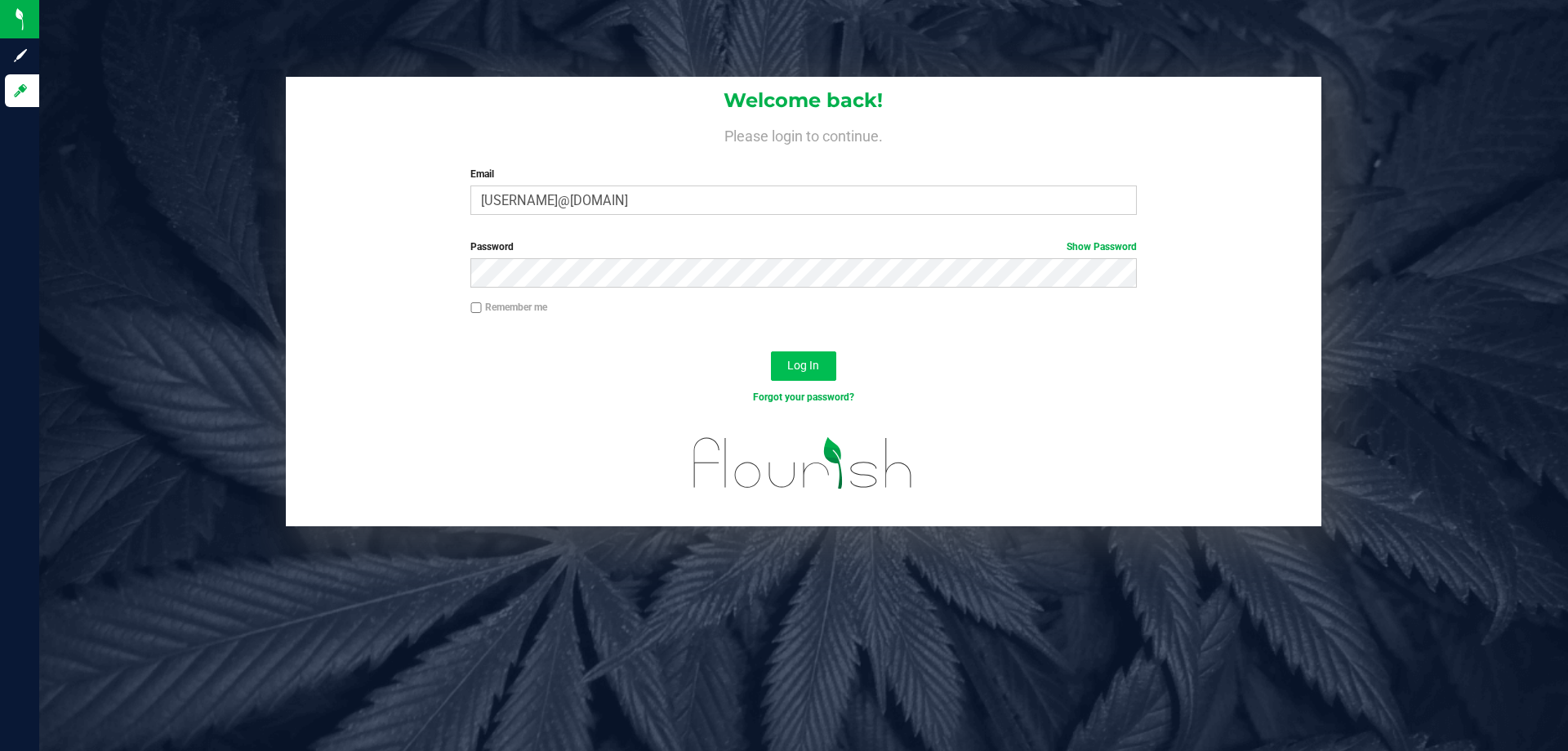 click on "Log In" at bounding box center [803, 365] 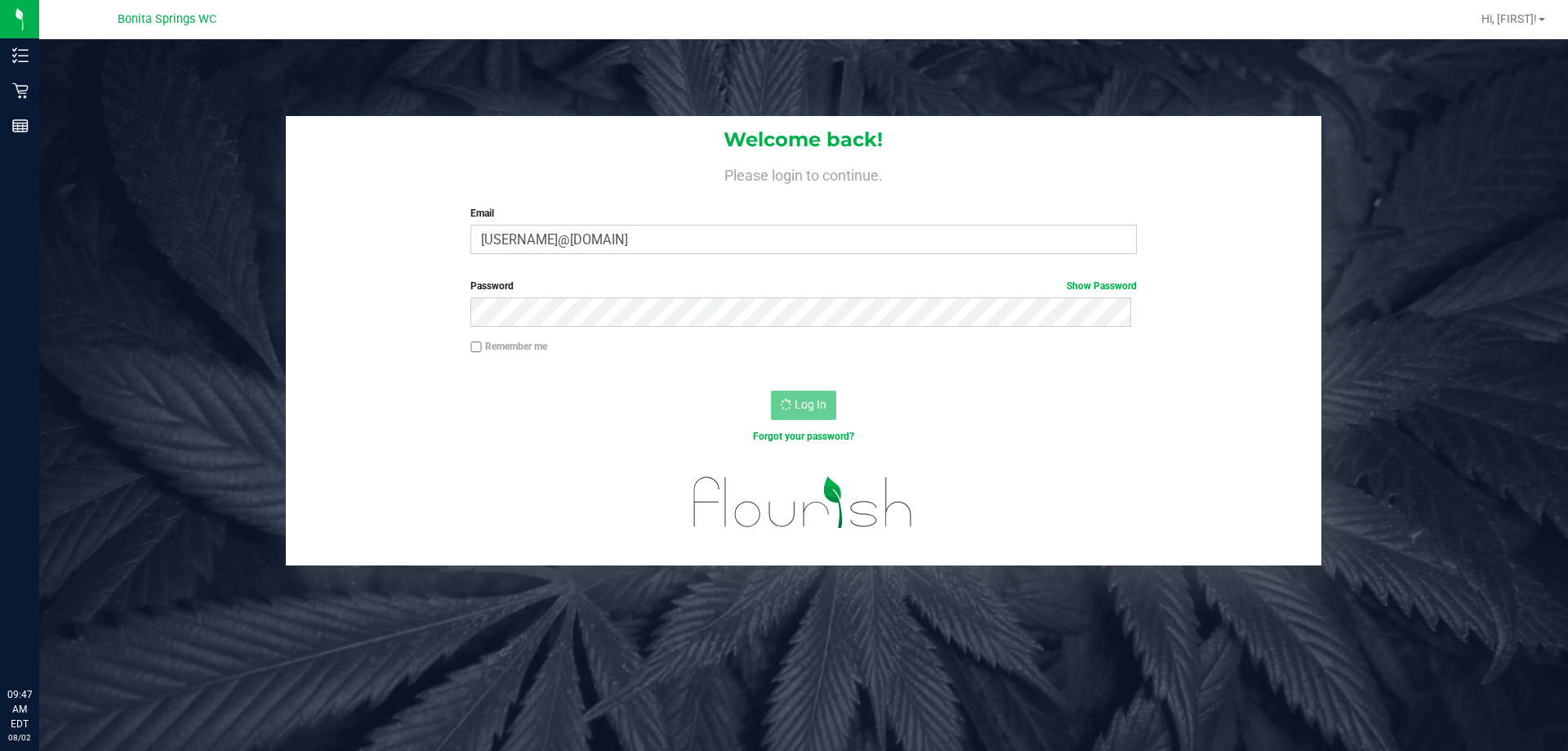 scroll, scrollTop: 0, scrollLeft: 0, axis: both 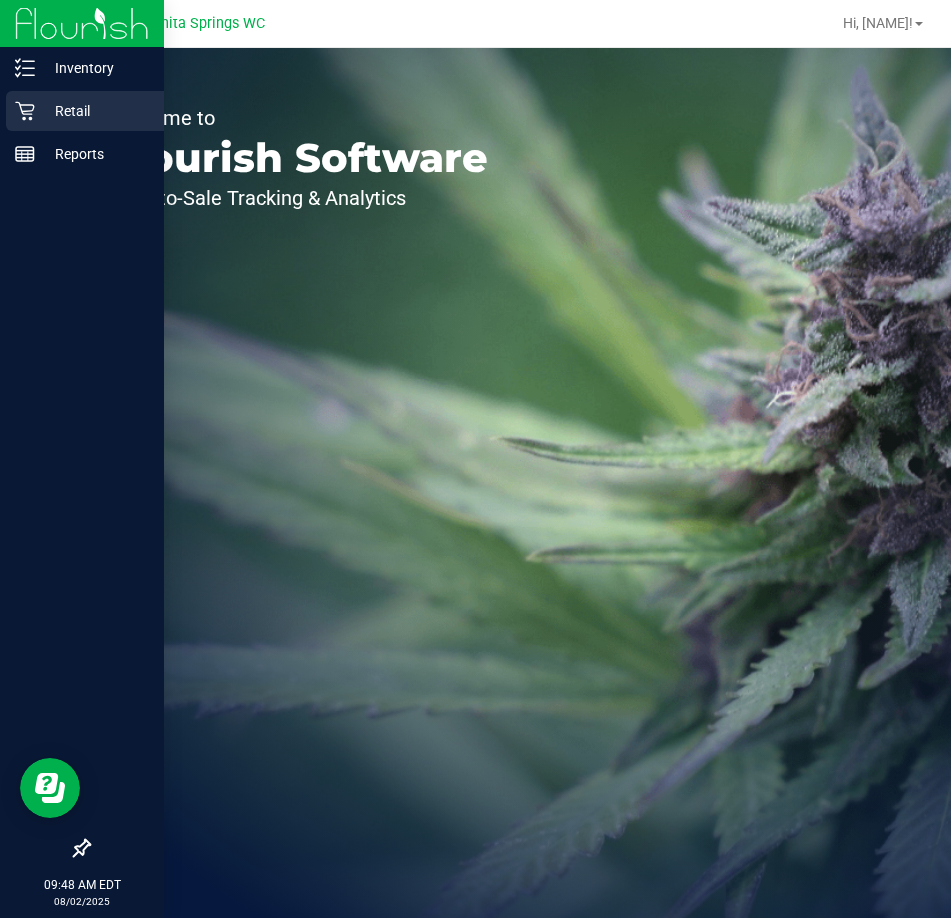 click on "Retail" at bounding box center (95, 111) 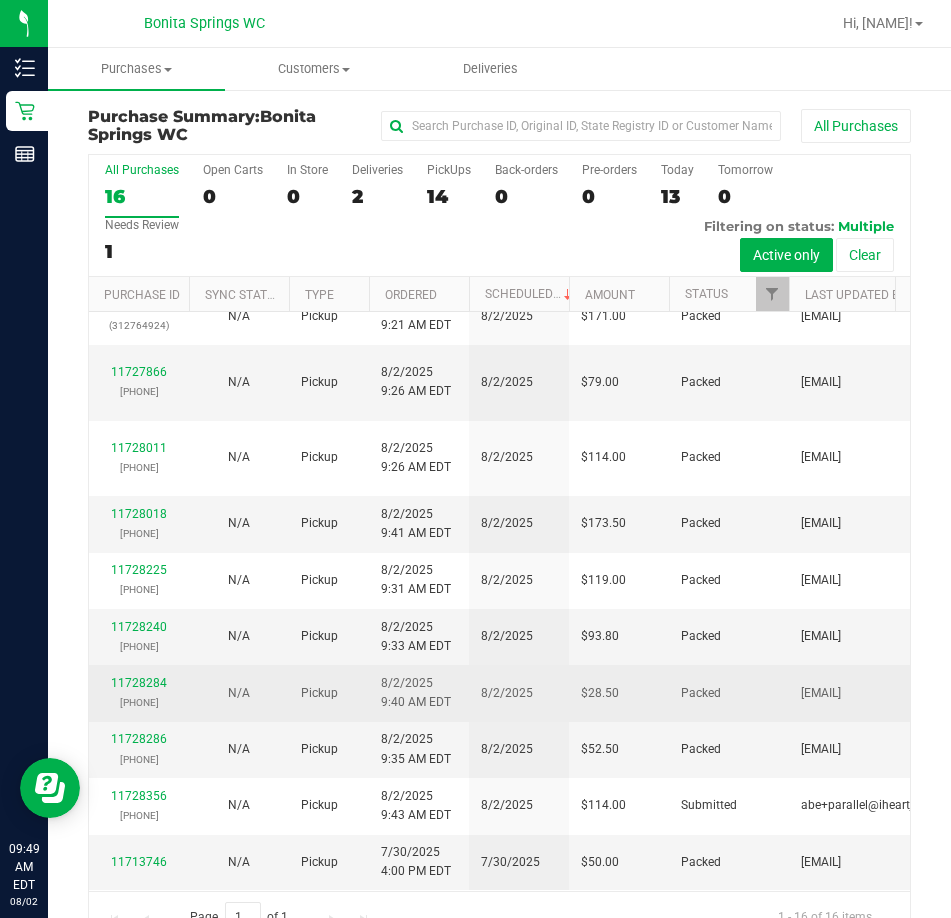 scroll, scrollTop: 744, scrollLeft: 0, axis: vertical 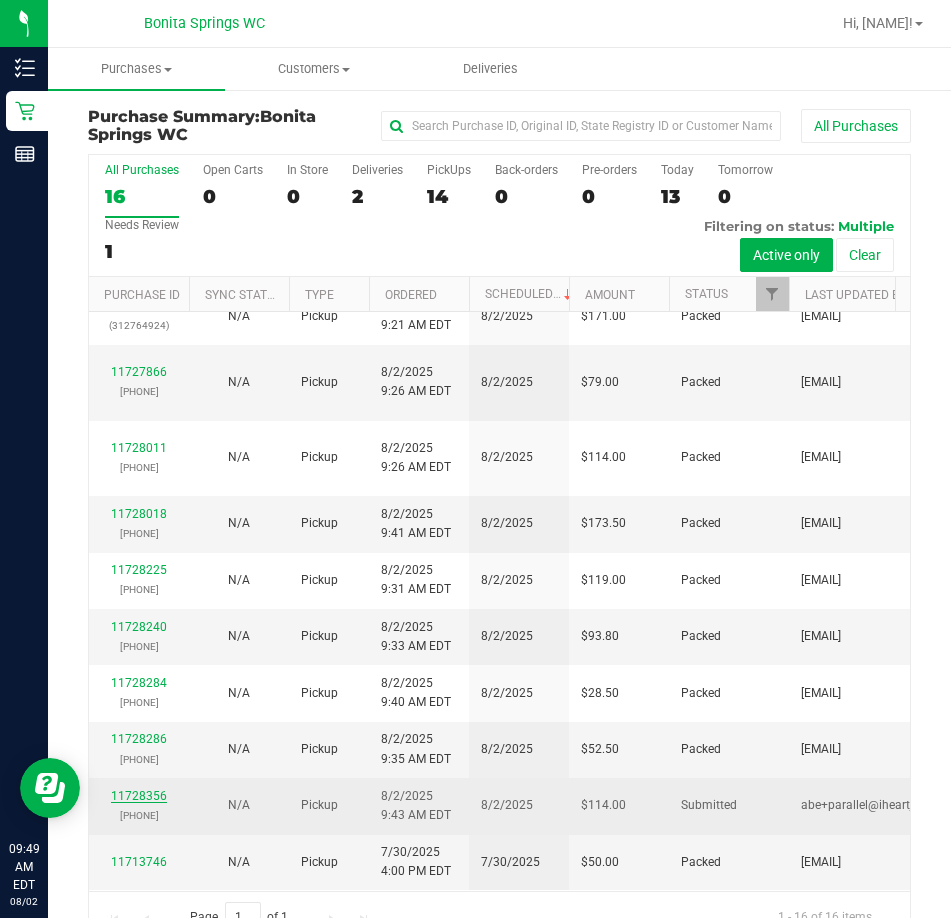 click on "11728356" at bounding box center (139, 796) 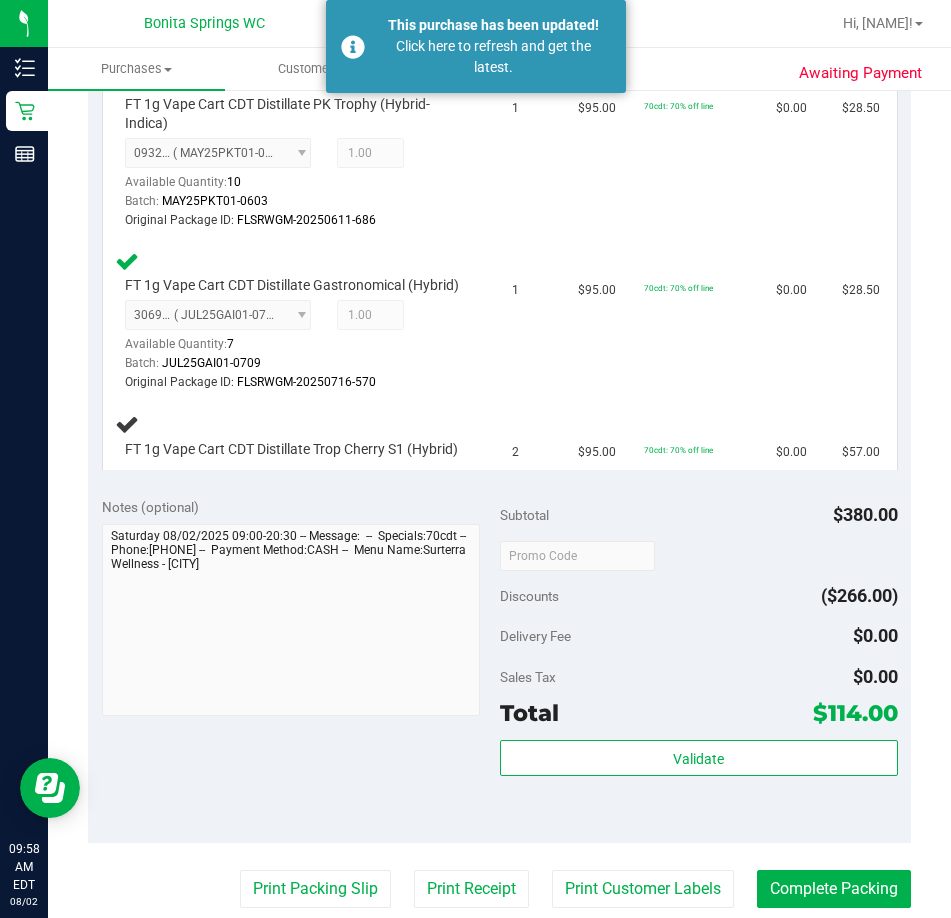scroll, scrollTop: 0, scrollLeft: 0, axis: both 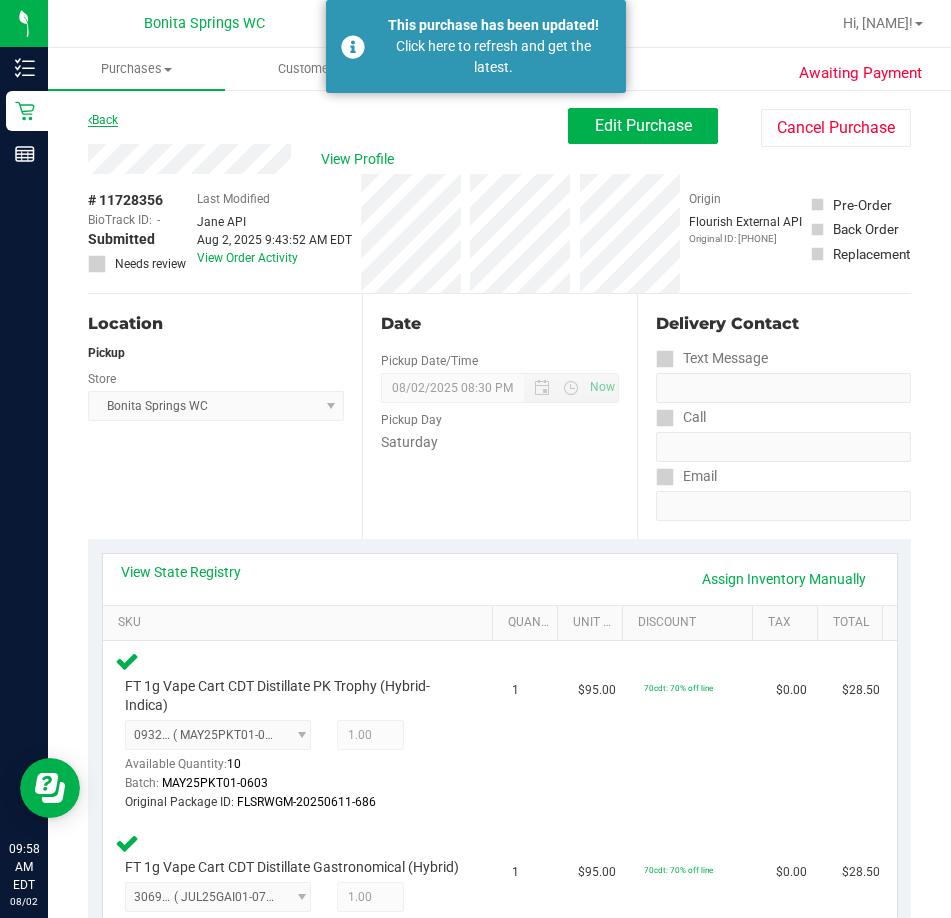 click on "Back" at bounding box center (103, 120) 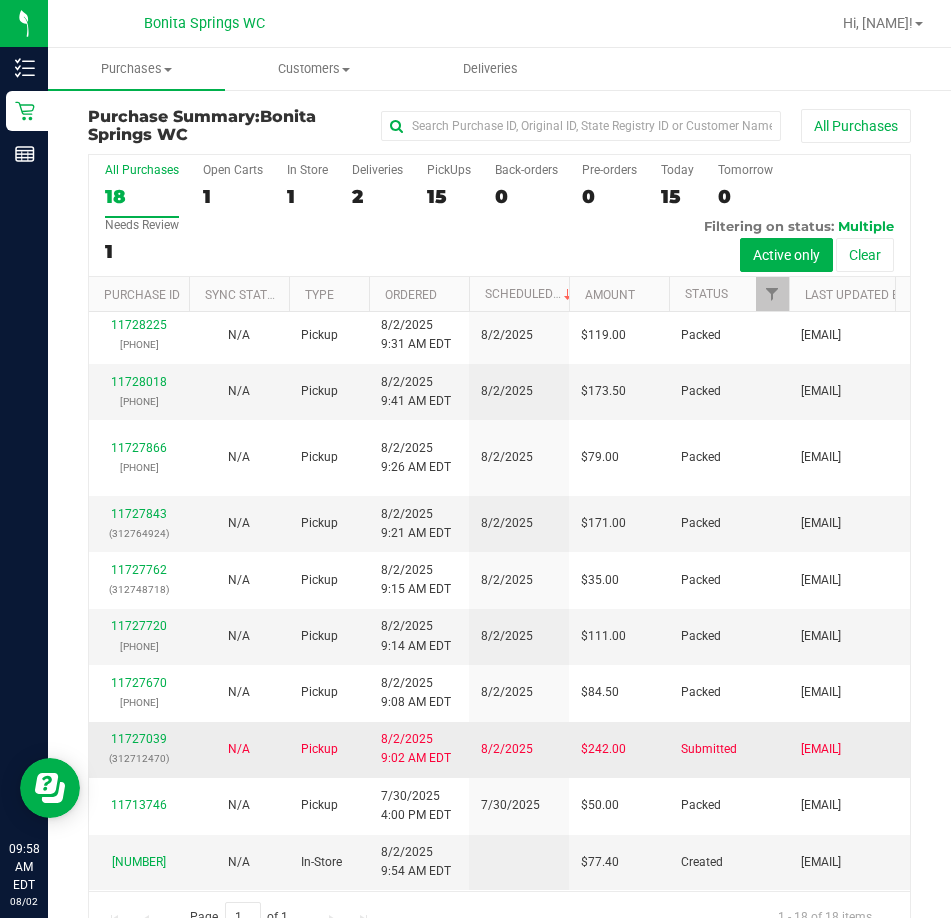 scroll, scrollTop: 855, scrollLeft: 0, axis: vertical 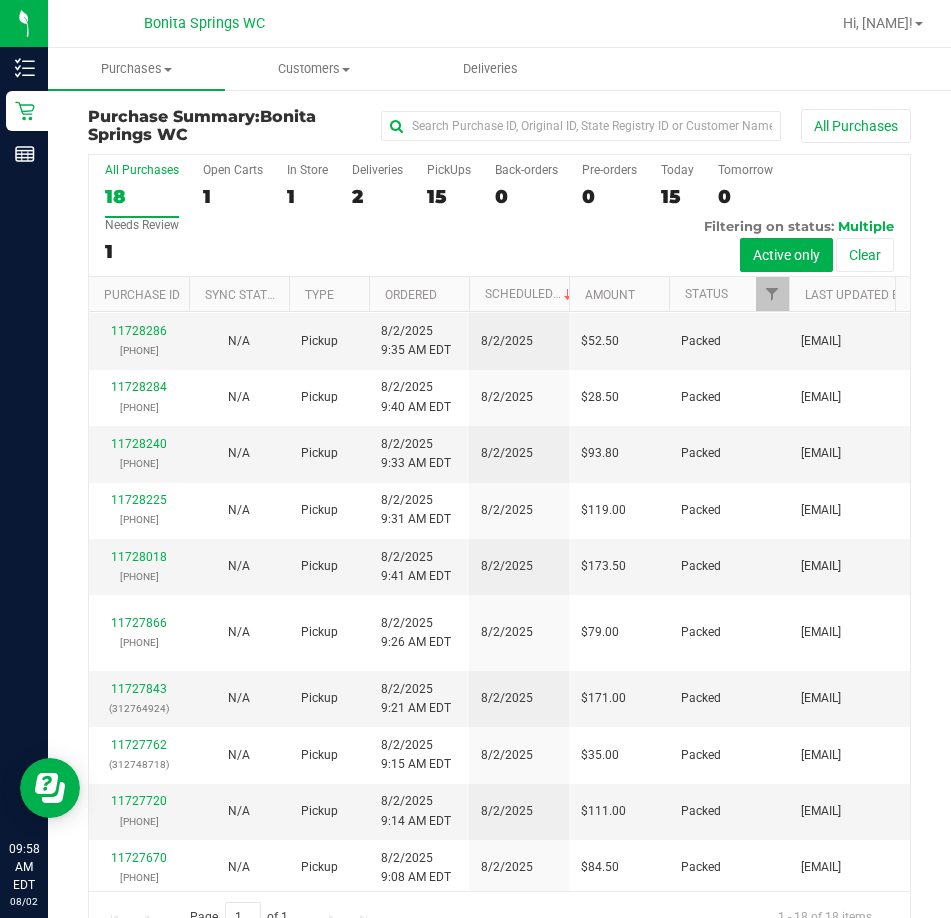 click on "11728433" at bounding box center [139, 218] 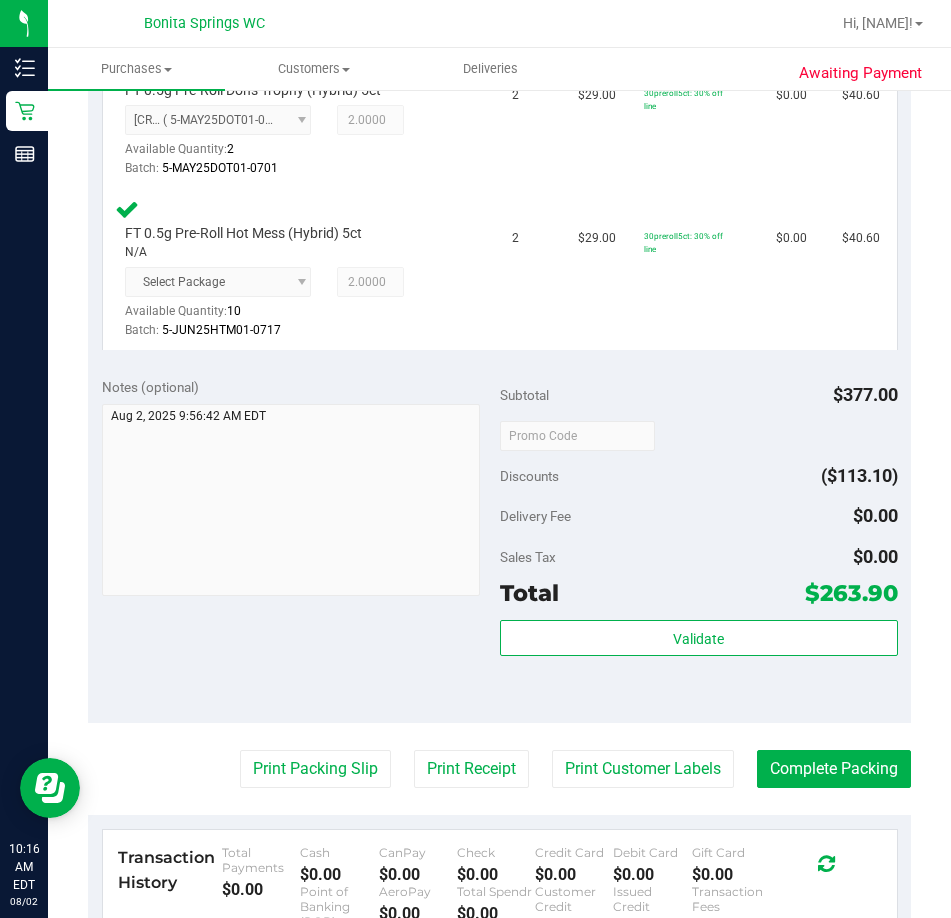 scroll, scrollTop: 1412, scrollLeft: 0, axis: vertical 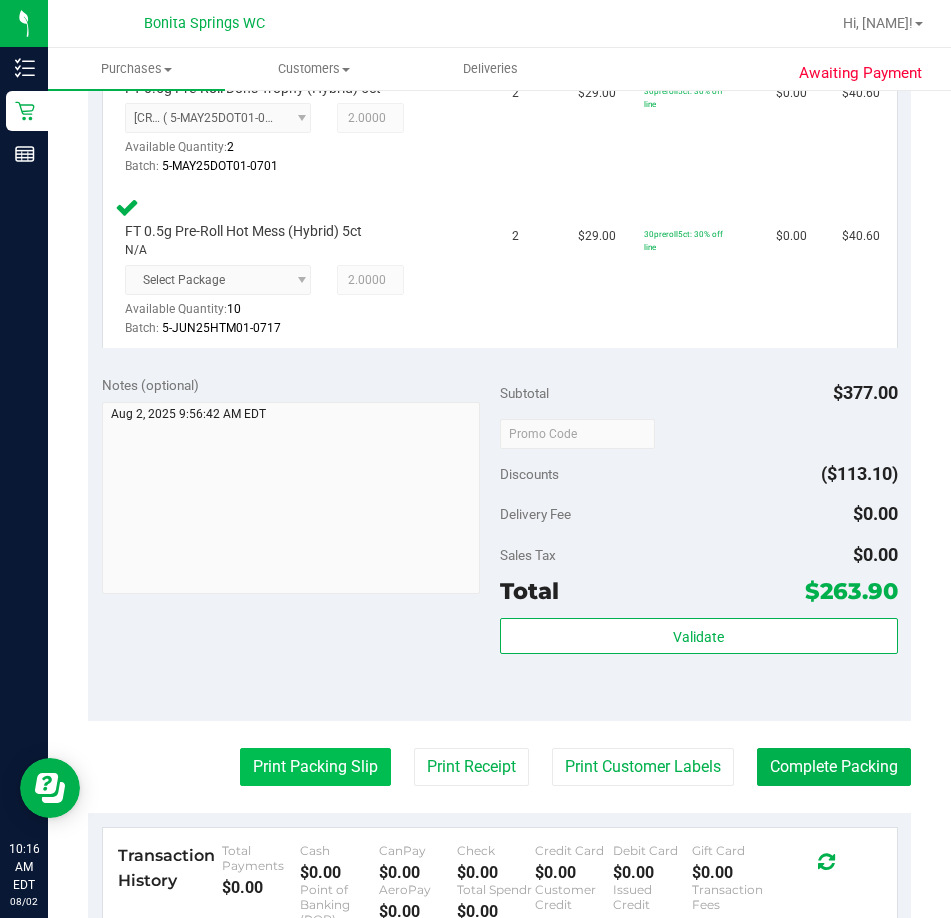 click on "Print Packing Slip" at bounding box center (315, 767) 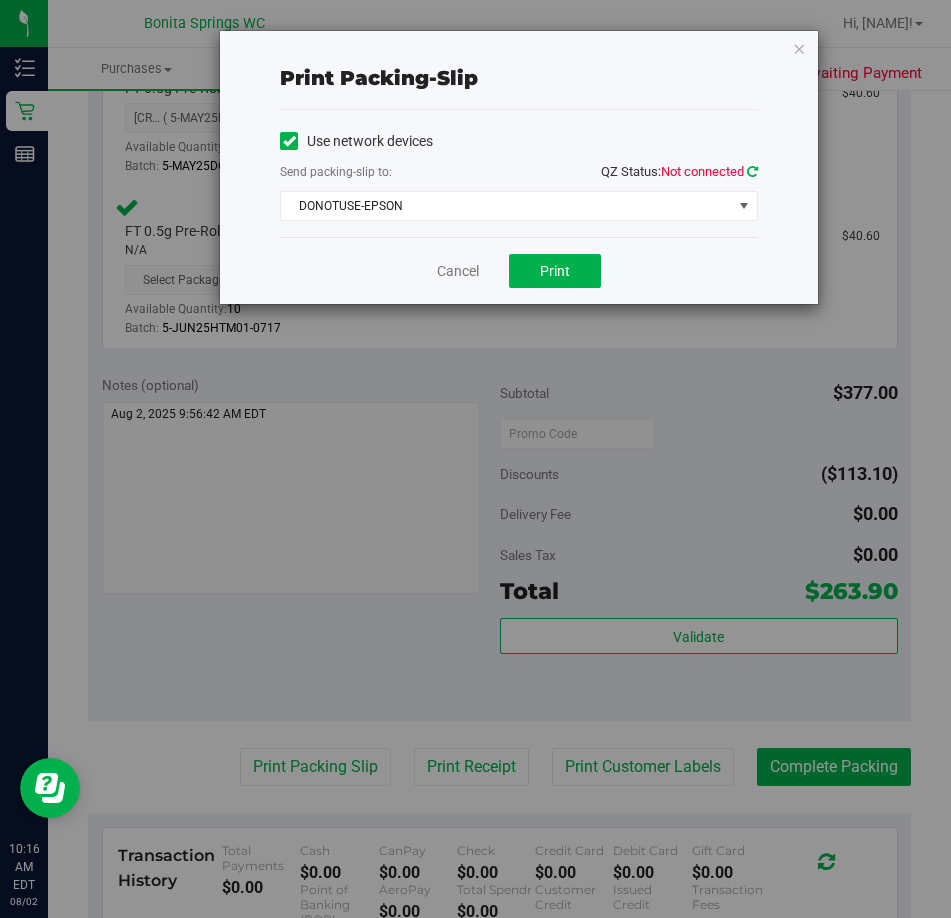 click at bounding box center (752, 171) 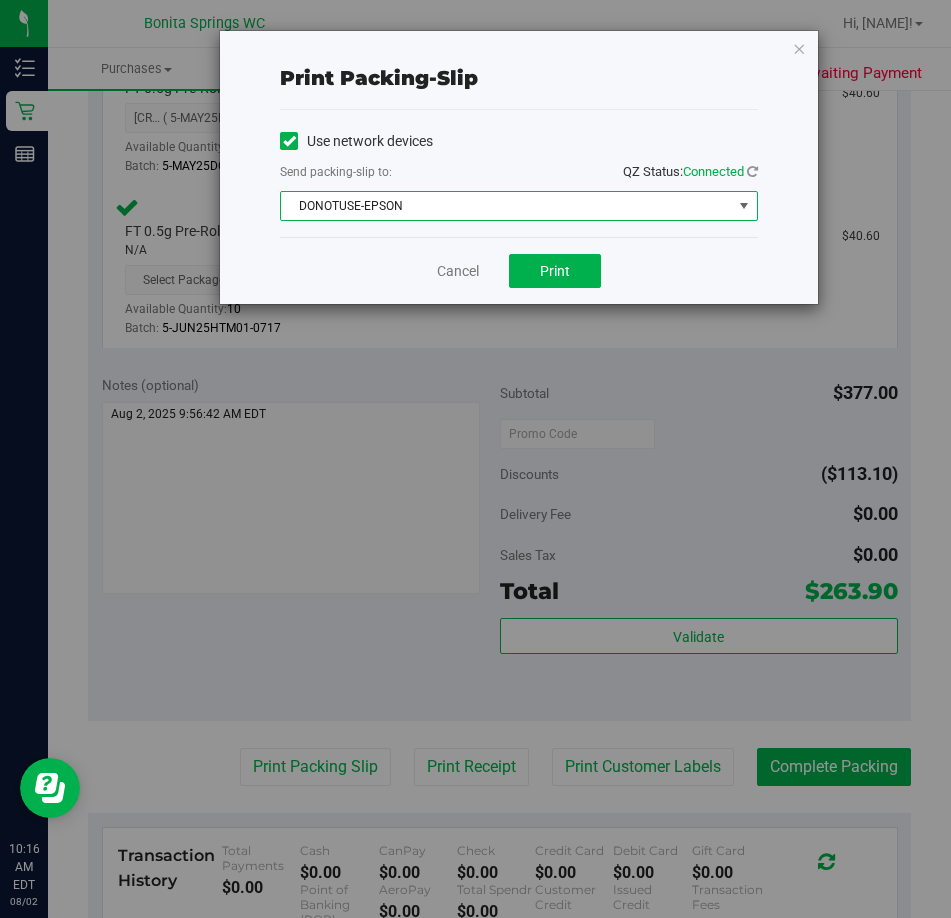 click on "DONOTUSE-EPSON" at bounding box center (506, 206) 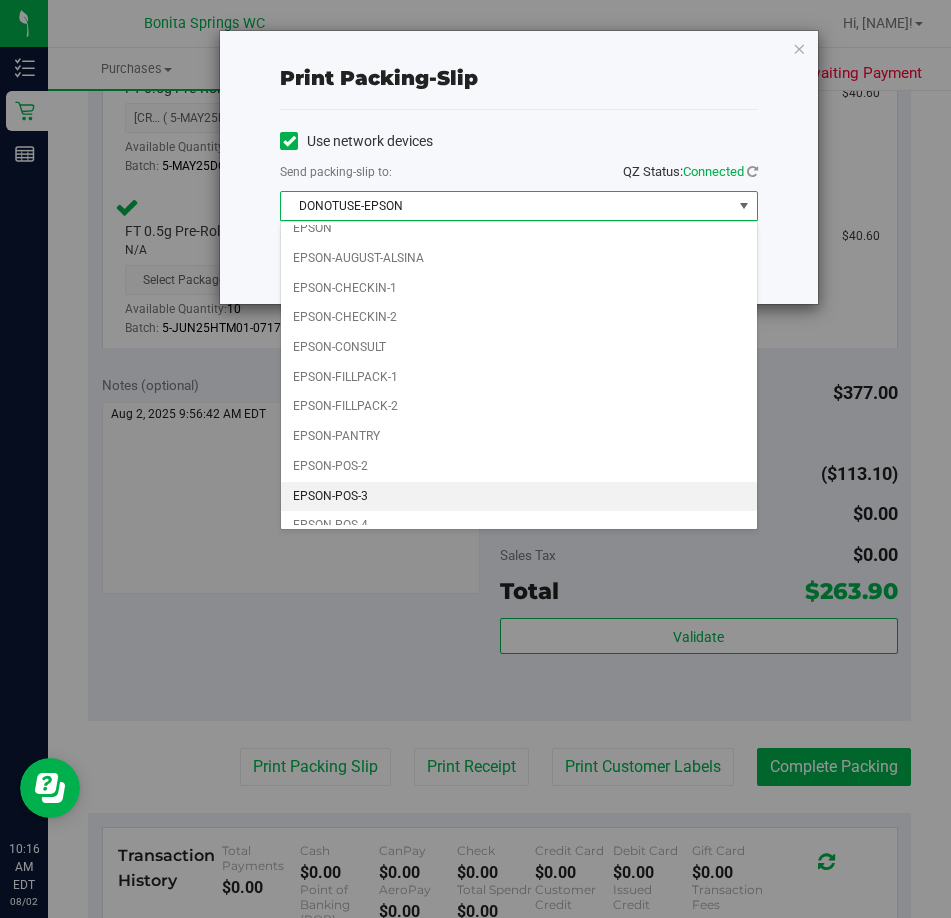 scroll, scrollTop: 57, scrollLeft: 0, axis: vertical 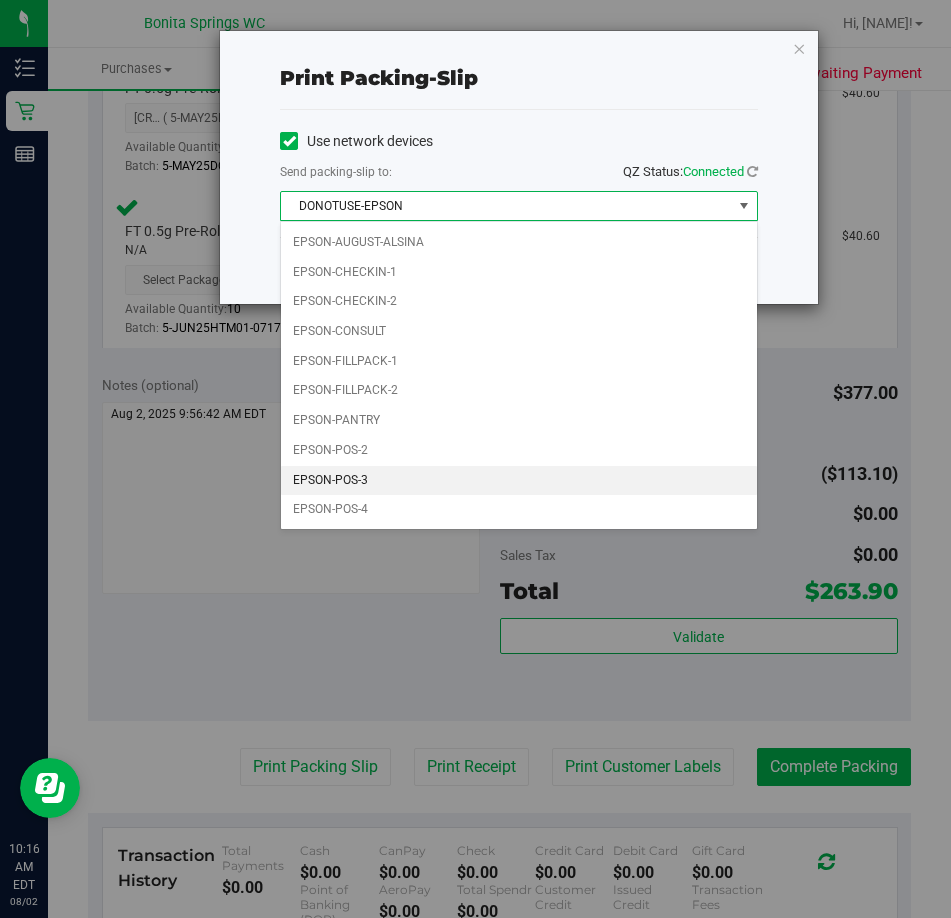click on "EPSON-POS-3" at bounding box center (519, 481) 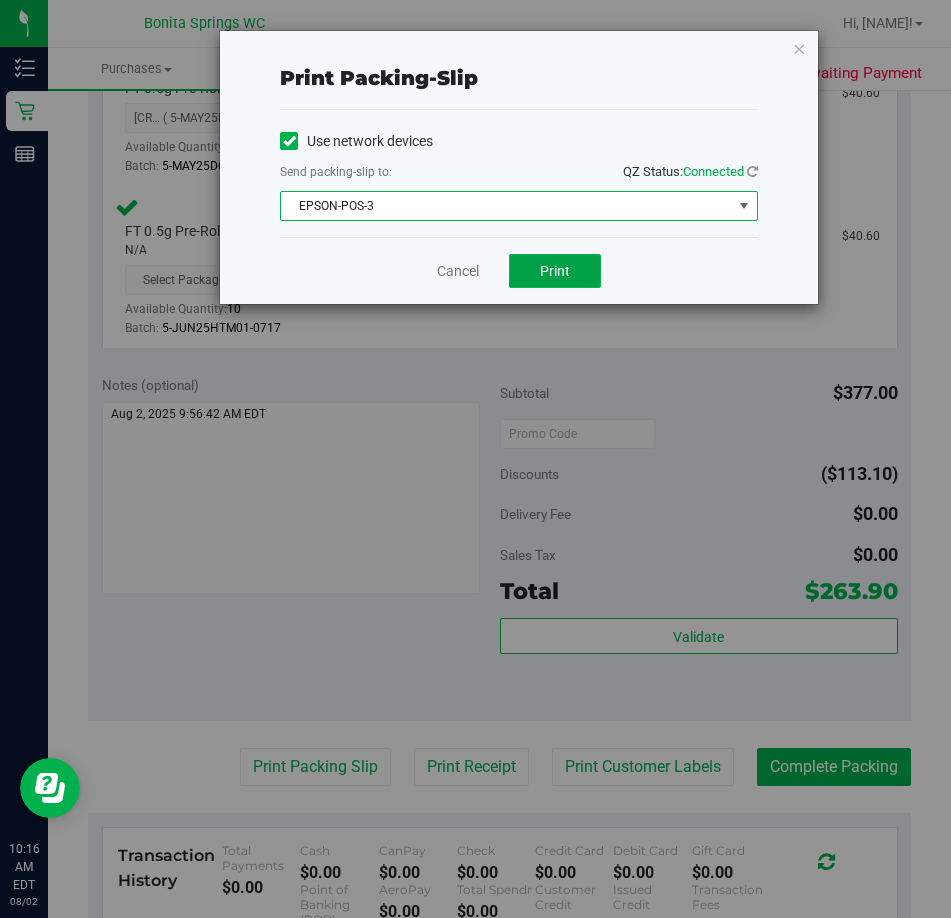 click on "Print" at bounding box center [555, 271] 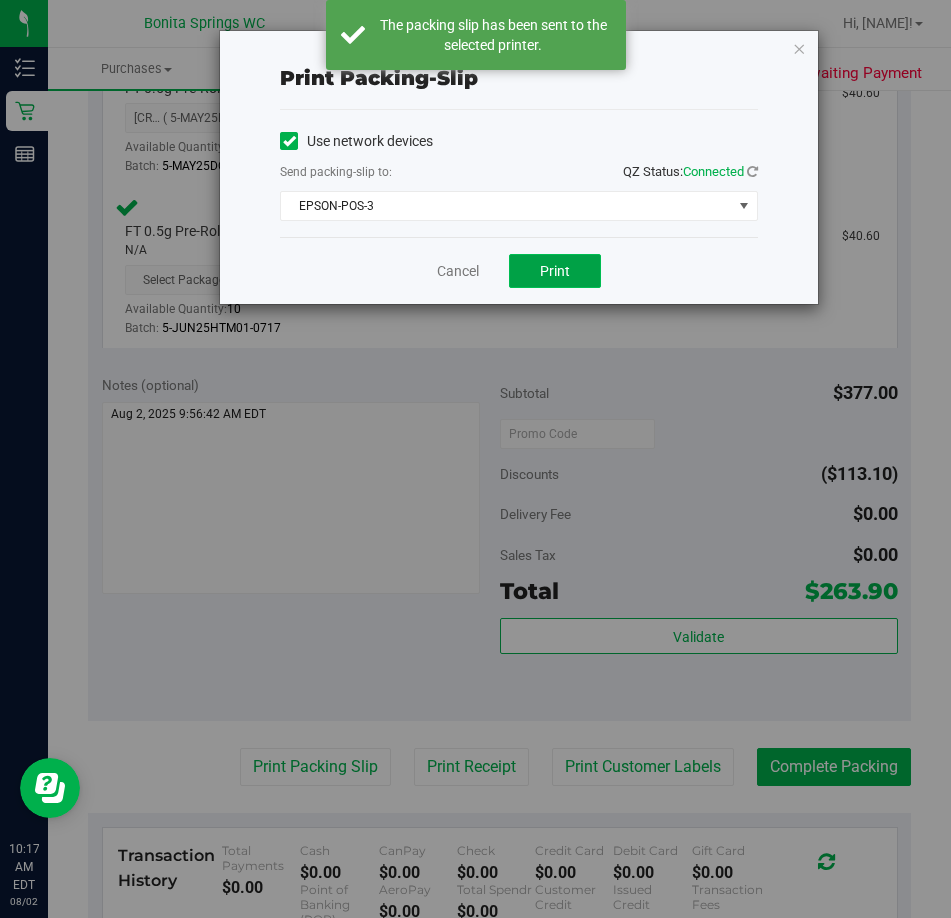 click on "Print" at bounding box center [555, 271] 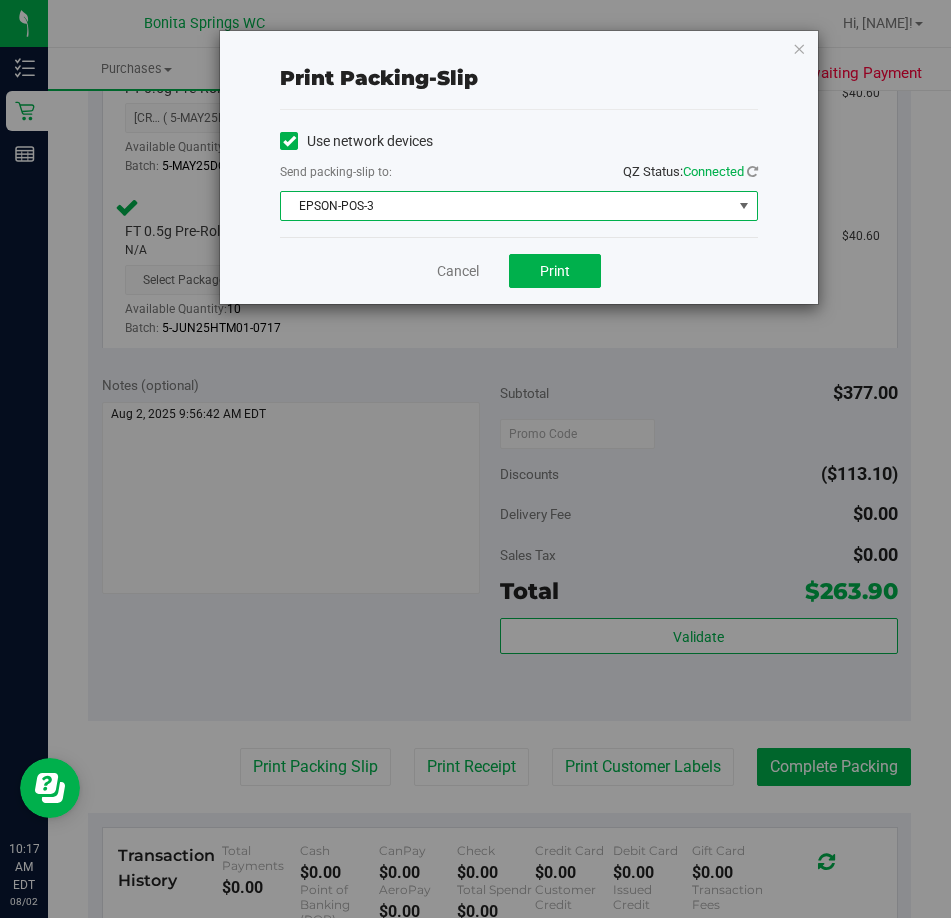 click on "EPSON-POS-3" at bounding box center [506, 206] 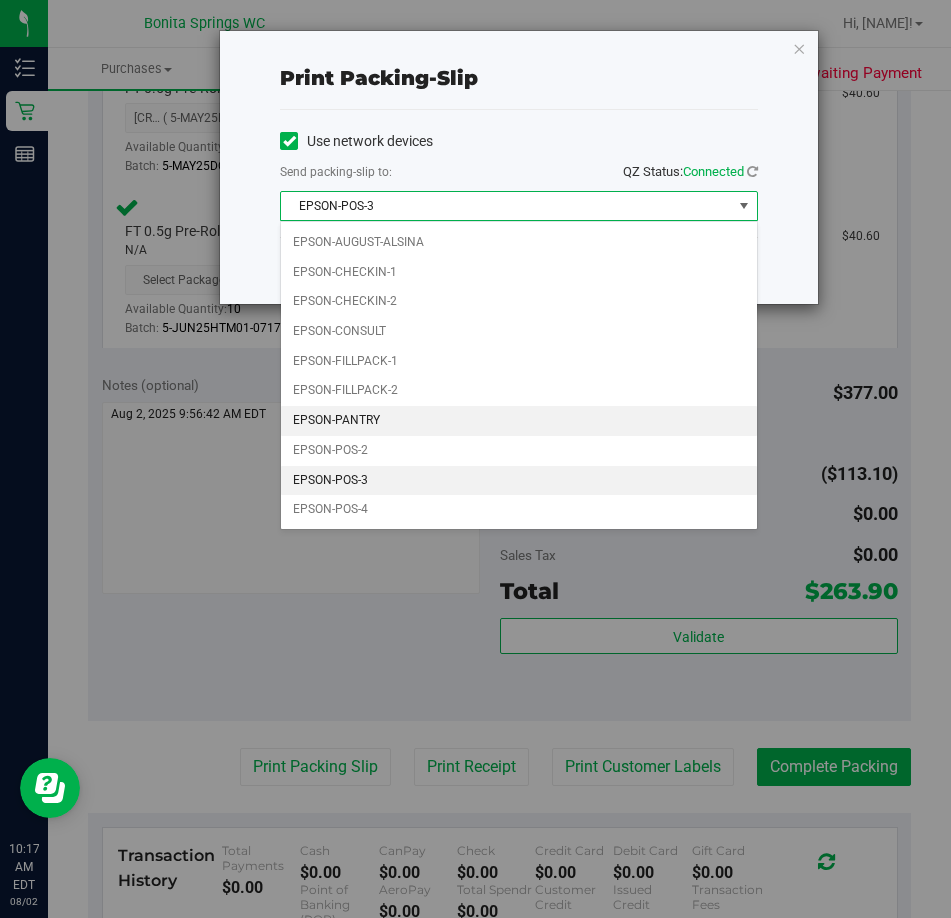 click on "EPSON-PANTRY" at bounding box center [519, 421] 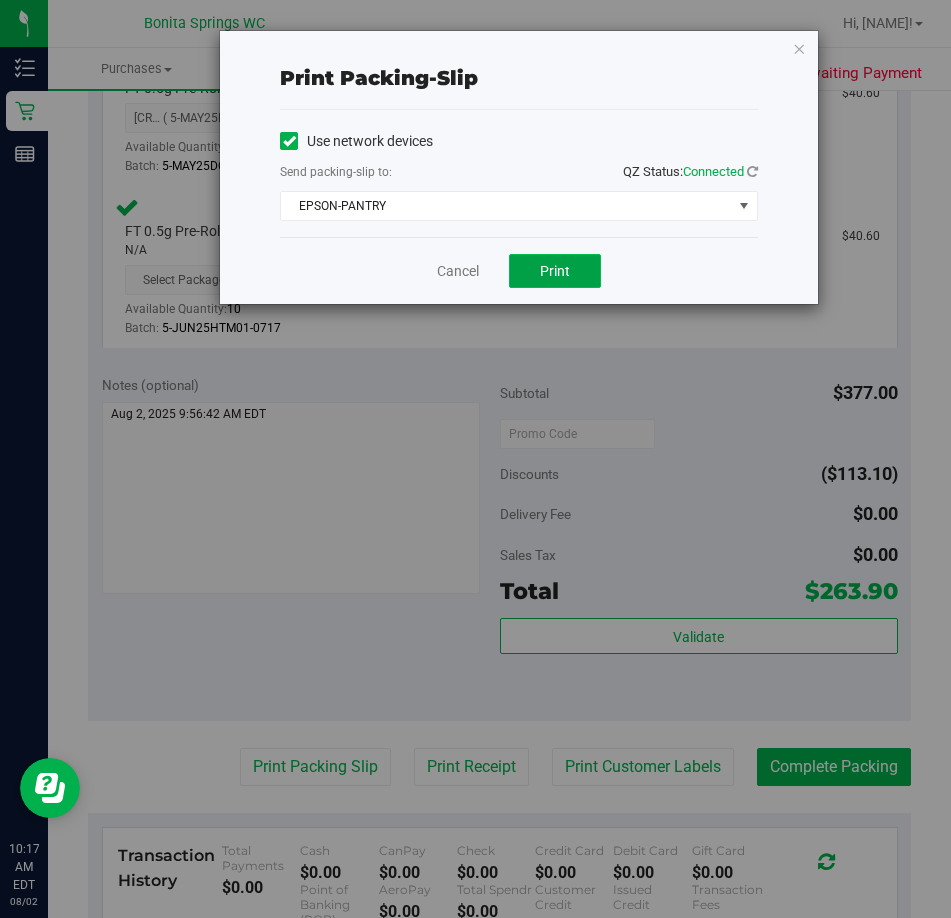 click on "Print" at bounding box center [555, 271] 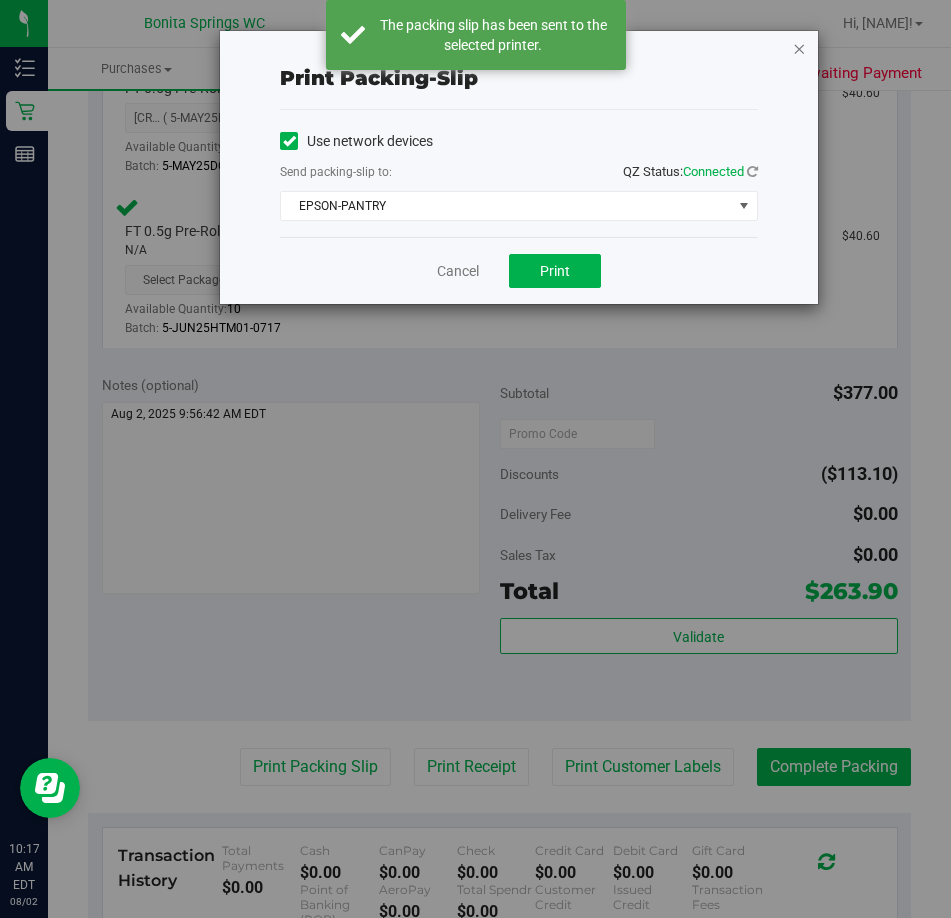 click at bounding box center (799, 48) 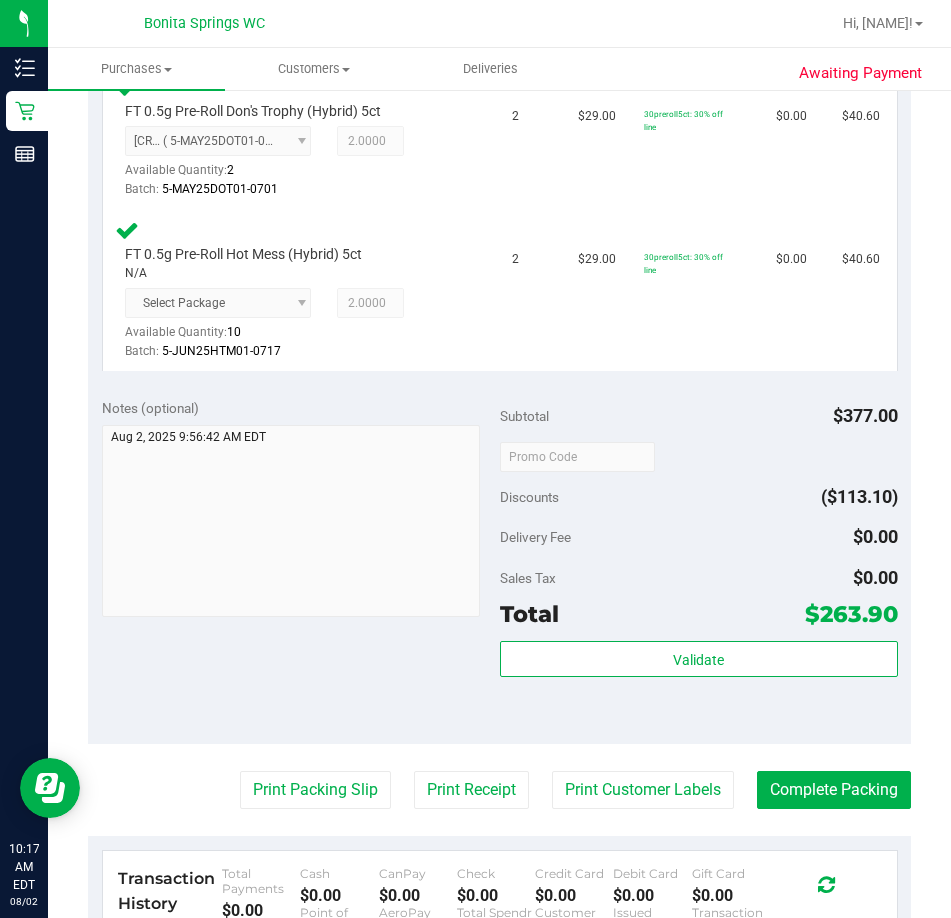 scroll, scrollTop: 1612, scrollLeft: 0, axis: vertical 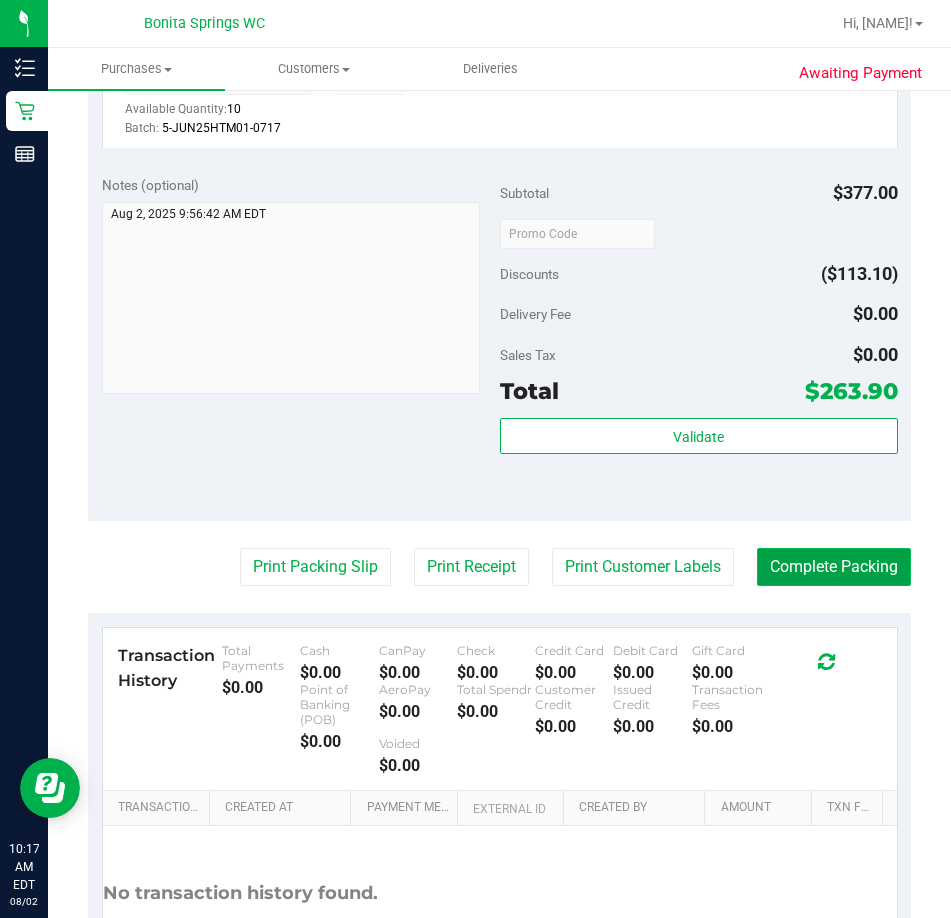 click on "Complete Packing" at bounding box center [834, 567] 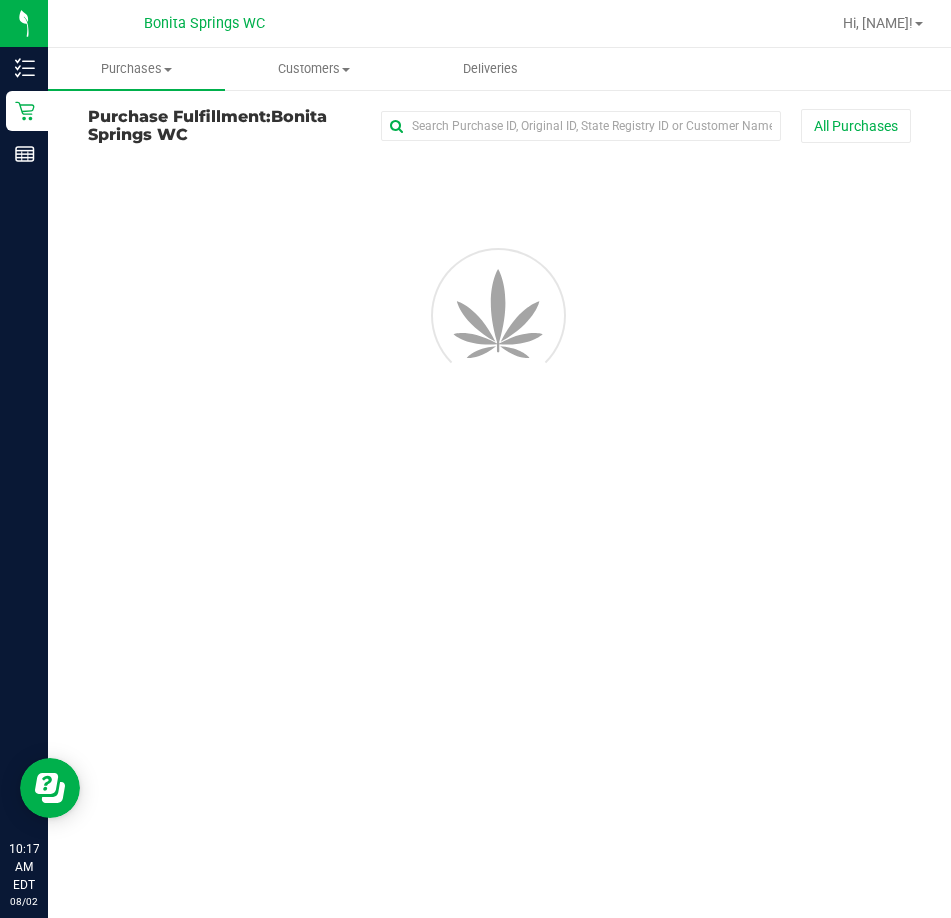scroll, scrollTop: 0, scrollLeft: 0, axis: both 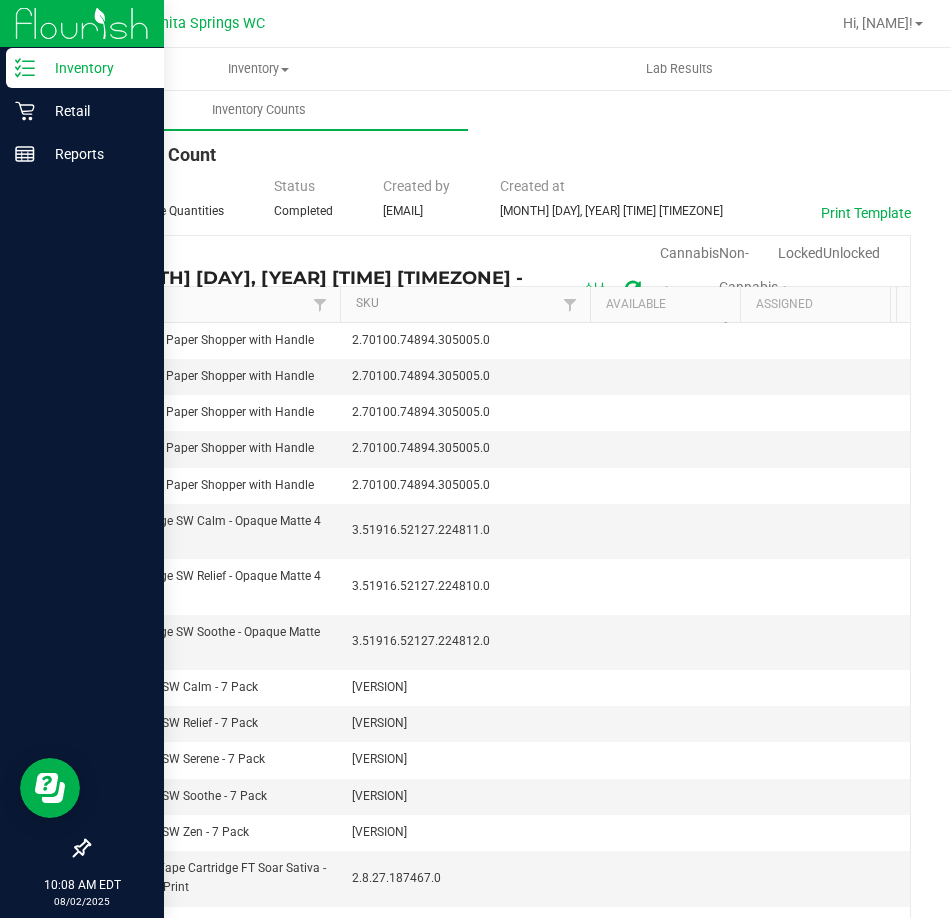 click on "Inventory" at bounding box center [95, 68] 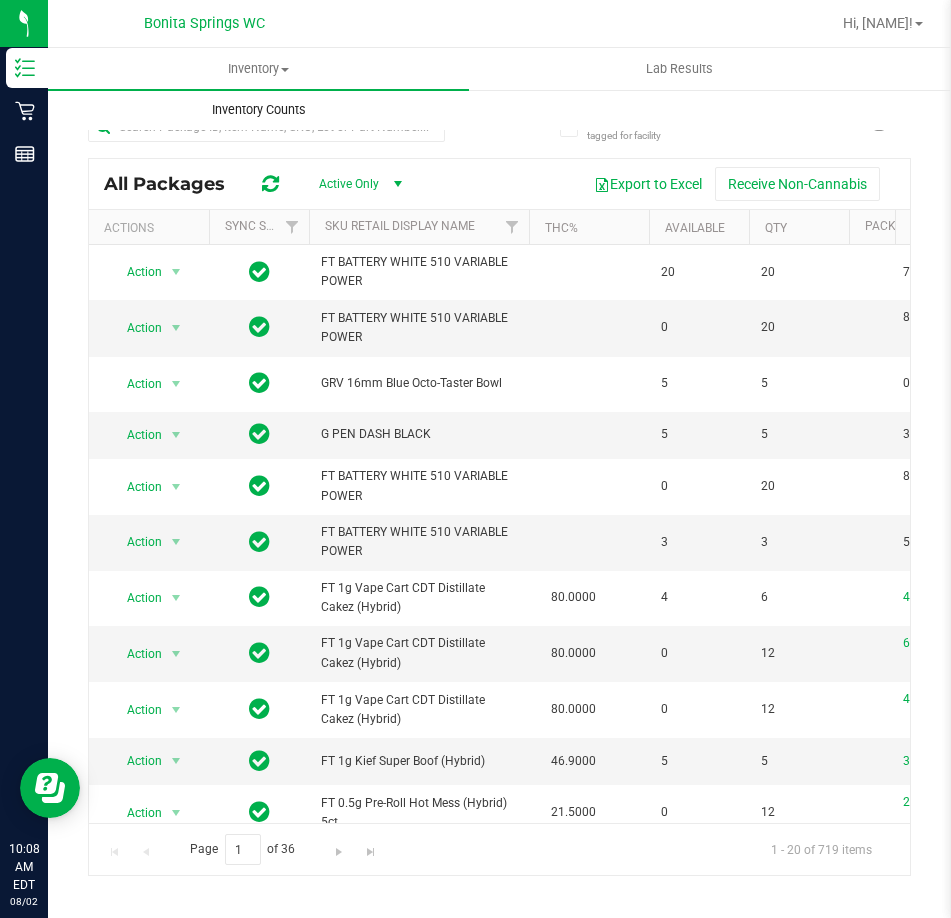 click on "Inventory Counts" at bounding box center [258, 110] 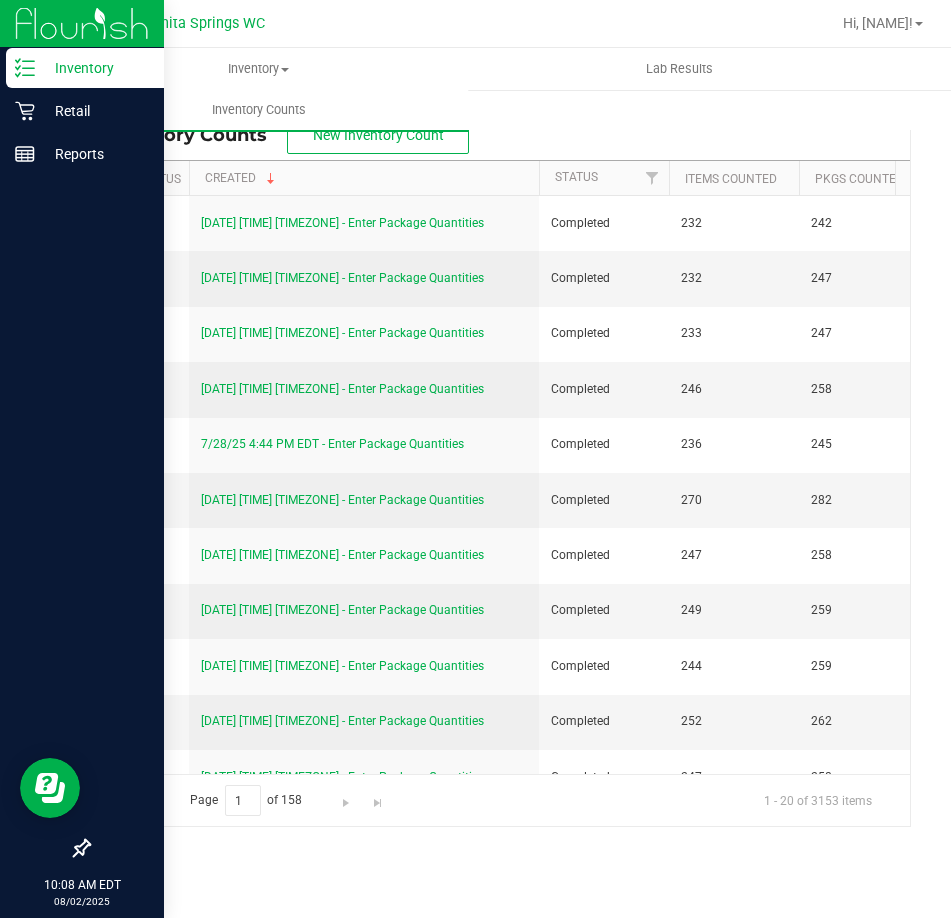 click on "Inventory" at bounding box center (95, 68) 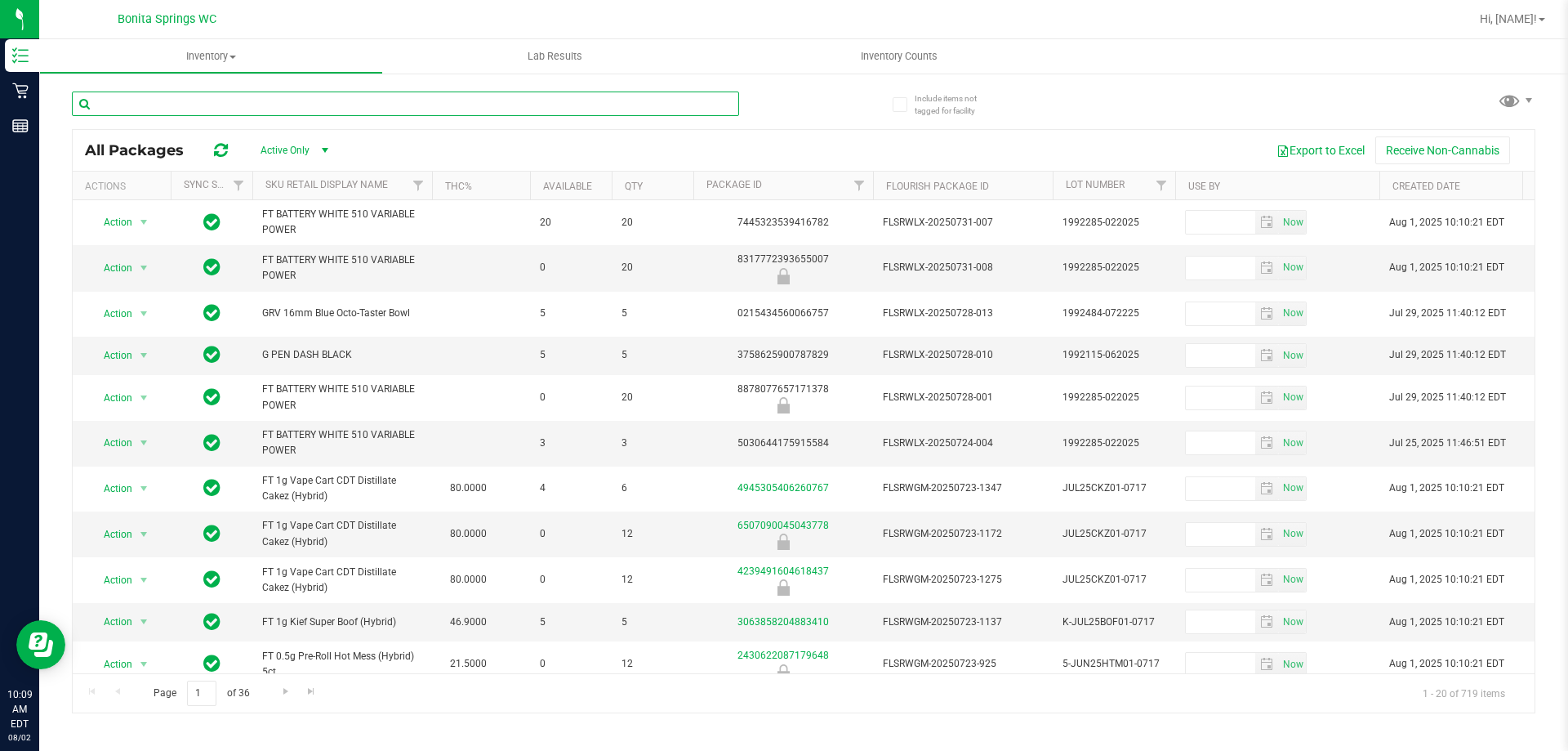 drag, startPoint x: 187, startPoint y: 105, endPoint x: 202, endPoint y: 104, distance: 15.033296 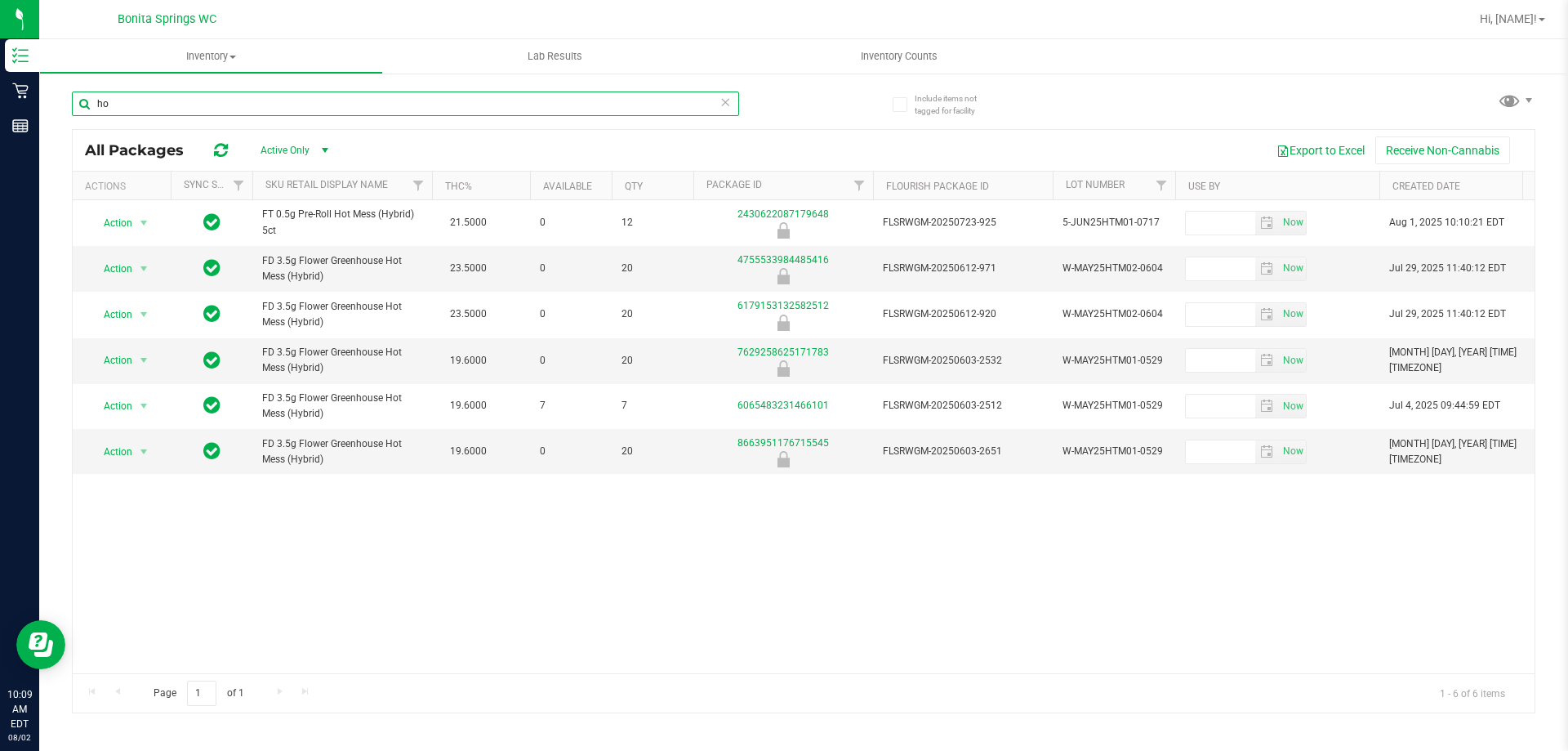 type on "h" 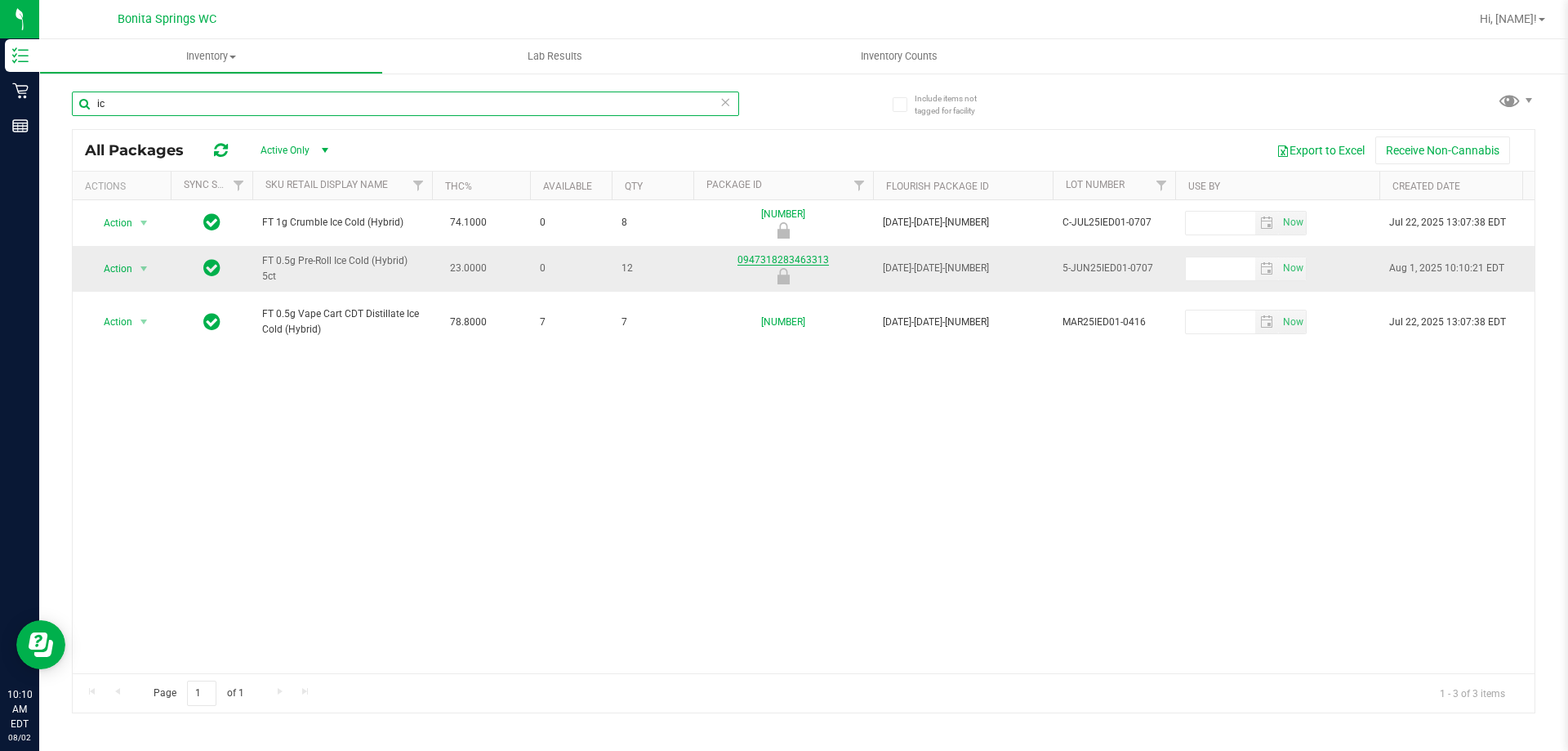 type on "i" 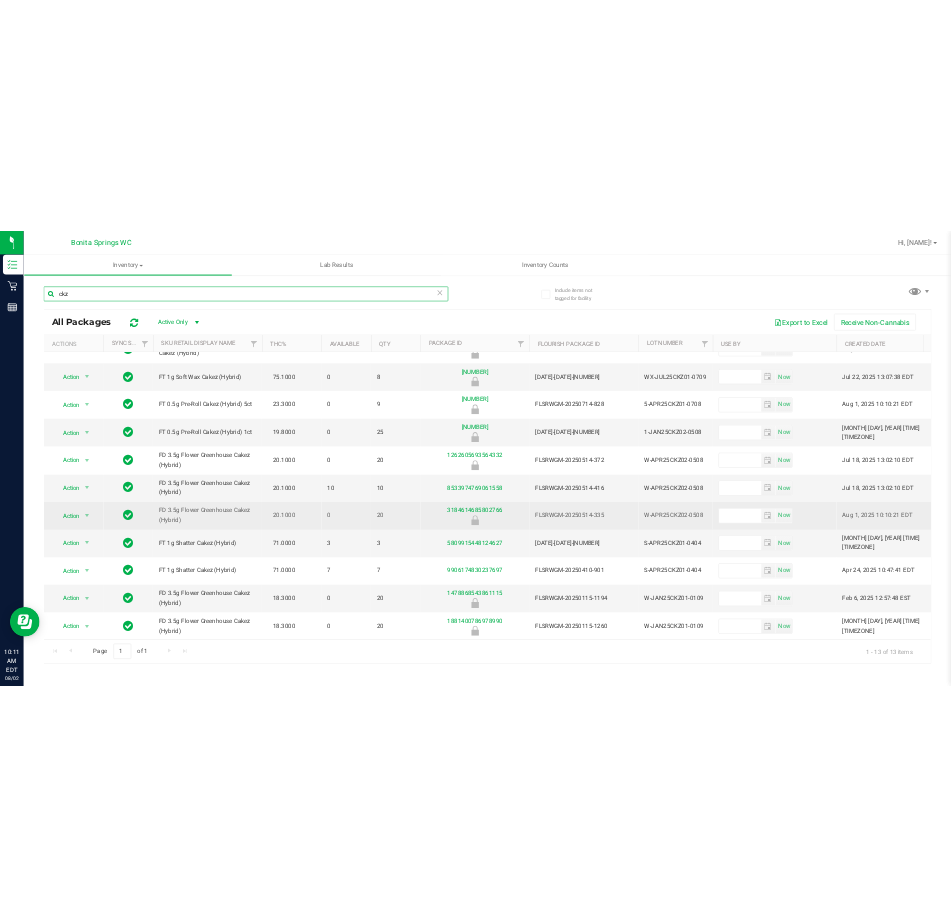 scroll, scrollTop: 218, scrollLeft: 0, axis: vertical 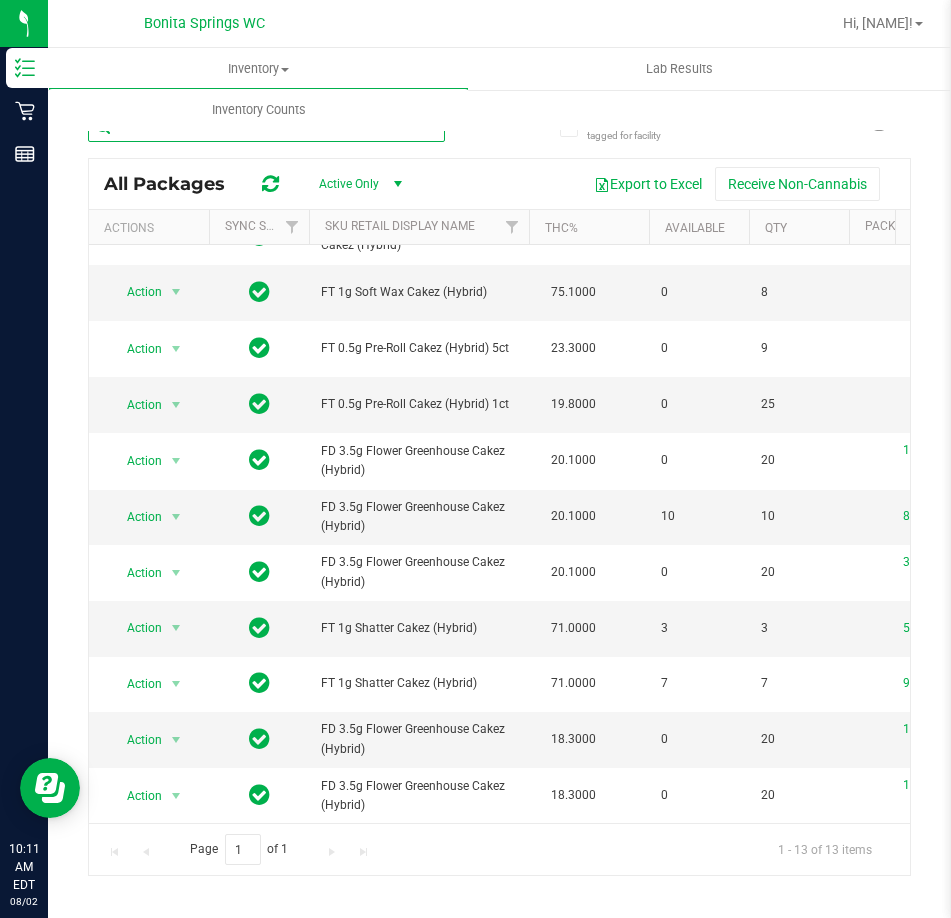 type on "ckz" 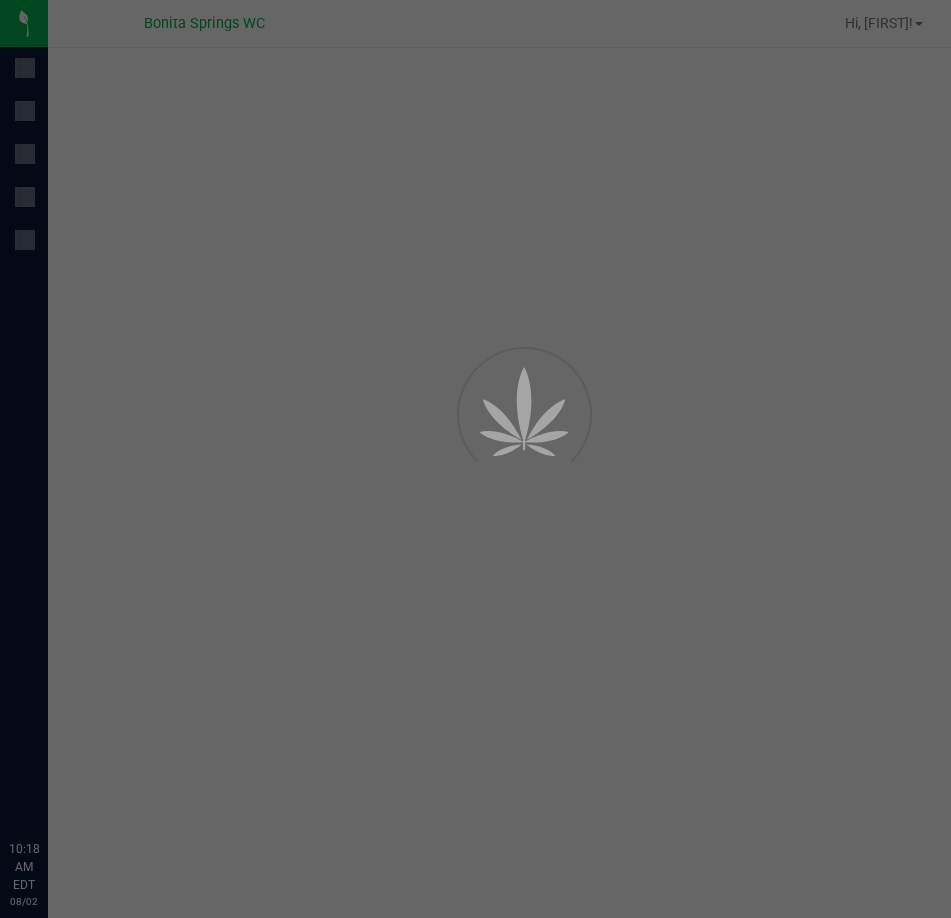scroll, scrollTop: 0, scrollLeft: 0, axis: both 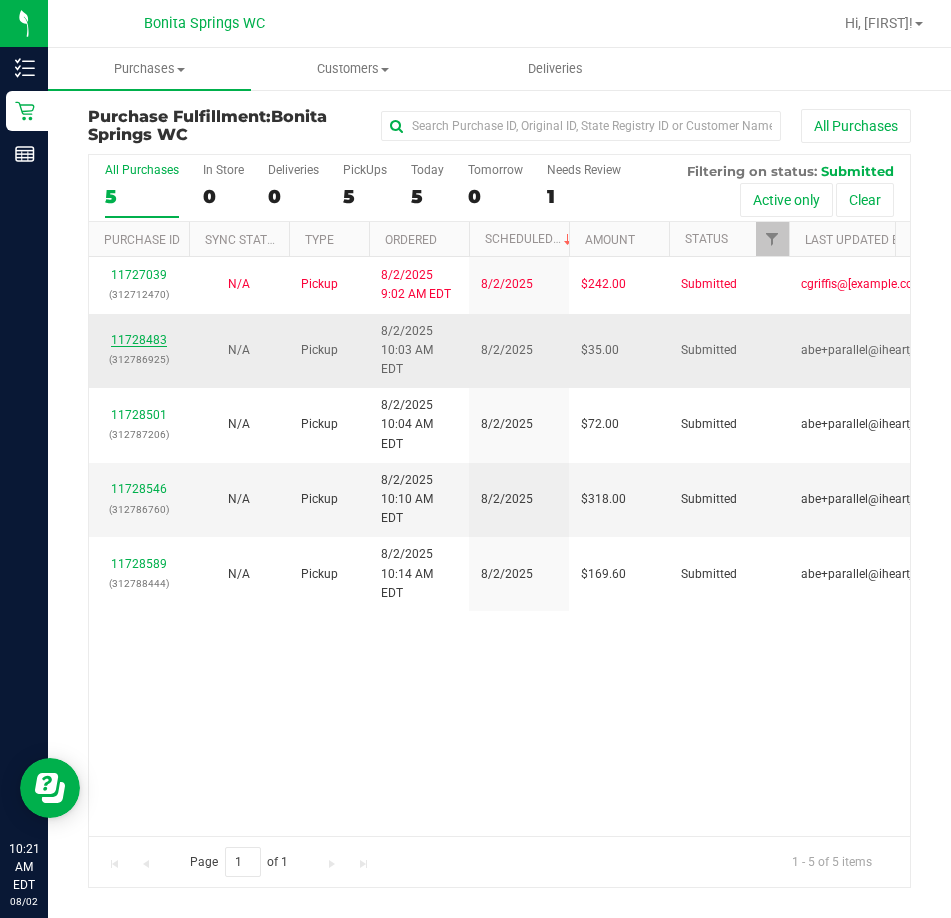 click on "11728483" at bounding box center [139, 340] 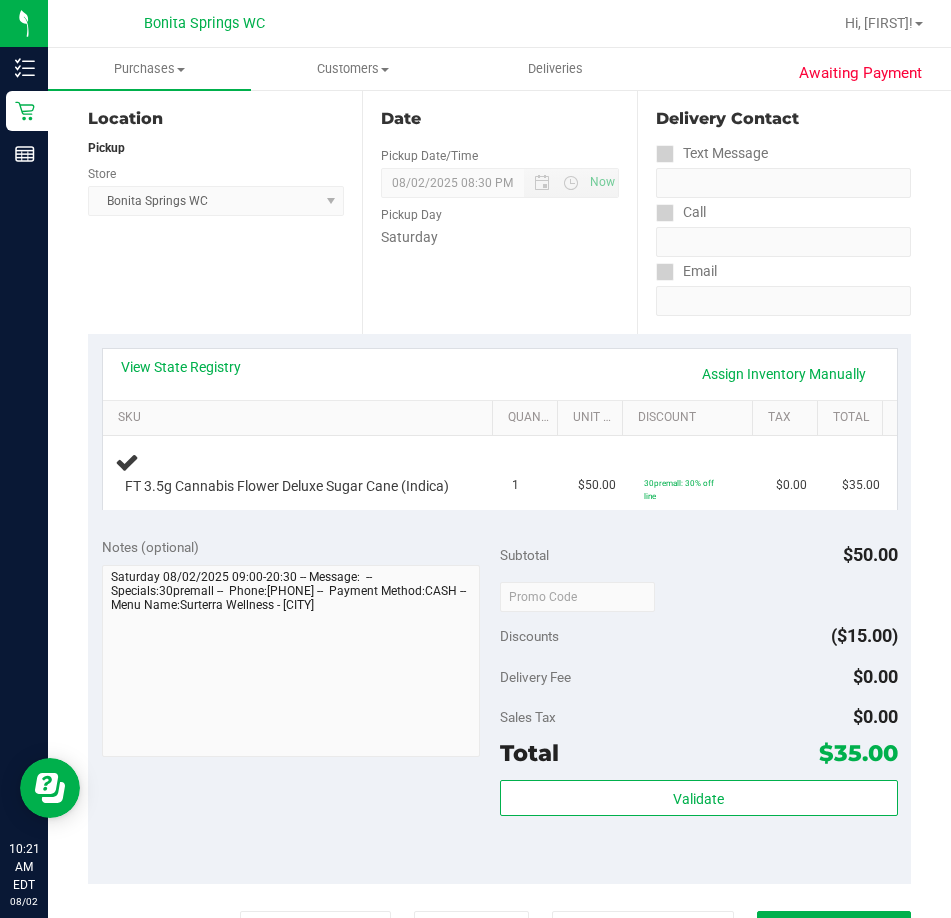 scroll, scrollTop: 300, scrollLeft: 0, axis: vertical 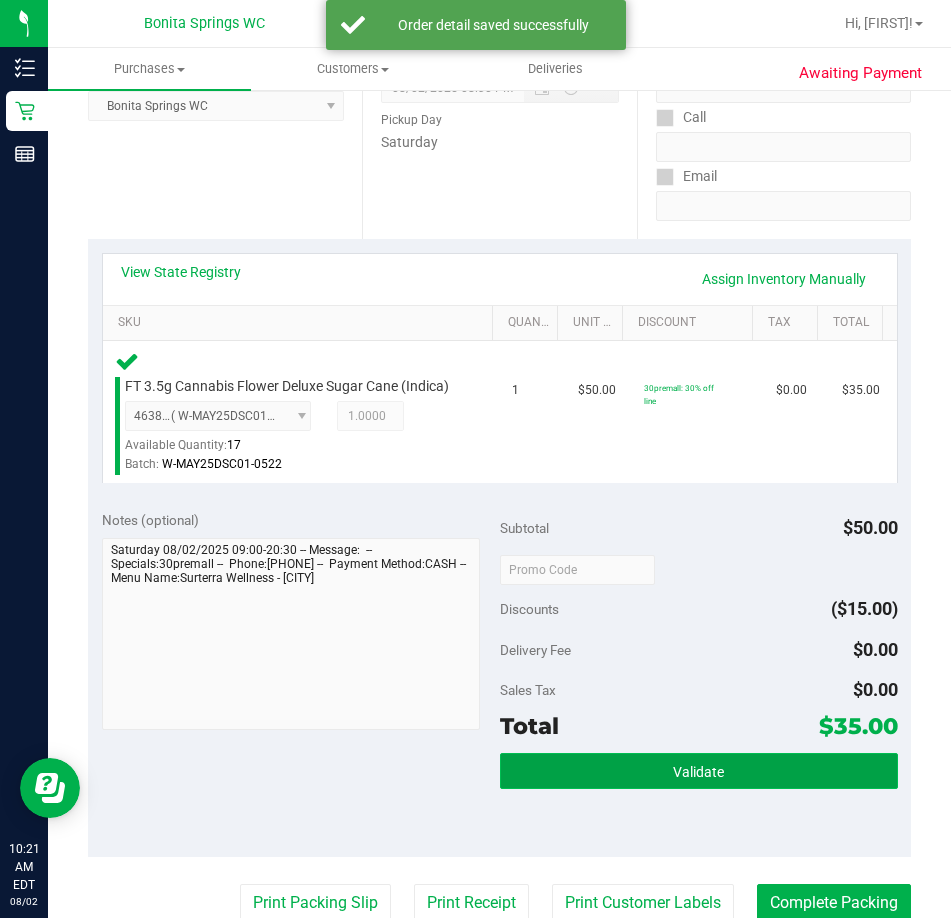 click on "Validate" at bounding box center (699, 771) 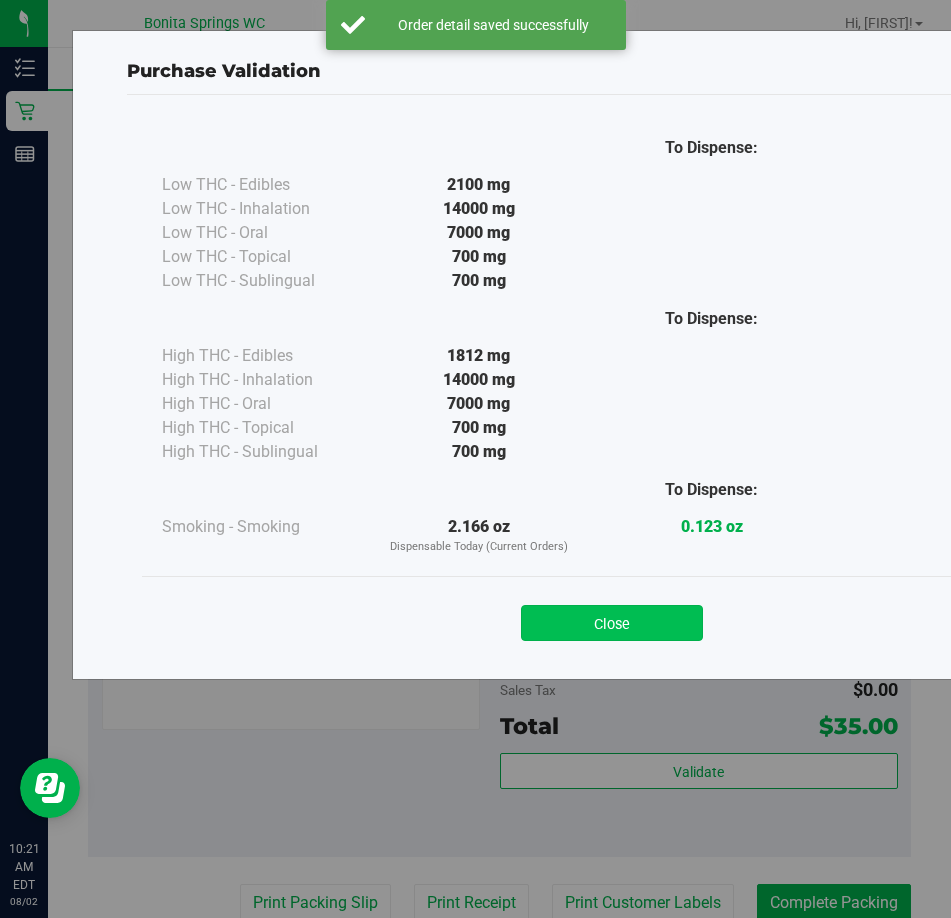 click on "Close" at bounding box center [612, 623] 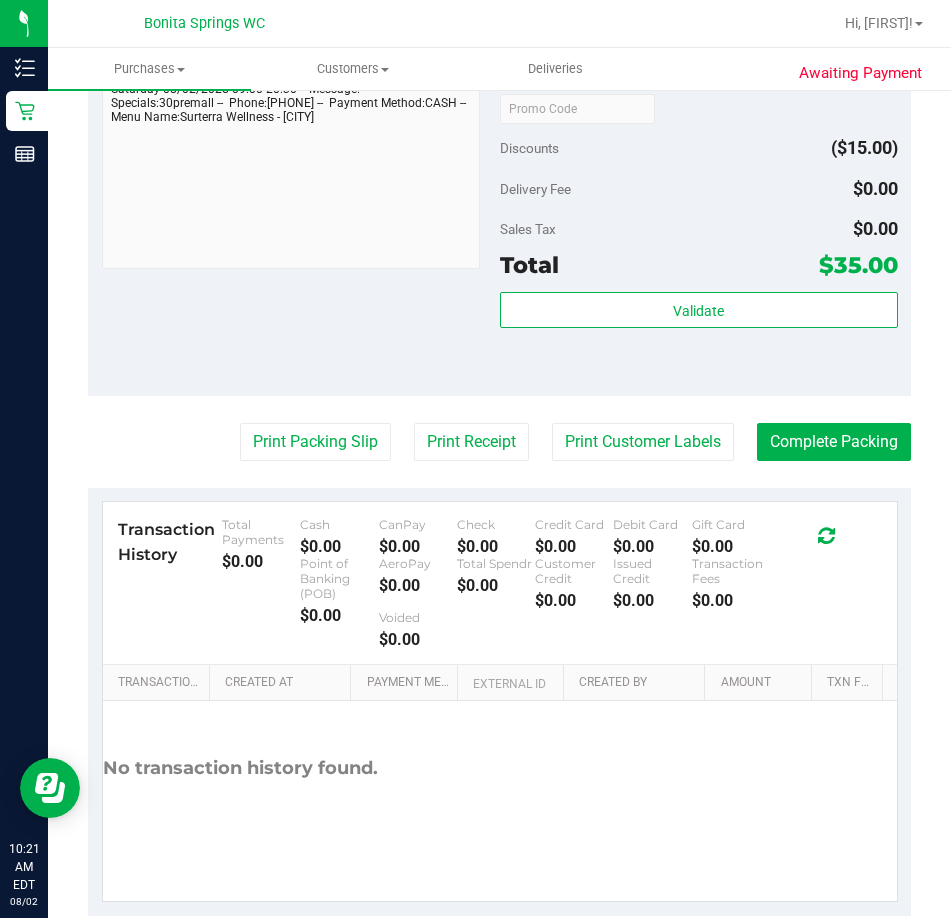 scroll, scrollTop: 757, scrollLeft: 0, axis: vertical 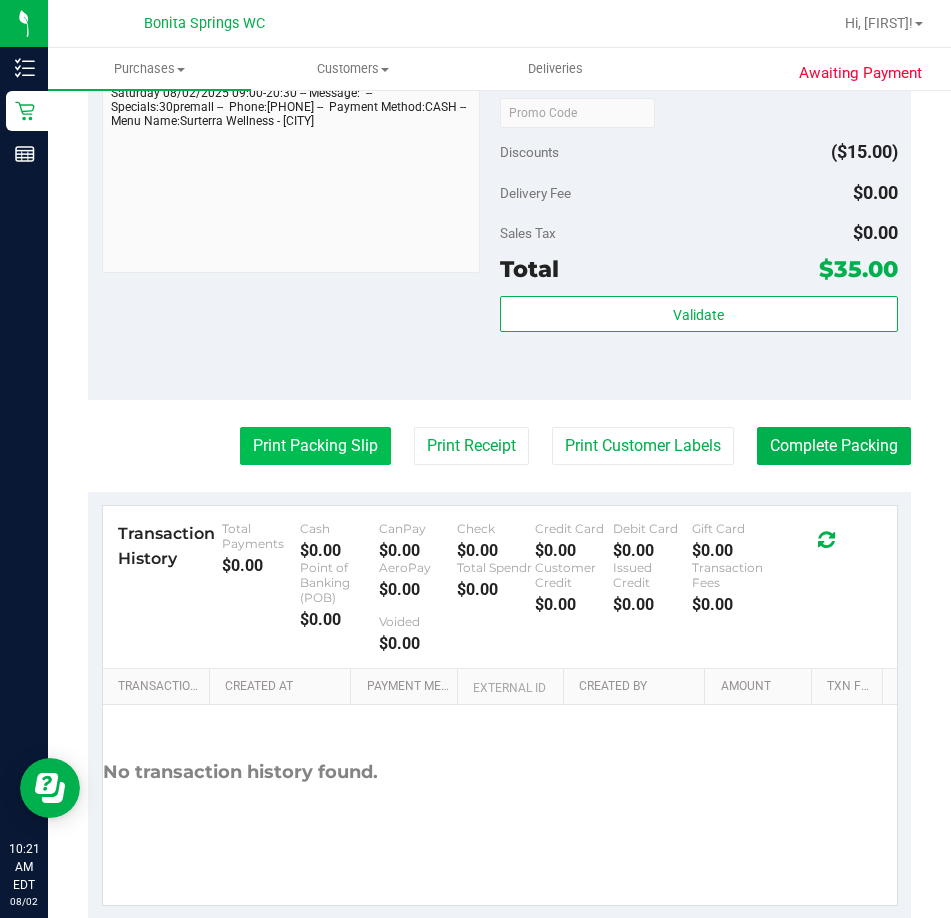 click on "Print Packing Slip" at bounding box center (315, 446) 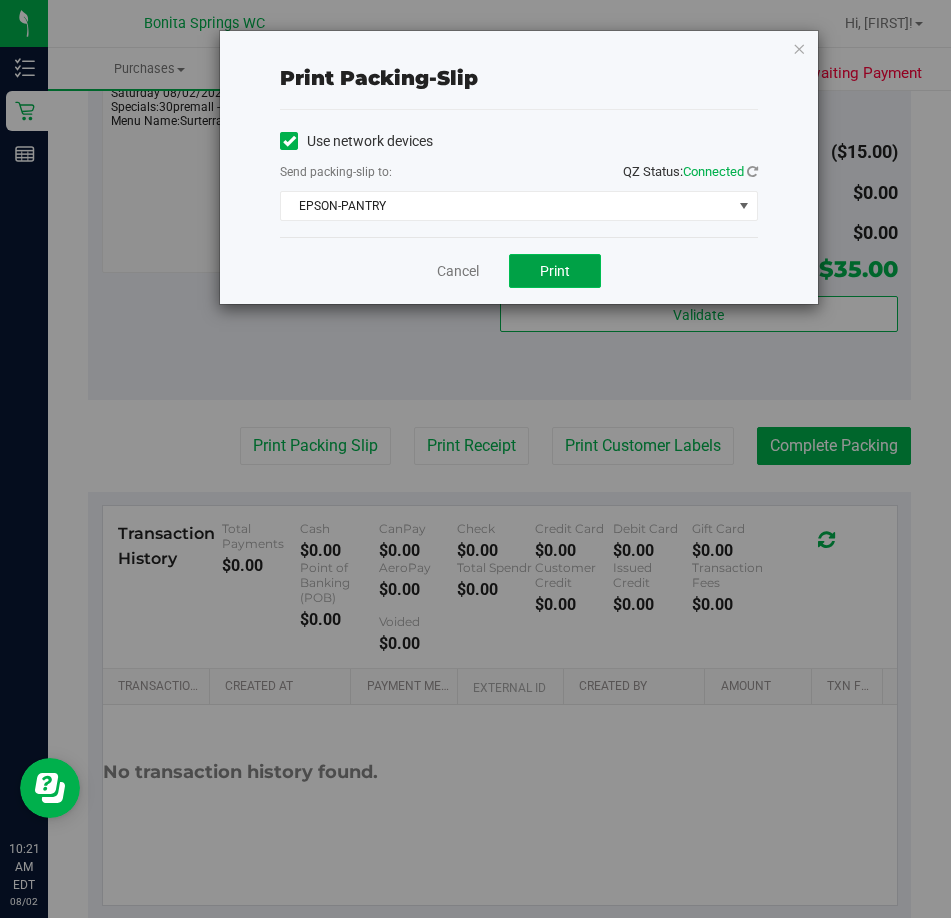 click on "Print" at bounding box center (555, 271) 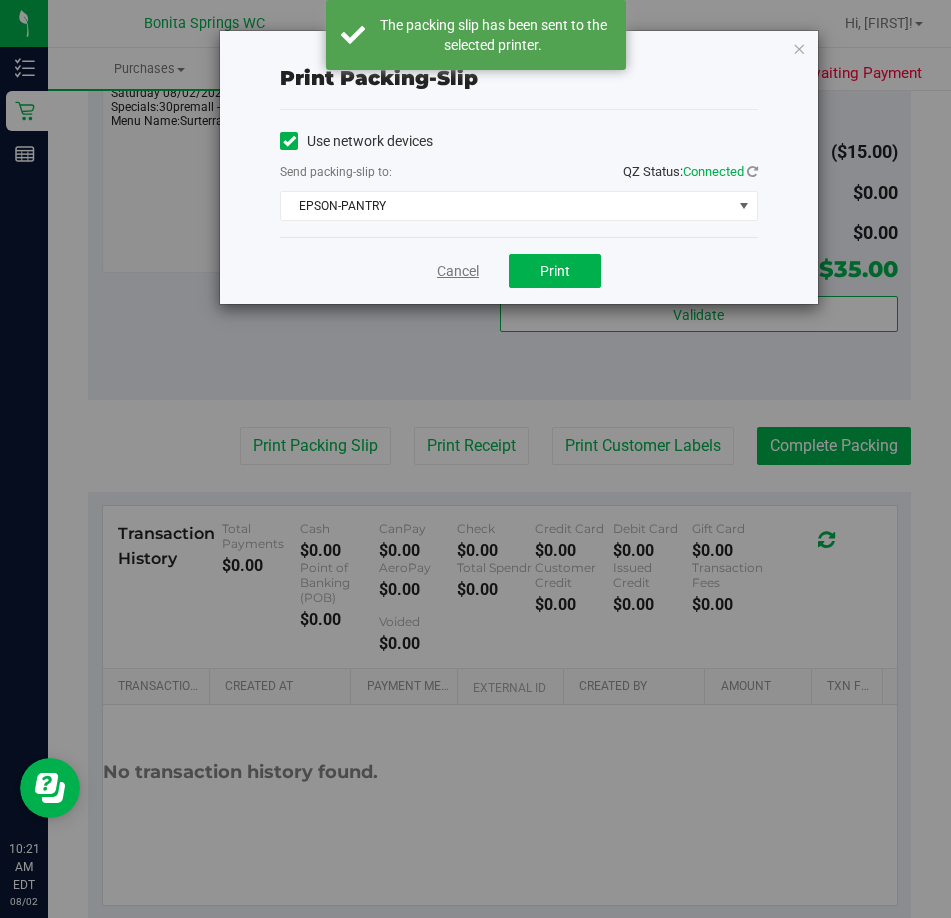 click on "Cancel" at bounding box center (458, 271) 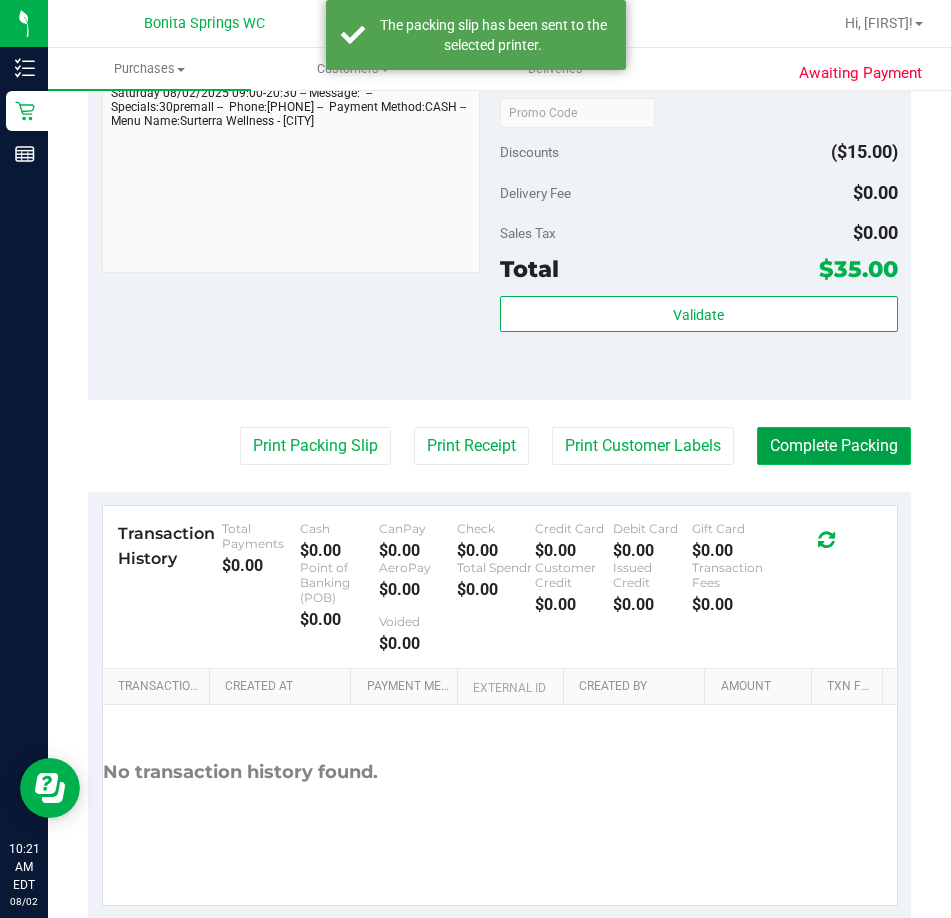 click on "Complete Packing" at bounding box center [834, 446] 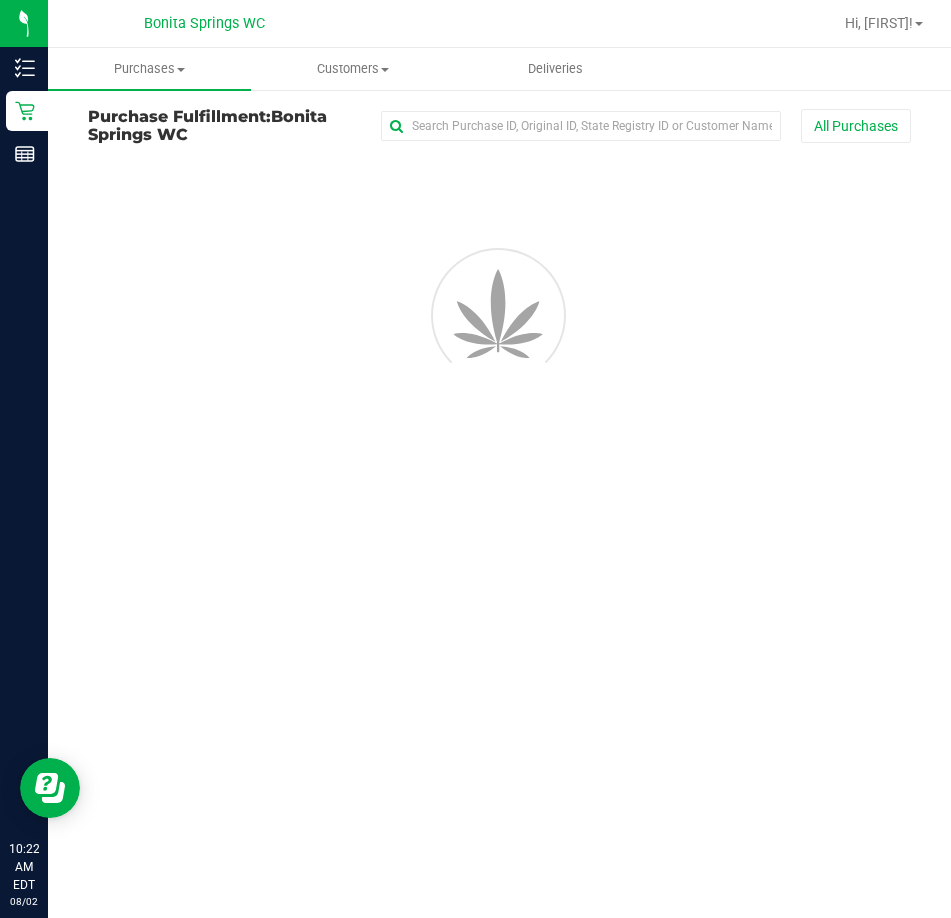 scroll, scrollTop: 0, scrollLeft: 0, axis: both 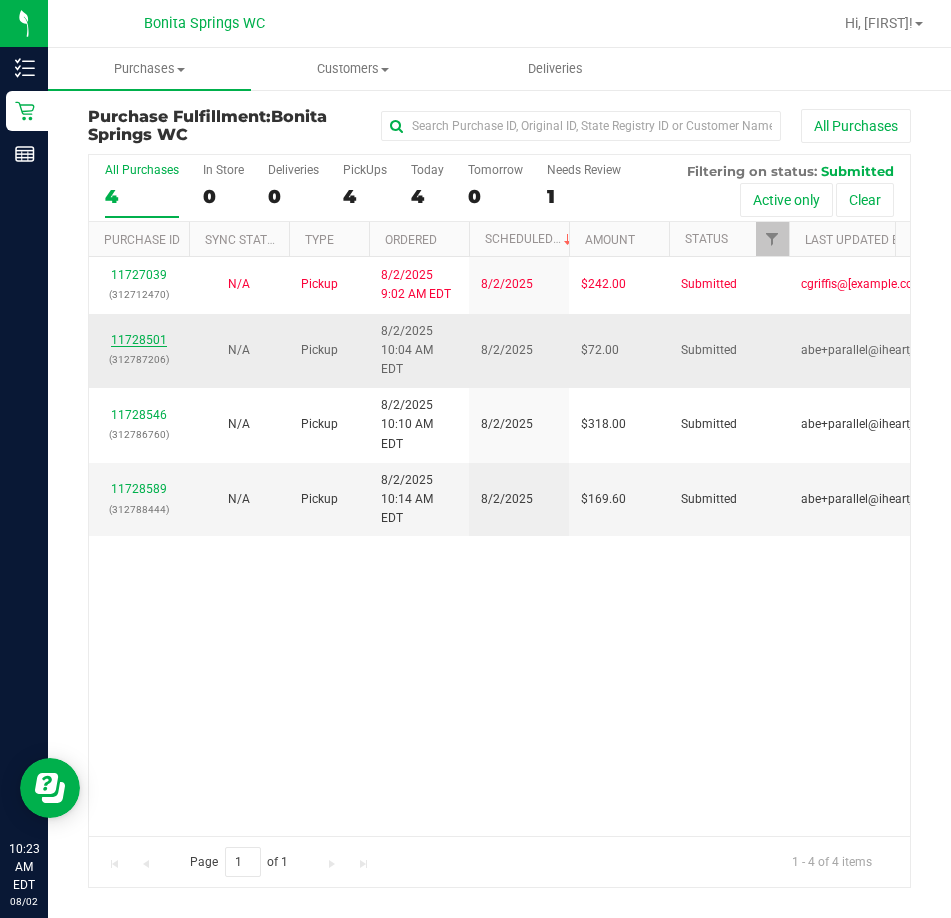 click on "11728501" at bounding box center (139, 340) 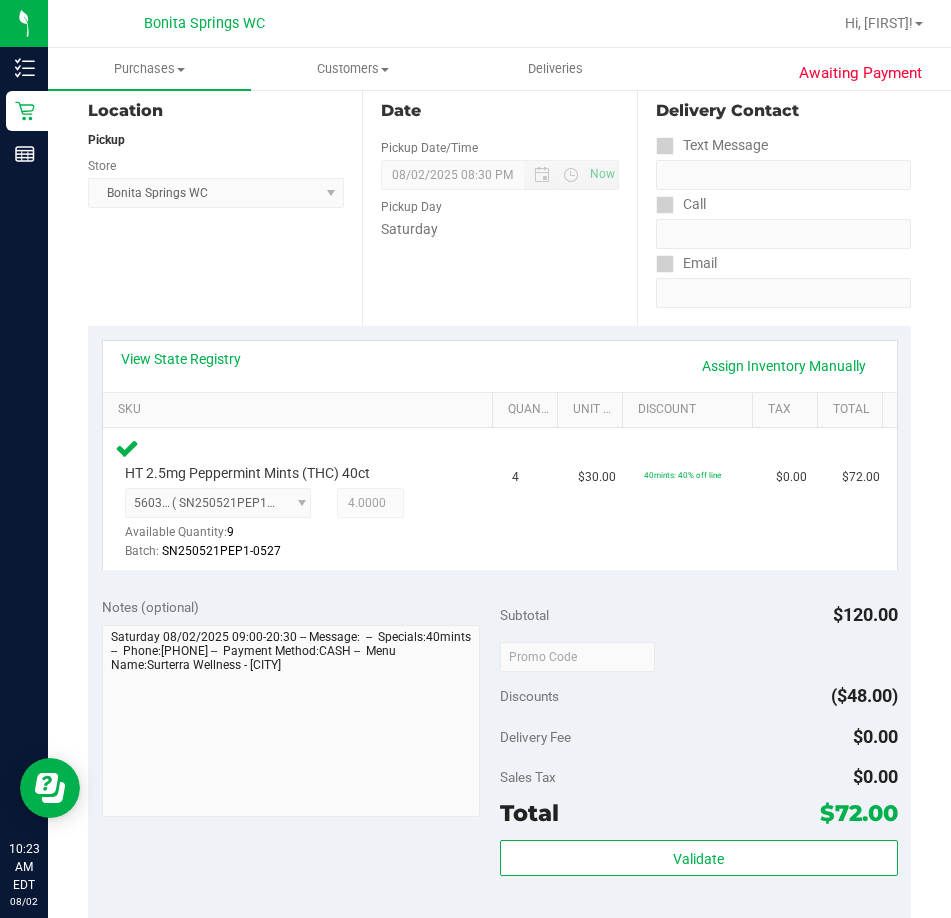 scroll, scrollTop: 362, scrollLeft: 0, axis: vertical 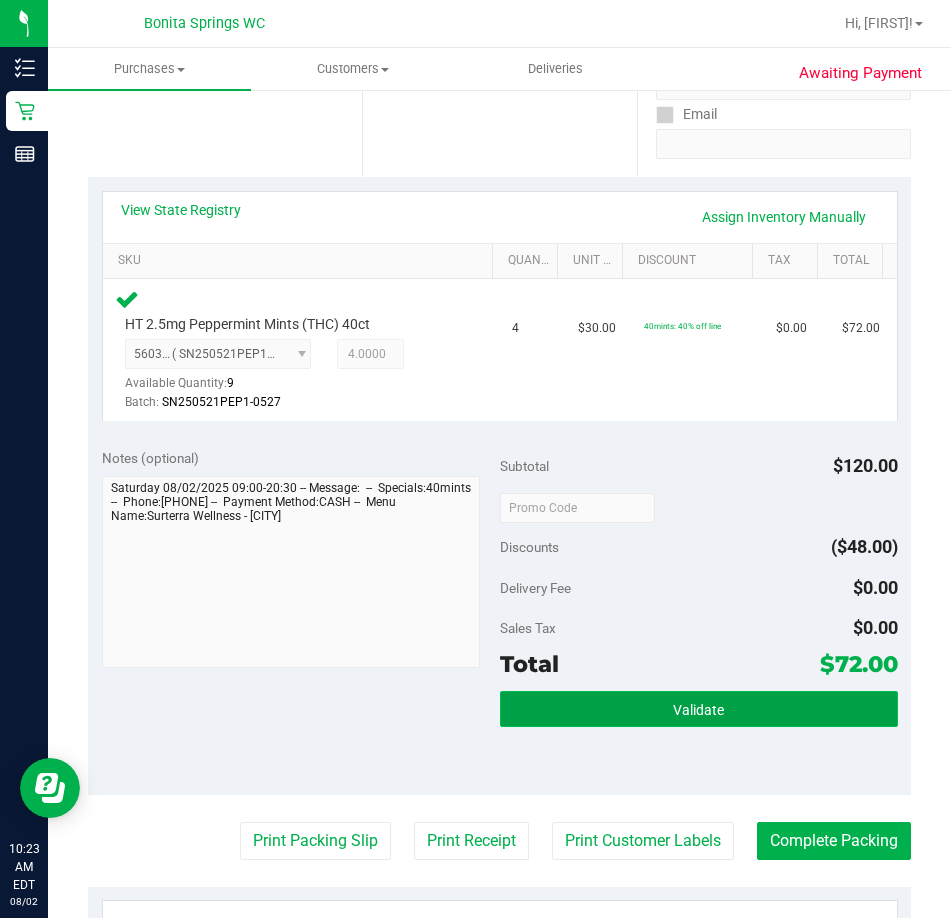 click on "Validate" at bounding box center [698, 710] 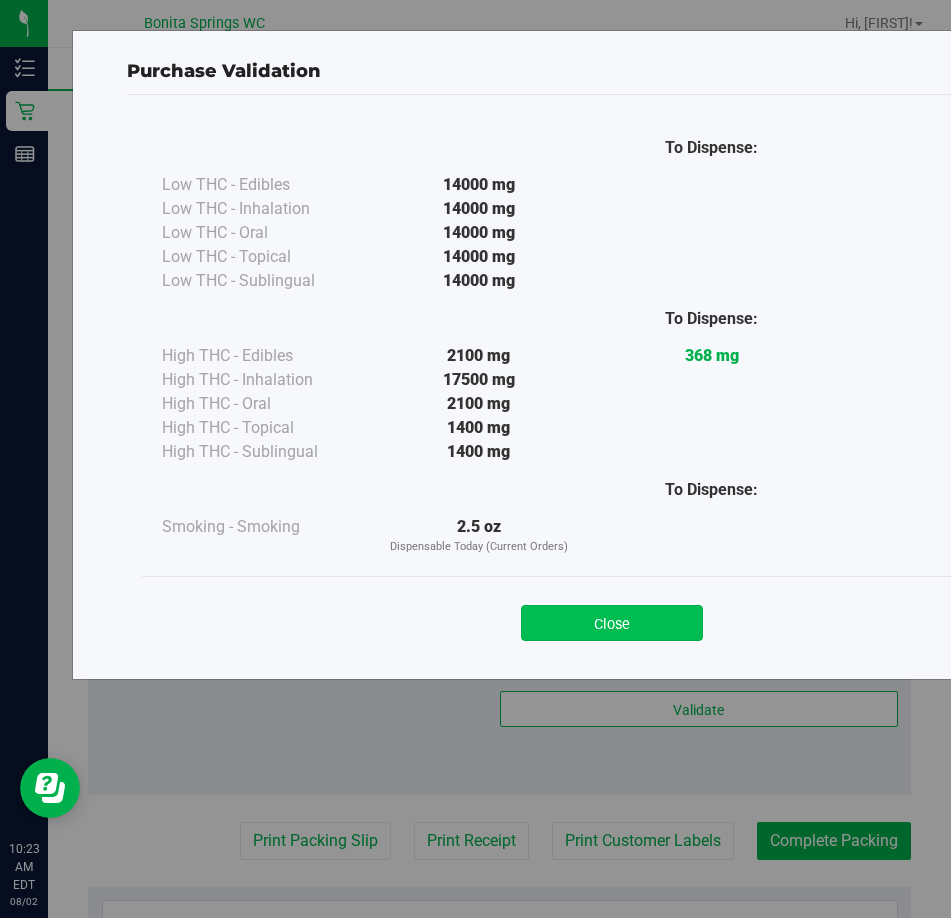 click on "Close" at bounding box center (612, 623) 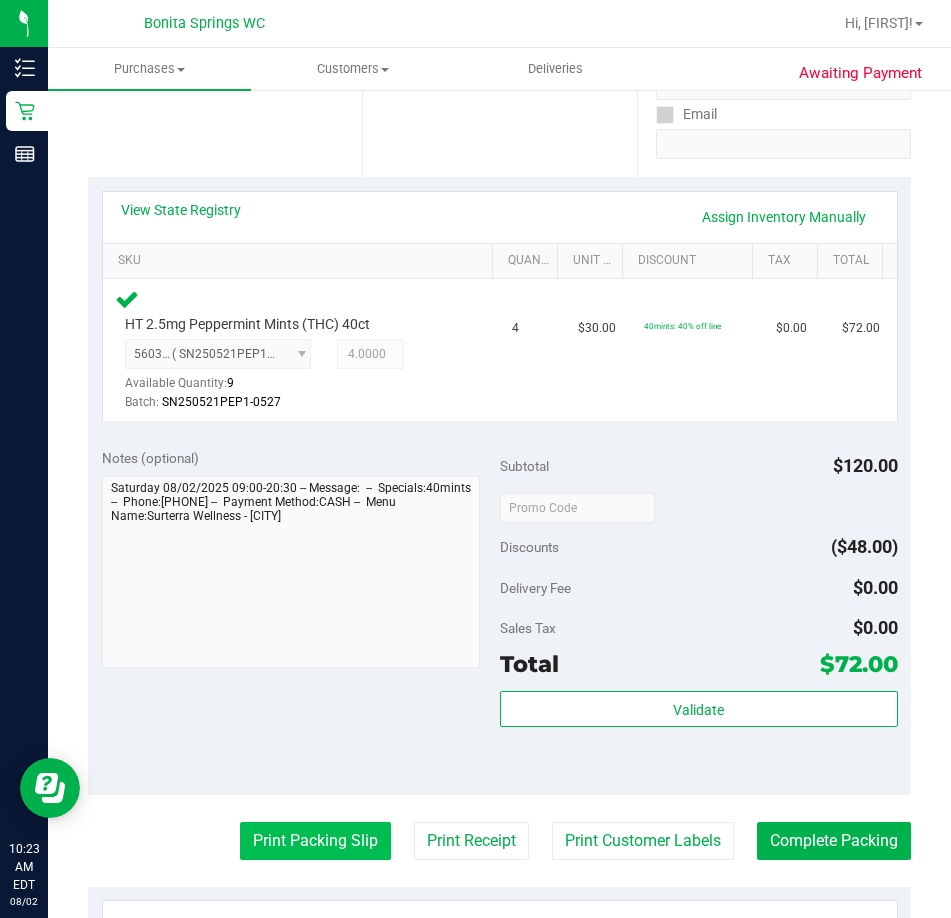 click on "Print Packing Slip" at bounding box center (315, 841) 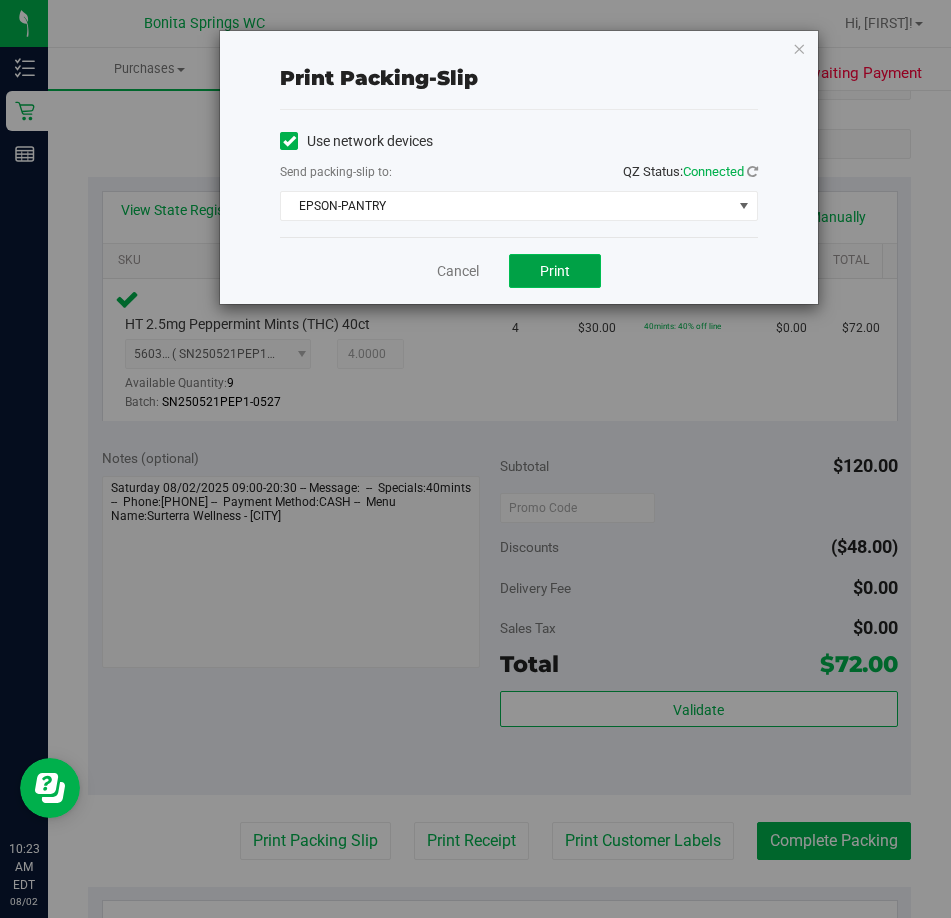 click on "Print" at bounding box center (555, 271) 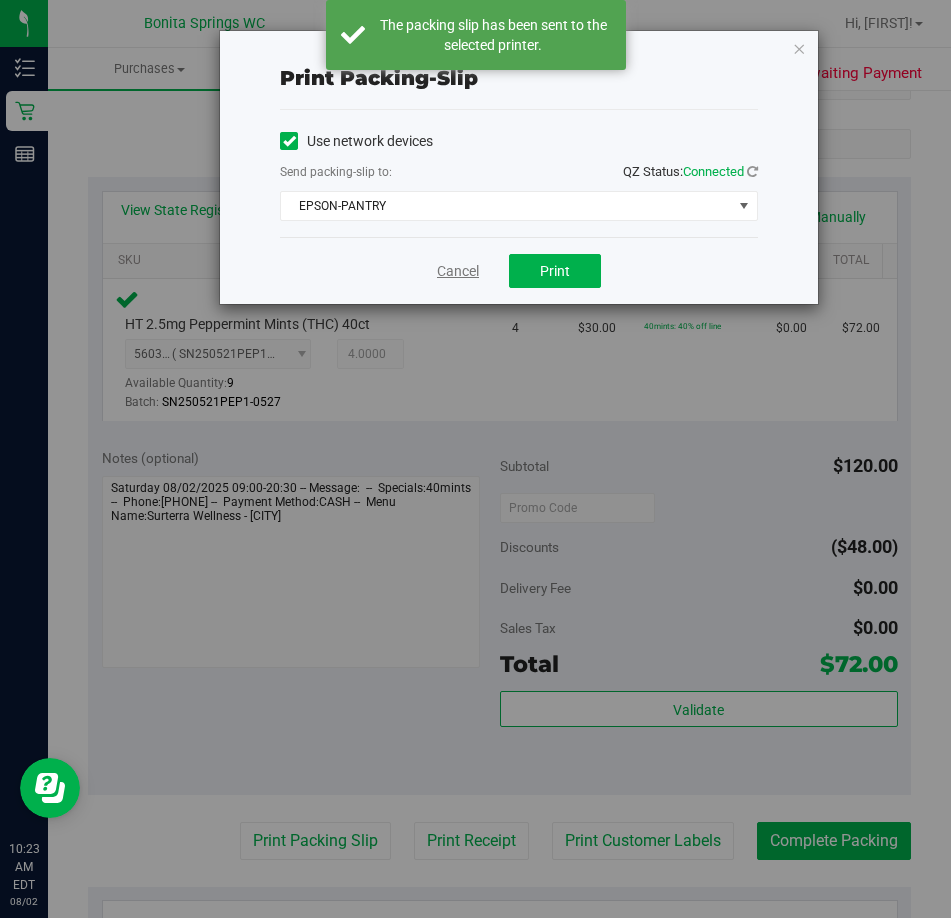 click on "Cancel" at bounding box center (458, 271) 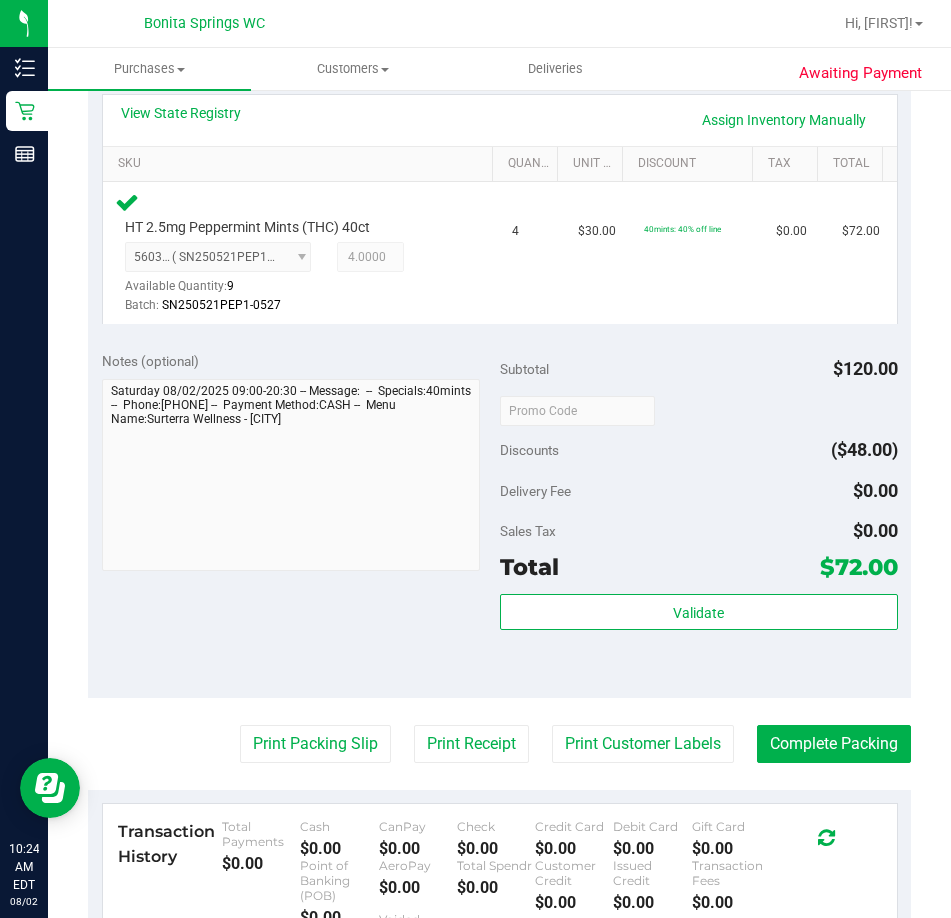 scroll, scrollTop: 507, scrollLeft: 0, axis: vertical 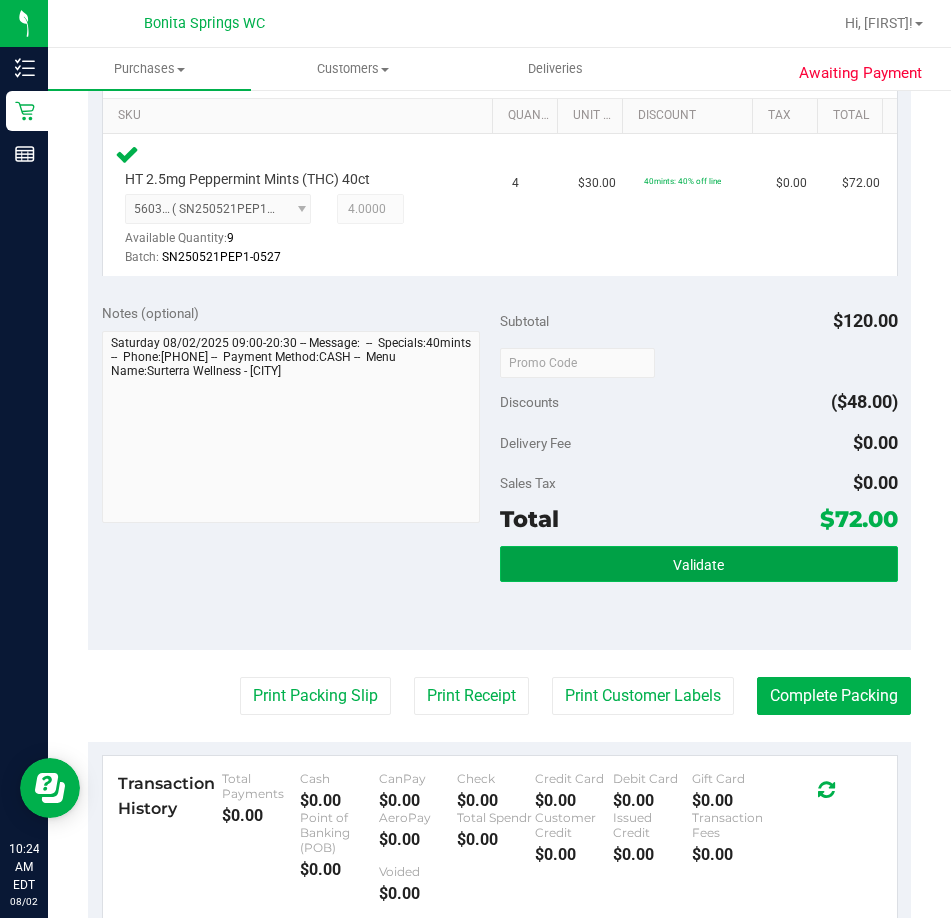 click on "Validate" at bounding box center [699, 564] 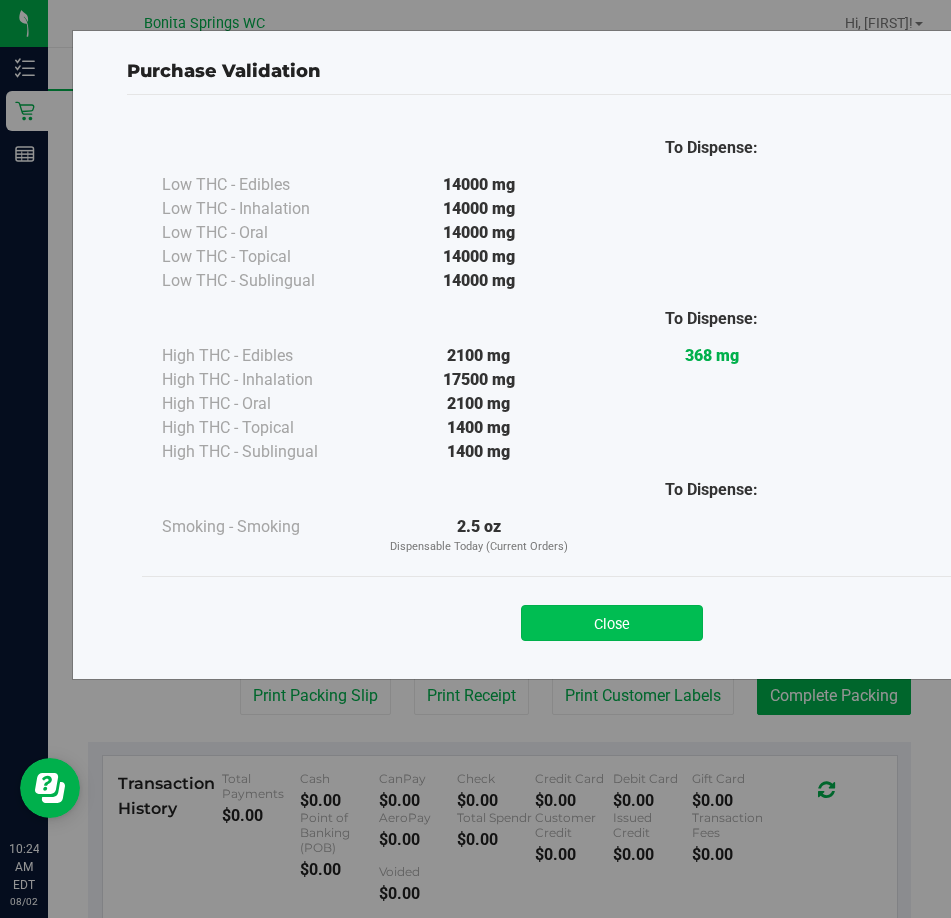 click on "Close" at bounding box center [612, 623] 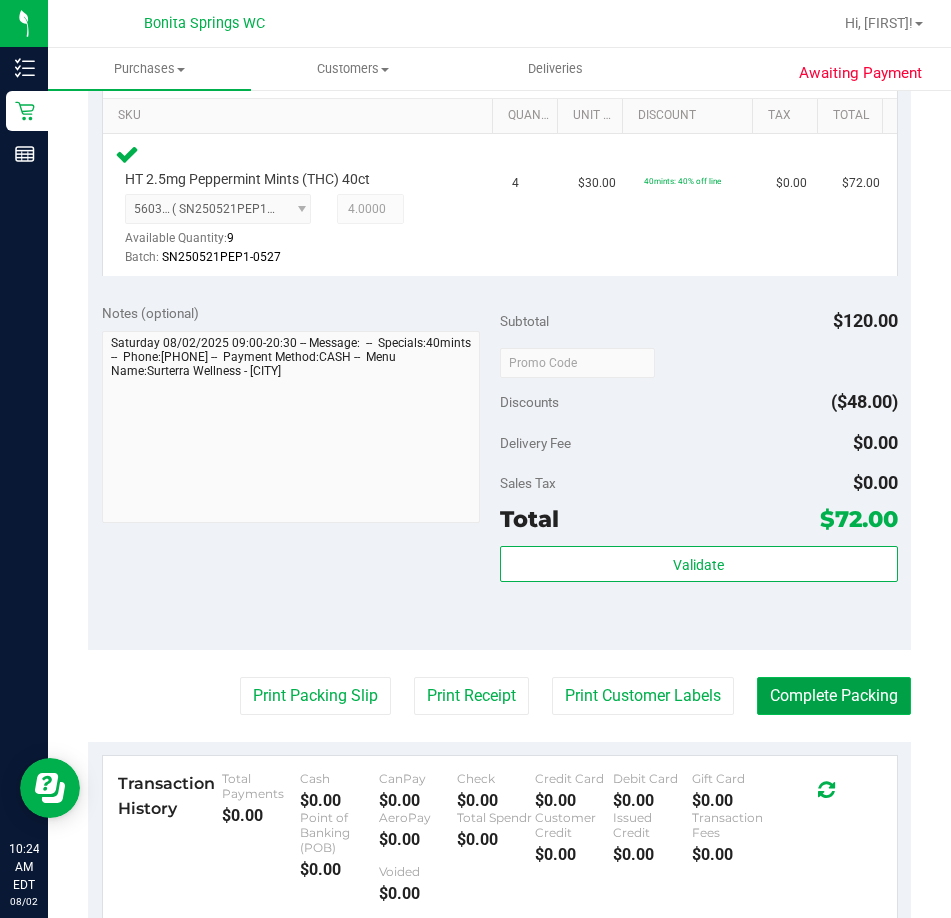 click on "Complete Packing" at bounding box center (834, 696) 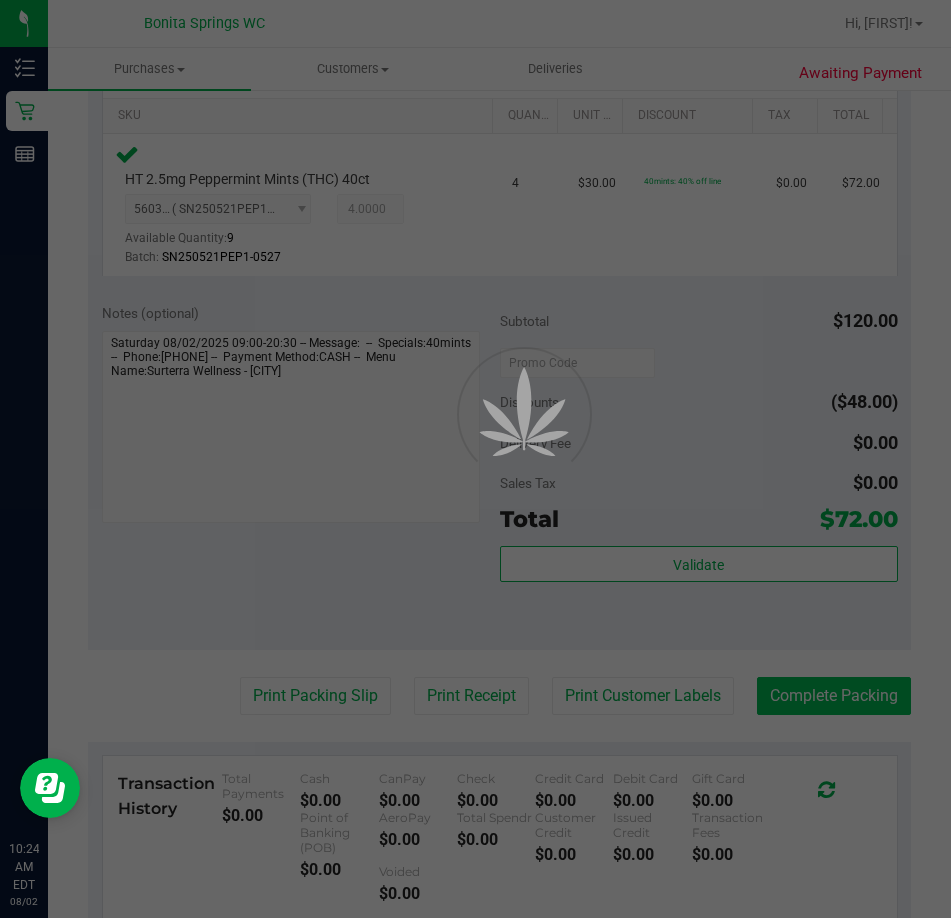 scroll, scrollTop: 0, scrollLeft: 0, axis: both 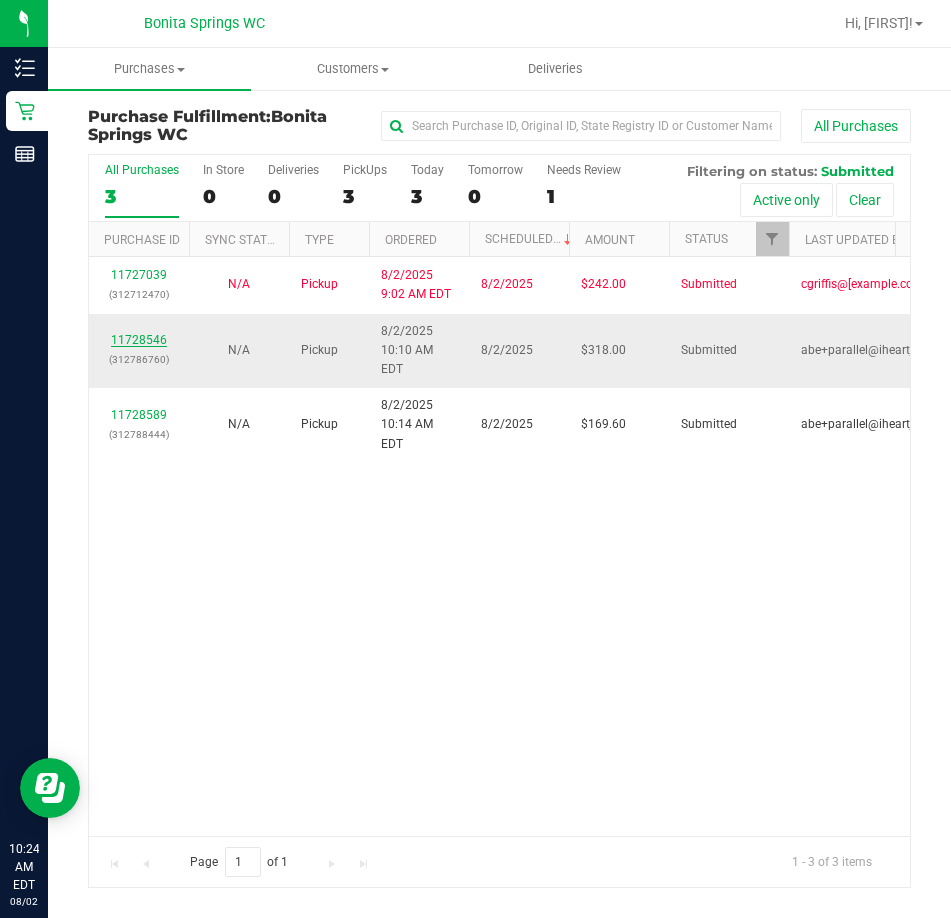 click on "11728546" at bounding box center [139, 340] 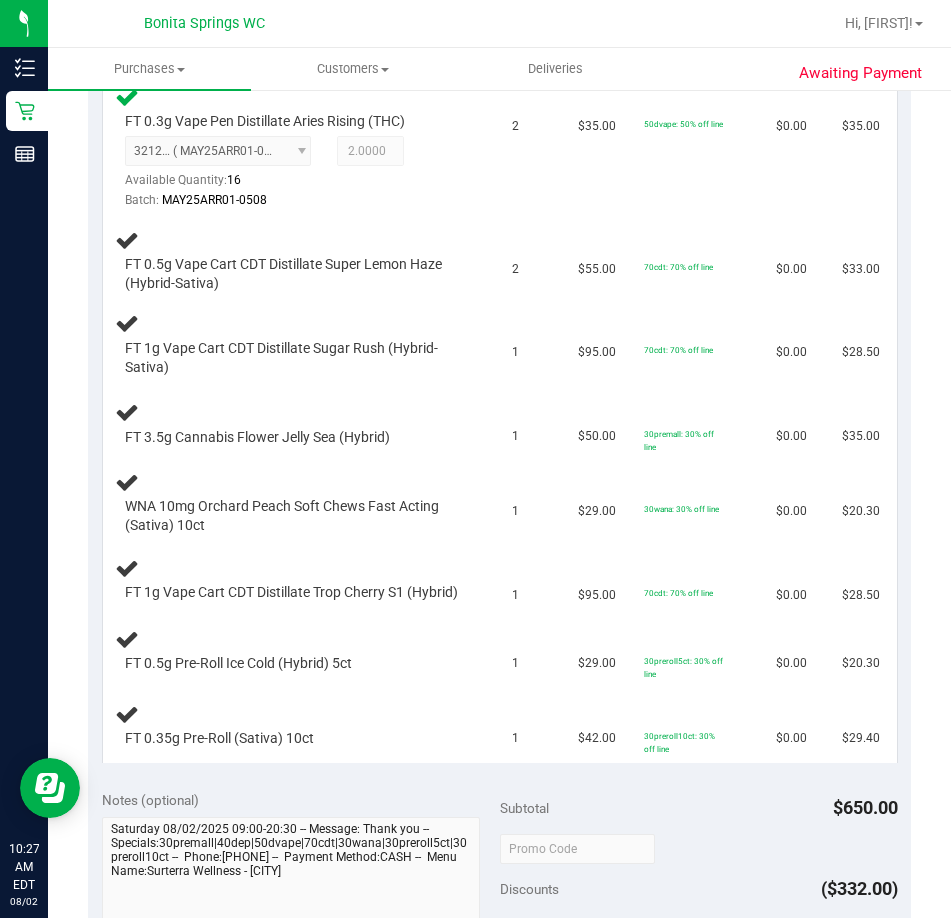 scroll, scrollTop: 1018, scrollLeft: 0, axis: vertical 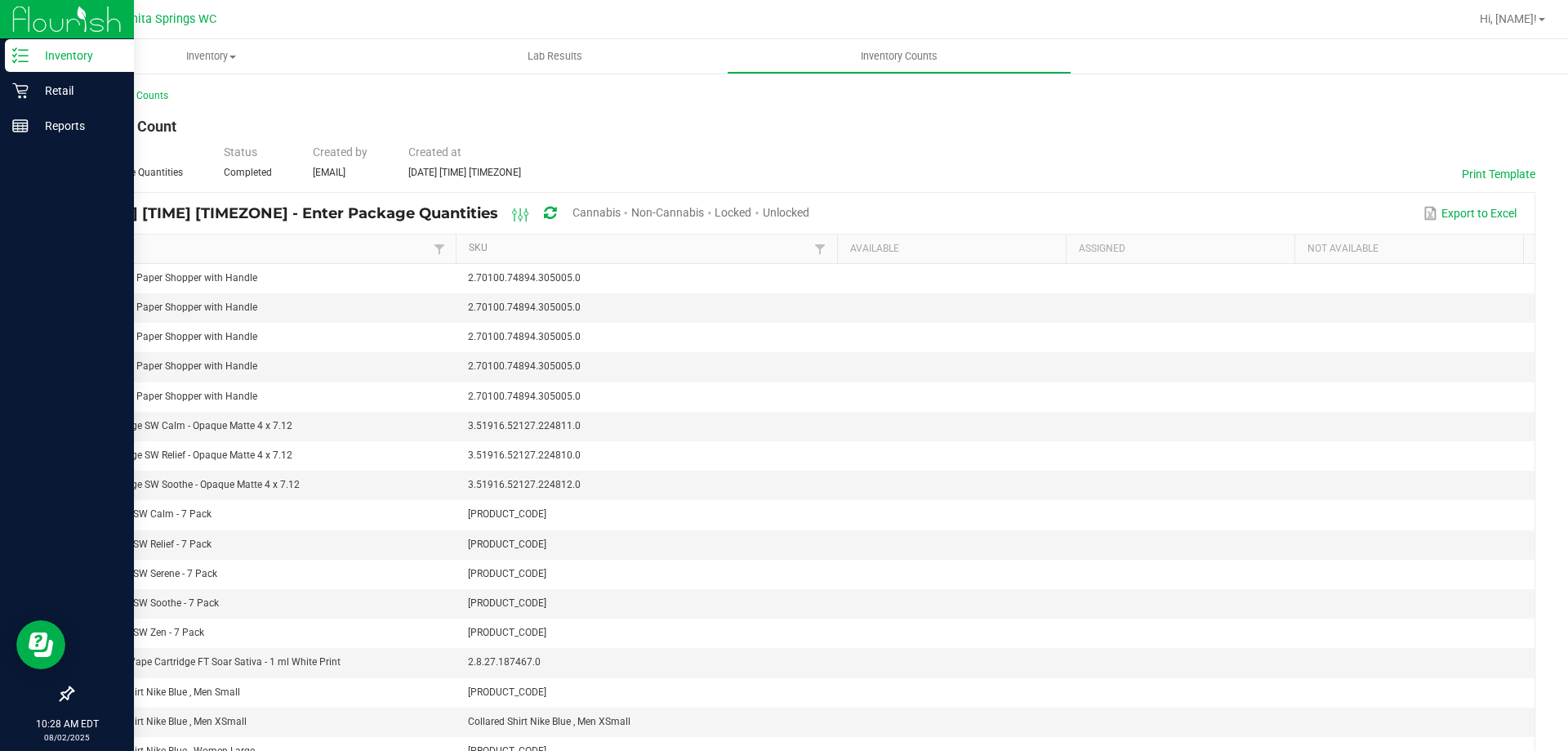 click on "Inventory" at bounding box center (78, 56) 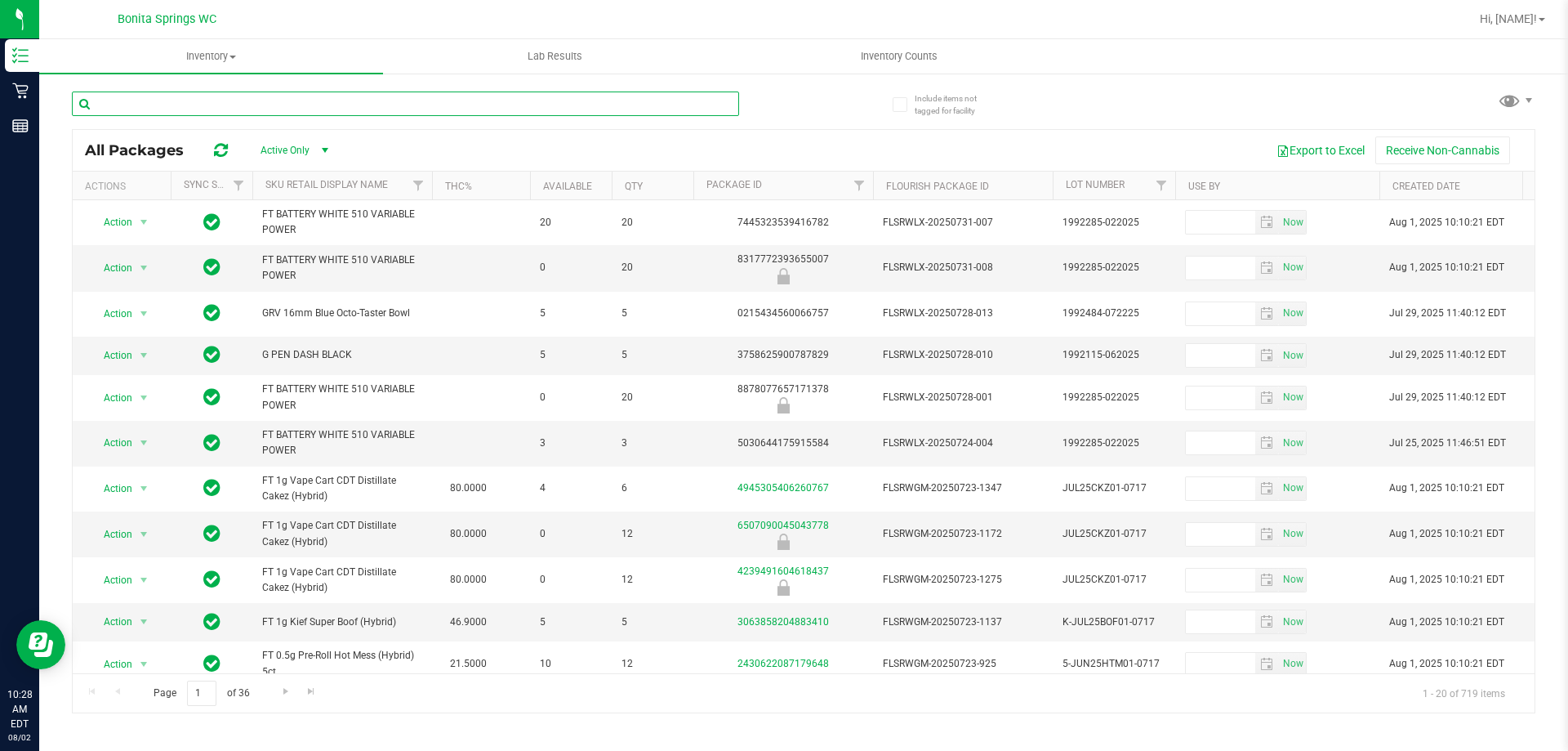 click at bounding box center [405, 104] 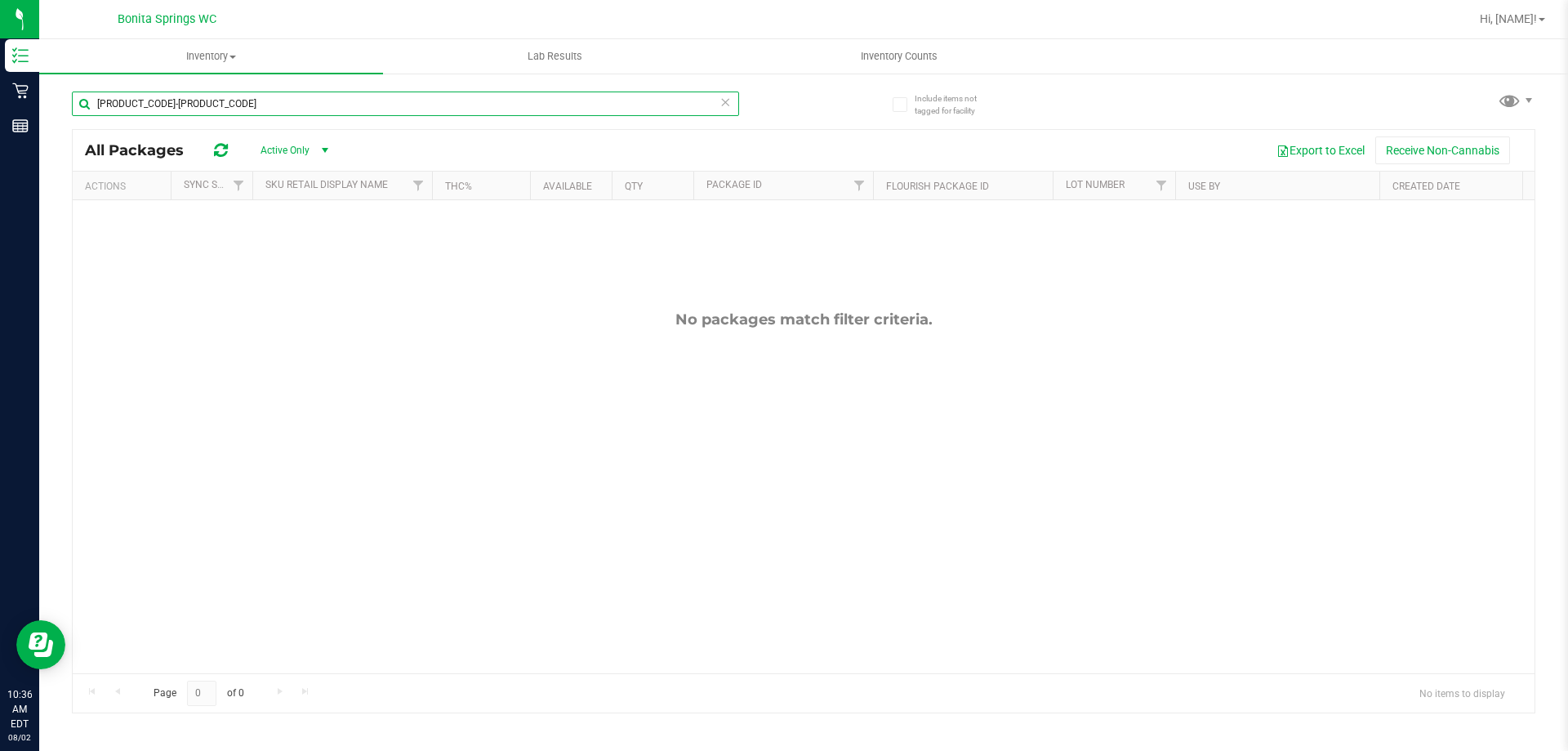 click on "slhW-MAY25JGN01-0527" at bounding box center (405, 104) 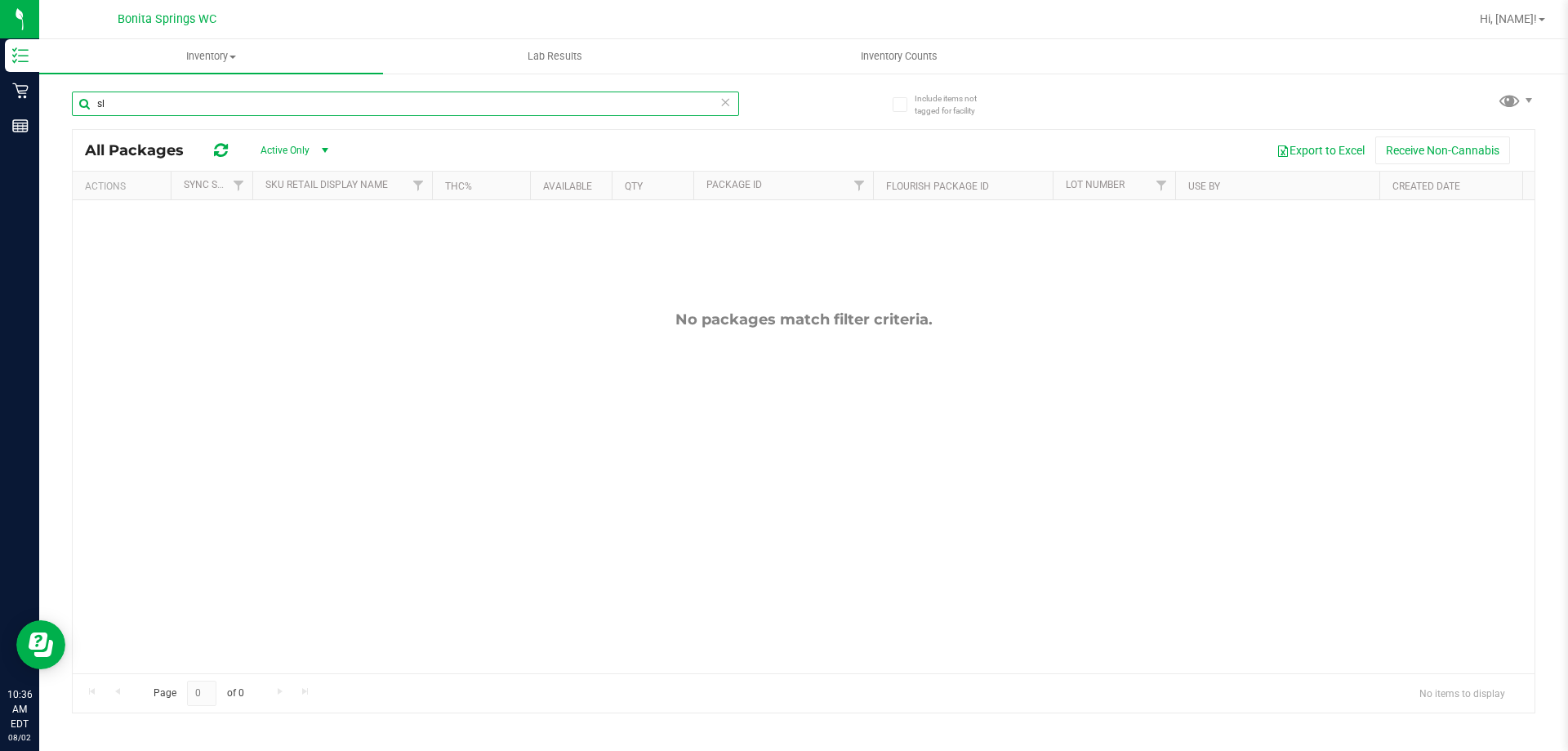 type on "s" 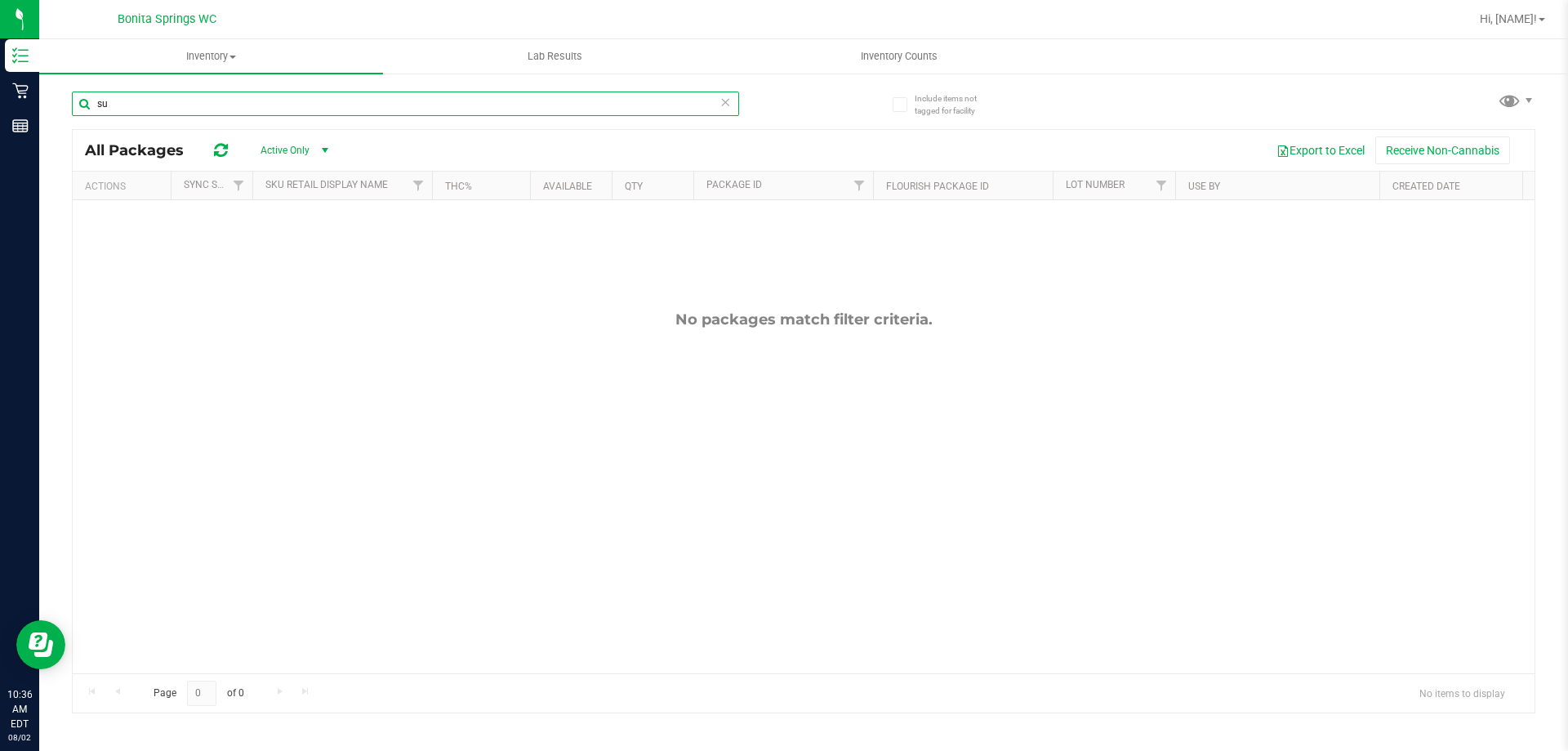 type on "s" 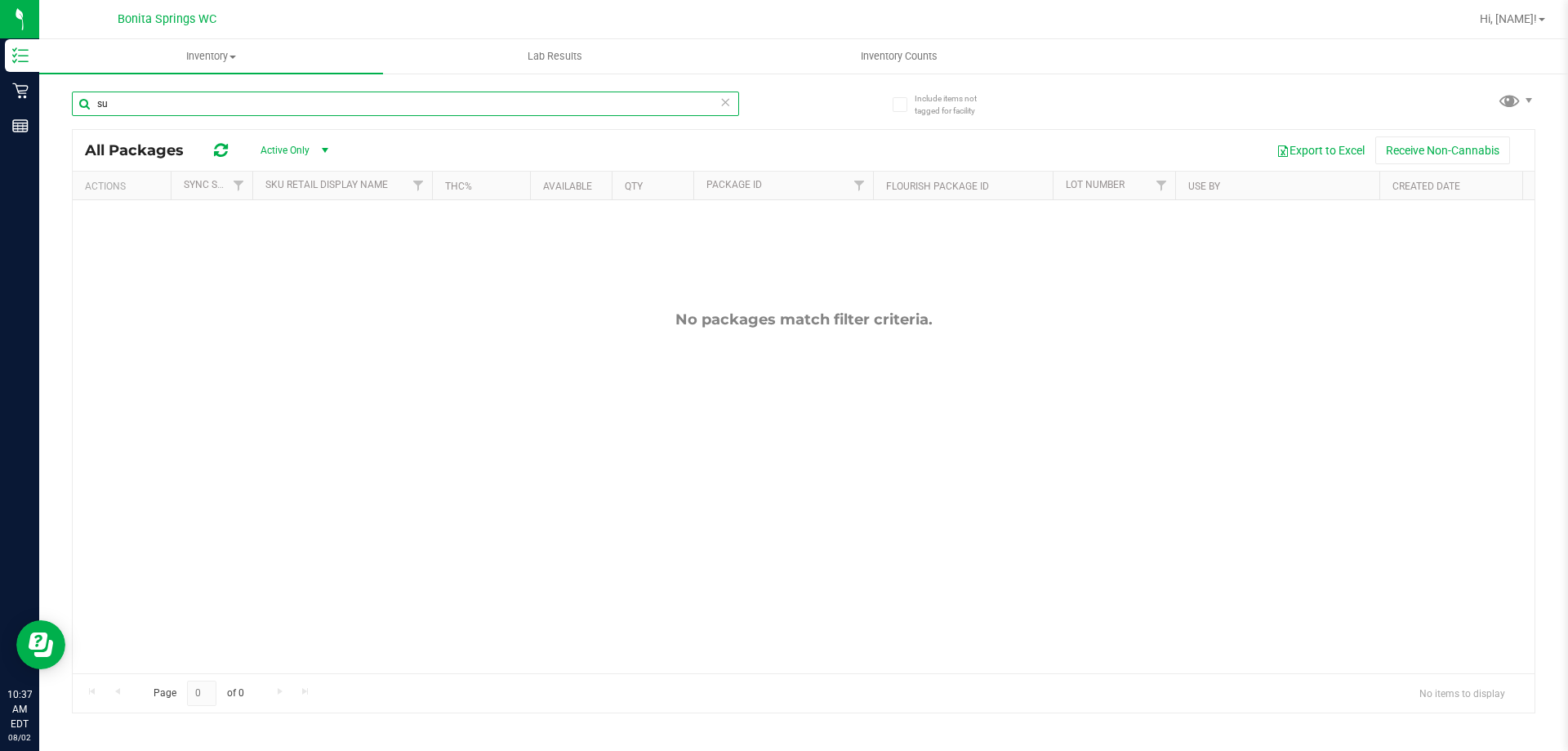 type on "s" 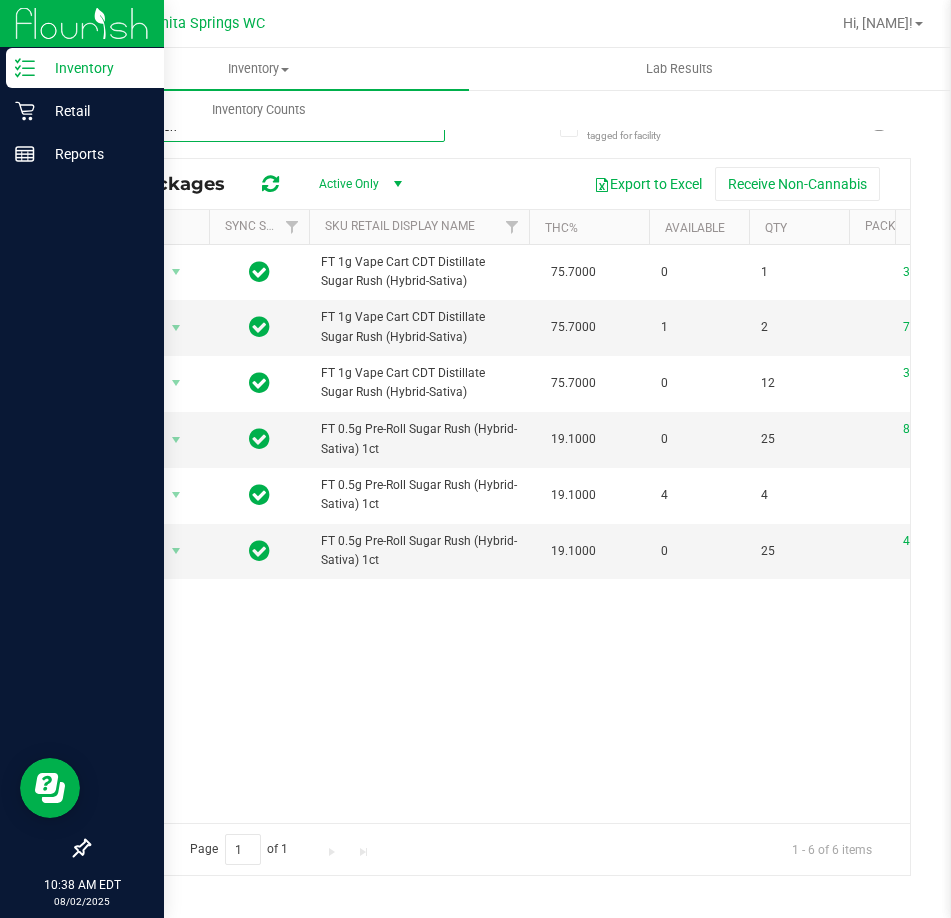 type on "sugar rush" 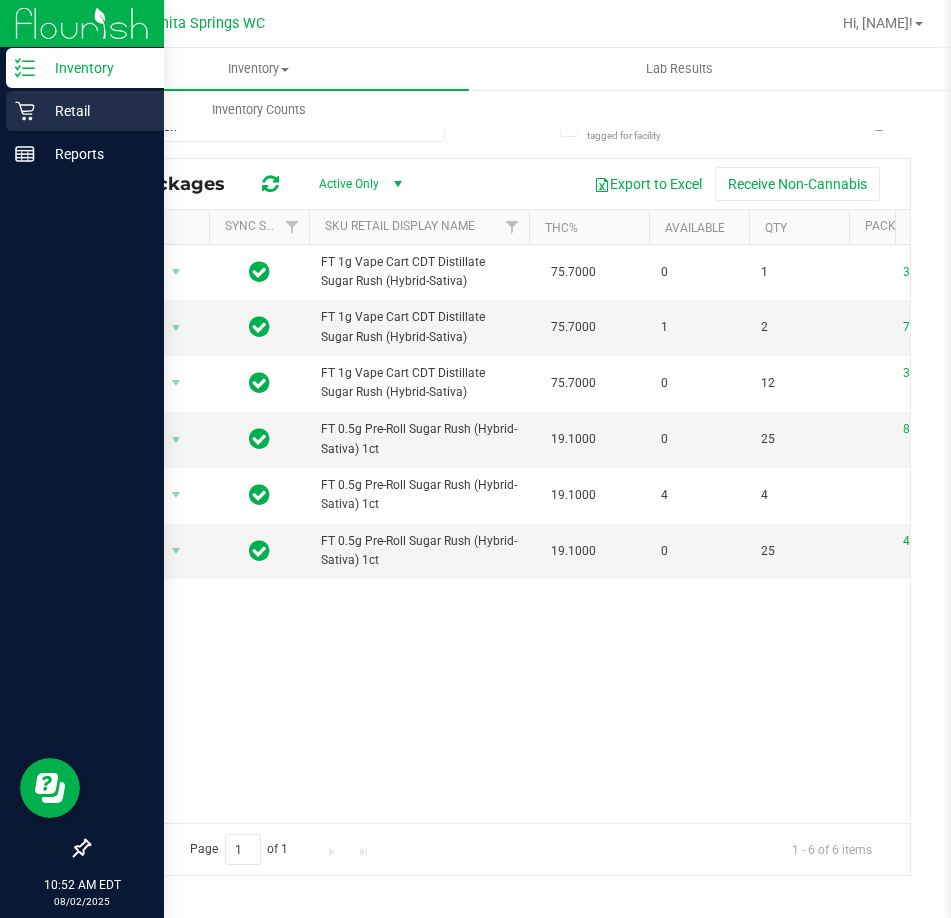 click on "Retail" at bounding box center (95, 111) 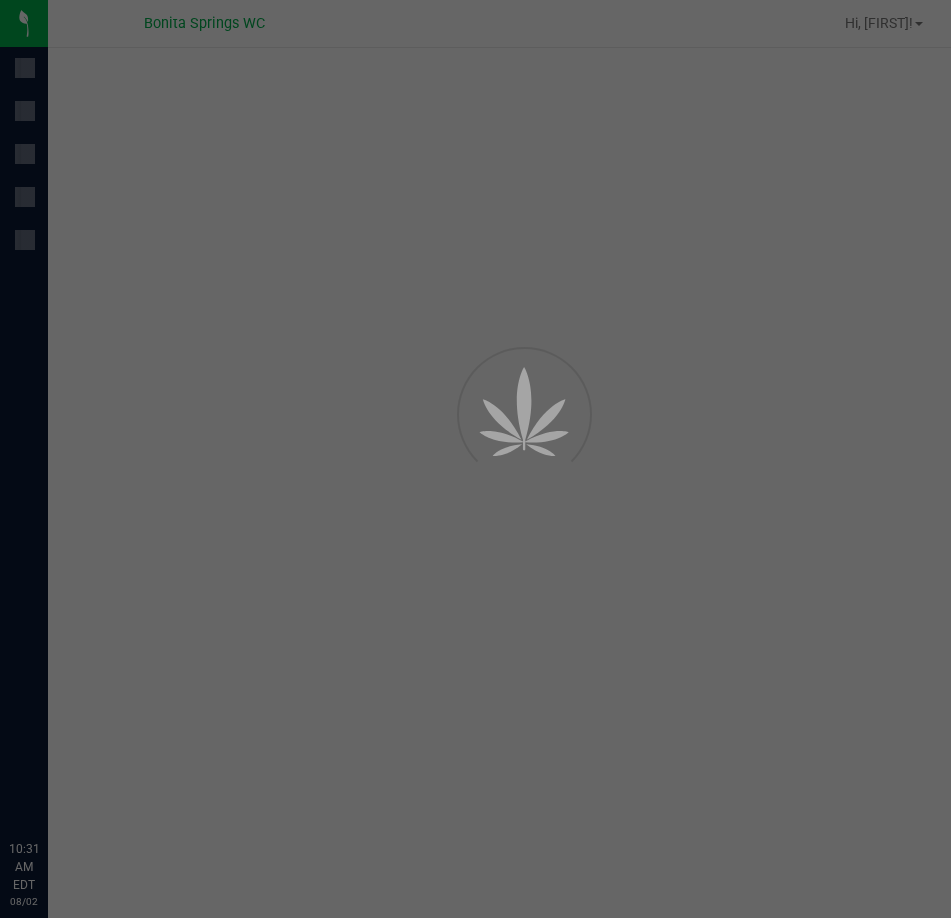 scroll, scrollTop: 0, scrollLeft: 0, axis: both 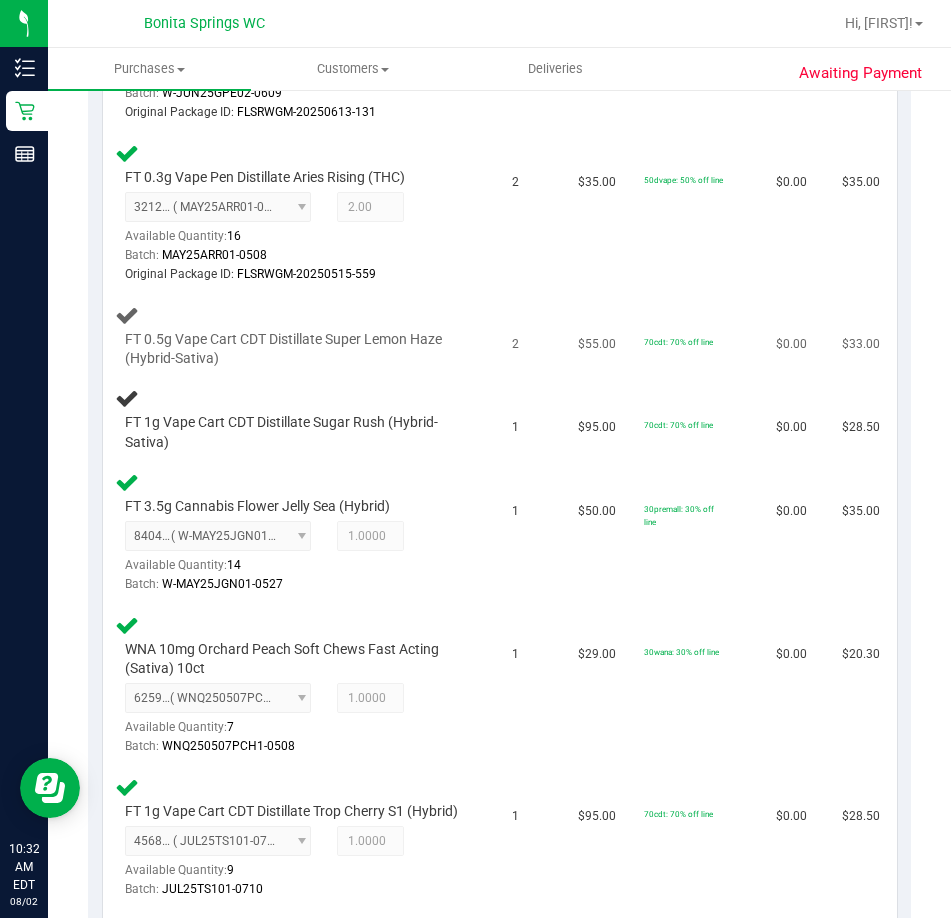 click on "FT 0.5g Vape Cart CDT Distillate Super Lemon Haze (Hybrid-Sativa)" at bounding box center [301, 336] 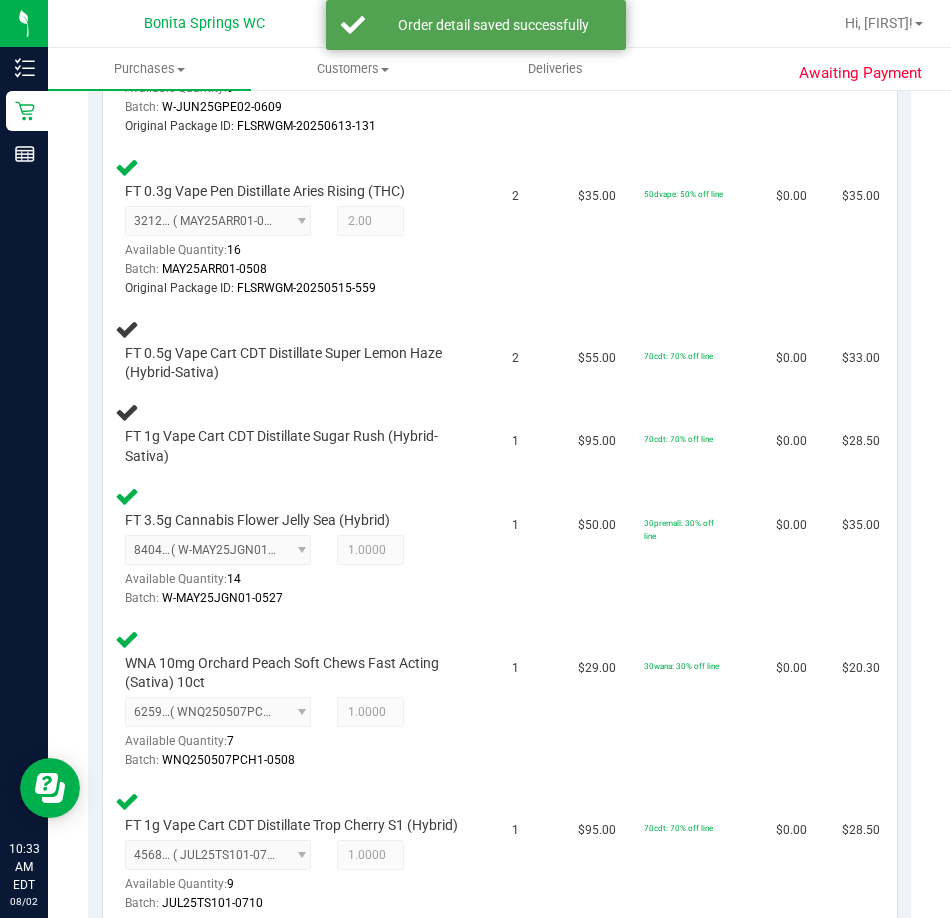 scroll, scrollTop: 999, scrollLeft: 0, axis: vertical 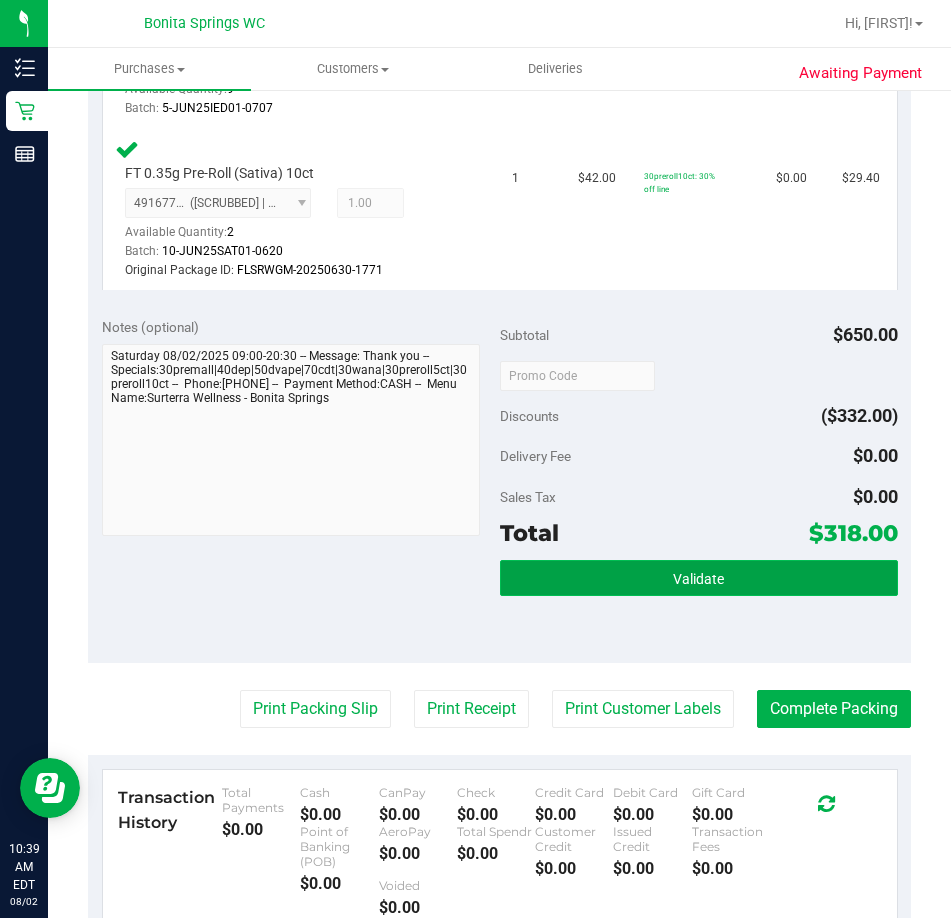click on "Validate" at bounding box center (699, 578) 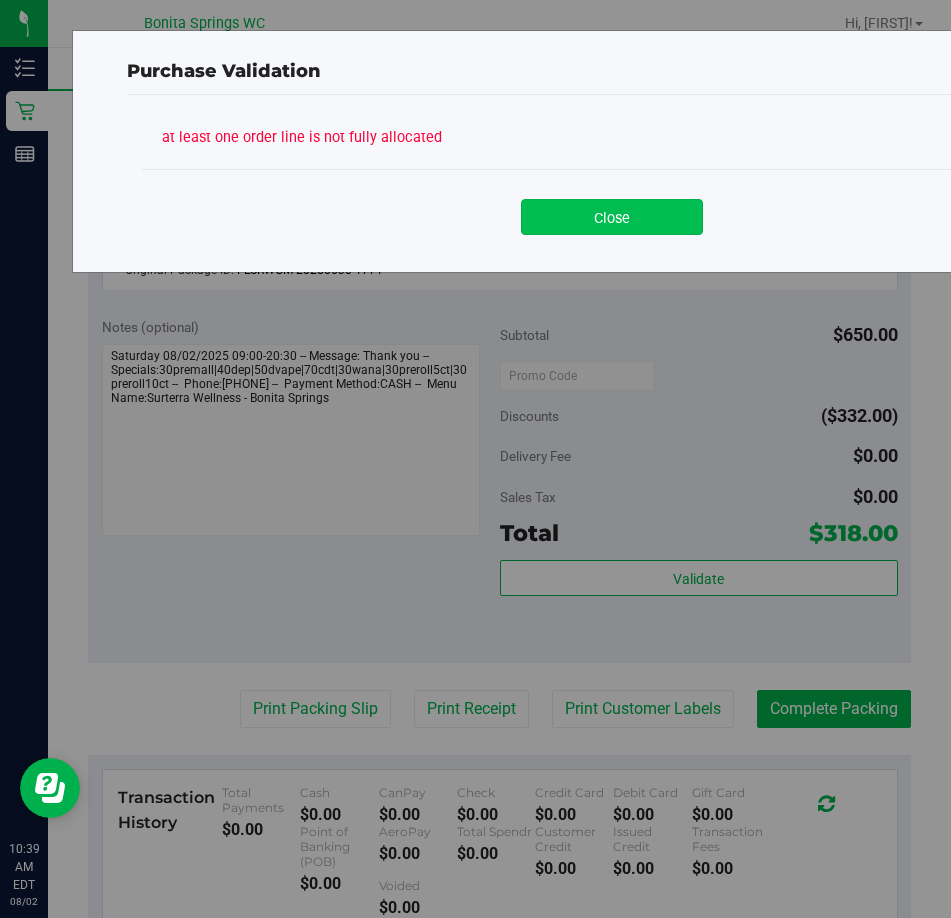 click on "Close" at bounding box center [612, 217] 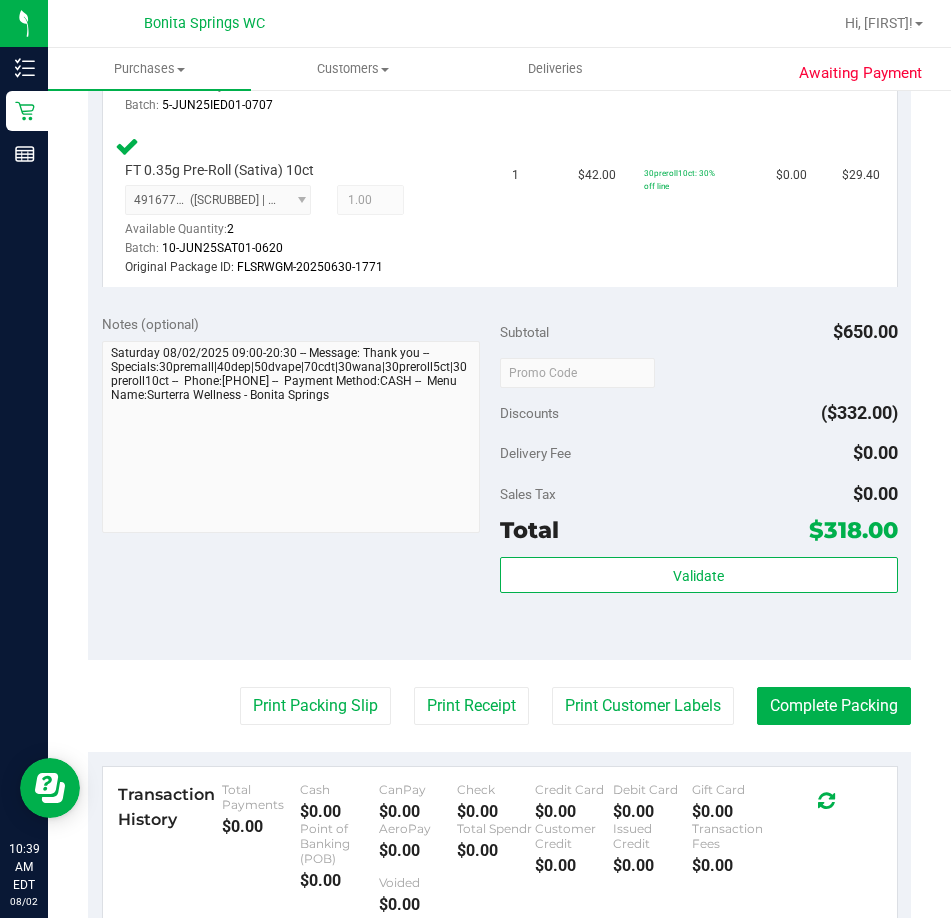 scroll, scrollTop: 2109, scrollLeft: 0, axis: vertical 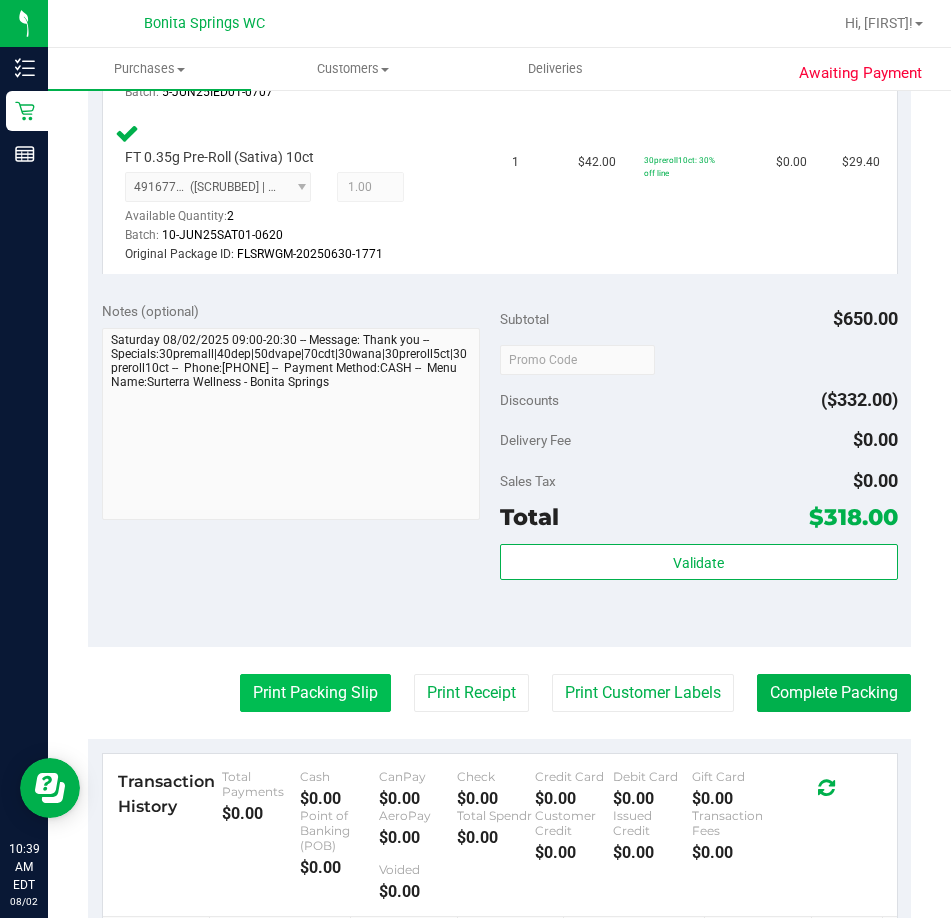 click on "Print Packing Slip" at bounding box center [315, 693] 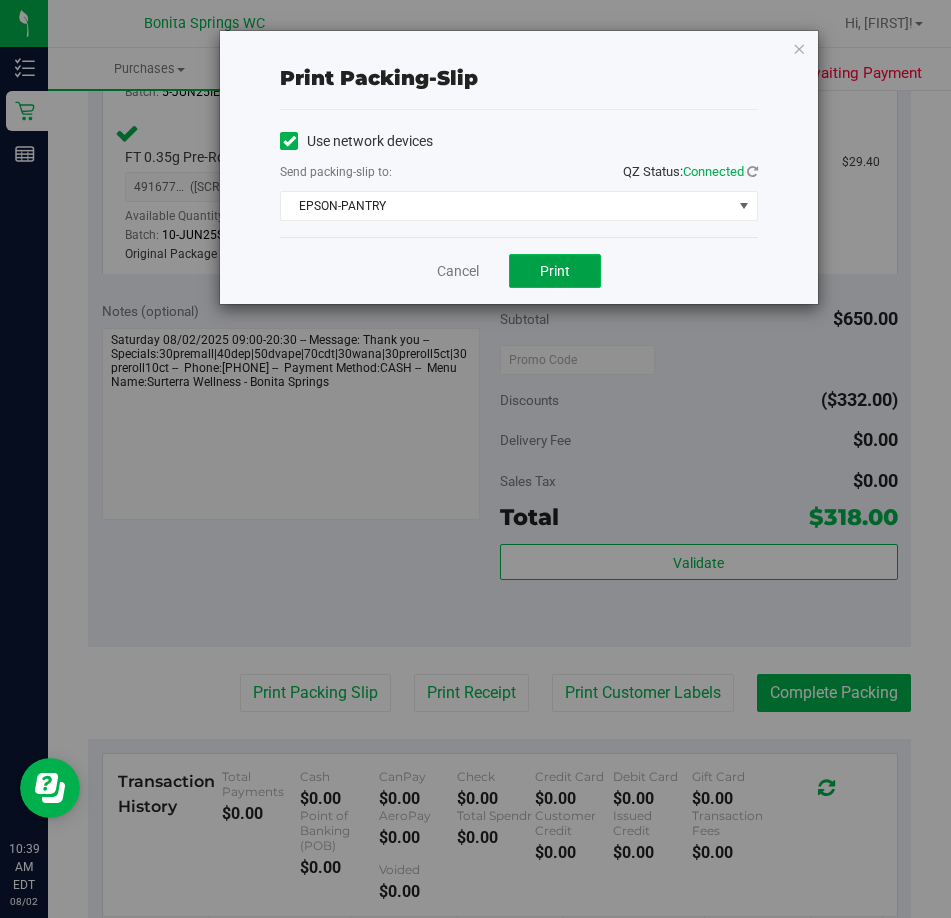 click on "Print" at bounding box center [555, 271] 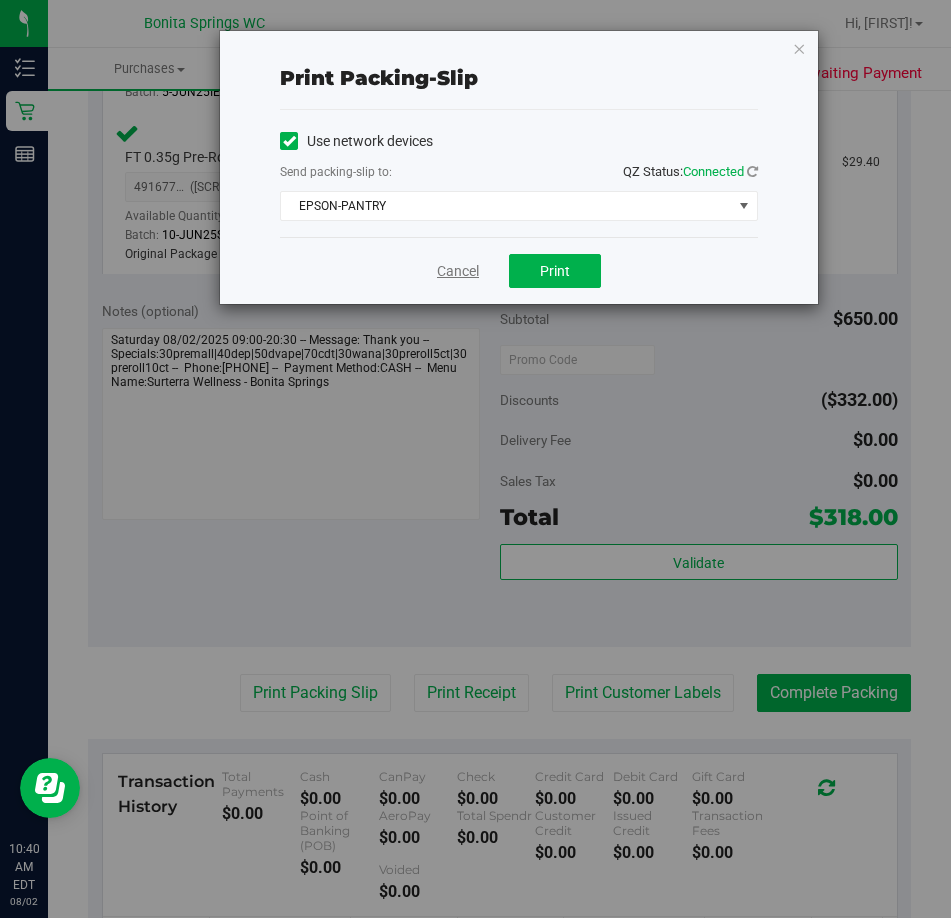 click on "Cancel" at bounding box center (458, 271) 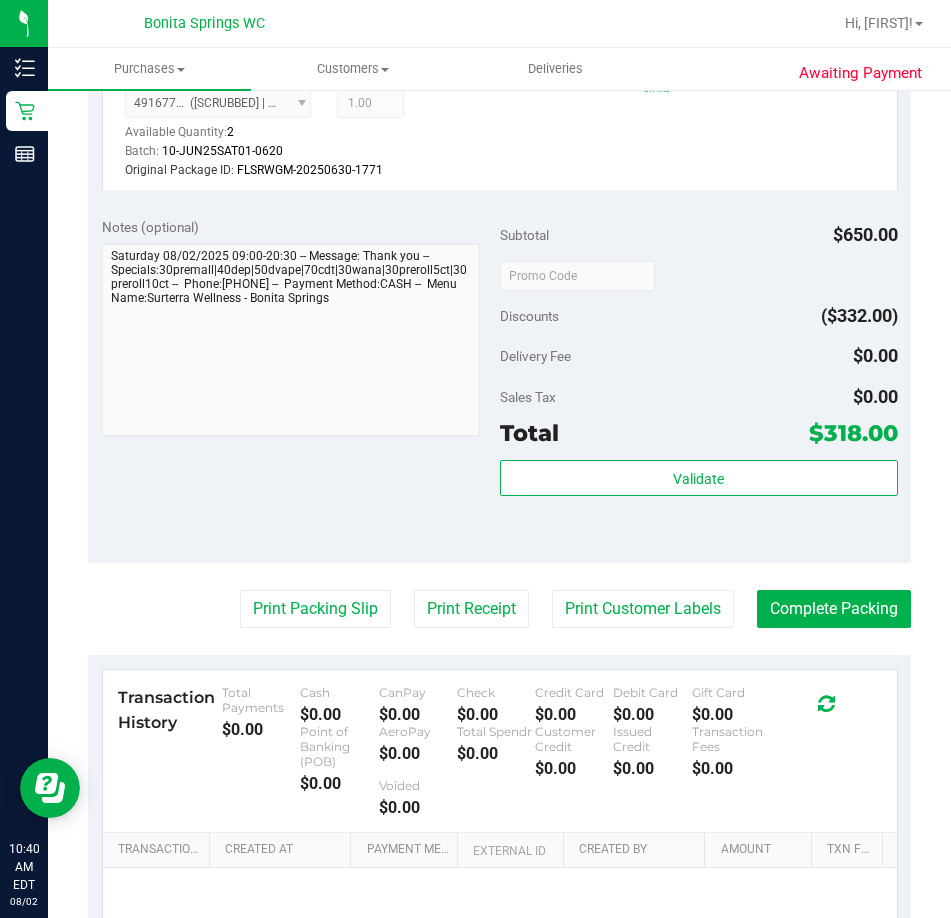 scroll, scrollTop: 2417, scrollLeft: 0, axis: vertical 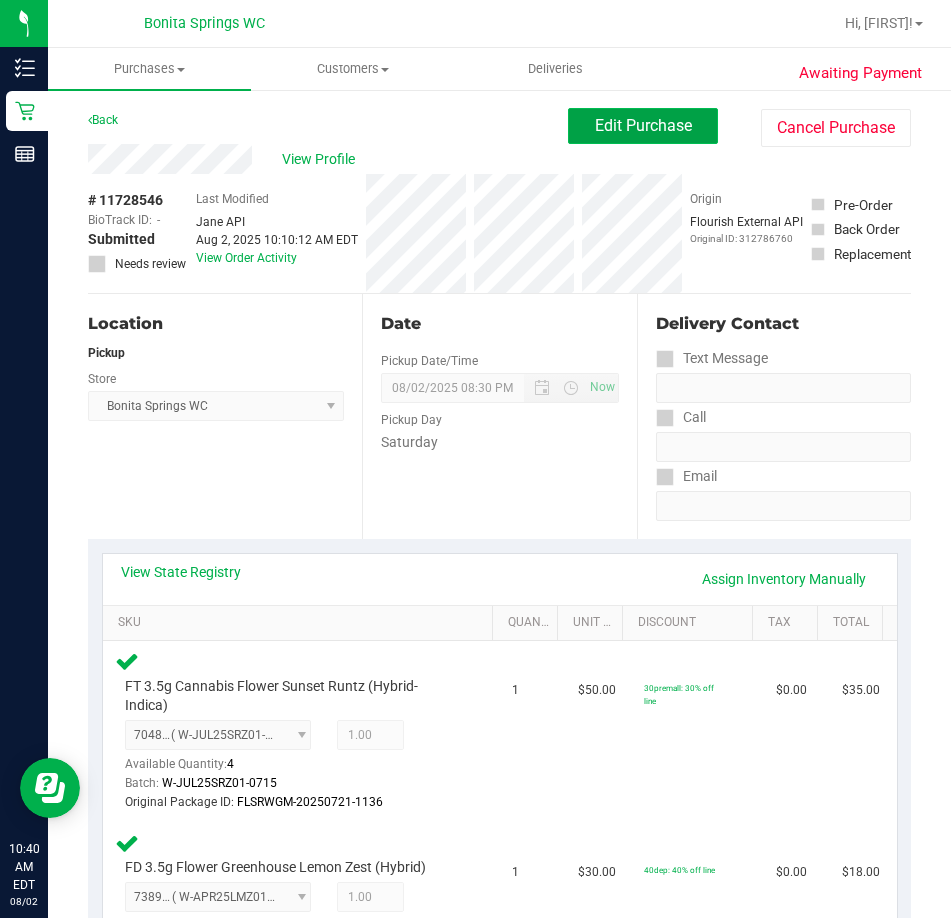 click on "Edit Purchase" at bounding box center (643, 125) 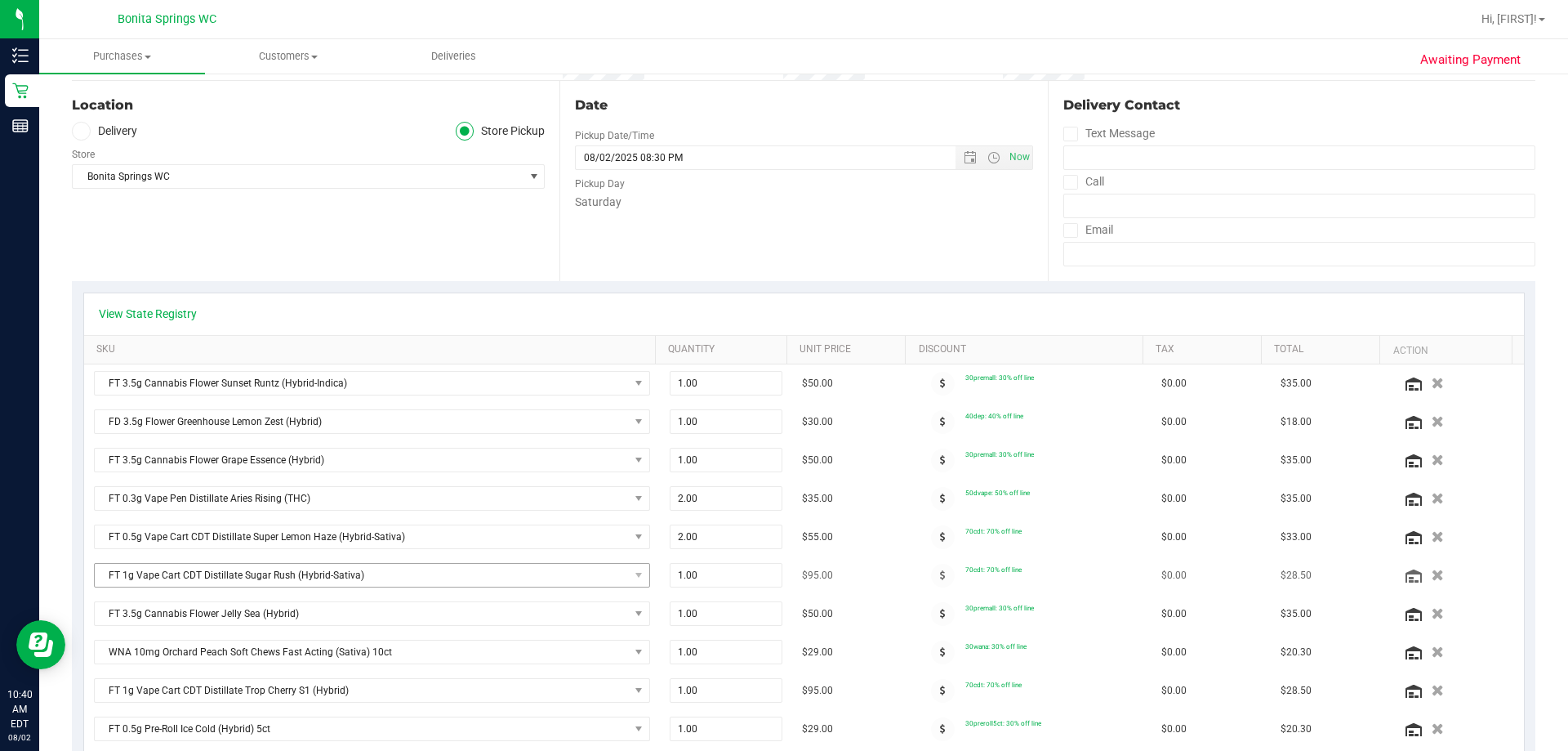 scroll, scrollTop: 163, scrollLeft: 0, axis: vertical 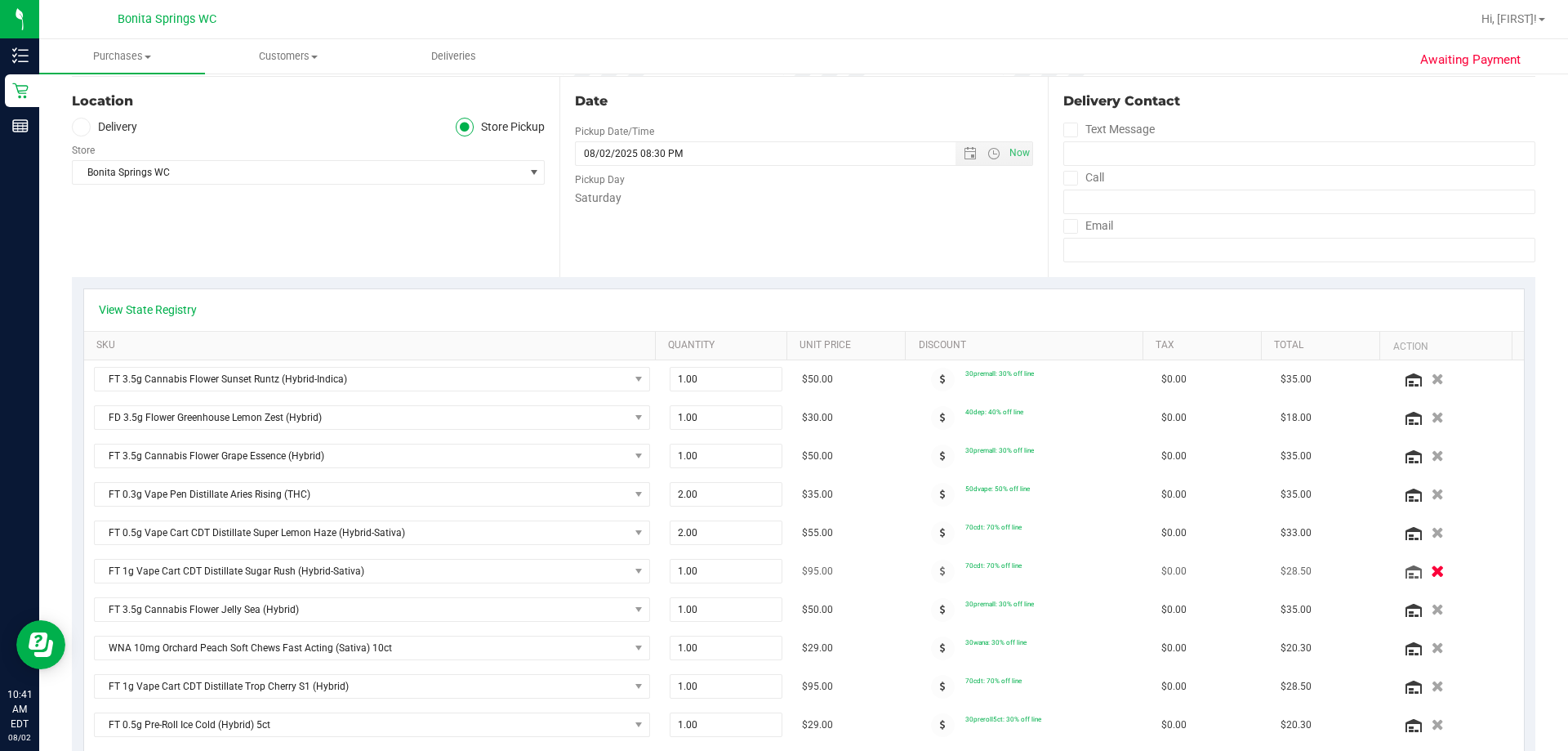 click at bounding box center (1437, 571) 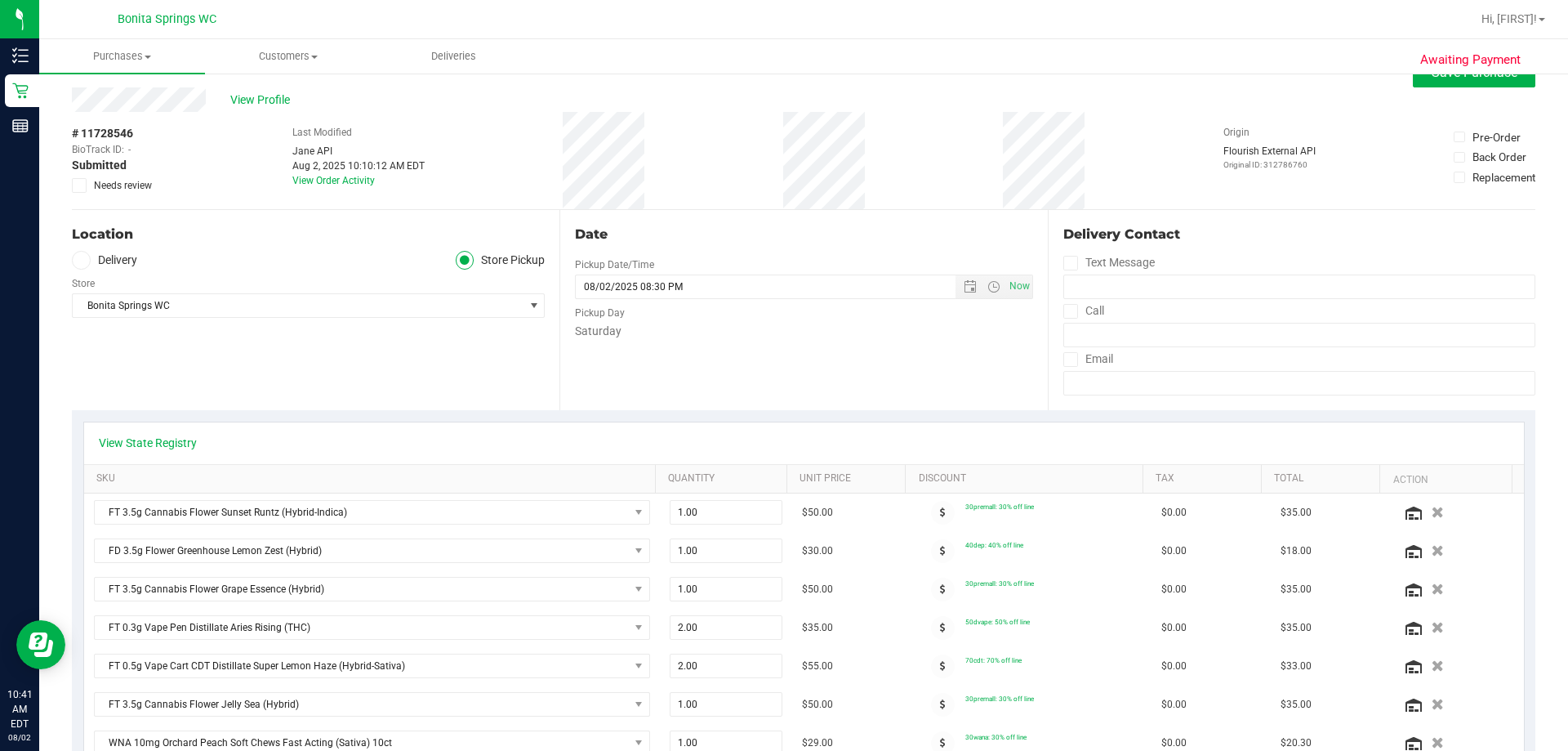 scroll, scrollTop: 0, scrollLeft: 0, axis: both 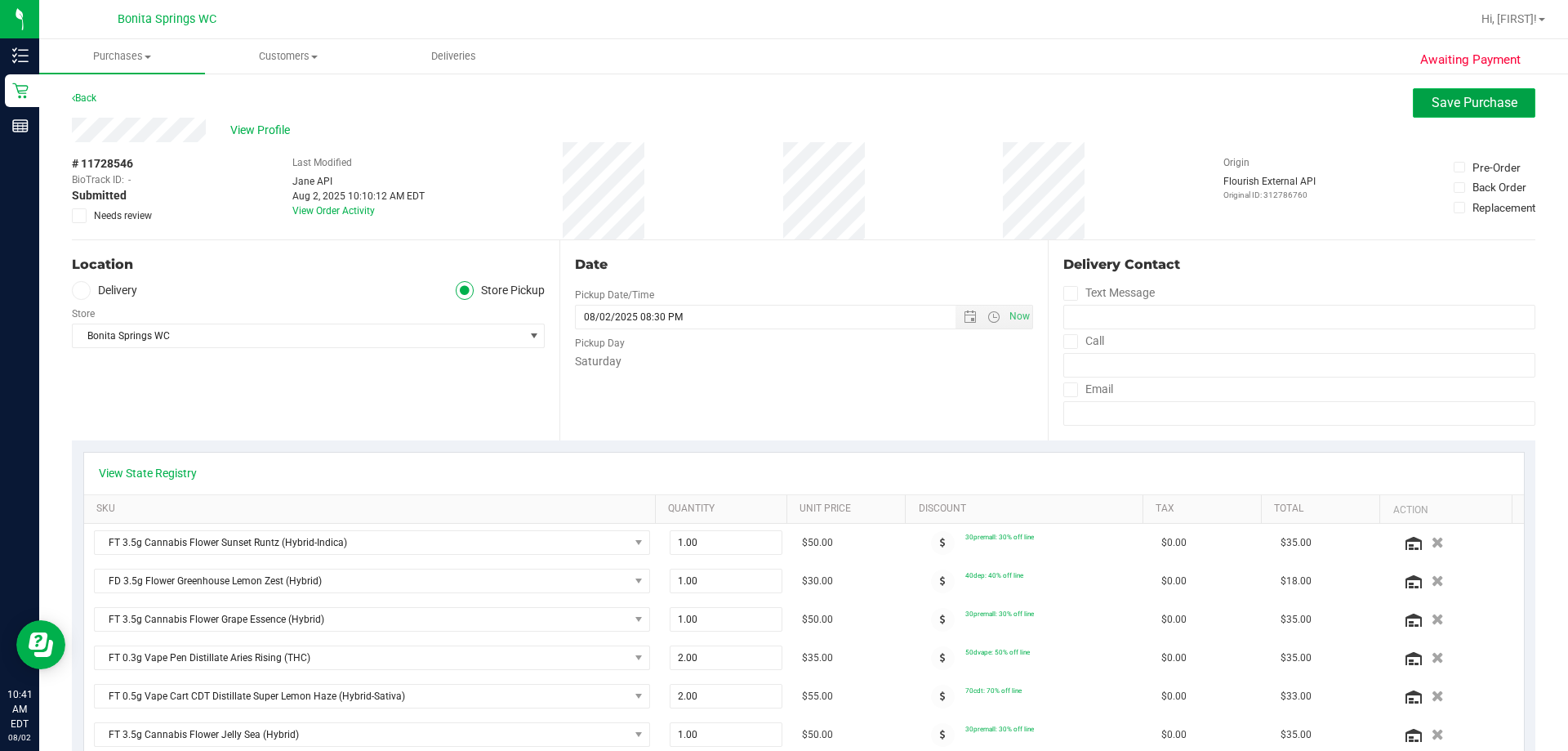 click on "Save Purchase" at bounding box center [1474, 102] 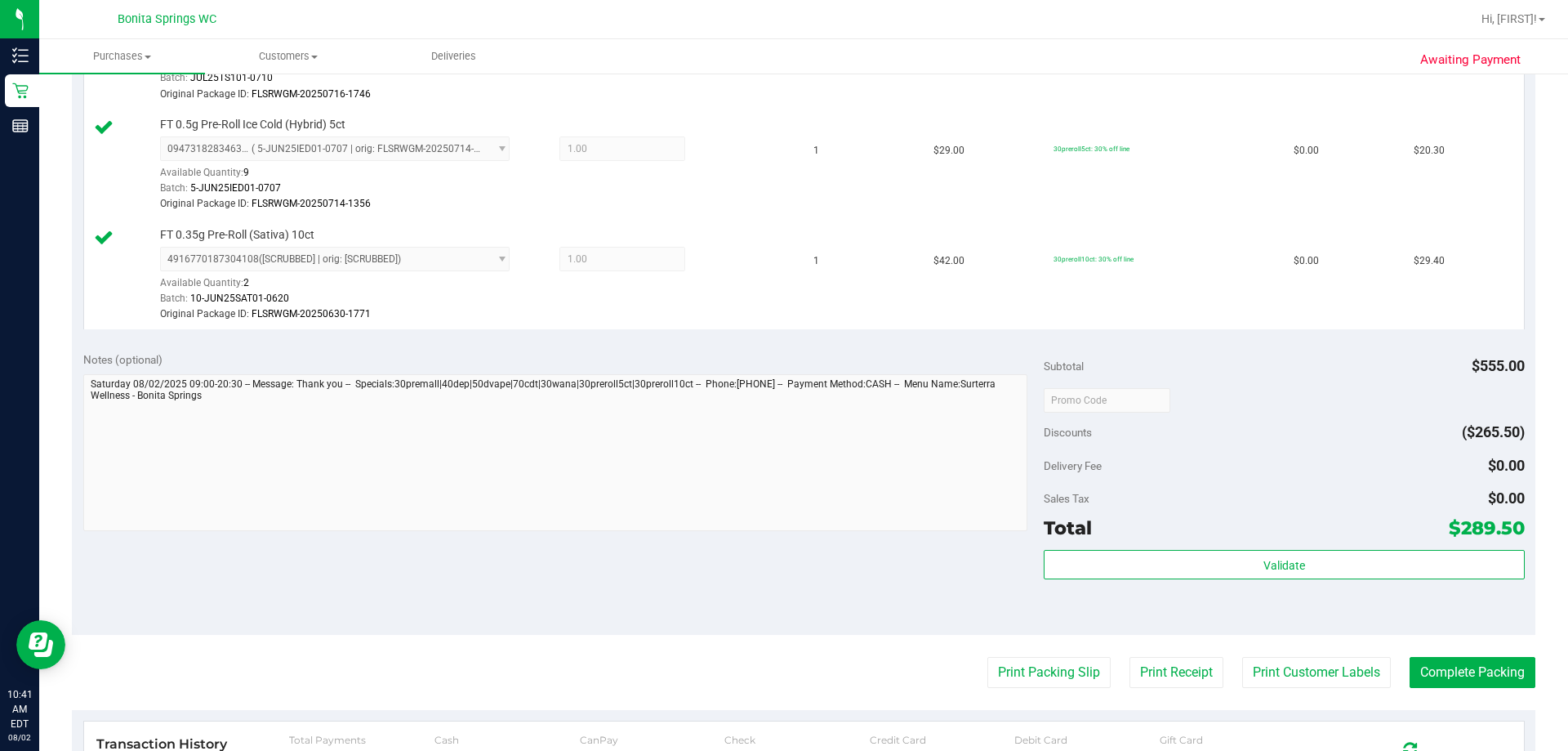scroll, scrollTop: 1389, scrollLeft: 0, axis: vertical 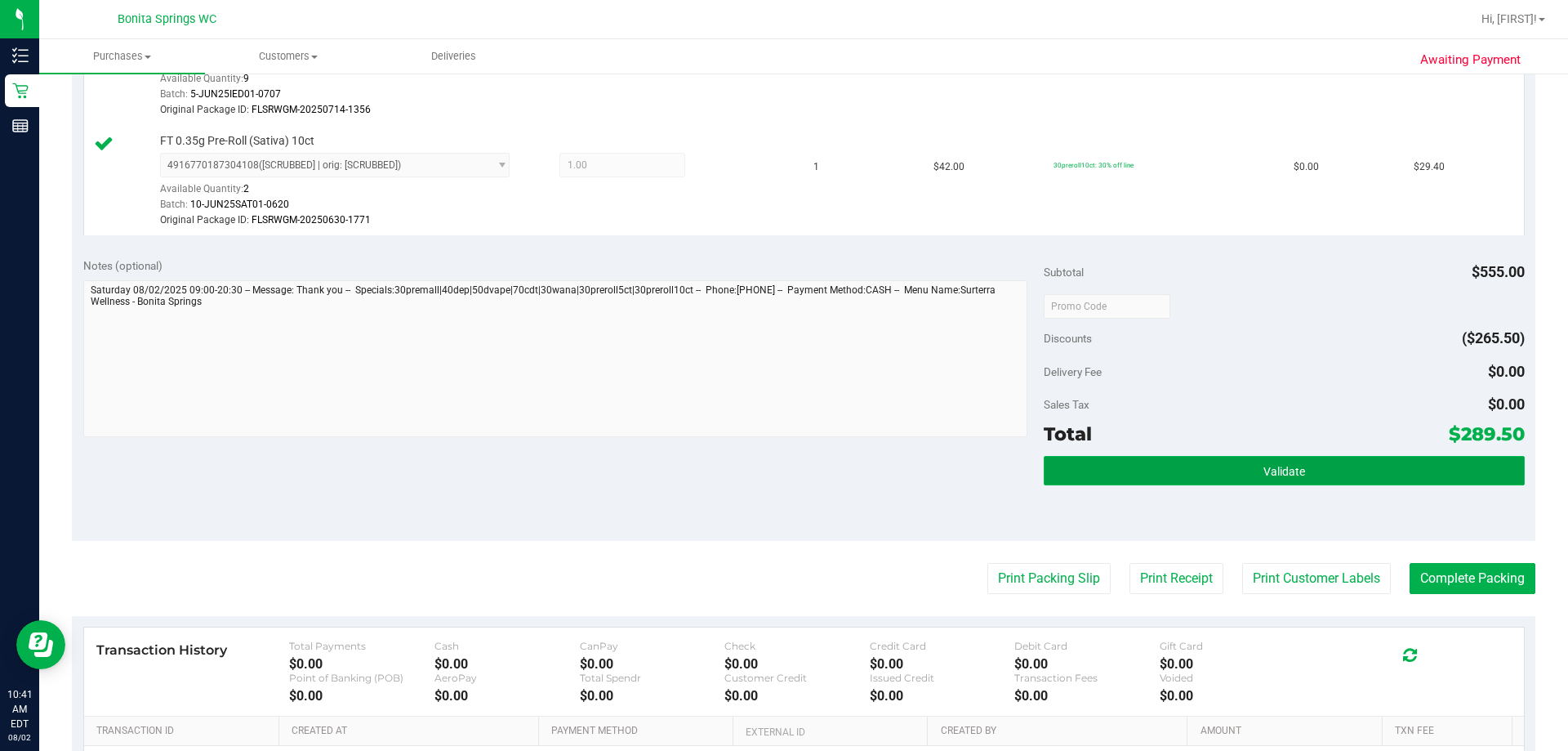 click on "Validate" at bounding box center [1284, 471] 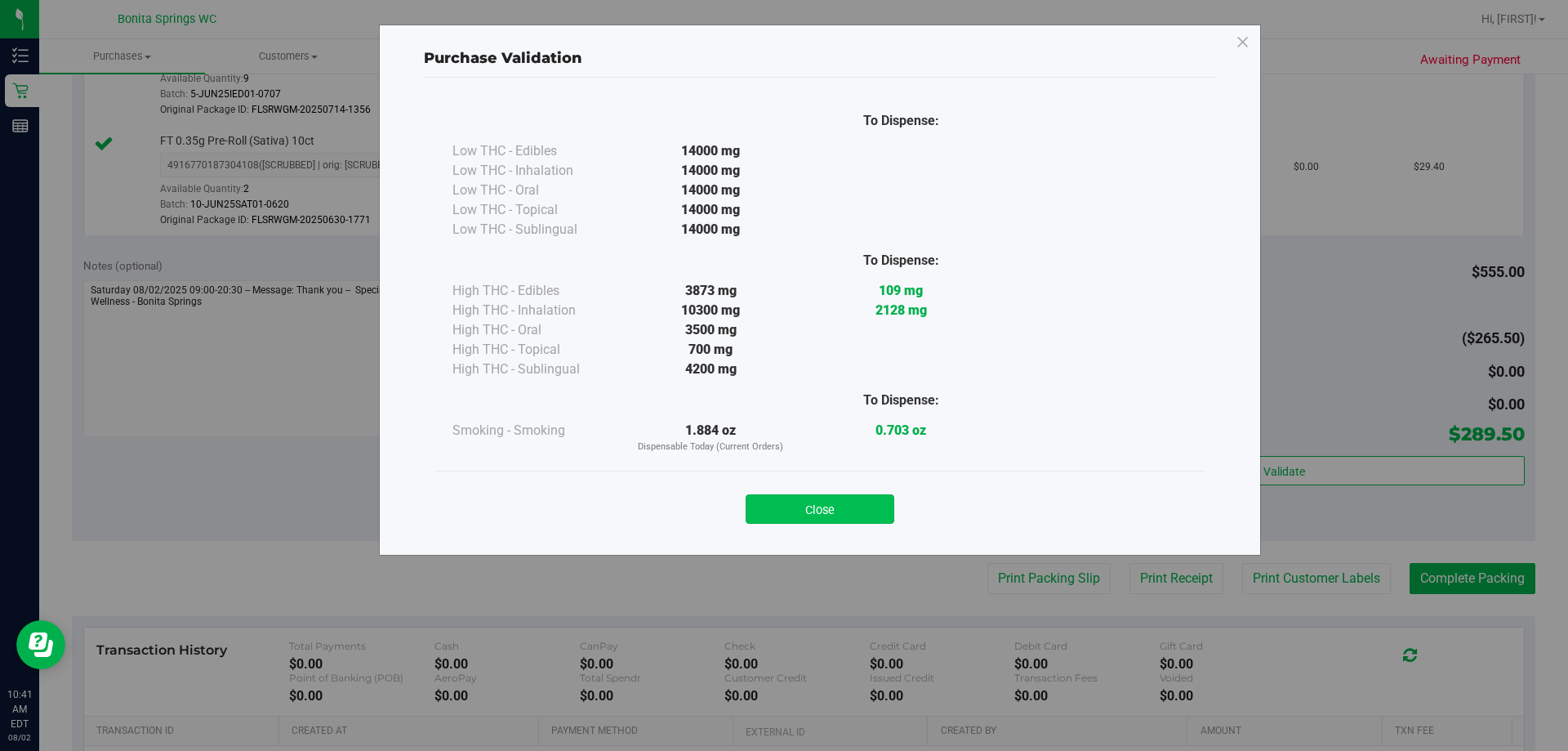 click on "Close" at bounding box center (820, 509) 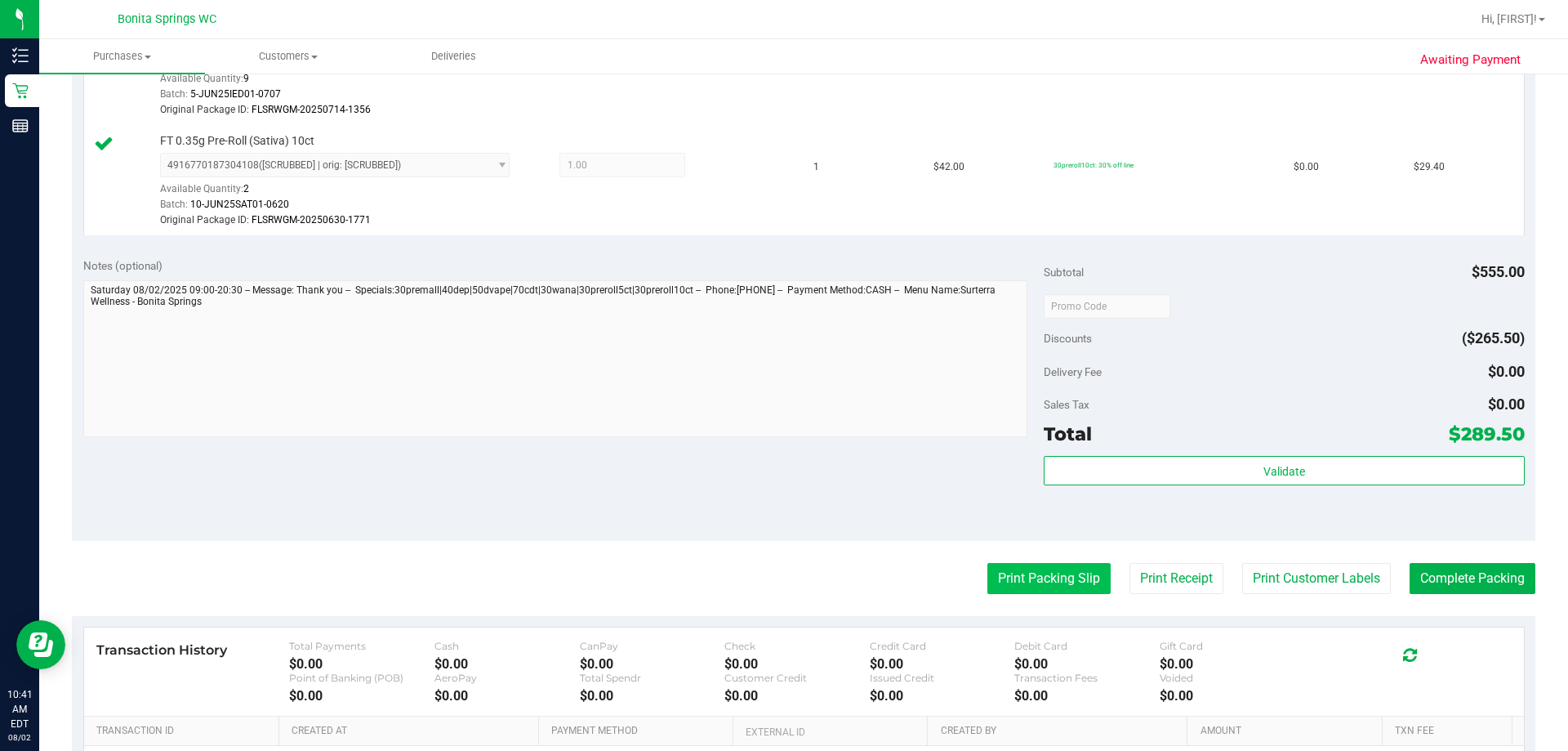 click on "Print Packing Slip" at bounding box center (1049, 579) 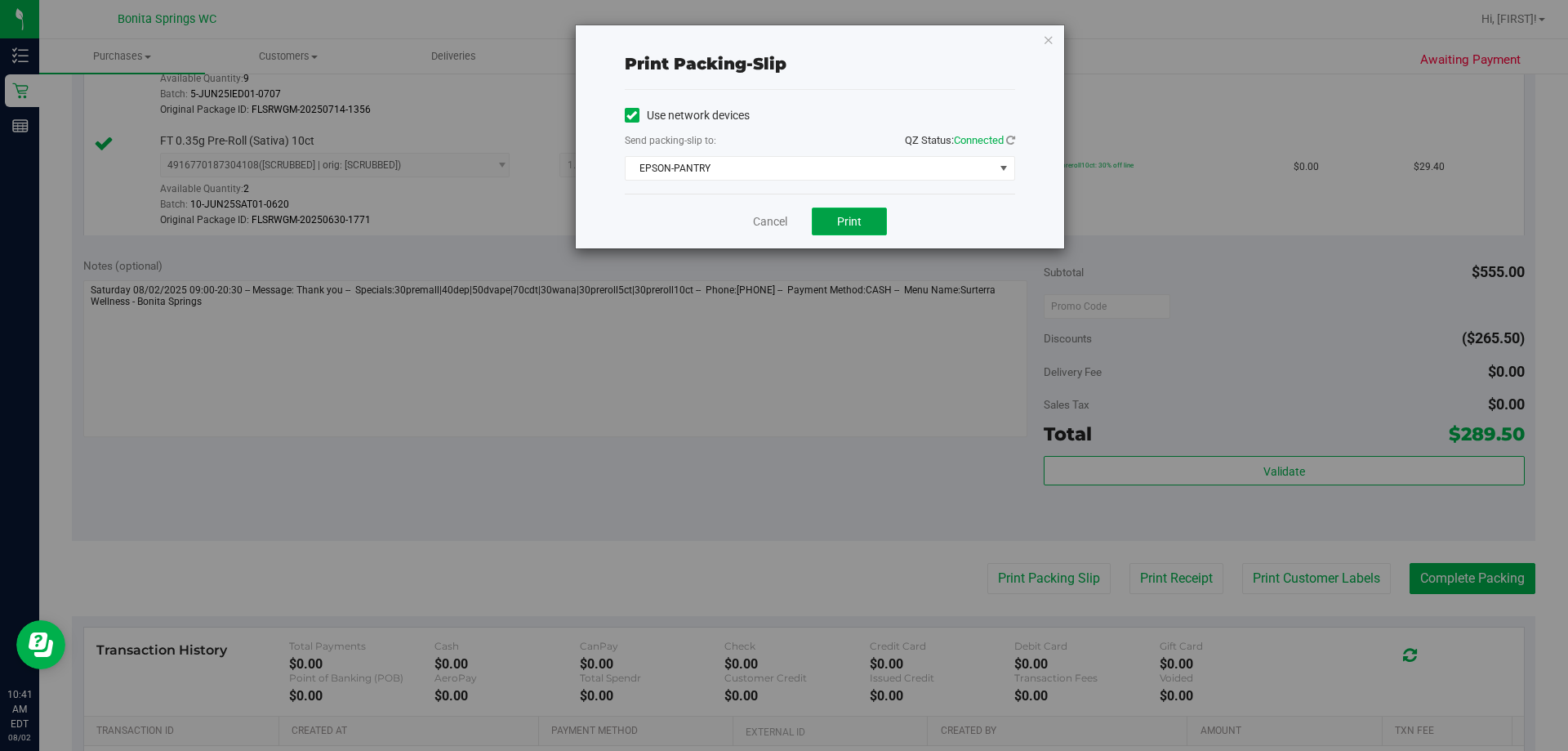 click on "Print" at bounding box center [849, 221] 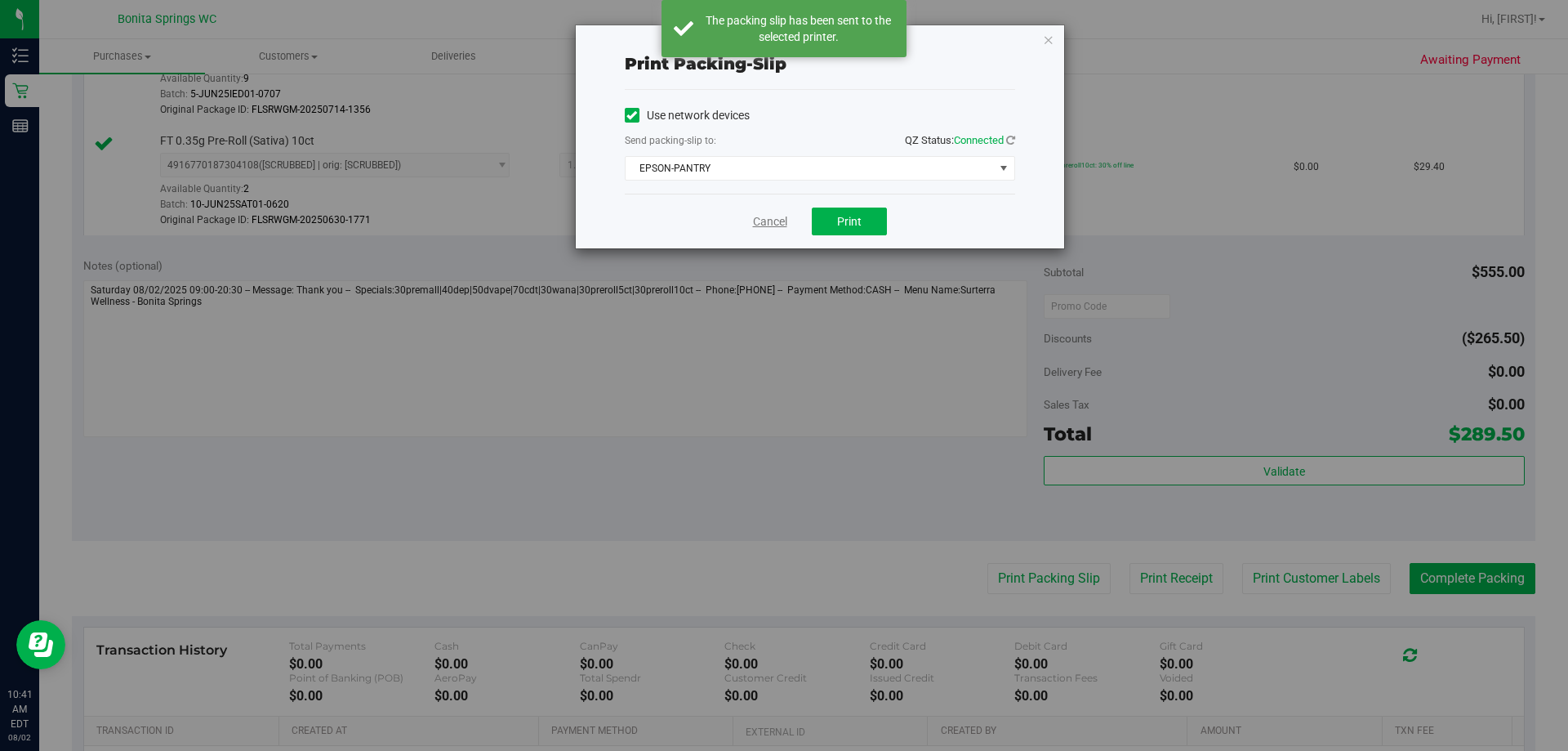 click on "Cancel" at bounding box center (770, 221) 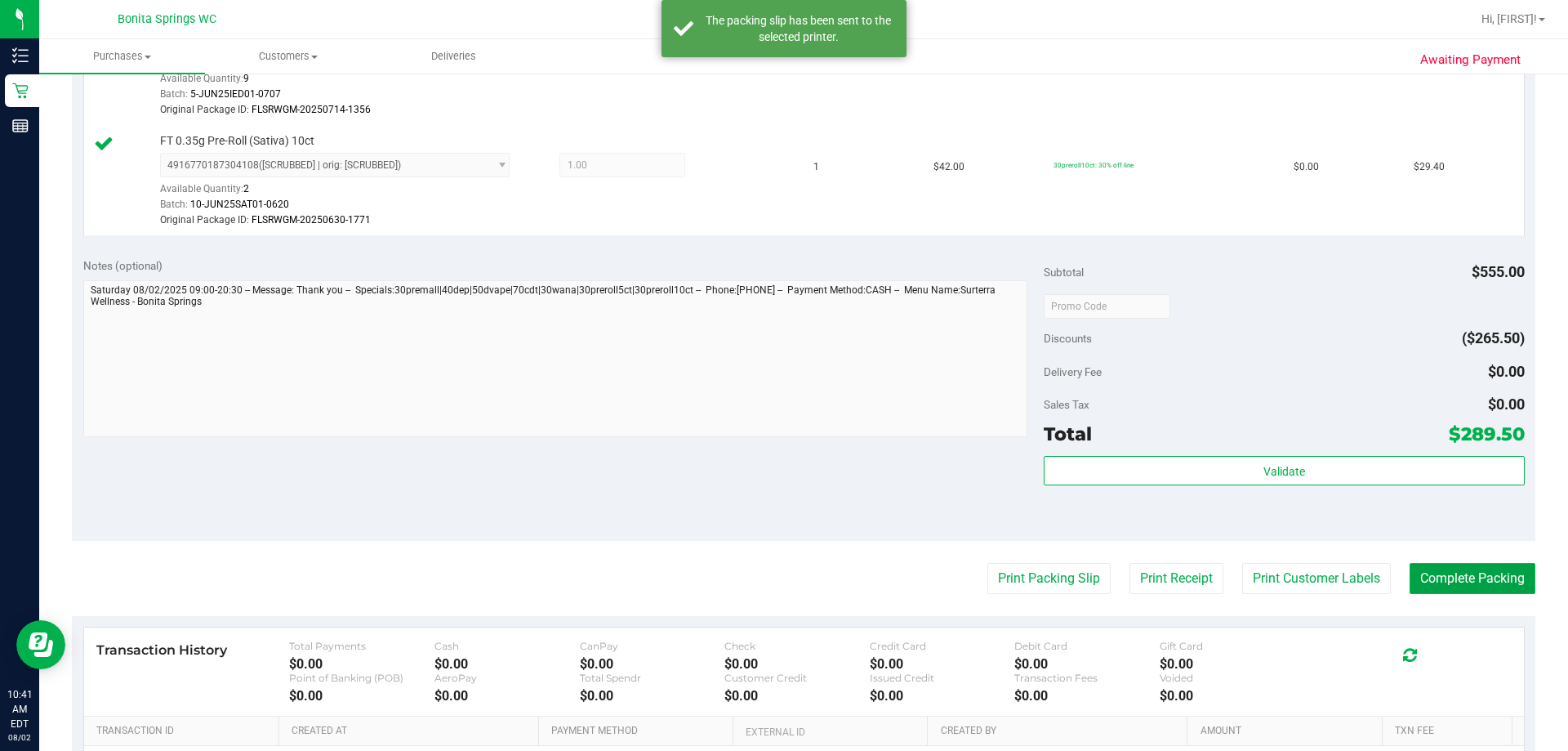 click on "Complete Packing" at bounding box center (1472, 579) 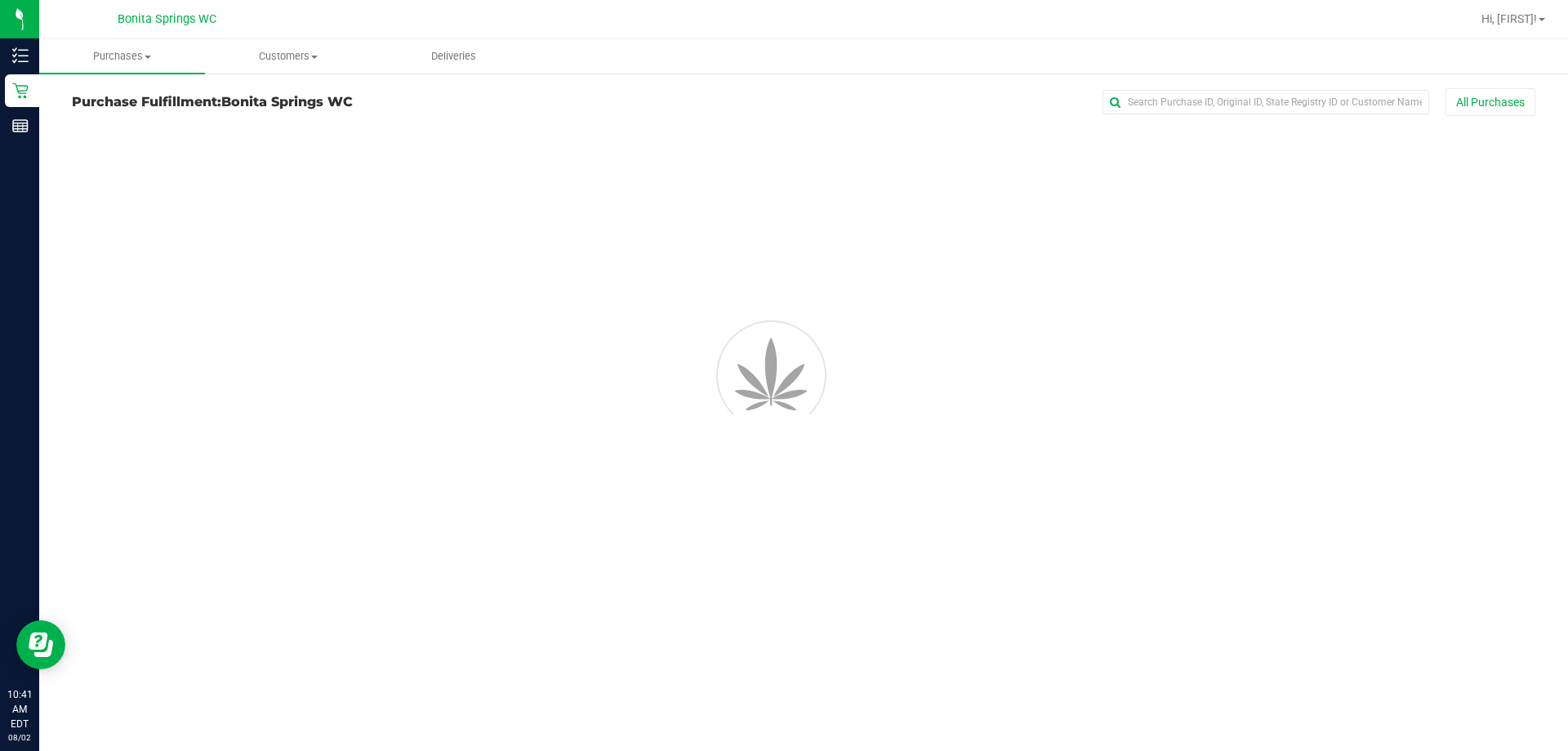 scroll, scrollTop: 0, scrollLeft: 0, axis: both 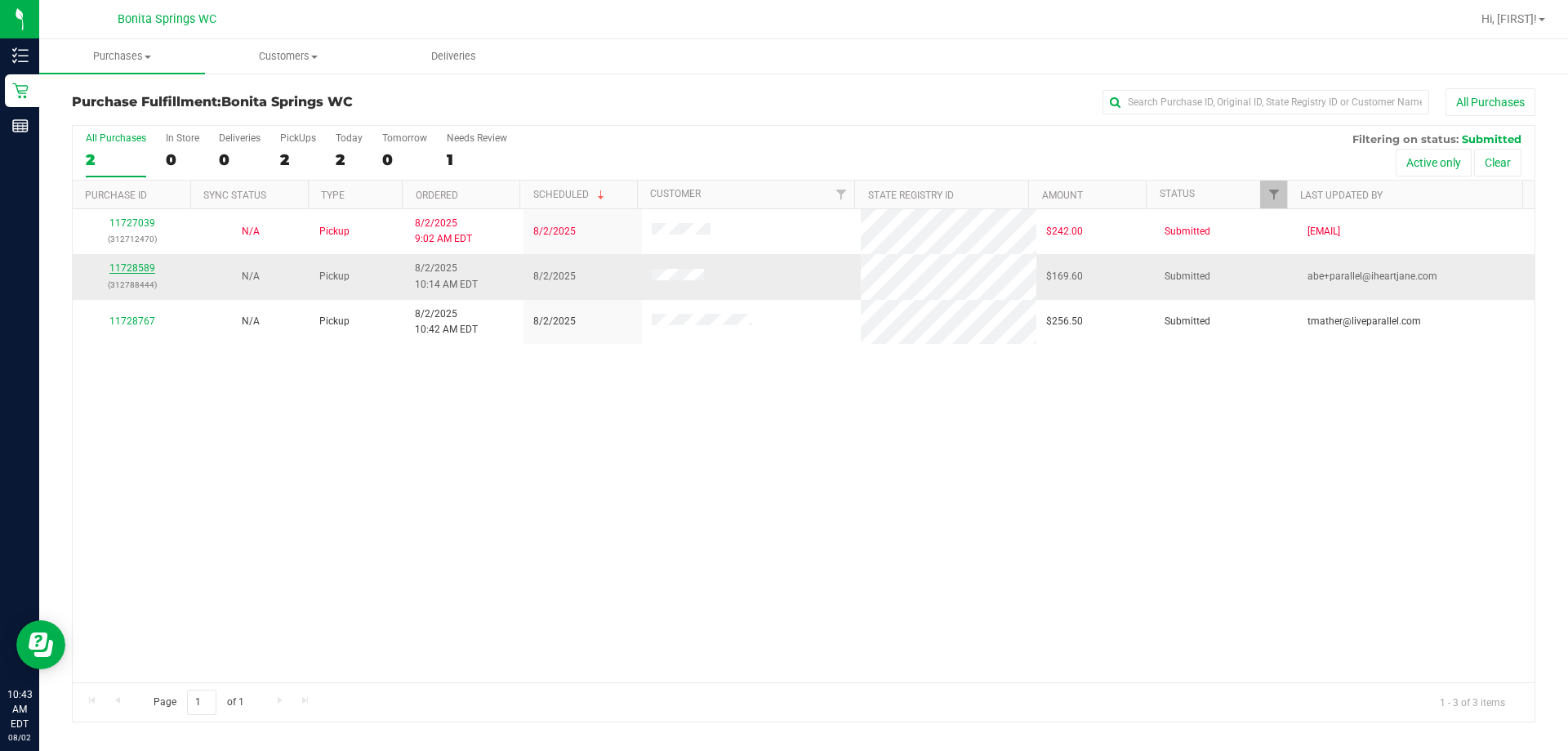 click on "11728589" at bounding box center (132, 268) 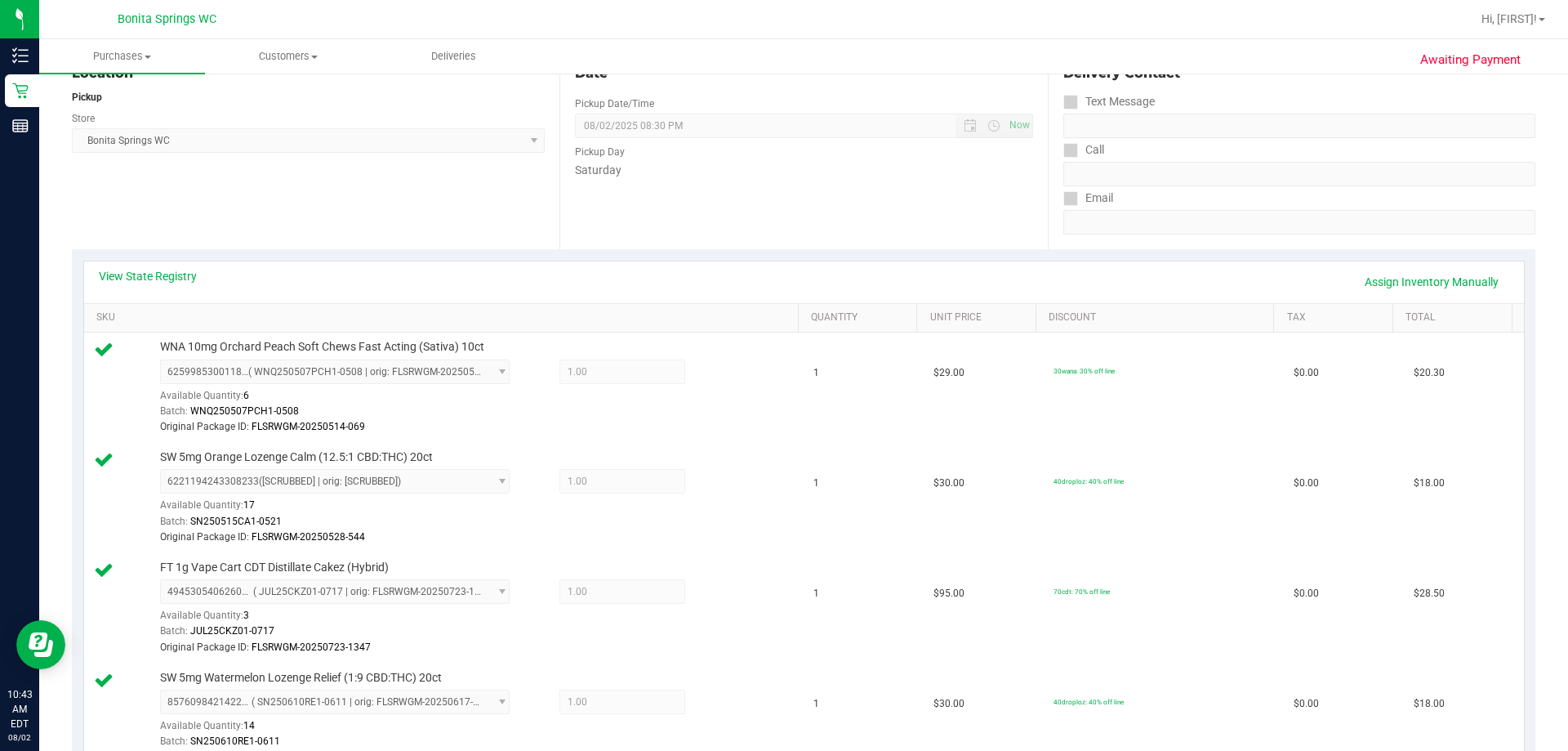 scroll, scrollTop: 0, scrollLeft: 0, axis: both 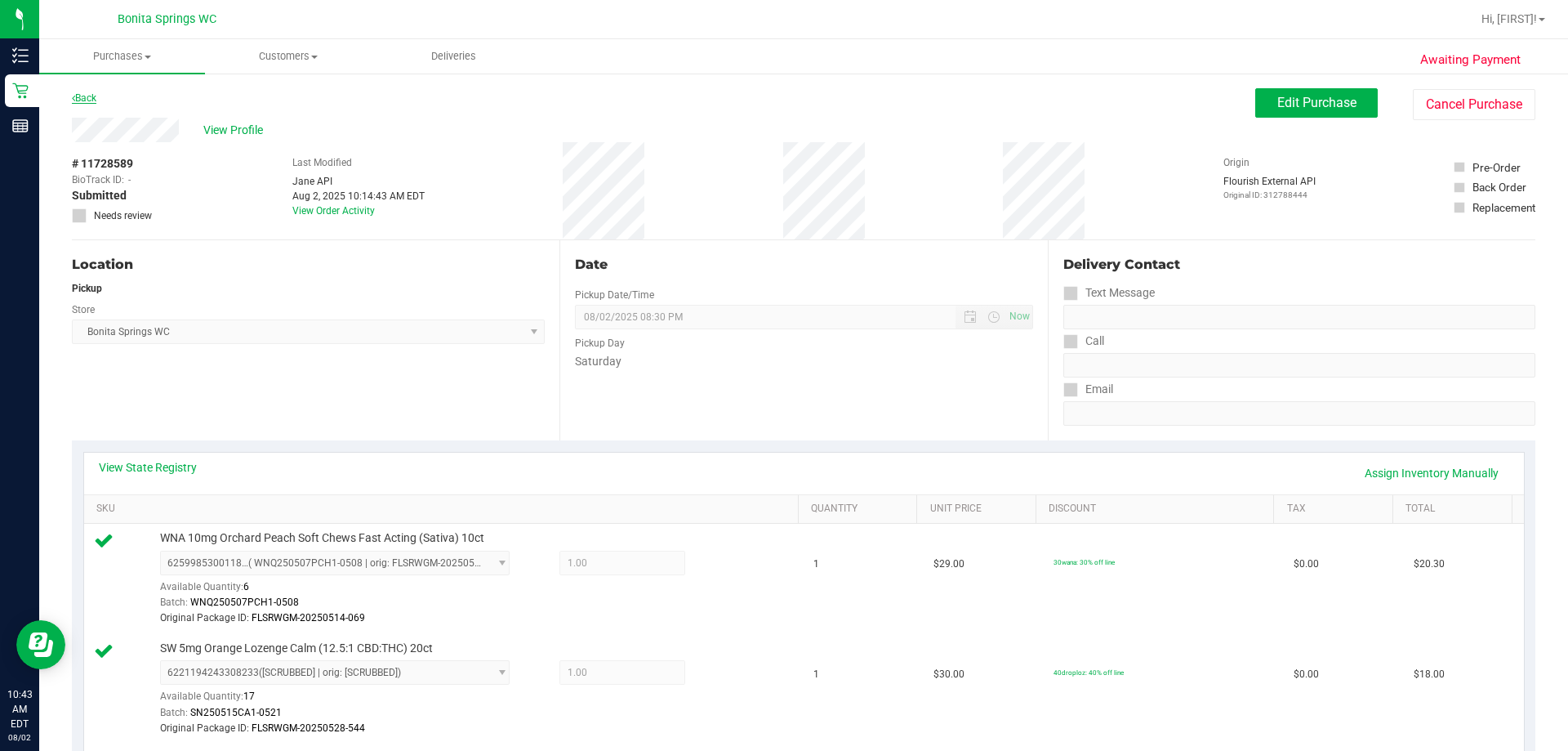 drag, startPoint x: 607, startPoint y: 277, endPoint x: 84, endPoint y: 101, distance: 551.8197 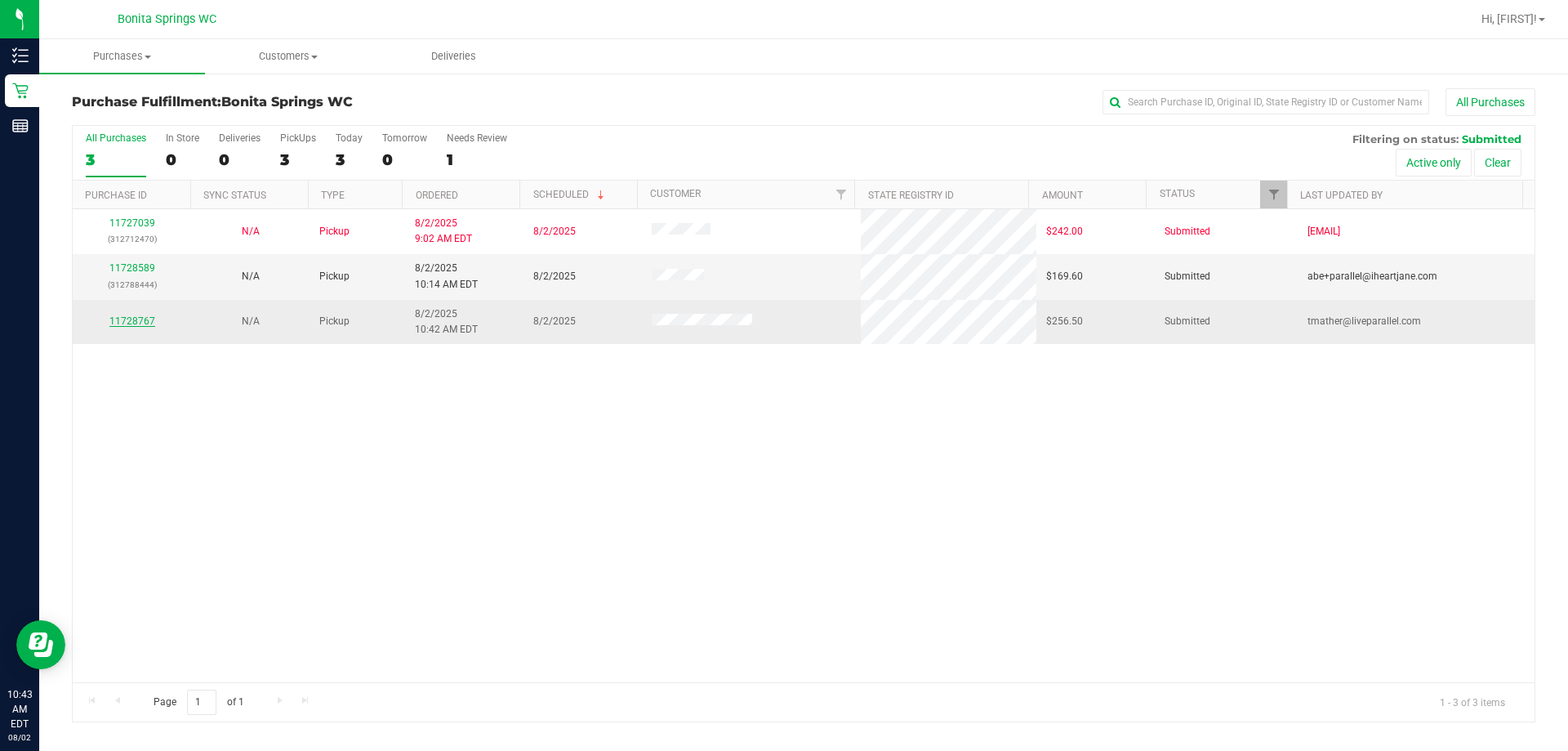 click on "11728767" at bounding box center (132, 321) 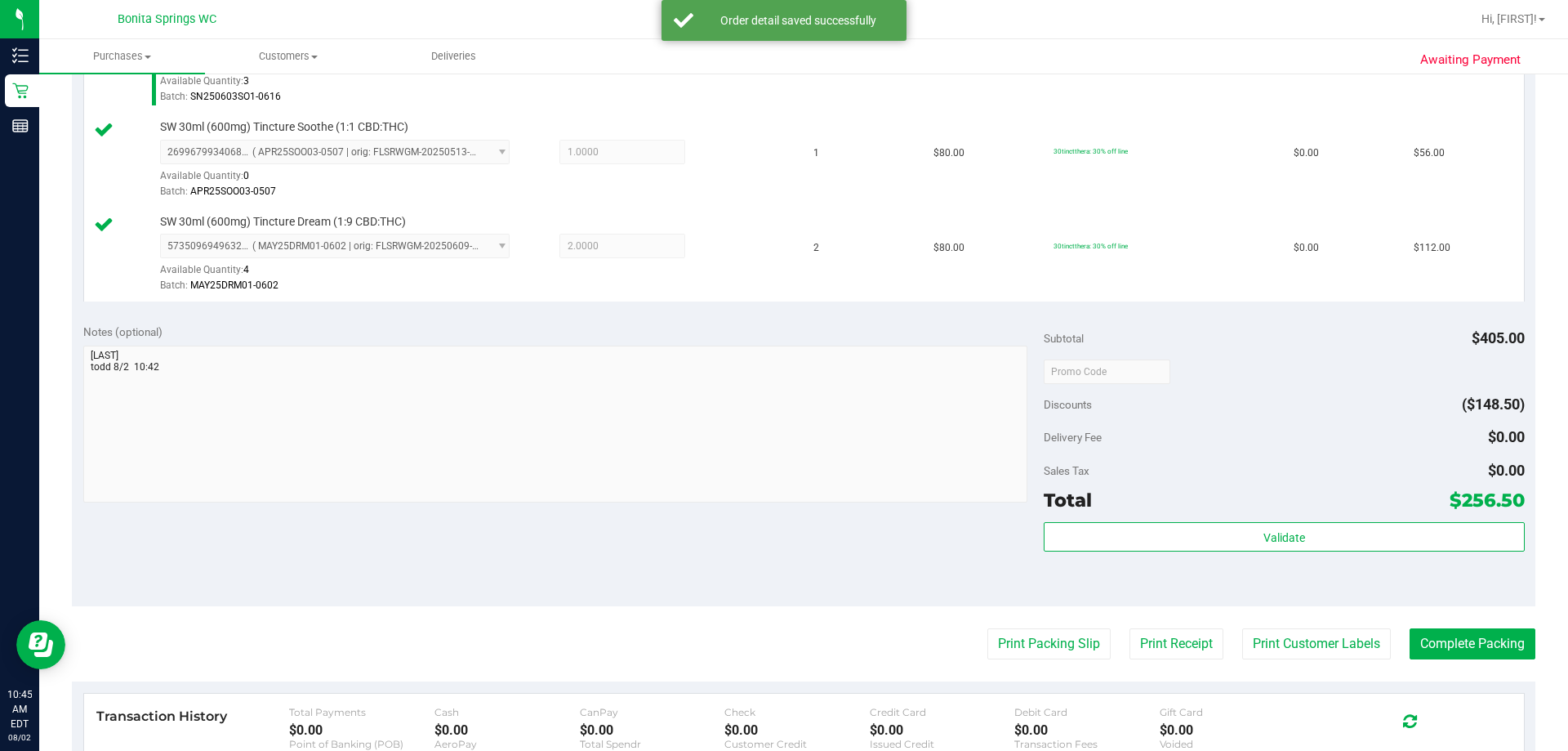 scroll, scrollTop: 884, scrollLeft: 0, axis: vertical 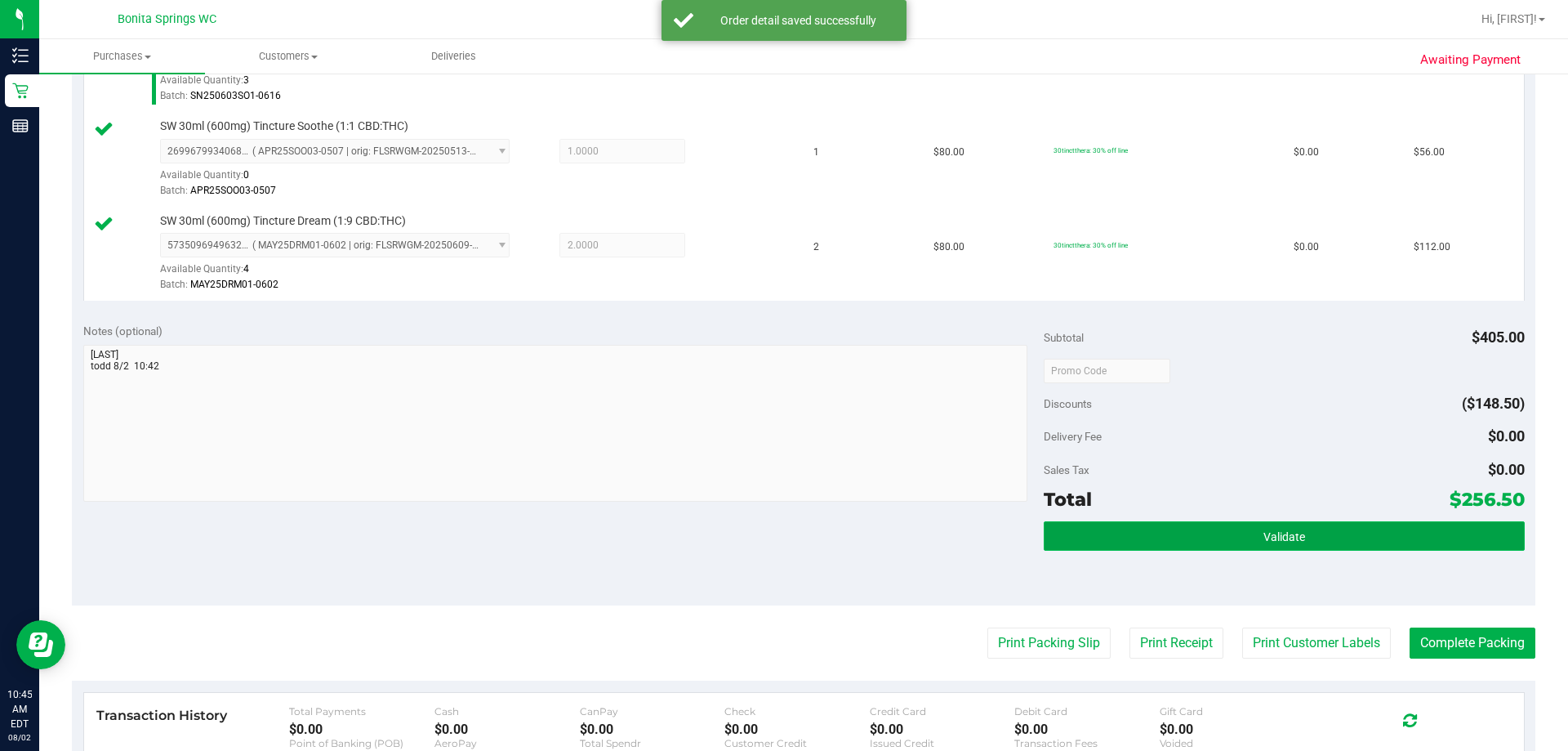 click on "Validate" at bounding box center (1284, 537) 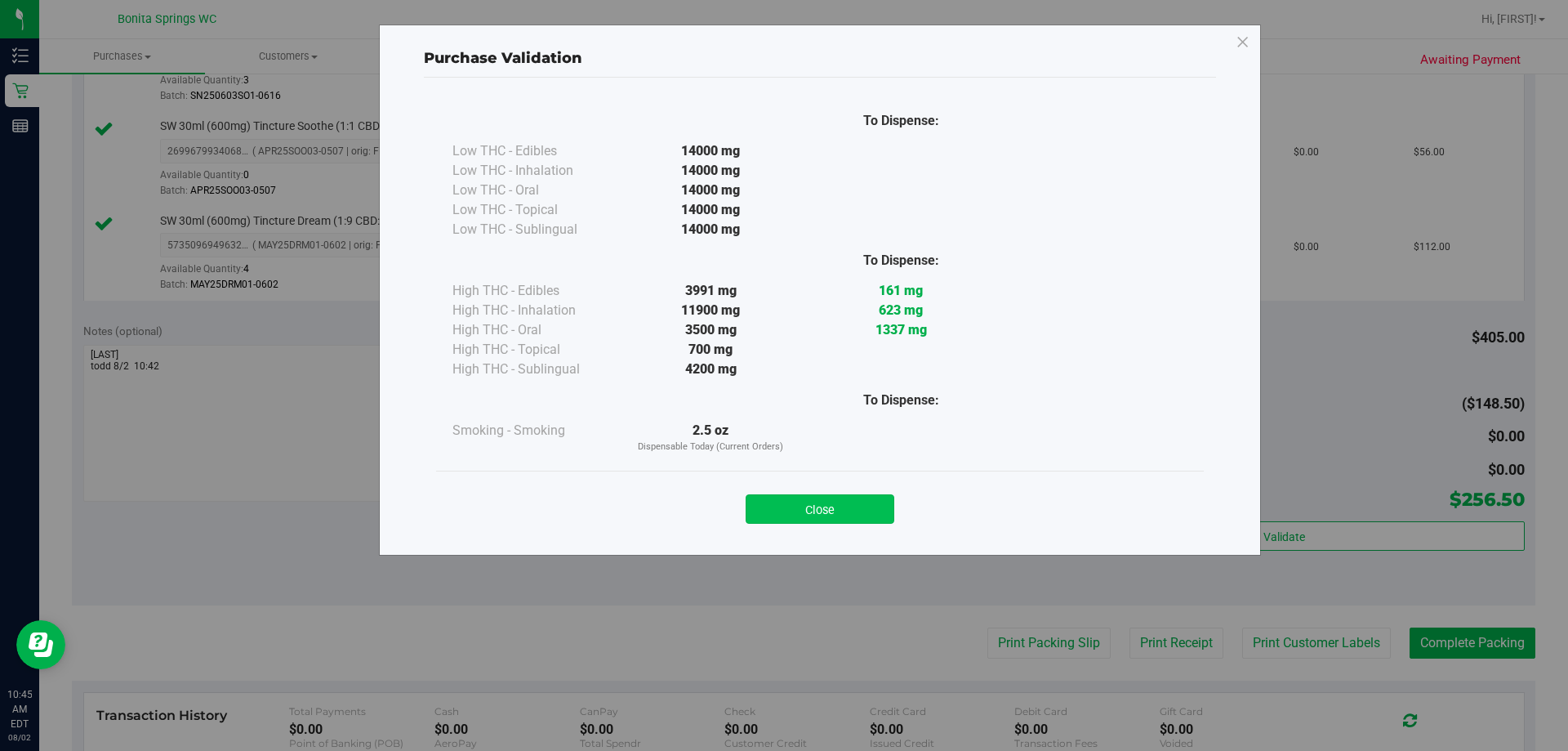 click on "Close" at bounding box center [820, 509] 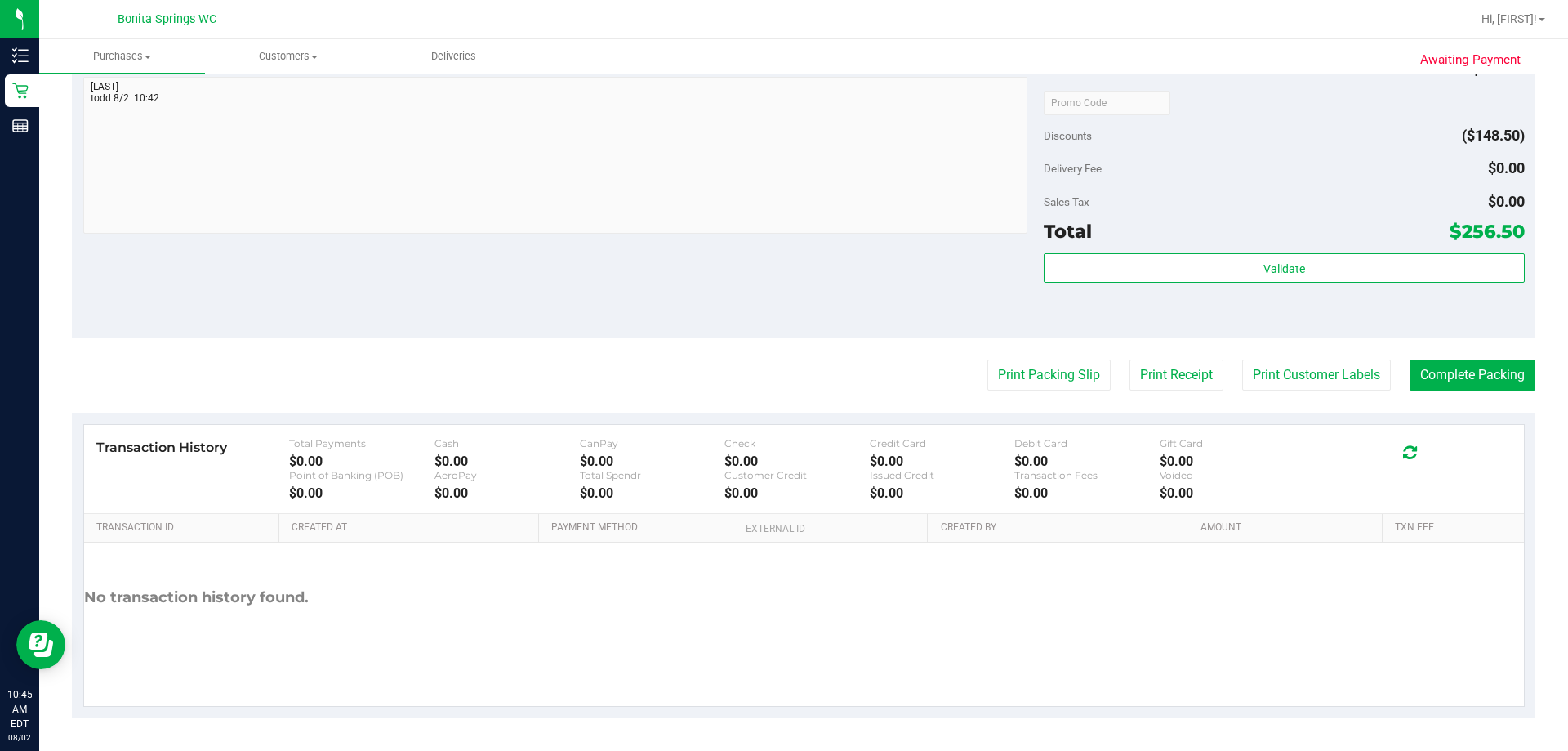 scroll, scrollTop: 1151, scrollLeft: 0, axis: vertical 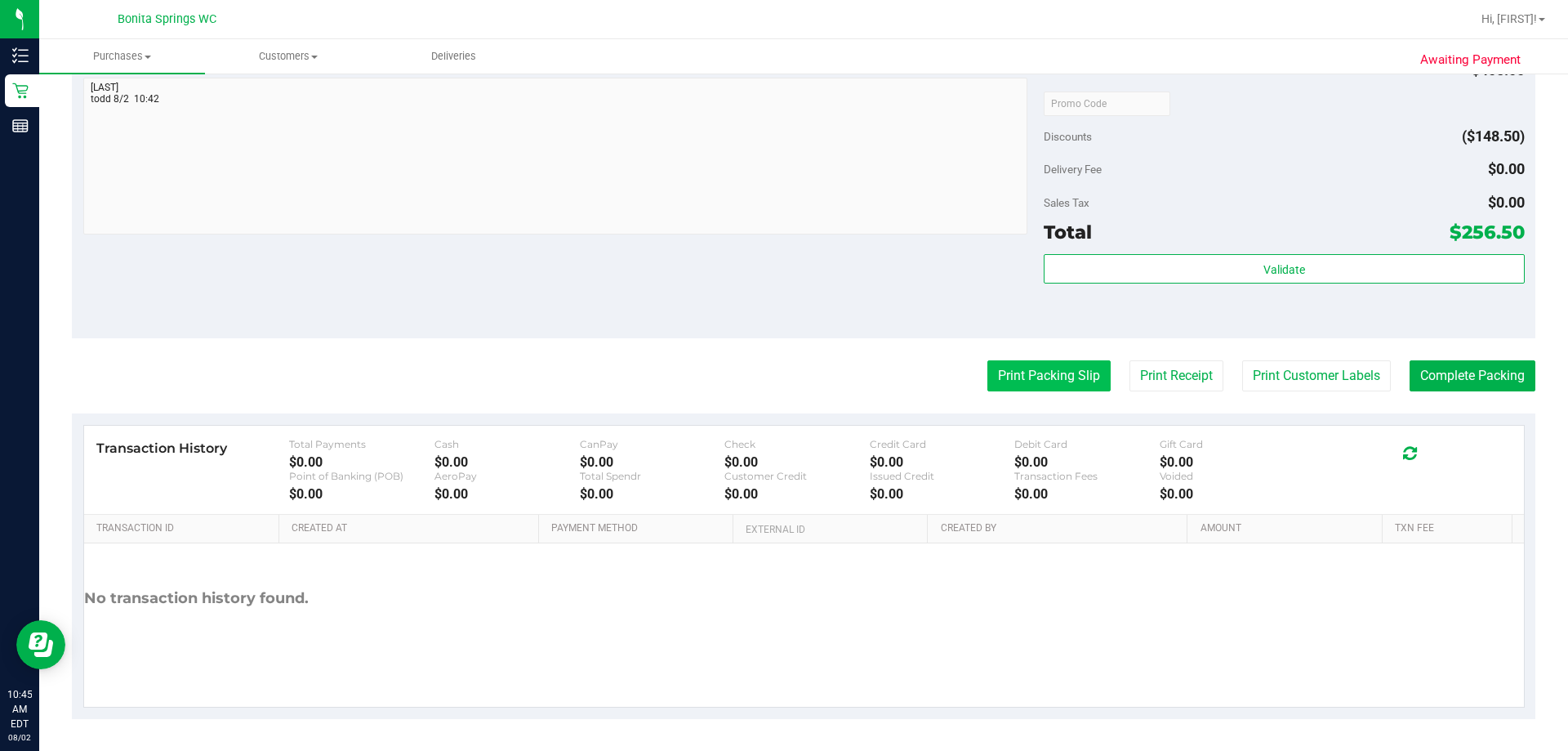 click on "Print Packing Slip" at bounding box center (1049, 376) 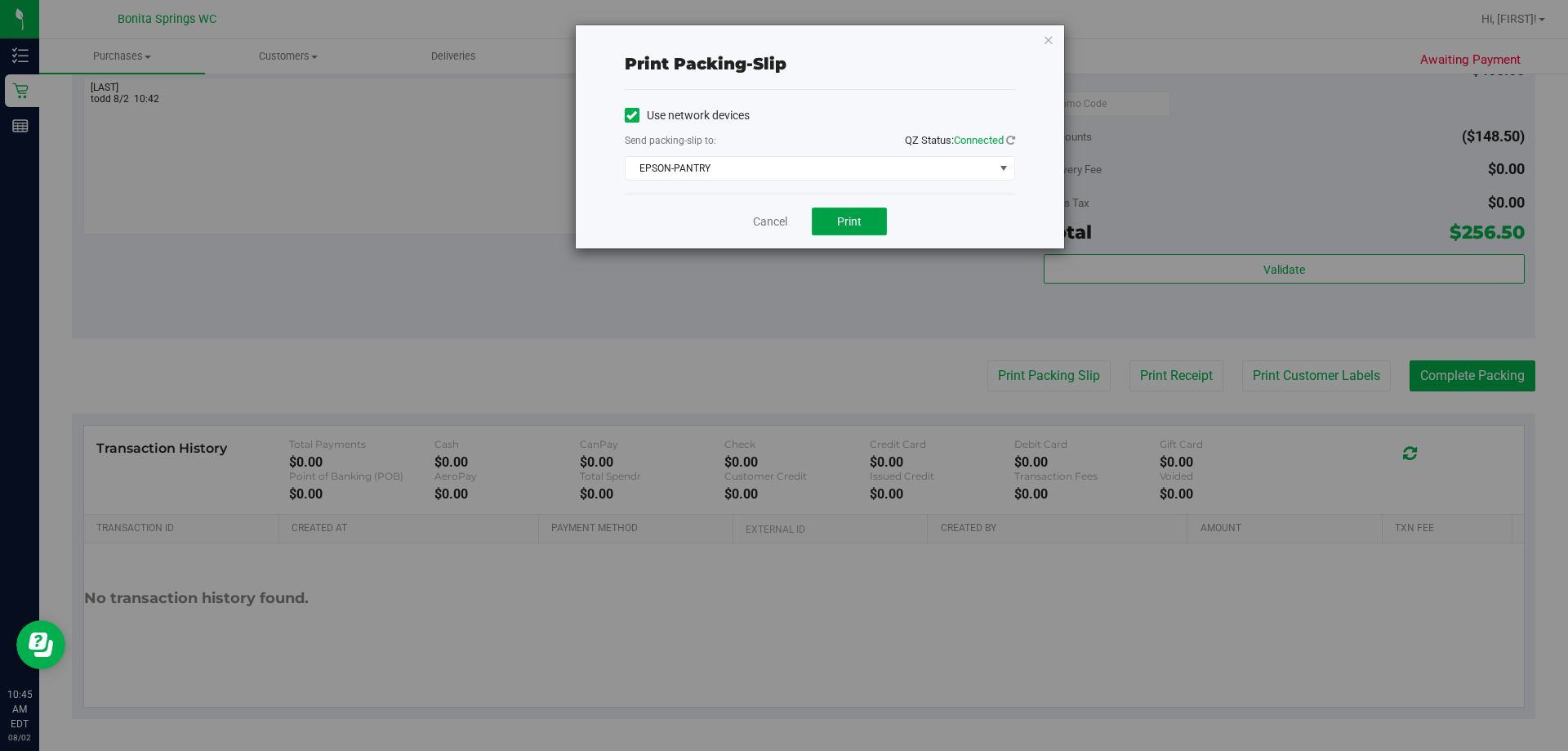 click on "Print" at bounding box center [849, 221] 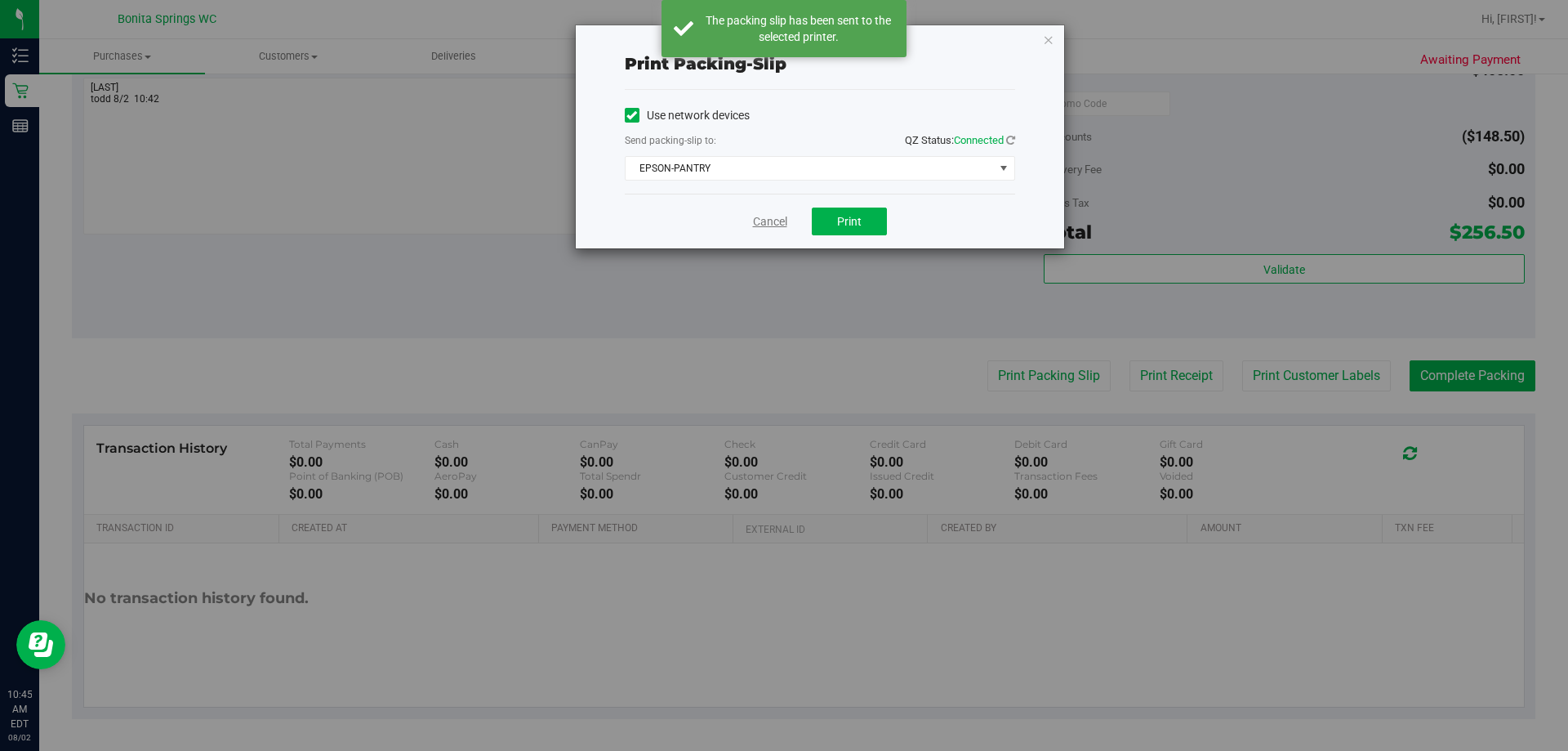 click on "Cancel" at bounding box center [770, 221] 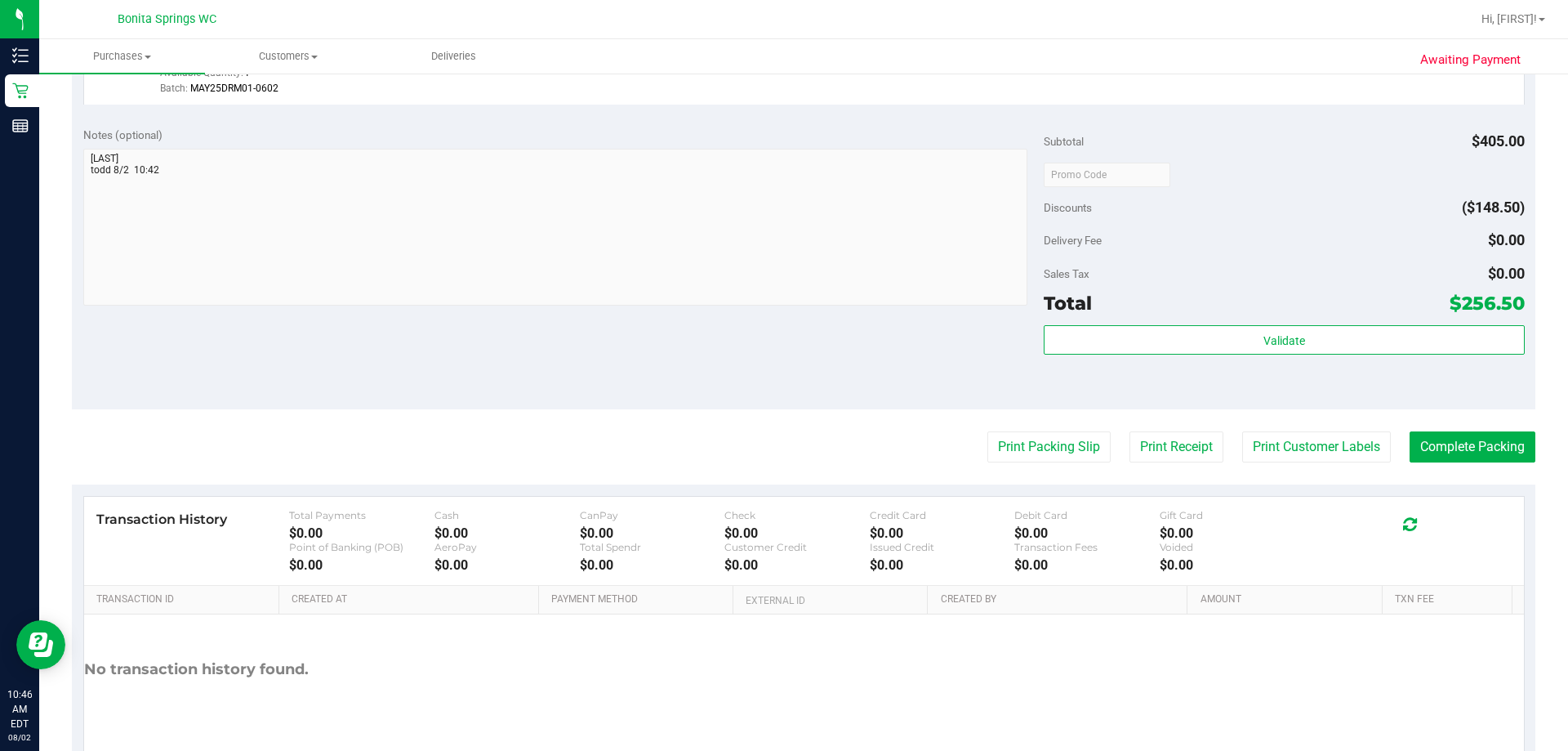 scroll, scrollTop: 1152, scrollLeft: 0, axis: vertical 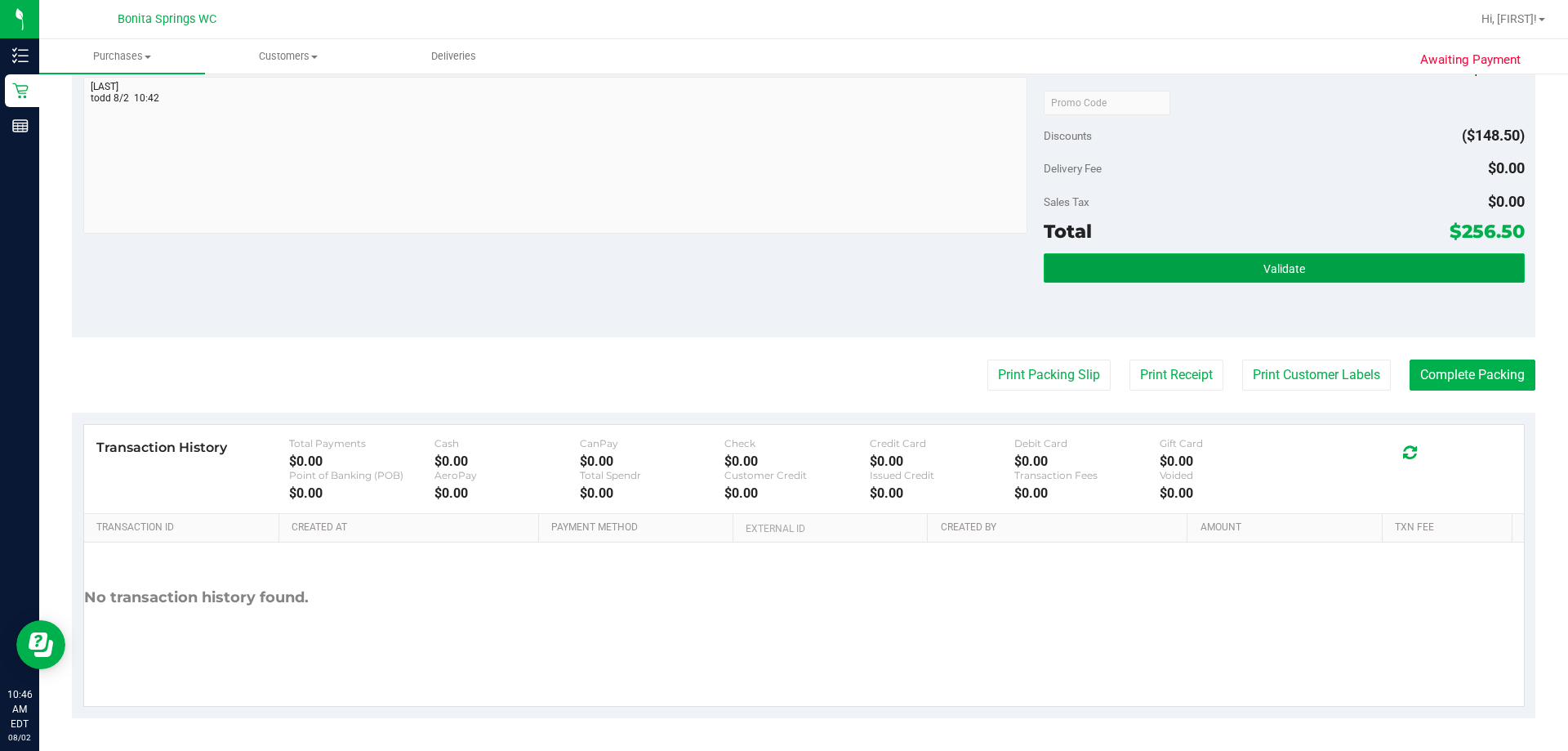 click on "Validate" at bounding box center (1284, 269) 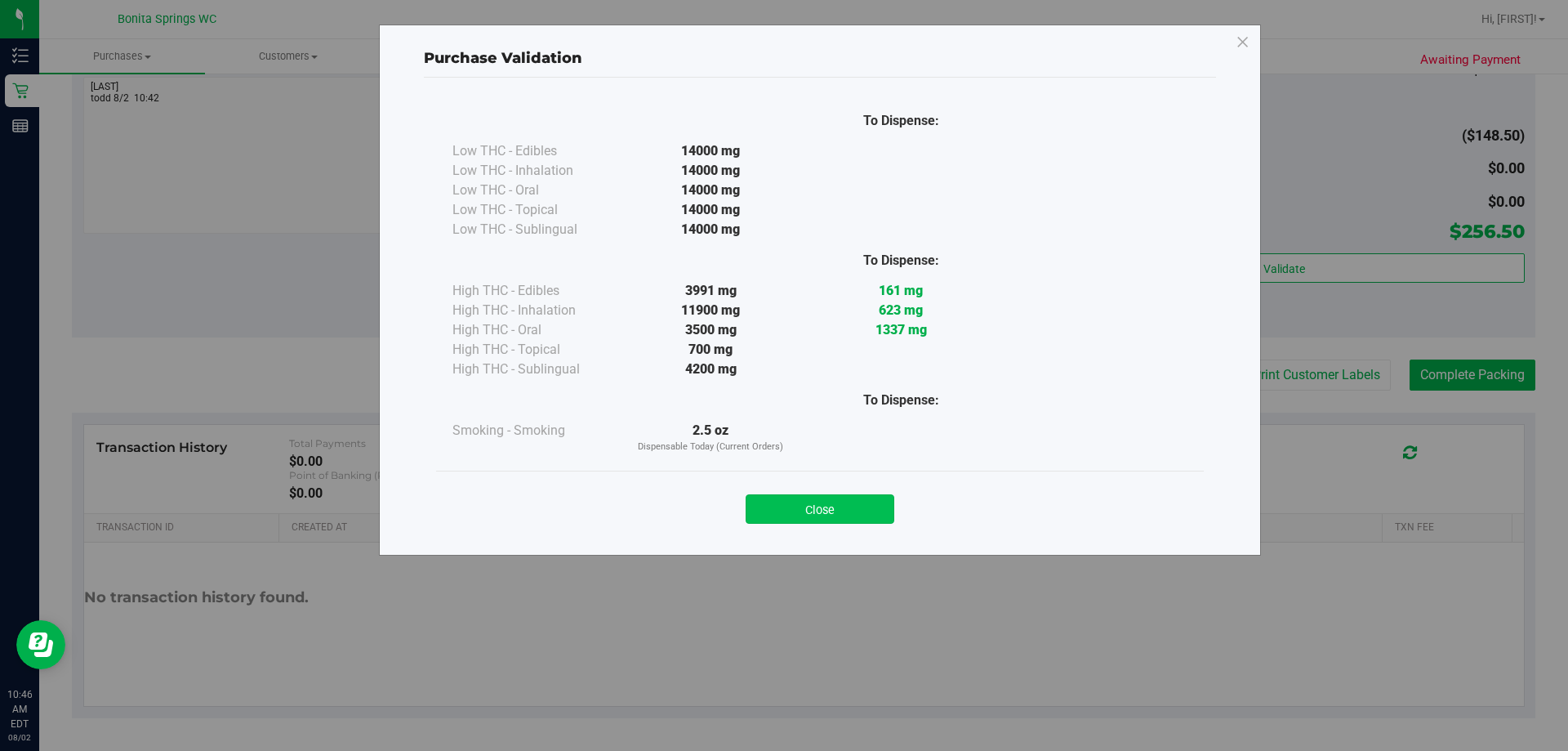 click on "Close" at bounding box center [820, 509] 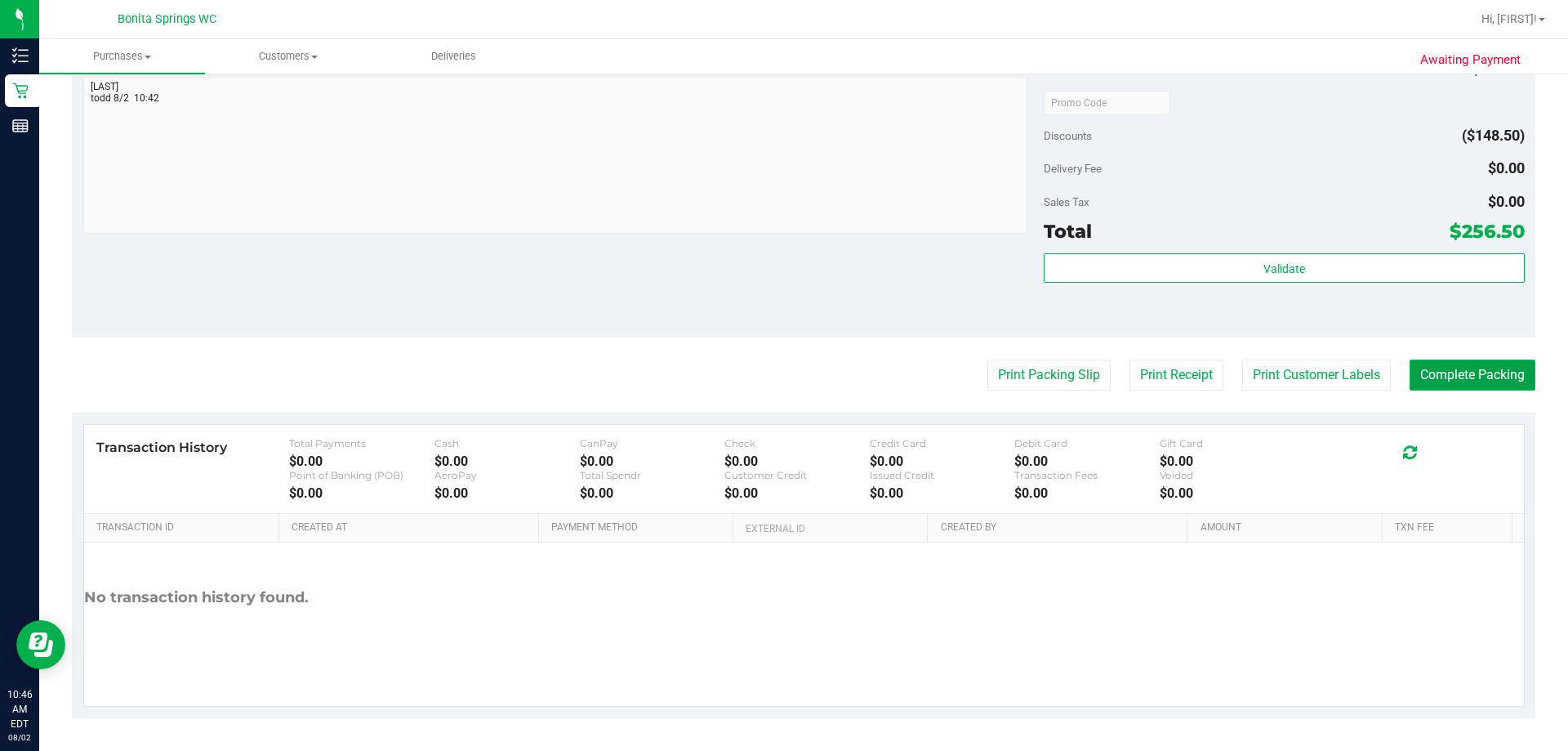 click on "Complete Packing" at bounding box center (1472, 375) 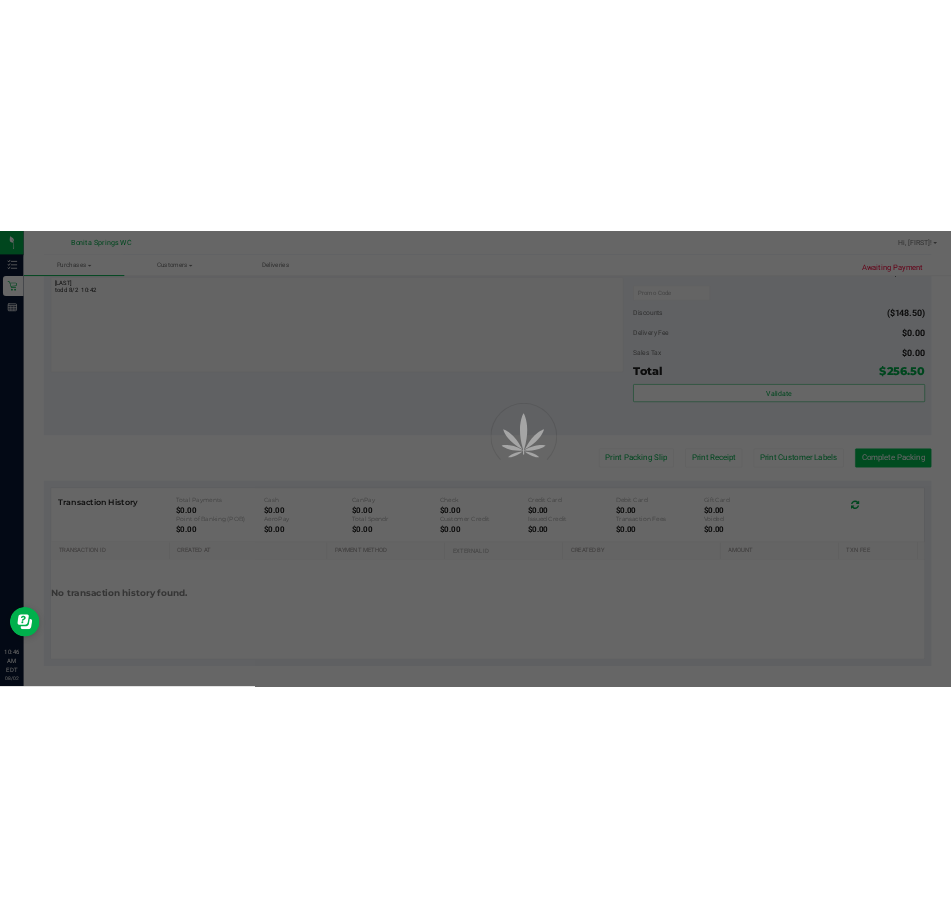 scroll, scrollTop: 0, scrollLeft: 0, axis: both 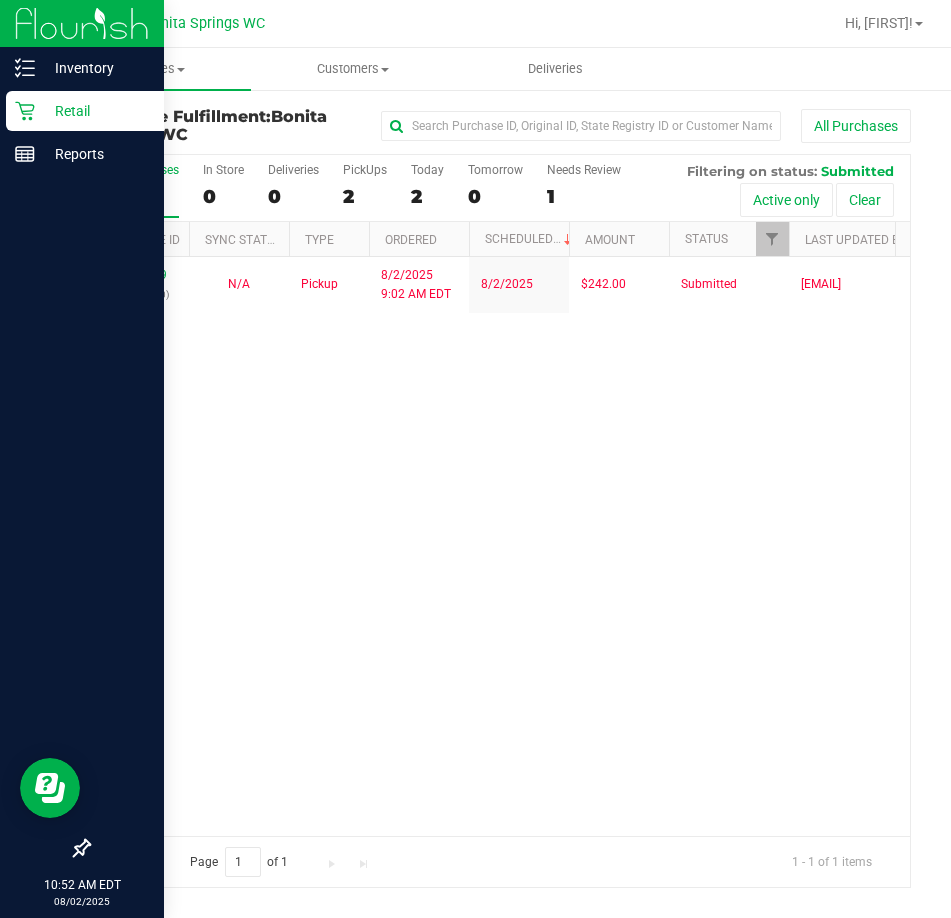 click on "Retail" at bounding box center [95, 111] 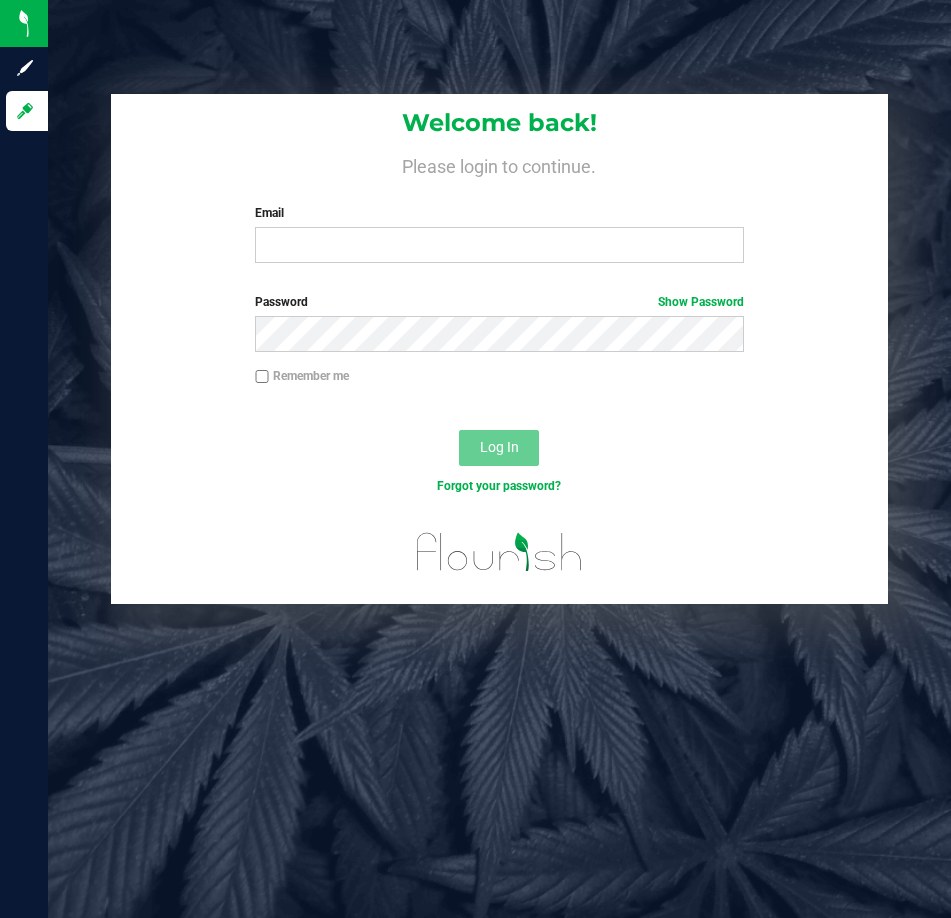 scroll, scrollTop: 0, scrollLeft: 0, axis: both 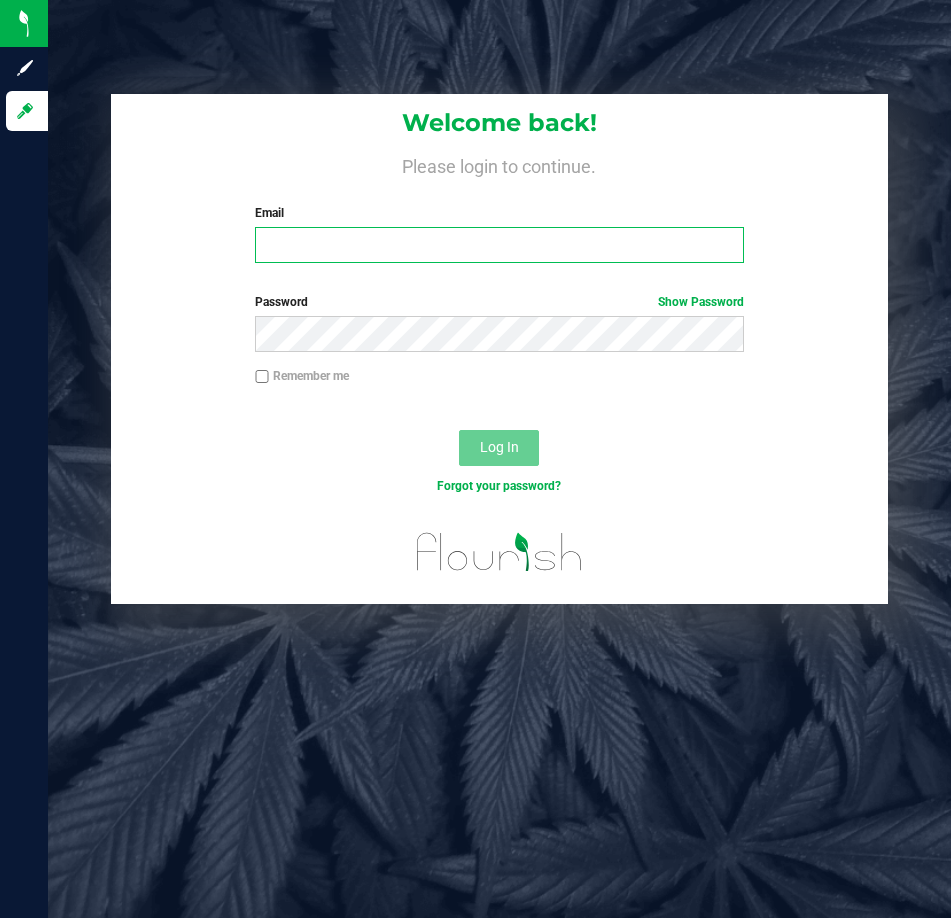 click on "Email" at bounding box center [499, 245] 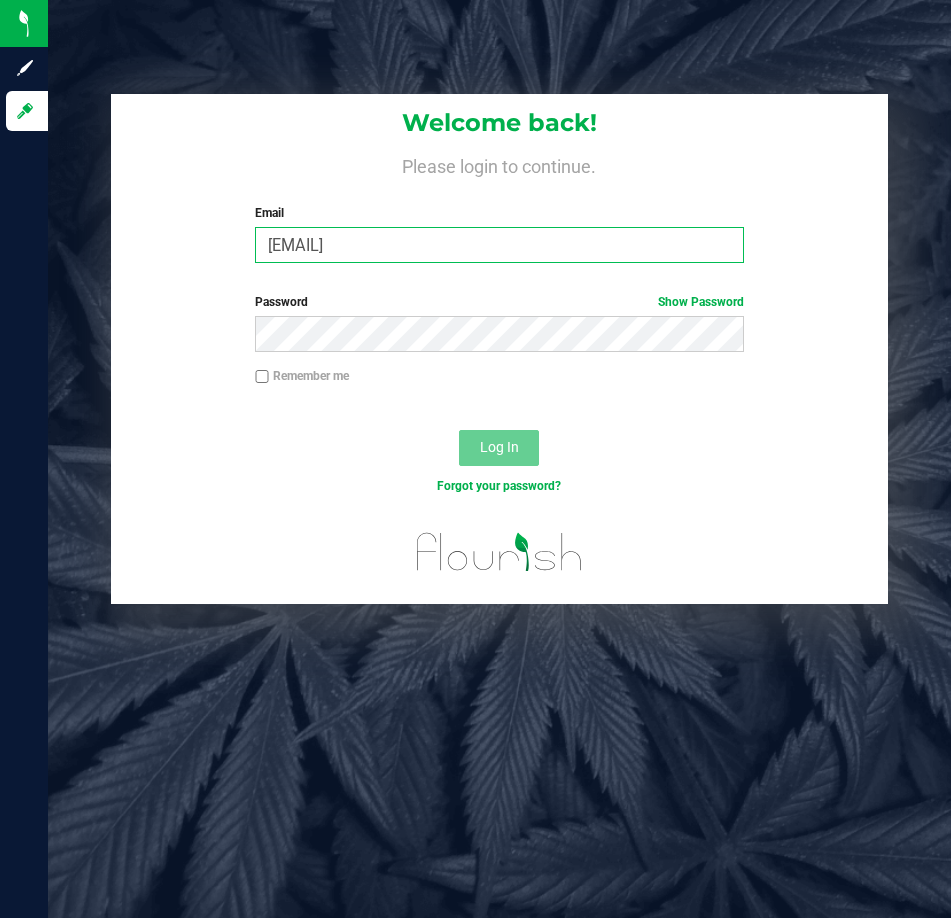 type on "[EMAIL]" 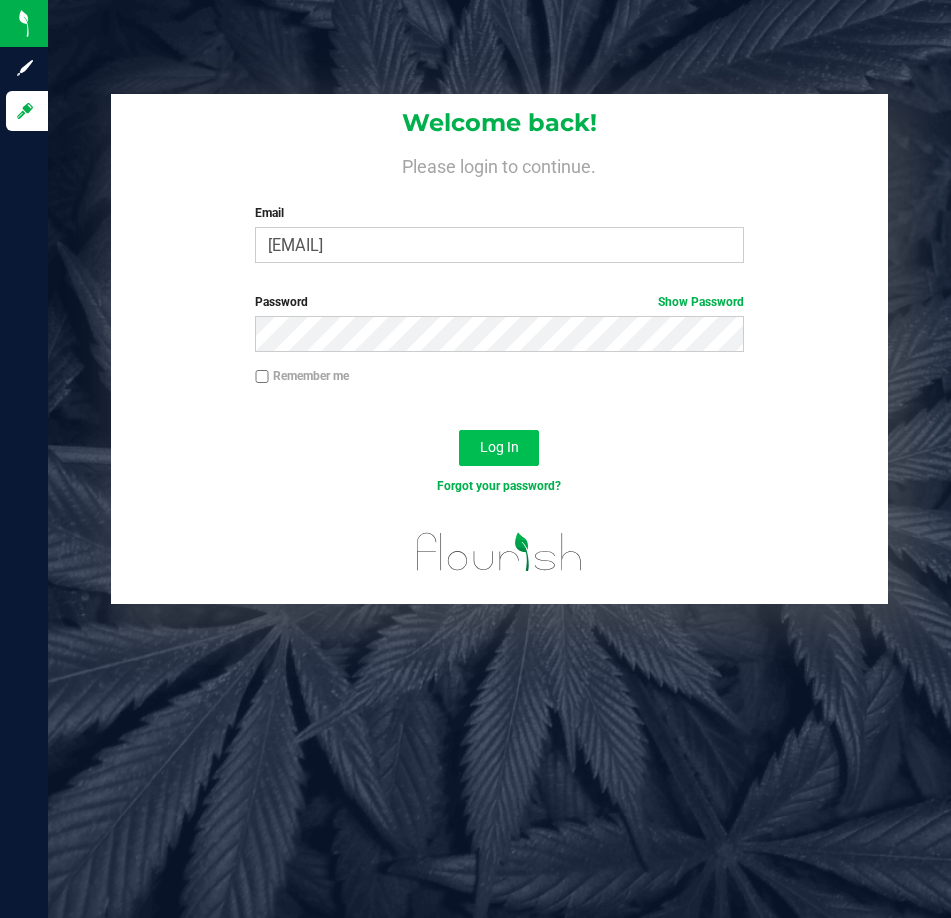 click on "Log In" at bounding box center [499, 447] 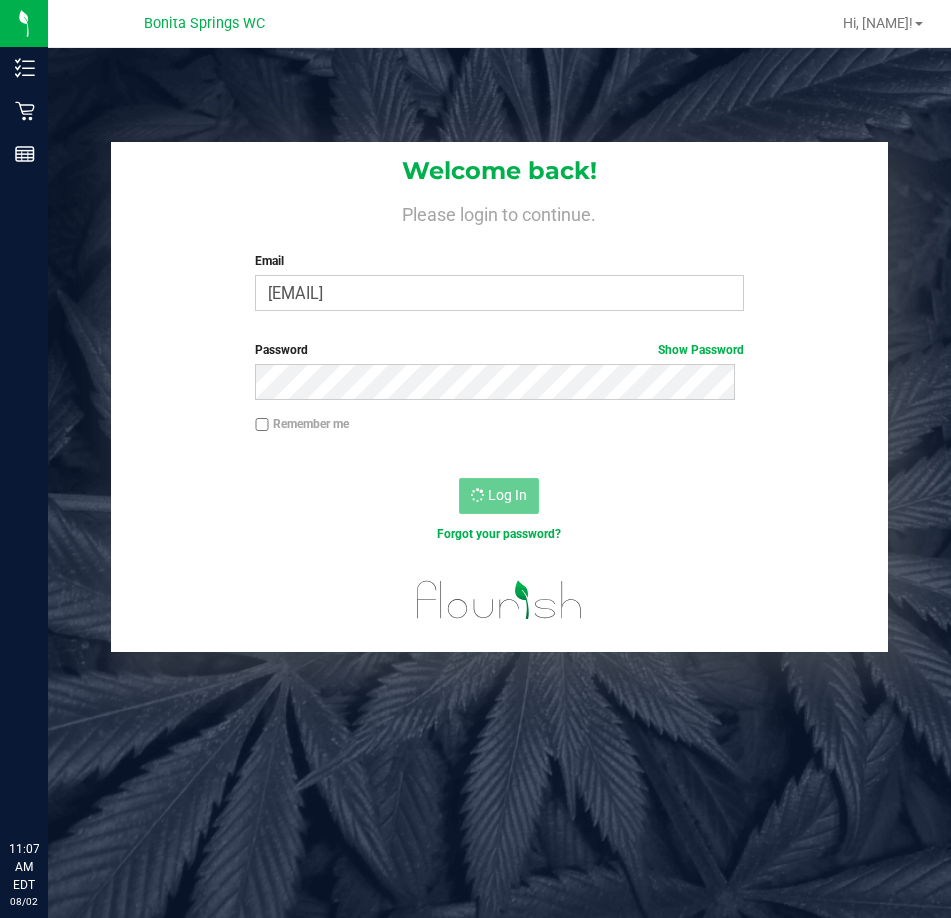 scroll, scrollTop: 0, scrollLeft: 0, axis: both 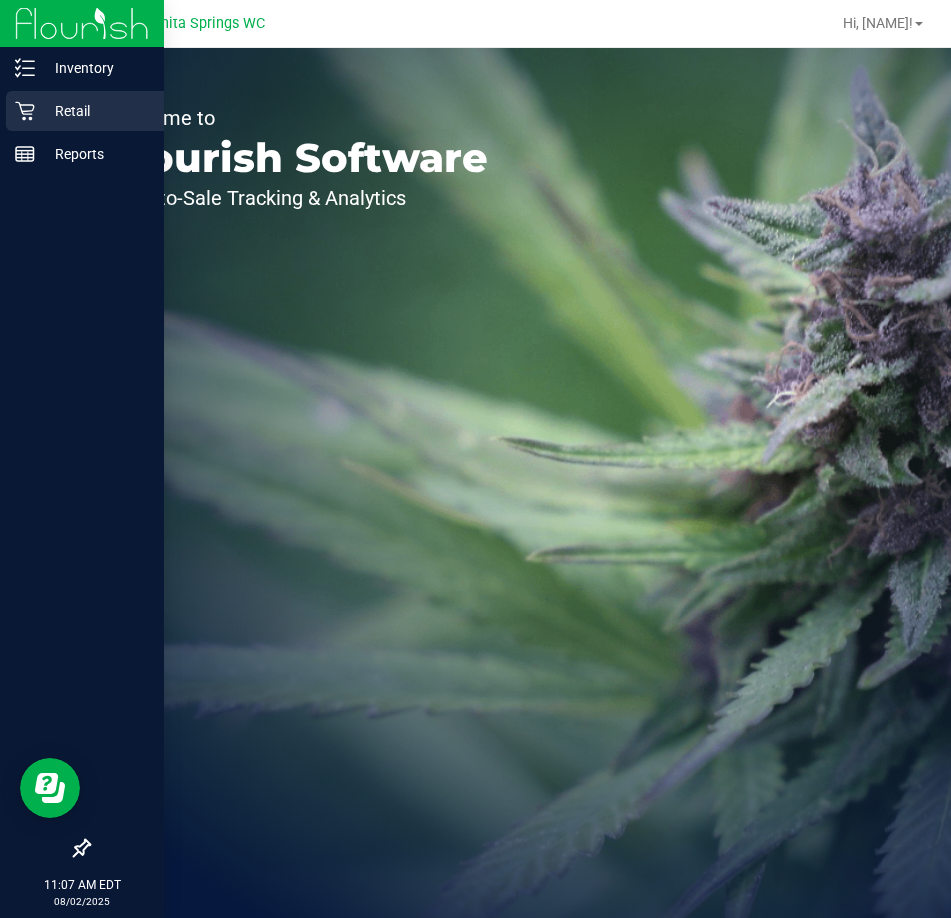 click on "Retail" at bounding box center (95, 111) 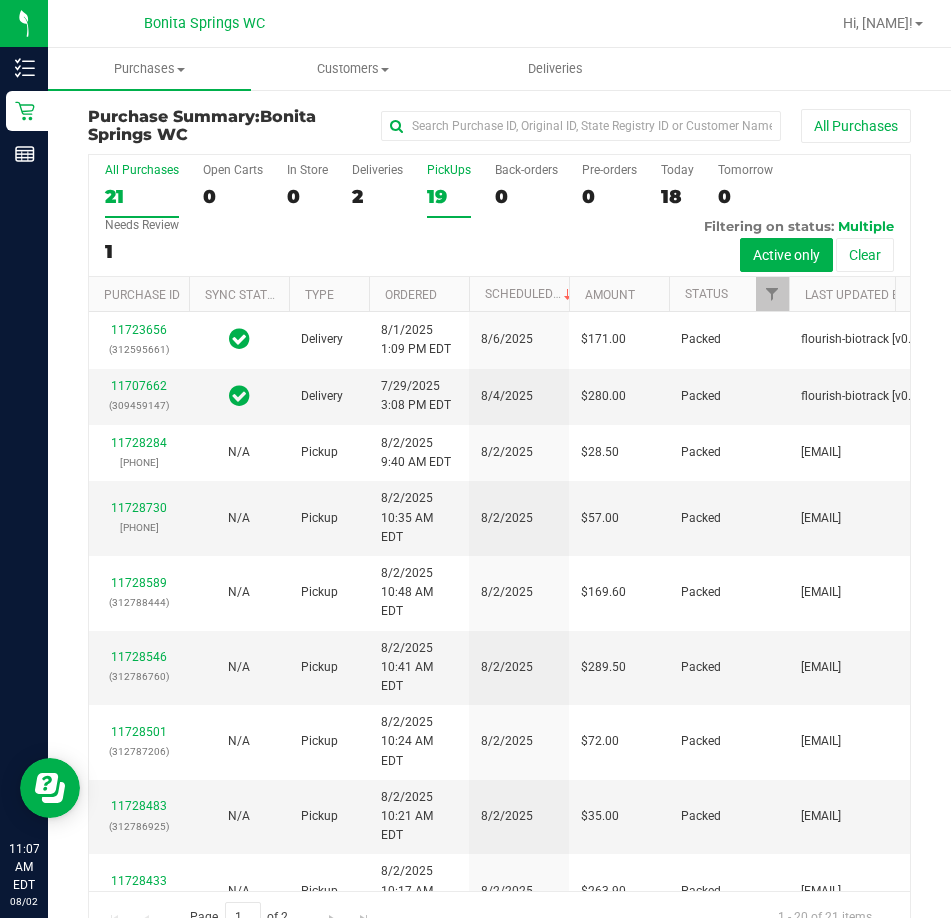 click on "PickUps" at bounding box center [449, 170] 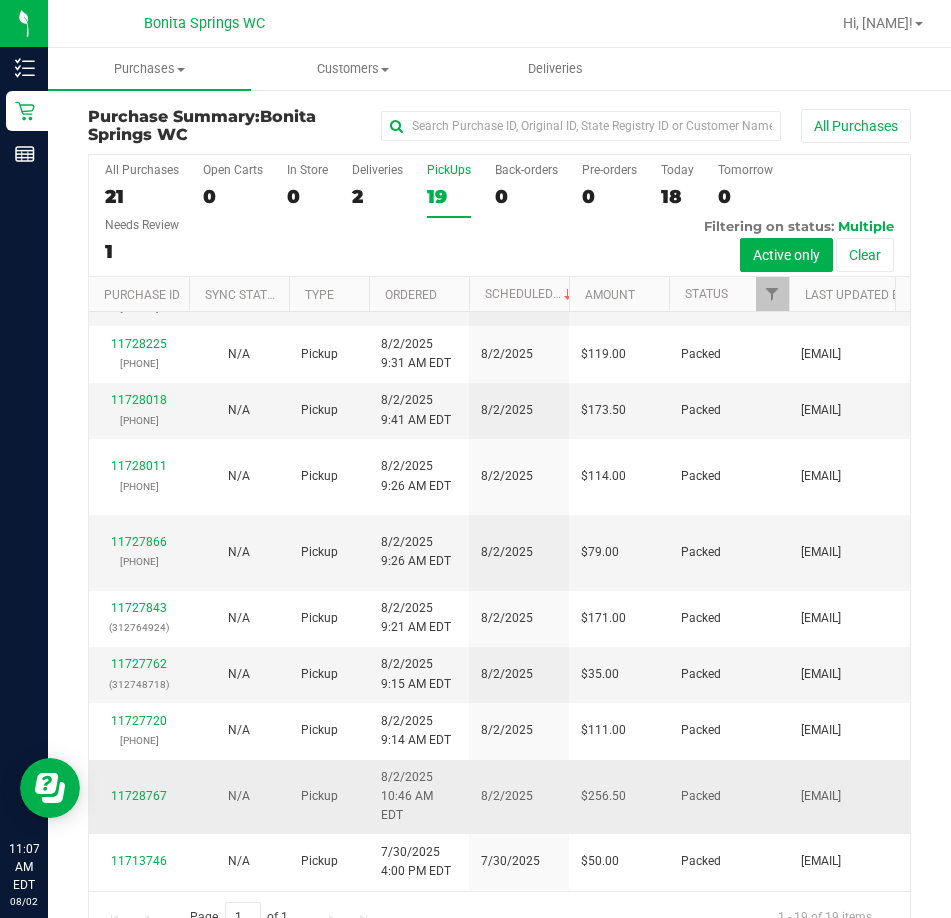 scroll, scrollTop: 1045, scrollLeft: 0, axis: vertical 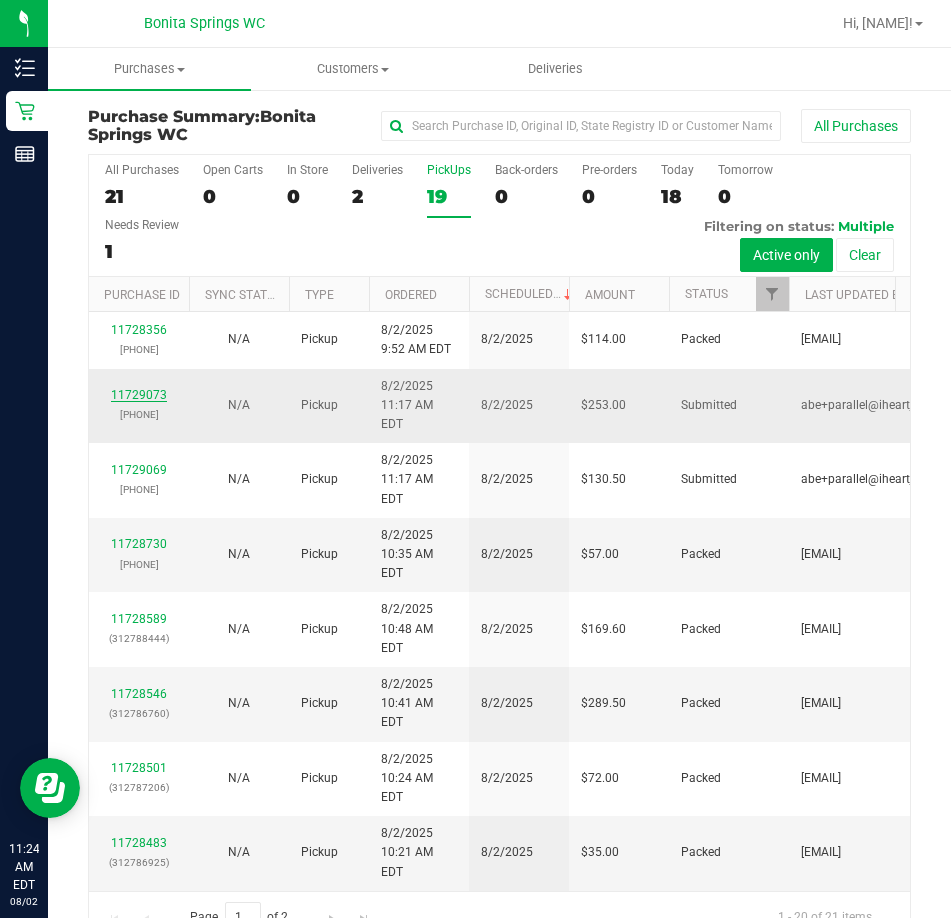 click on "11729073" at bounding box center [139, 395] 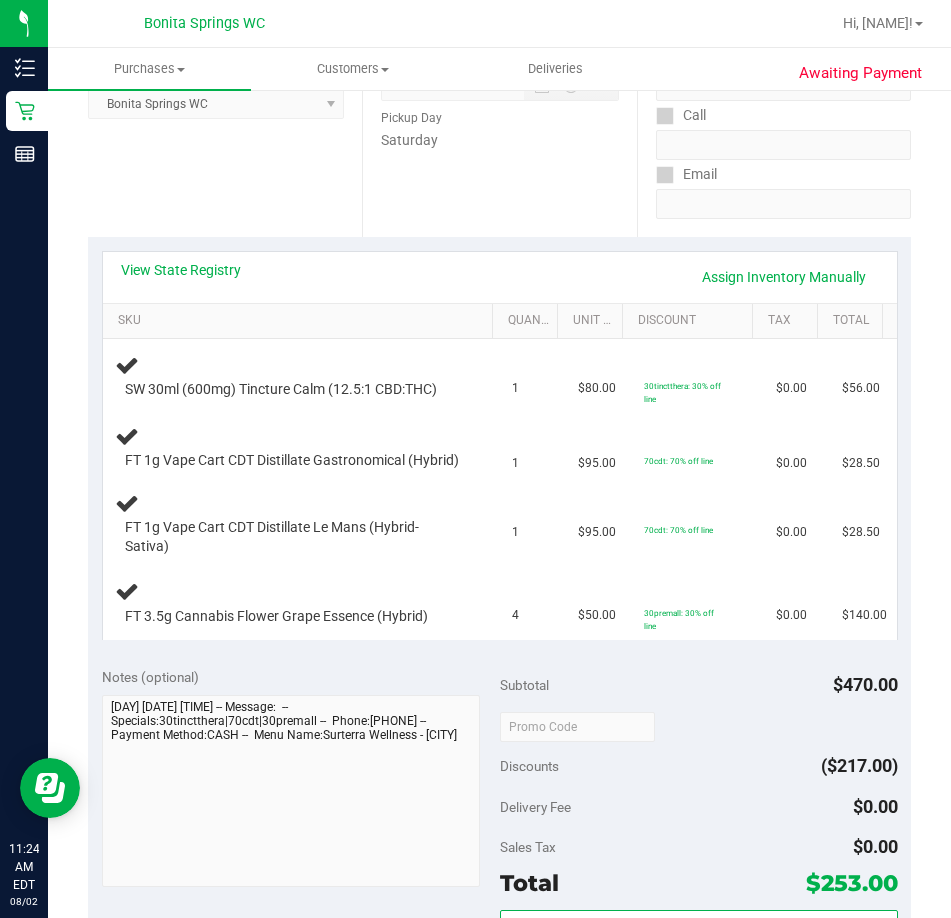 scroll, scrollTop: 300, scrollLeft: 0, axis: vertical 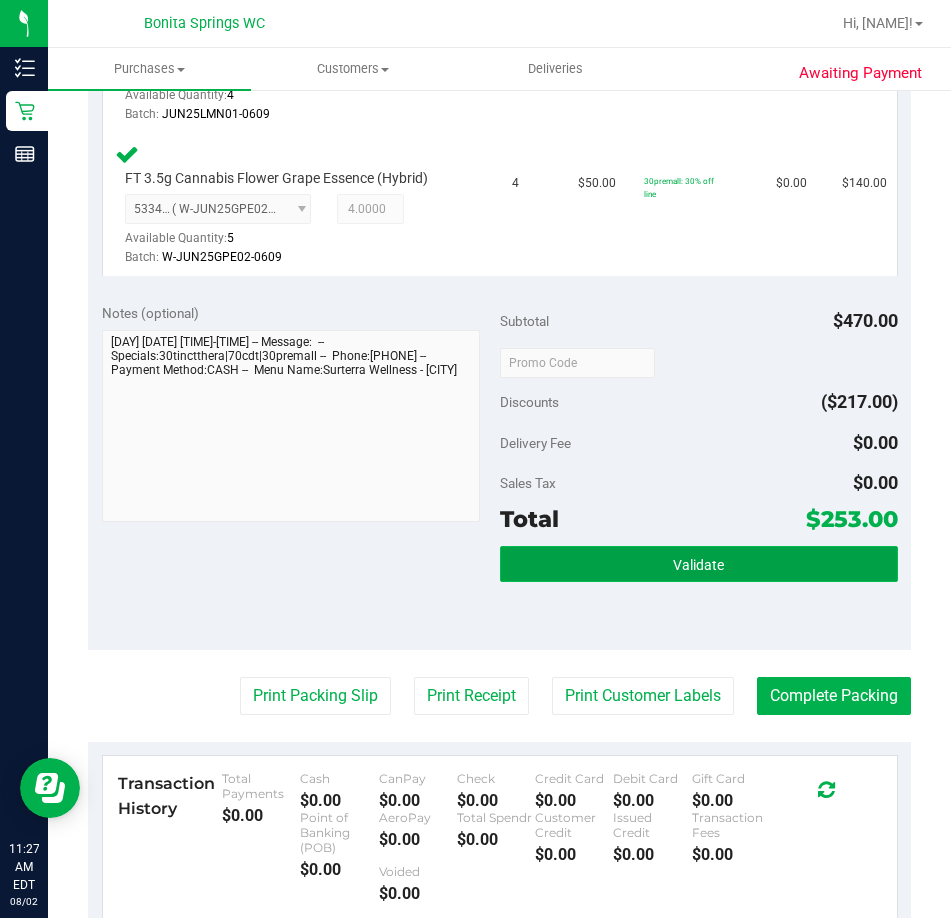 click on "Validate" at bounding box center (698, 565) 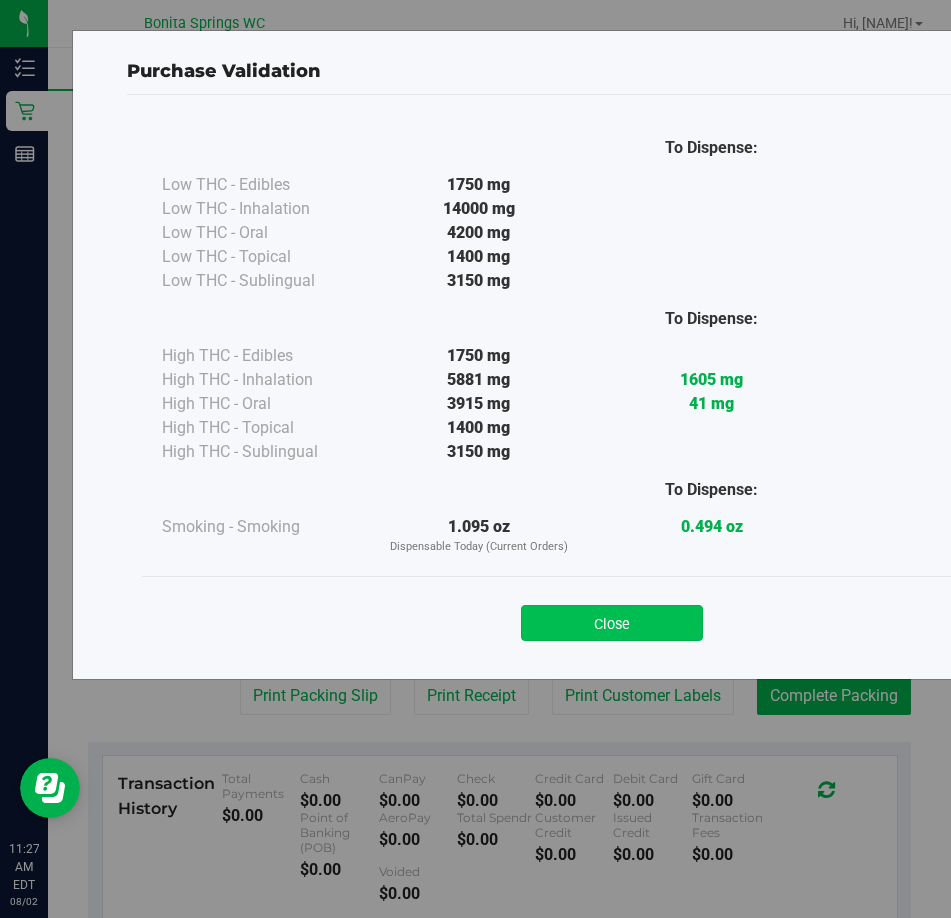 click on "Close" at bounding box center (612, 623) 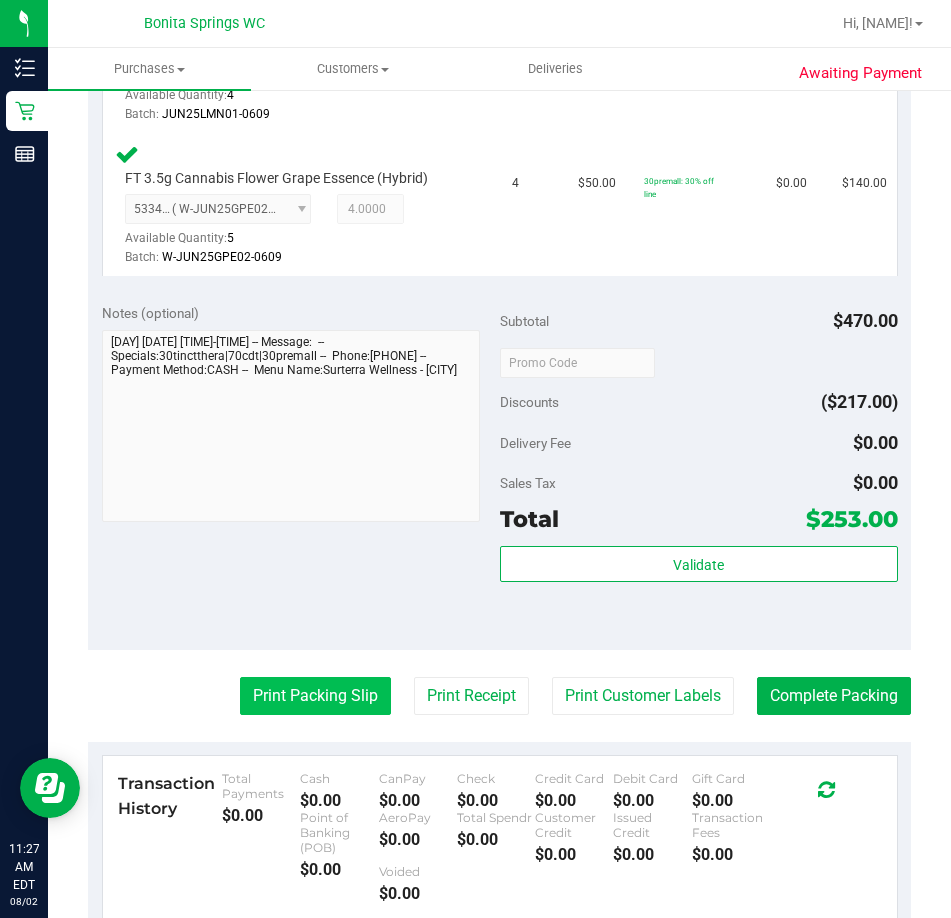 click on "Print Packing Slip" at bounding box center [315, 696] 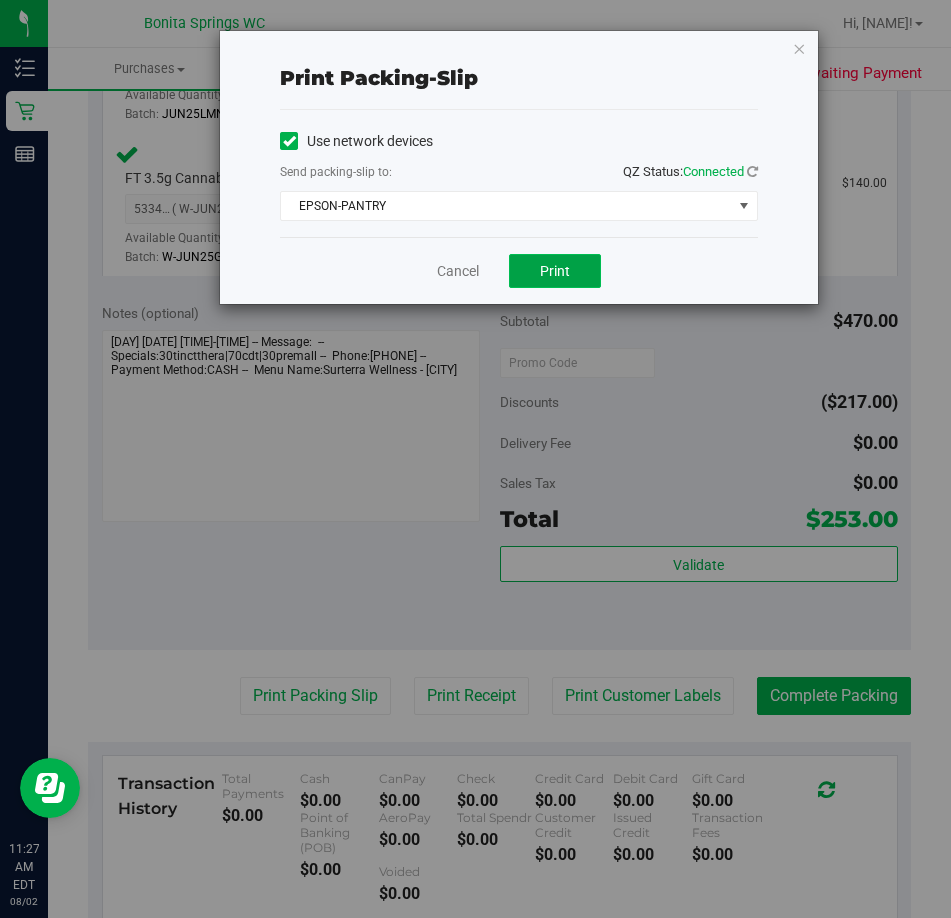 click on "Print" at bounding box center [555, 271] 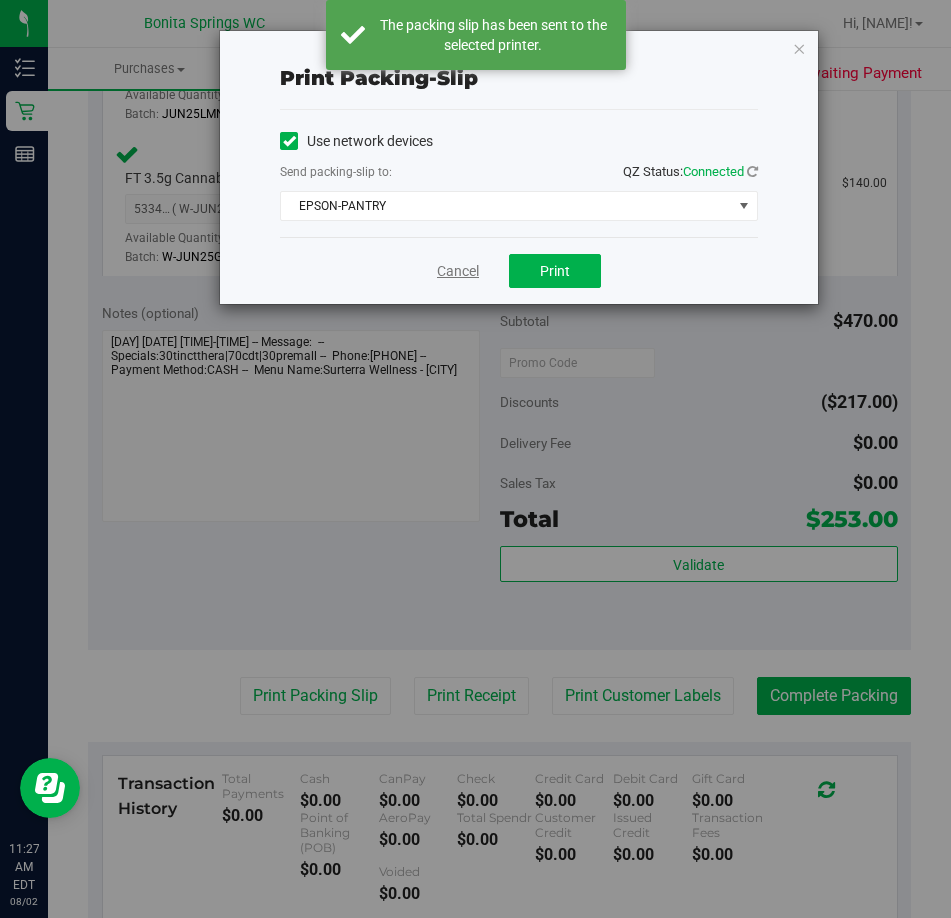 click on "Cancel" at bounding box center (458, 271) 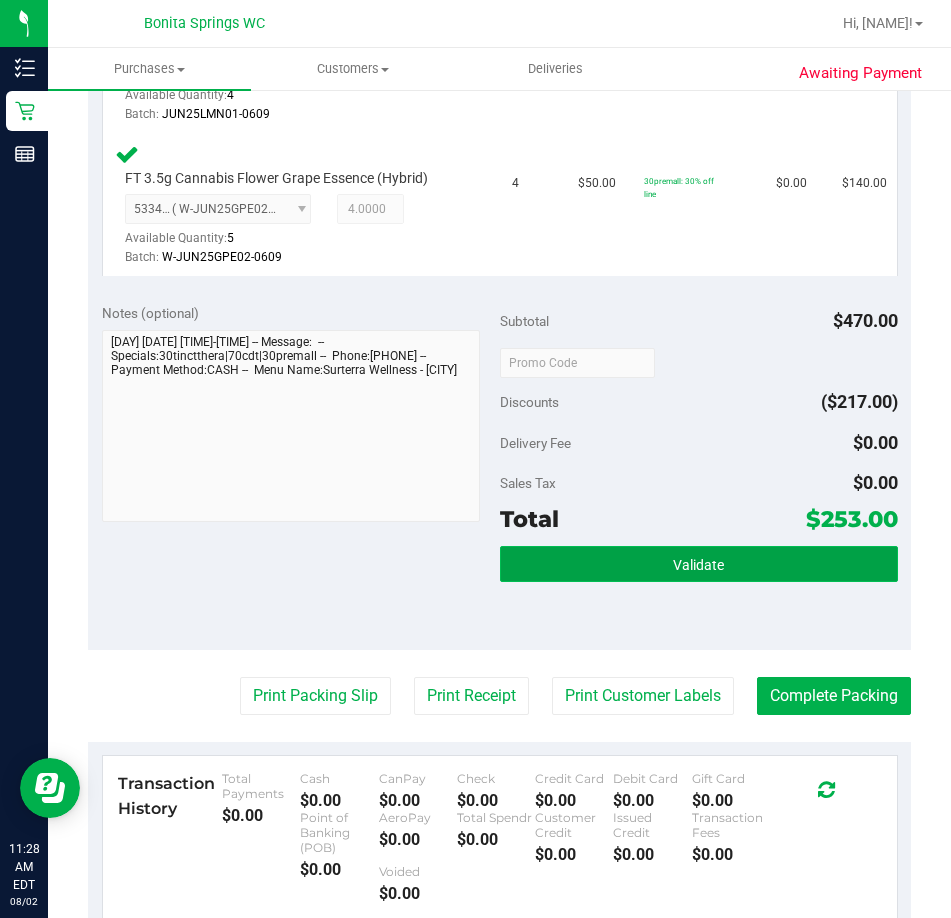 click on "Validate" at bounding box center (698, 565) 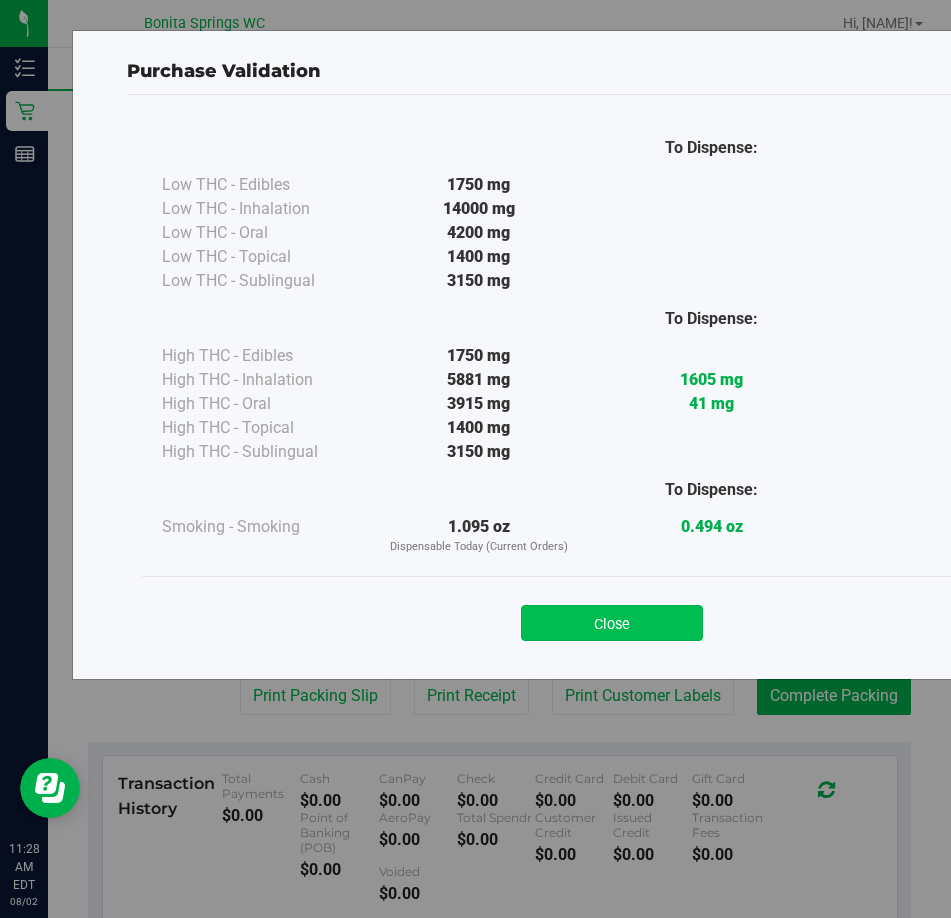 click on "Close" at bounding box center (612, 623) 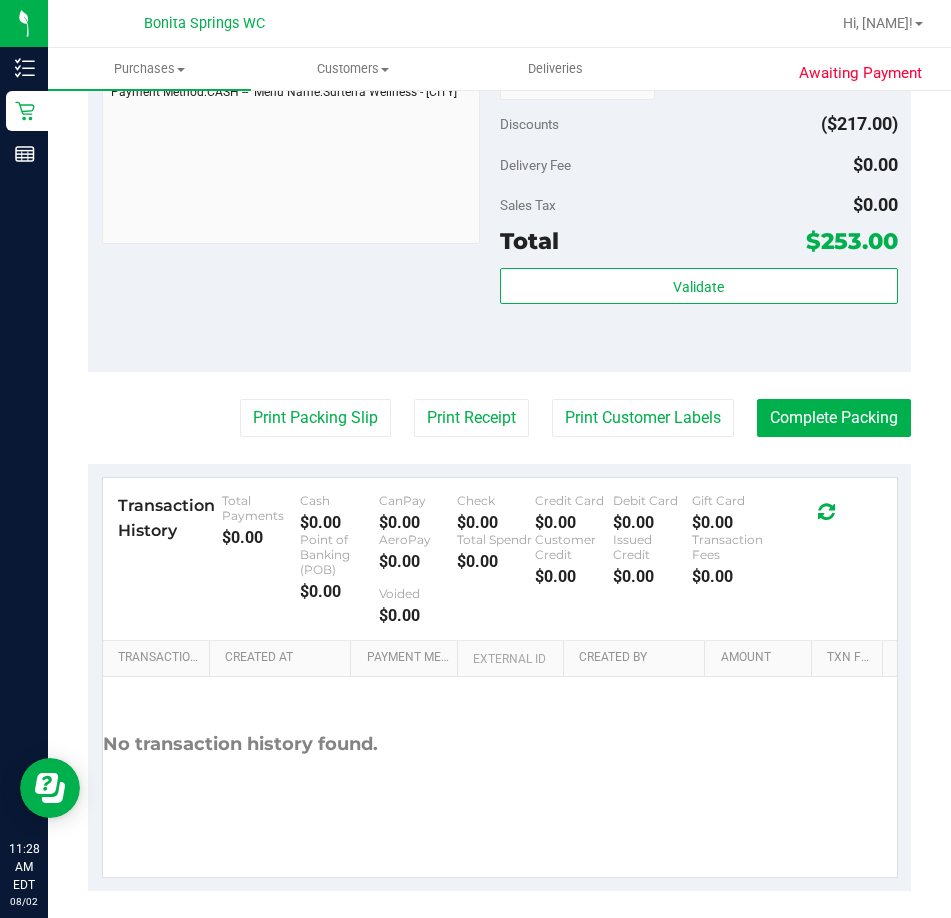 scroll, scrollTop: 1285, scrollLeft: 0, axis: vertical 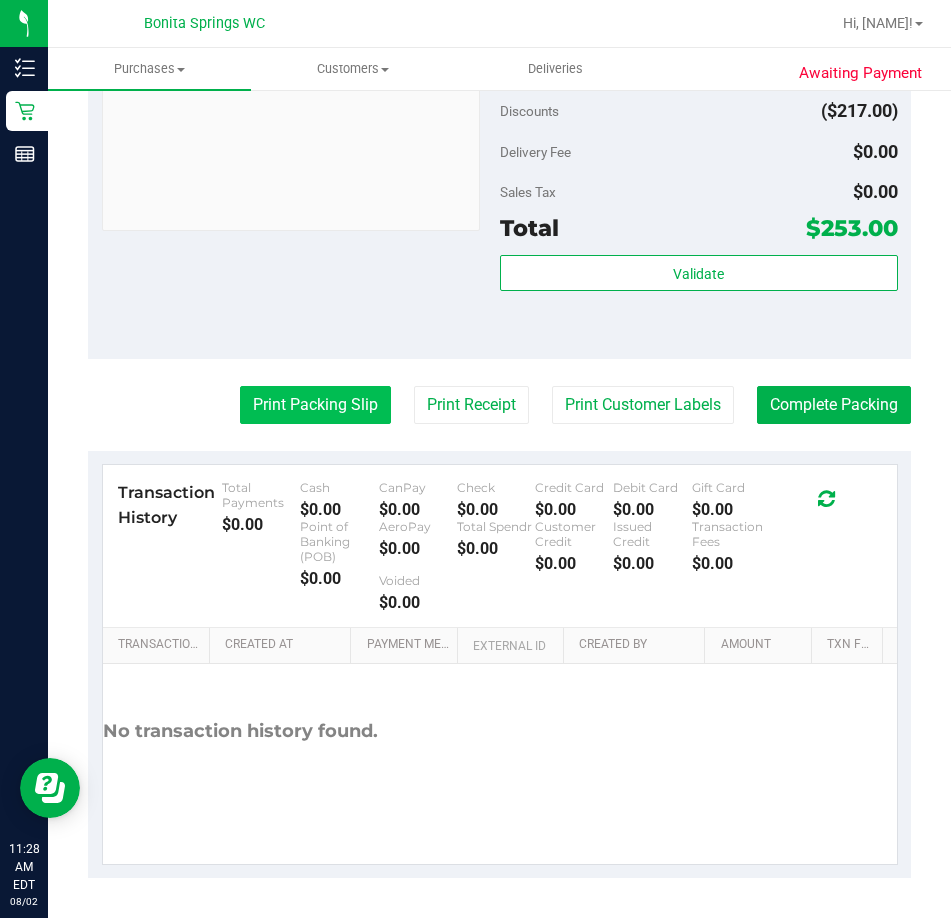 click on "Print Packing Slip" at bounding box center (315, 405) 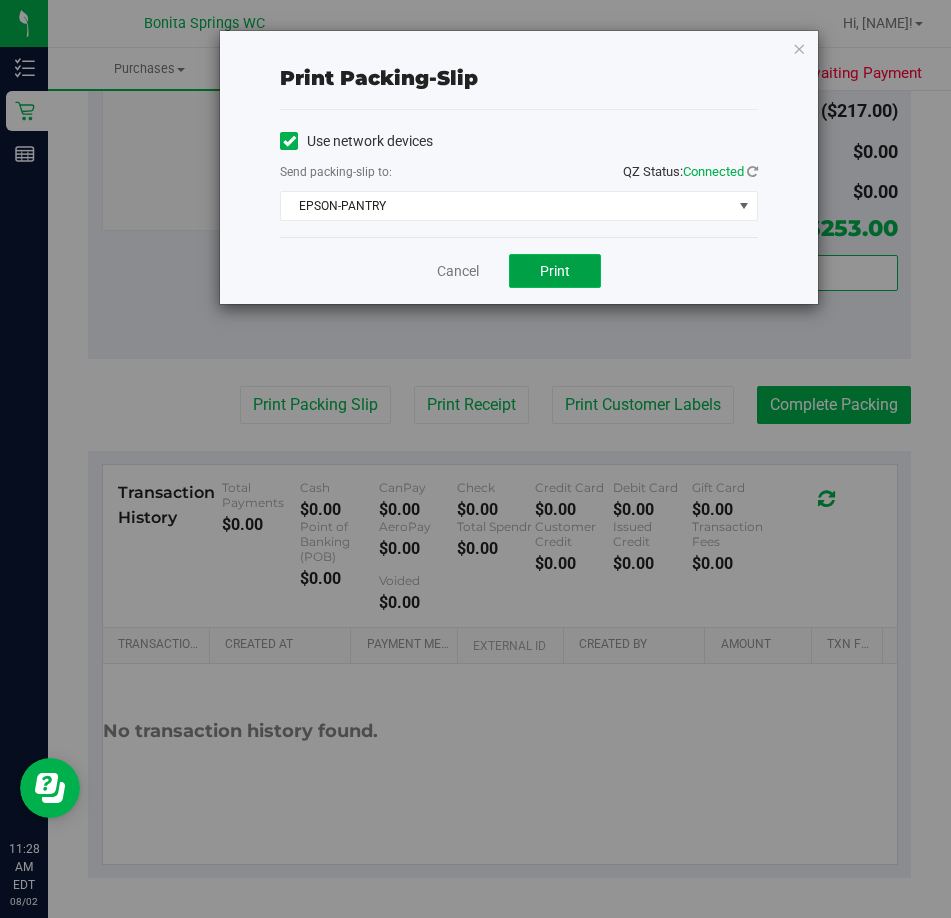 drag, startPoint x: 545, startPoint y: 271, endPoint x: 525, endPoint y: 273, distance: 20.09975 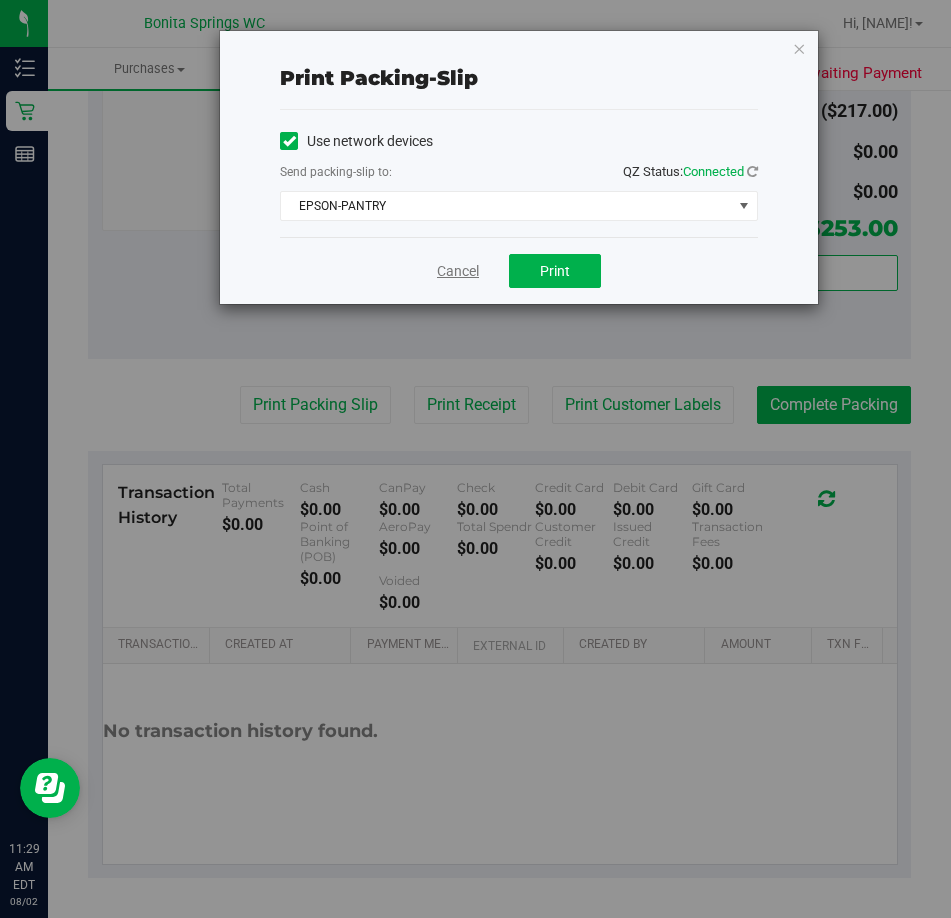click on "Cancel" at bounding box center [458, 271] 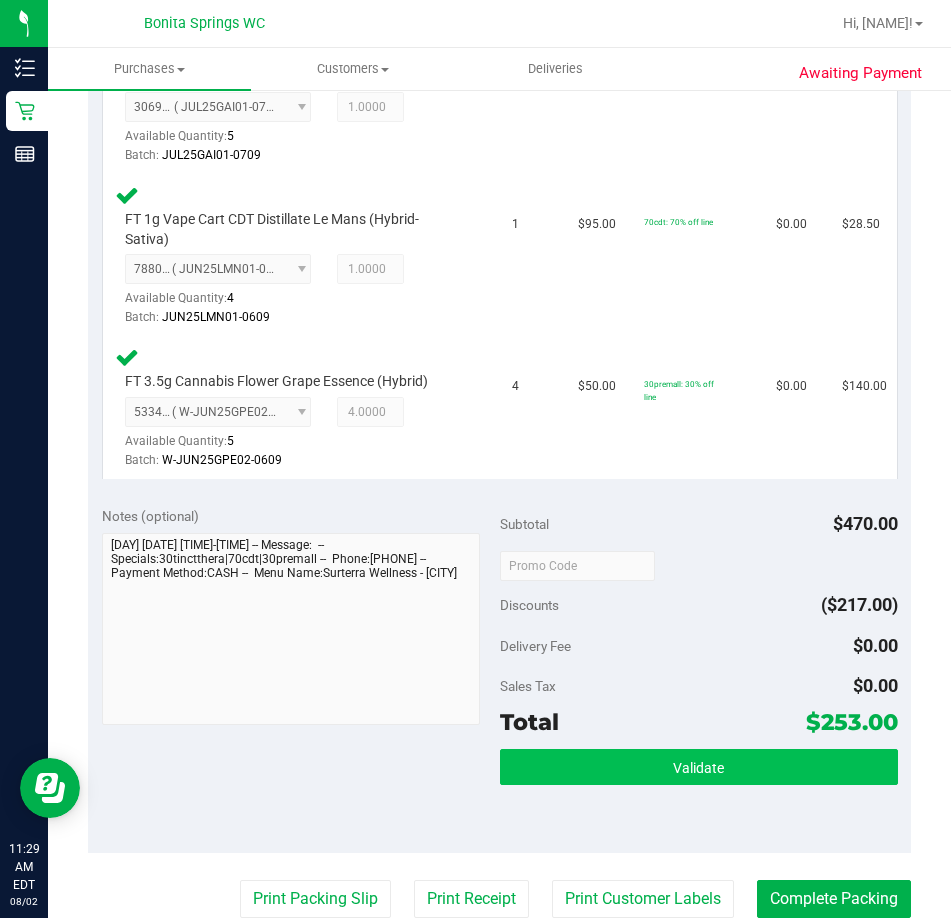 scroll, scrollTop: 885, scrollLeft: 0, axis: vertical 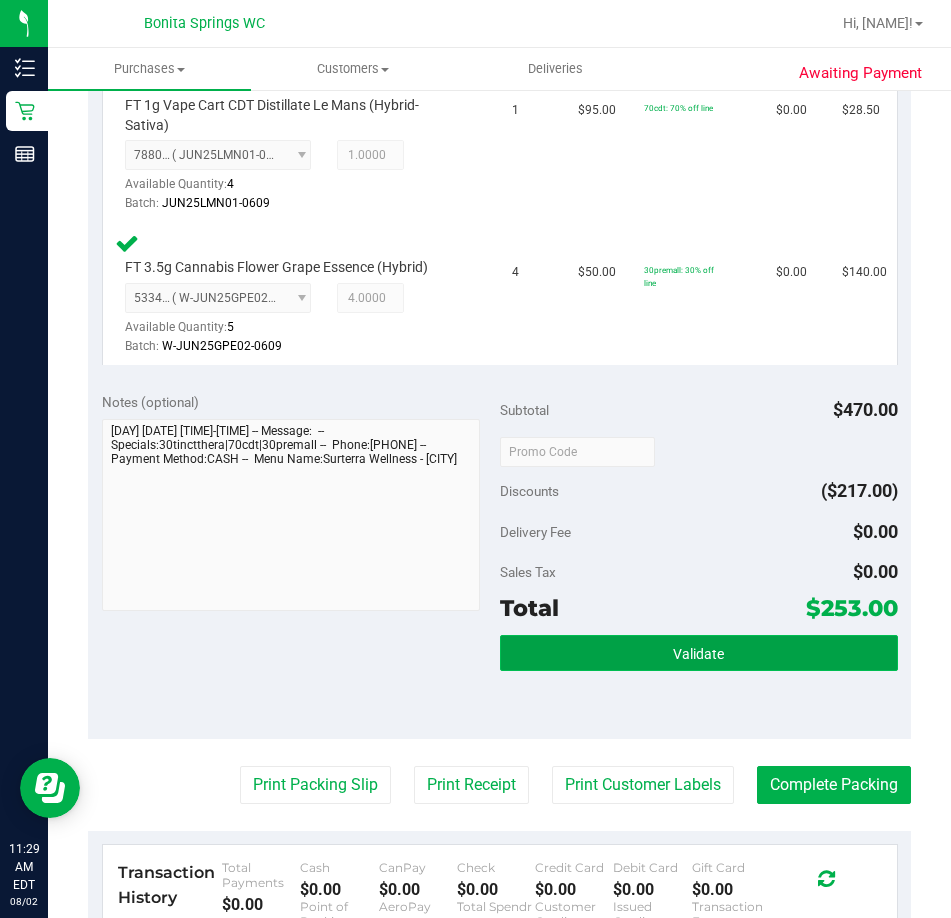 click on "Validate" at bounding box center [698, 654] 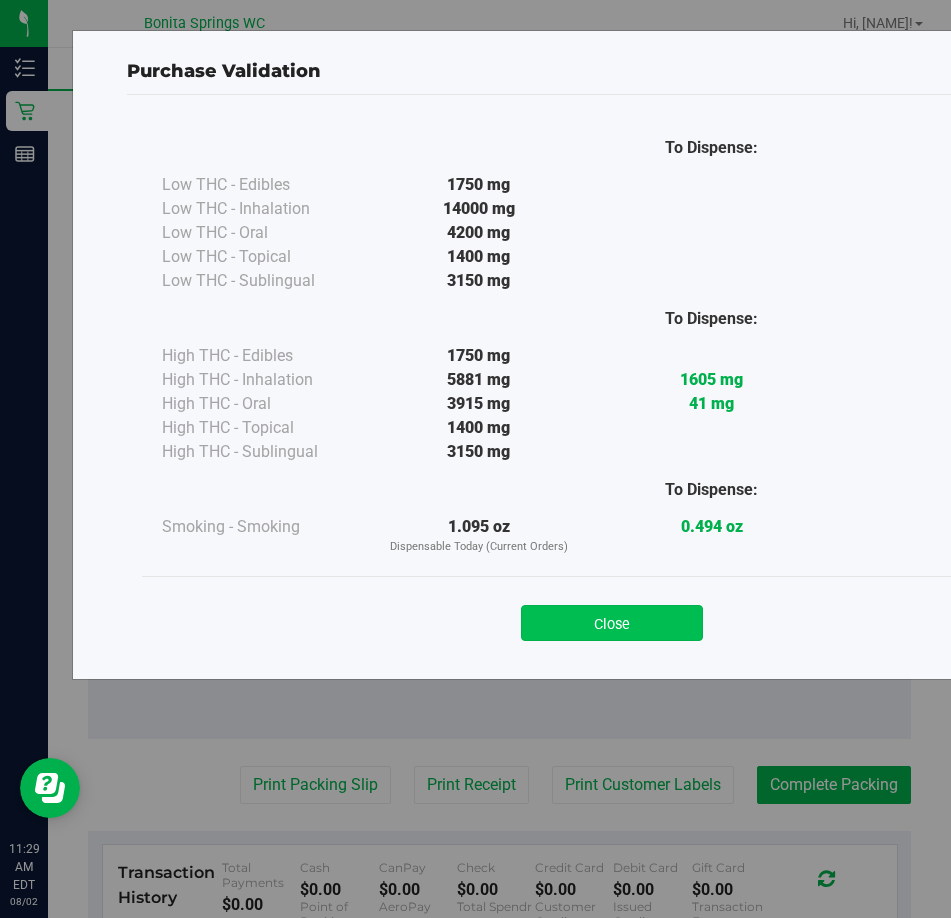 click on "Close" at bounding box center [612, 623] 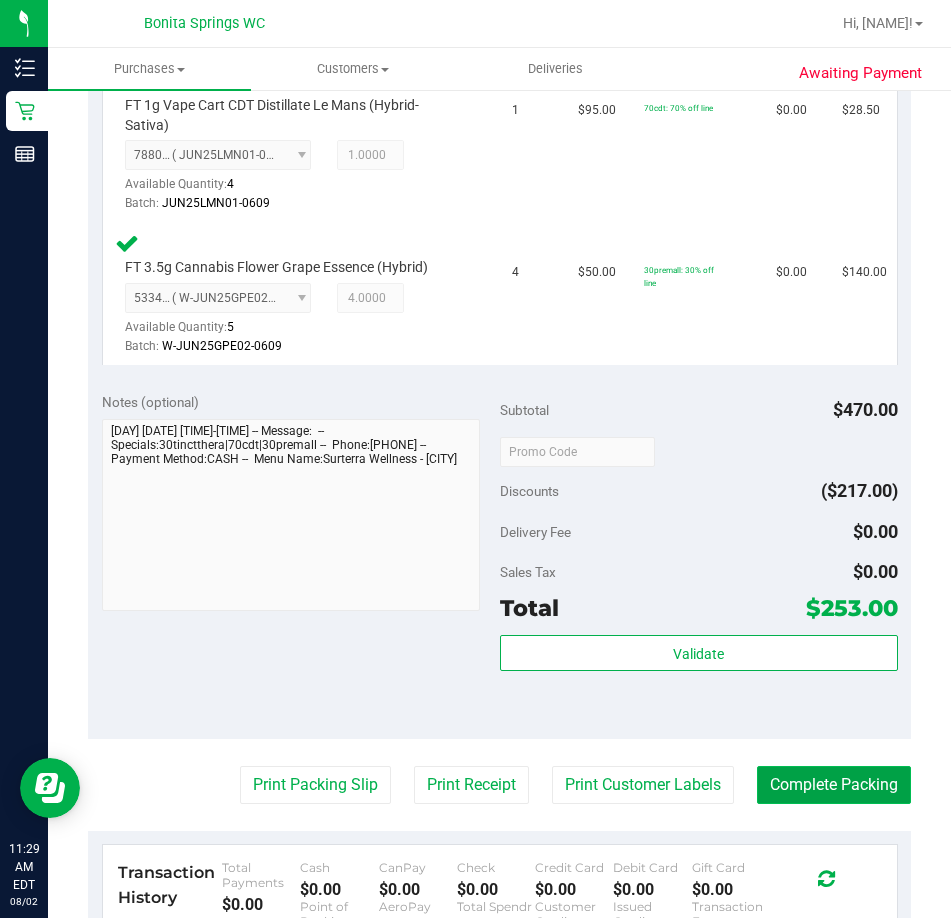 click on "Complete Packing" at bounding box center [834, 785] 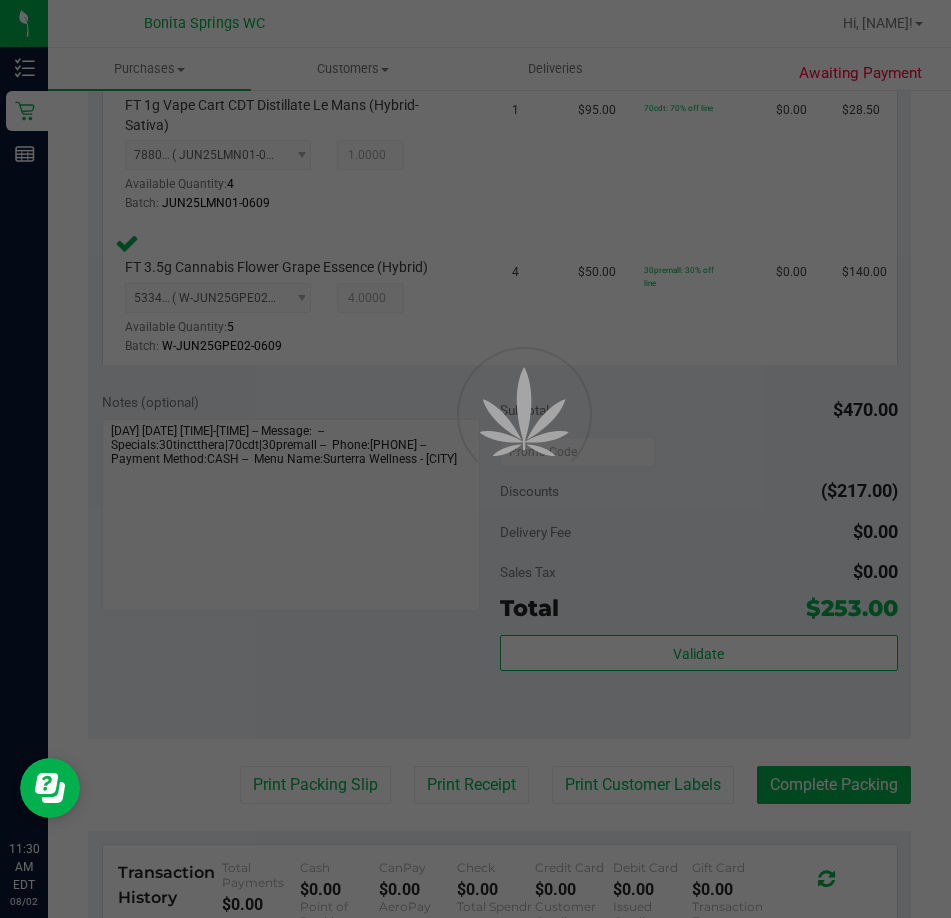 scroll, scrollTop: 0, scrollLeft: 0, axis: both 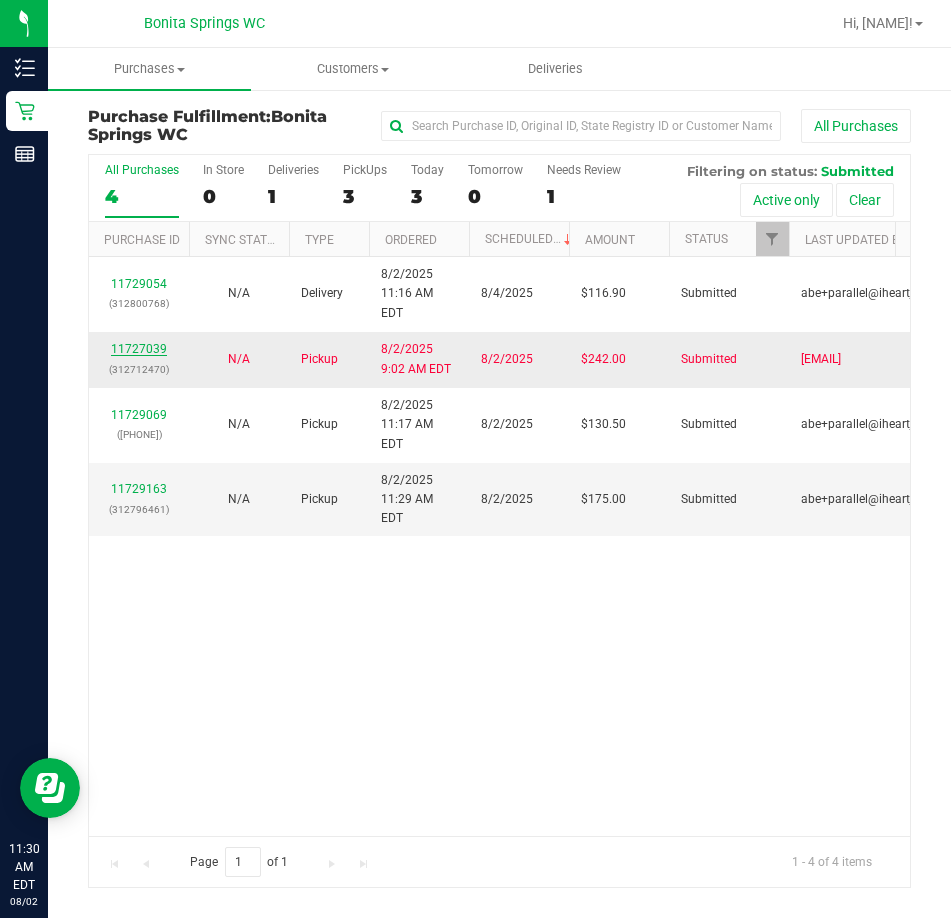 click on "11727039" at bounding box center [139, 349] 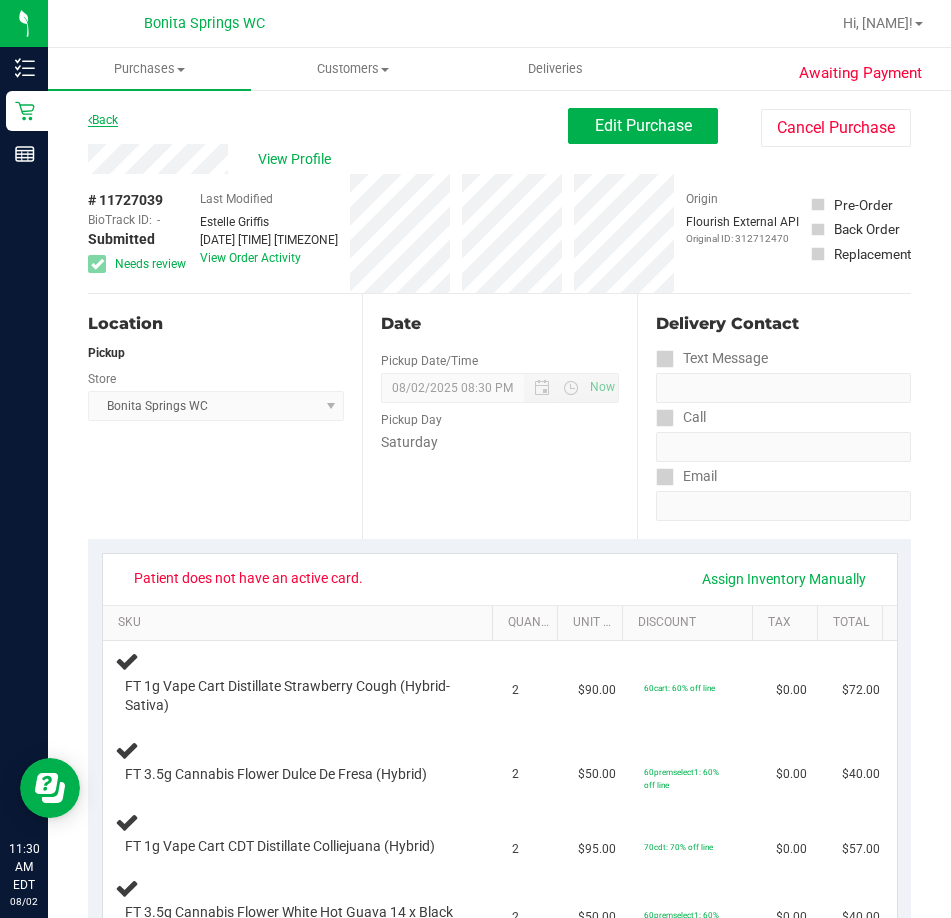 click on "Back" at bounding box center (103, 120) 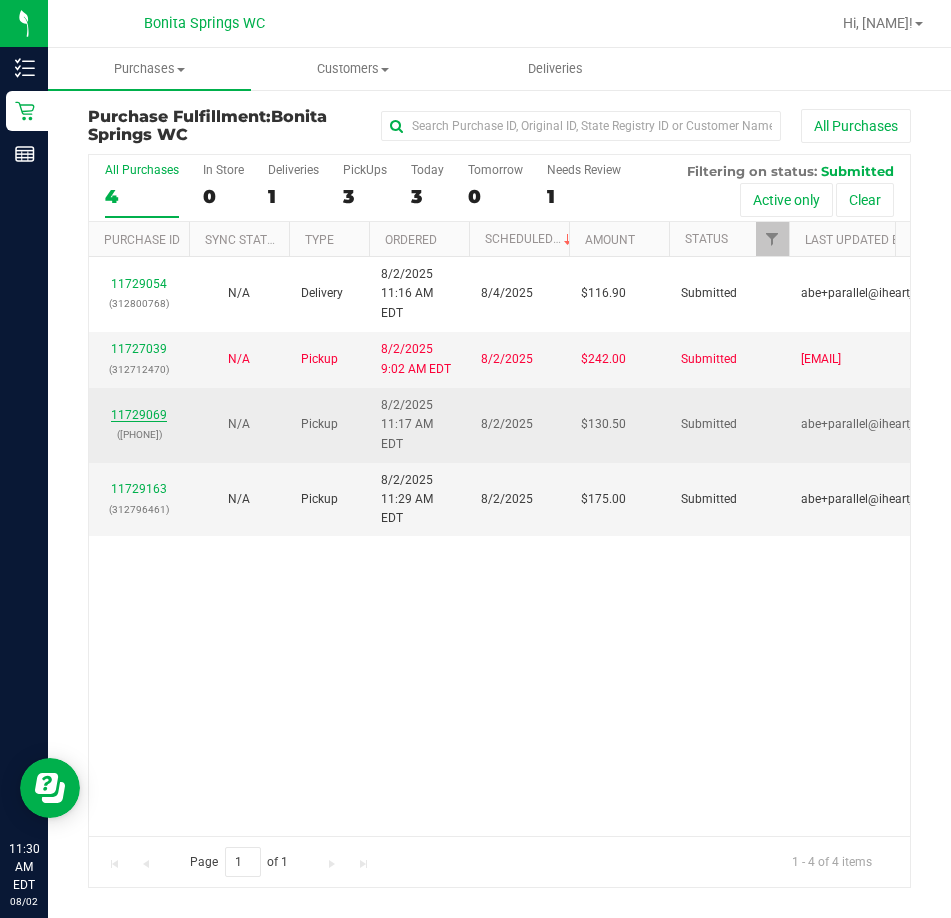 click on "11729069" at bounding box center (139, 415) 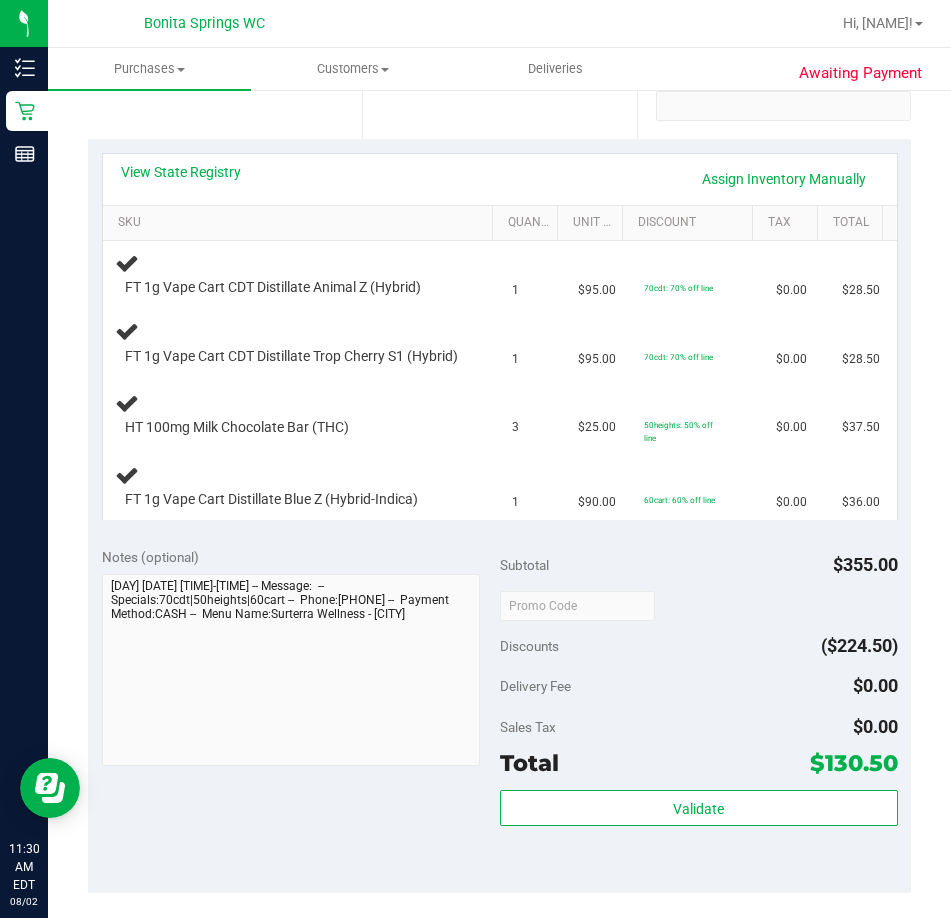 scroll, scrollTop: 300, scrollLeft: 0, axis: vertical 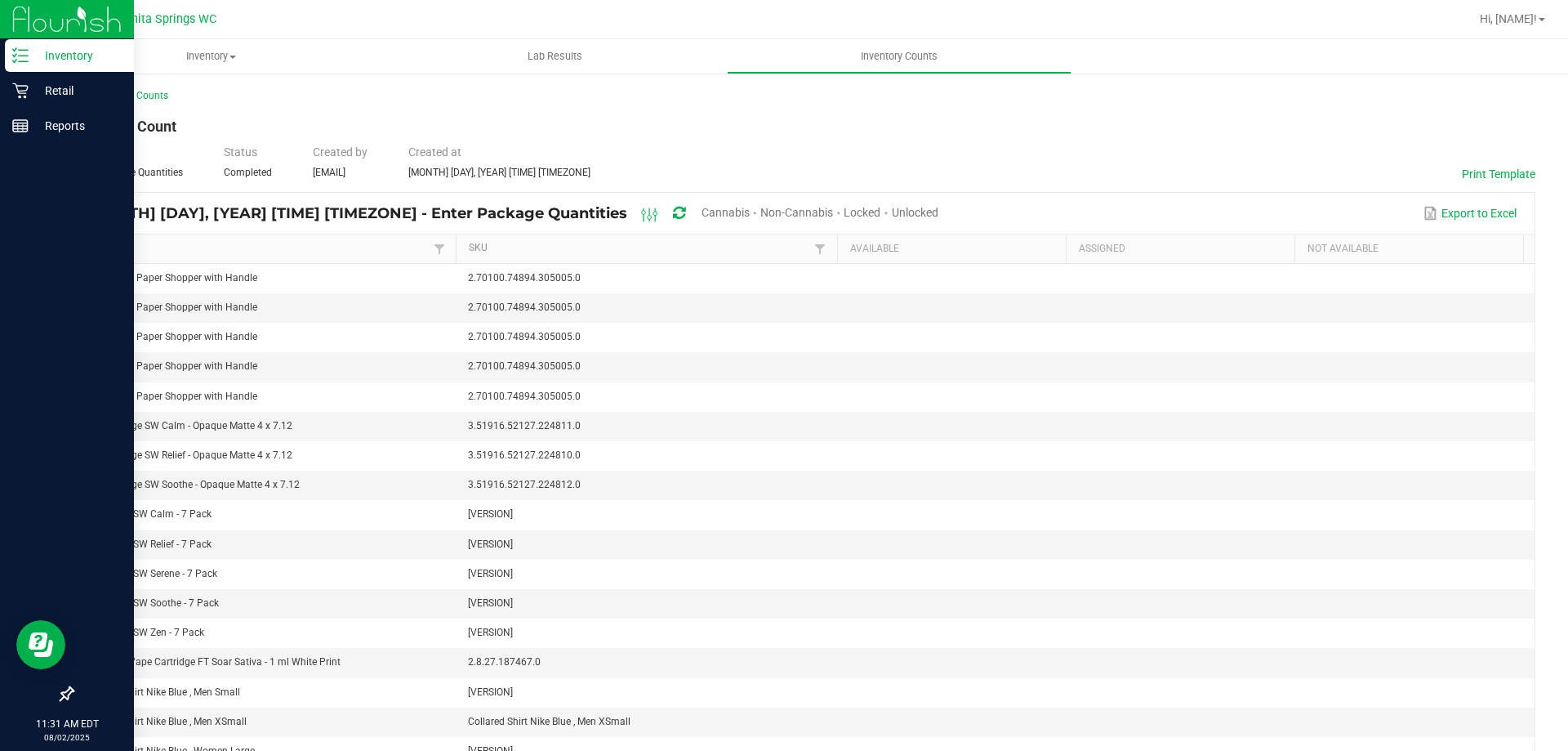 click on "Inventory" at bounding box center (78, 56) 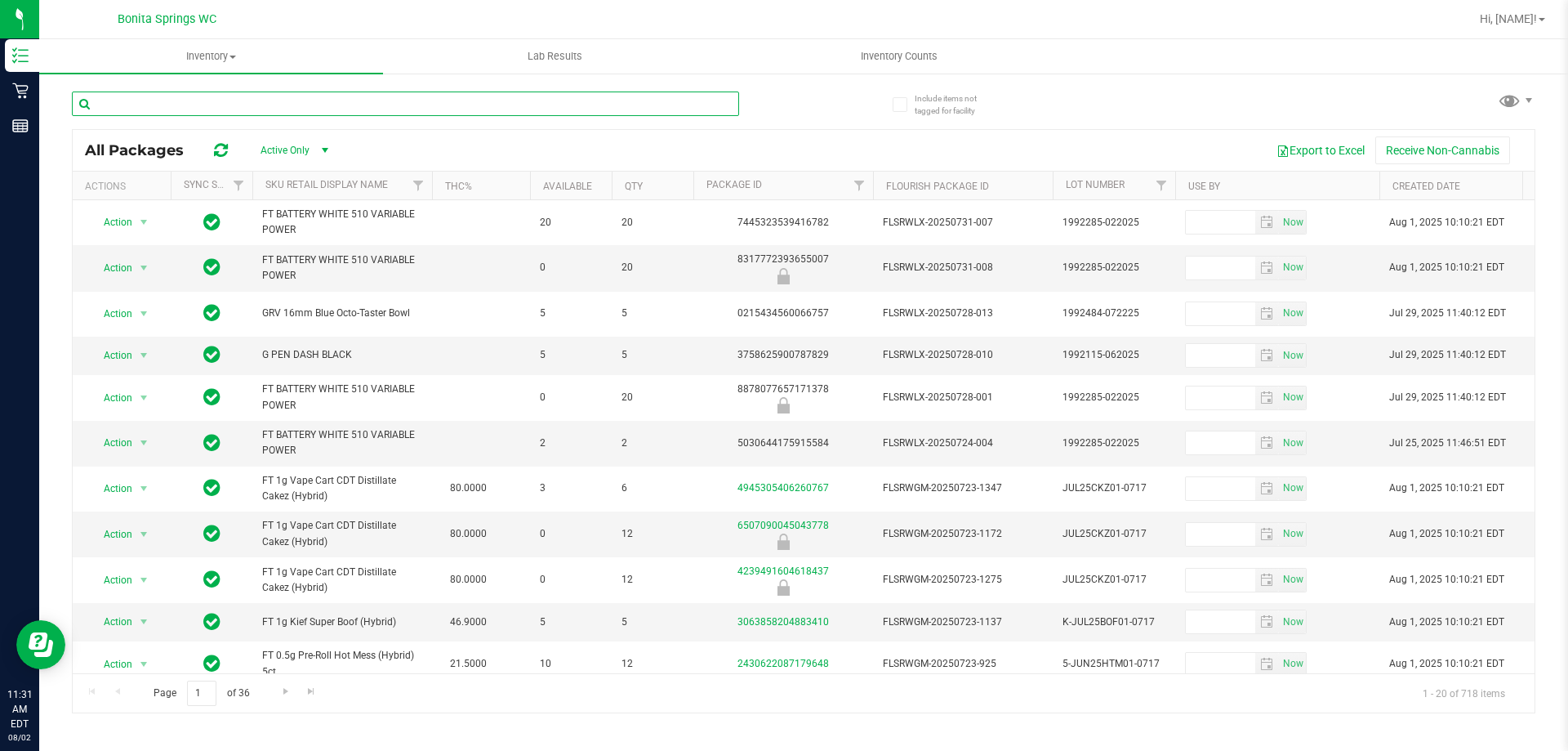 click at bounding box center (405, 104) 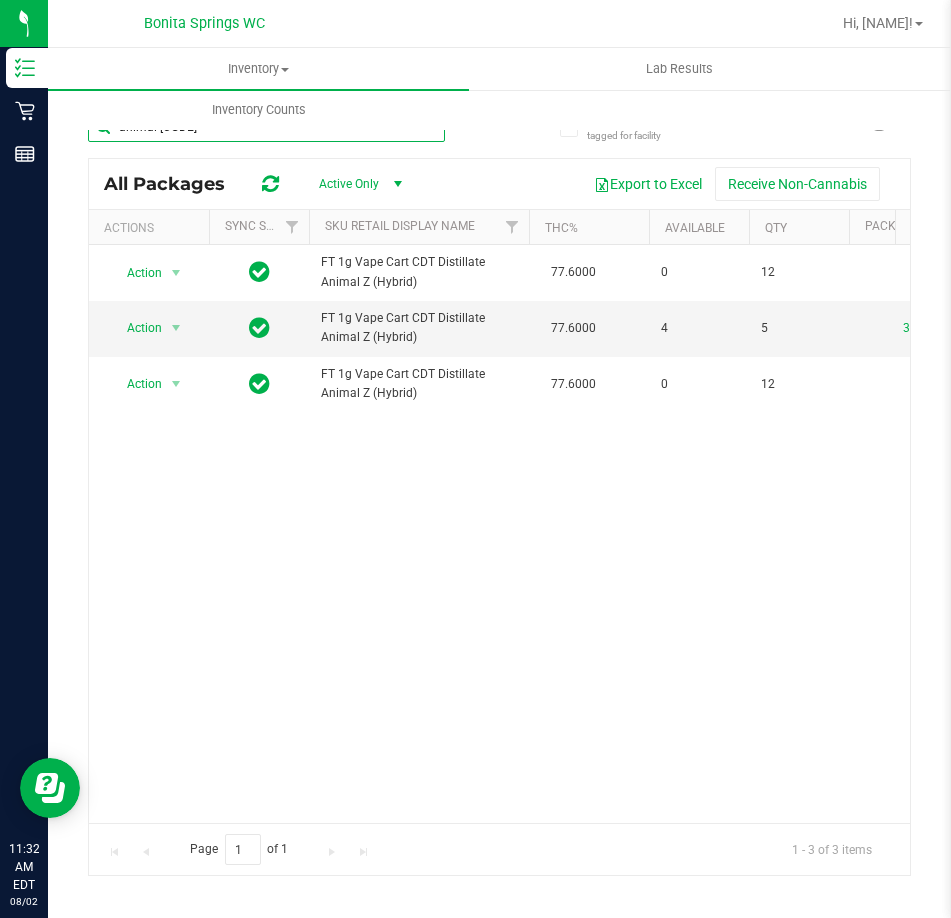 type on "animal zJUN25AZK01-0703" 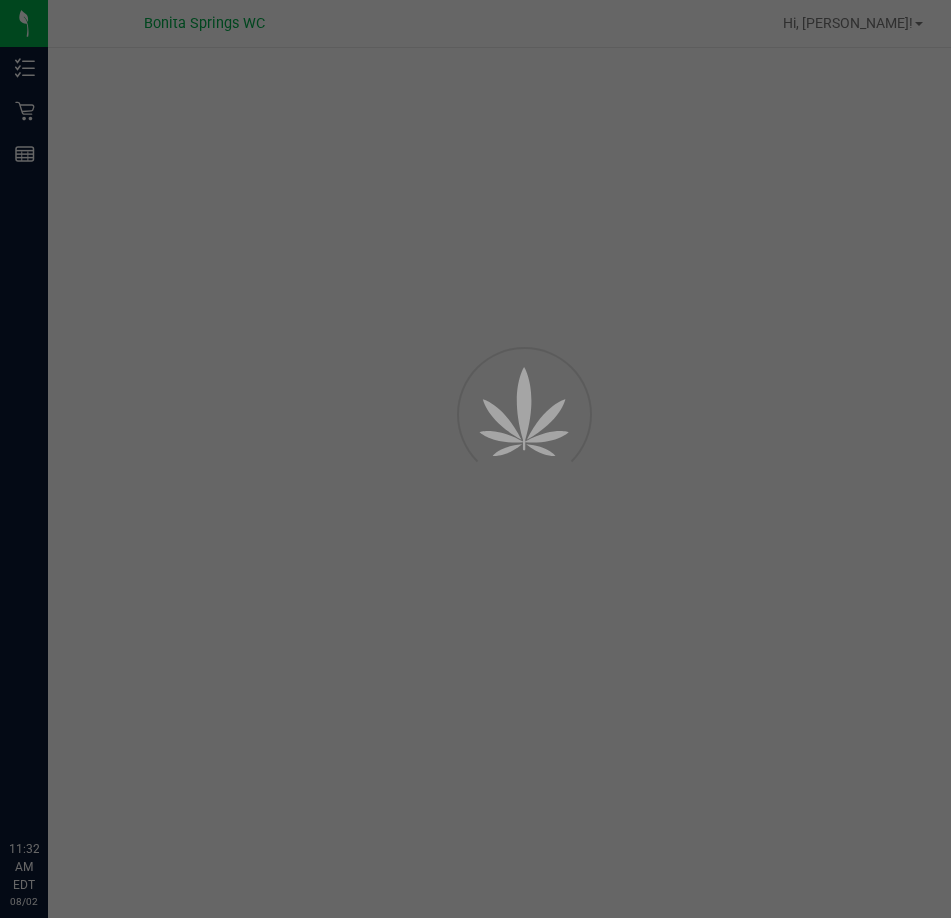 scroll, scrollTop: 0, scrollLeft: 0, axis: both 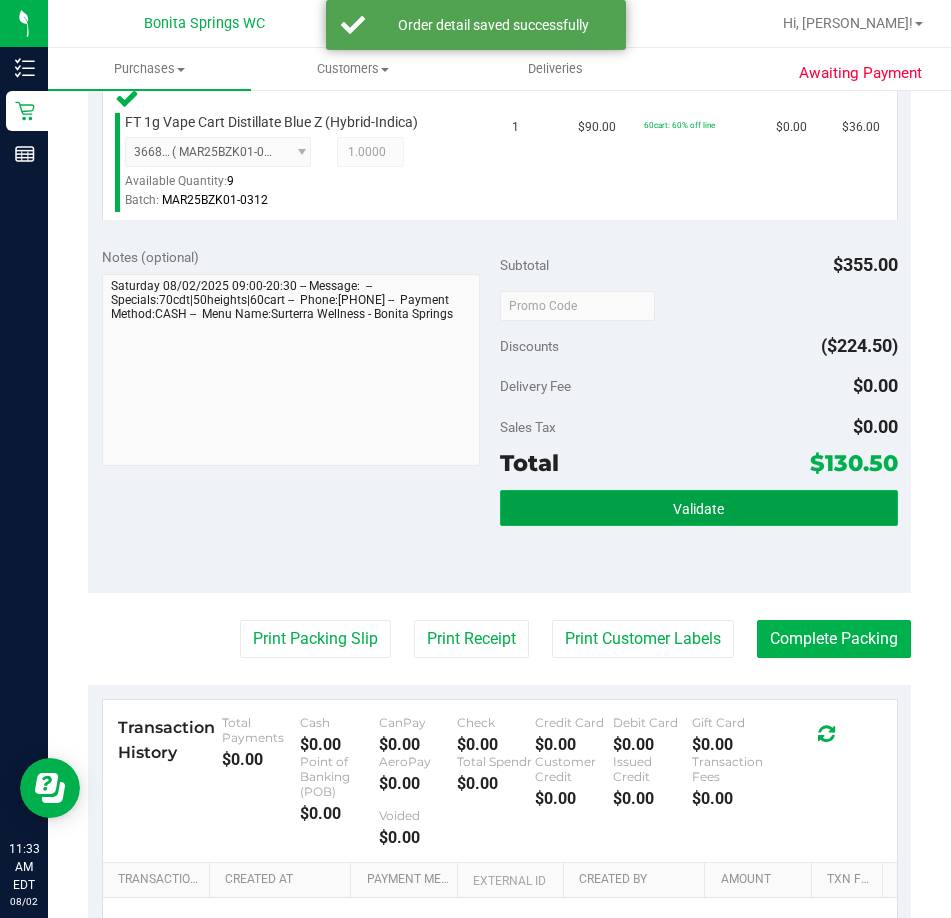 click on "Validate" at bounding box center (699, 508) 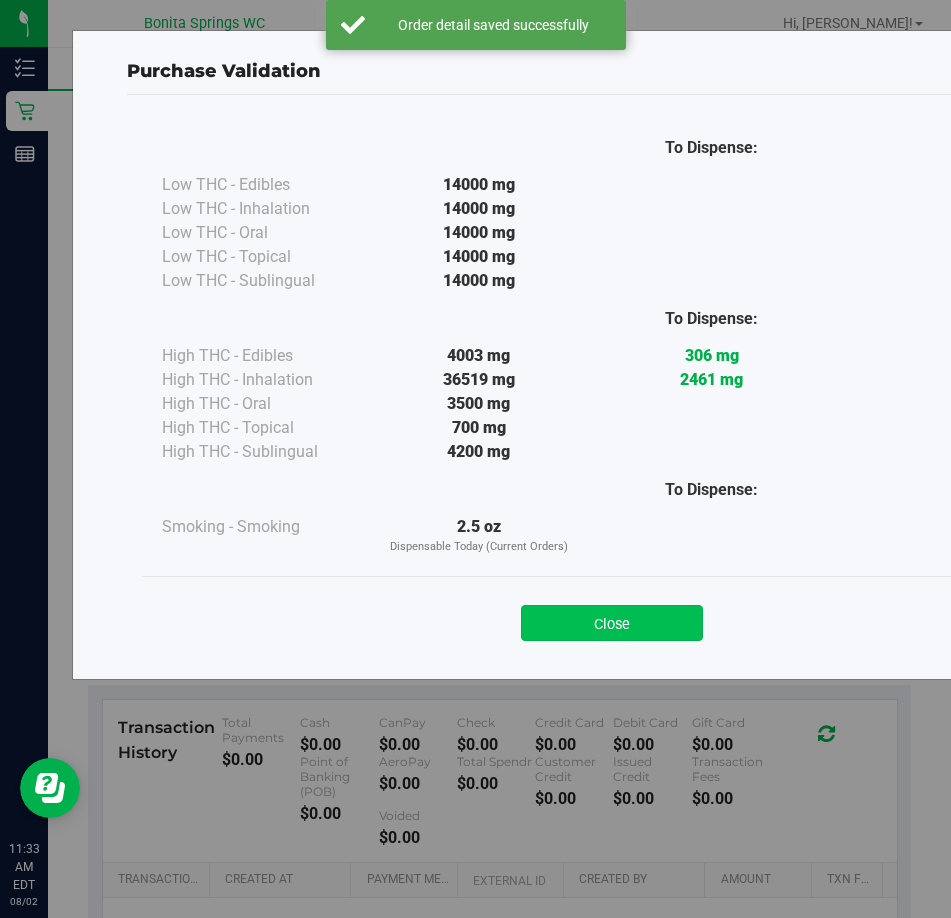 click on "Close" at bounding box center (612, 623) 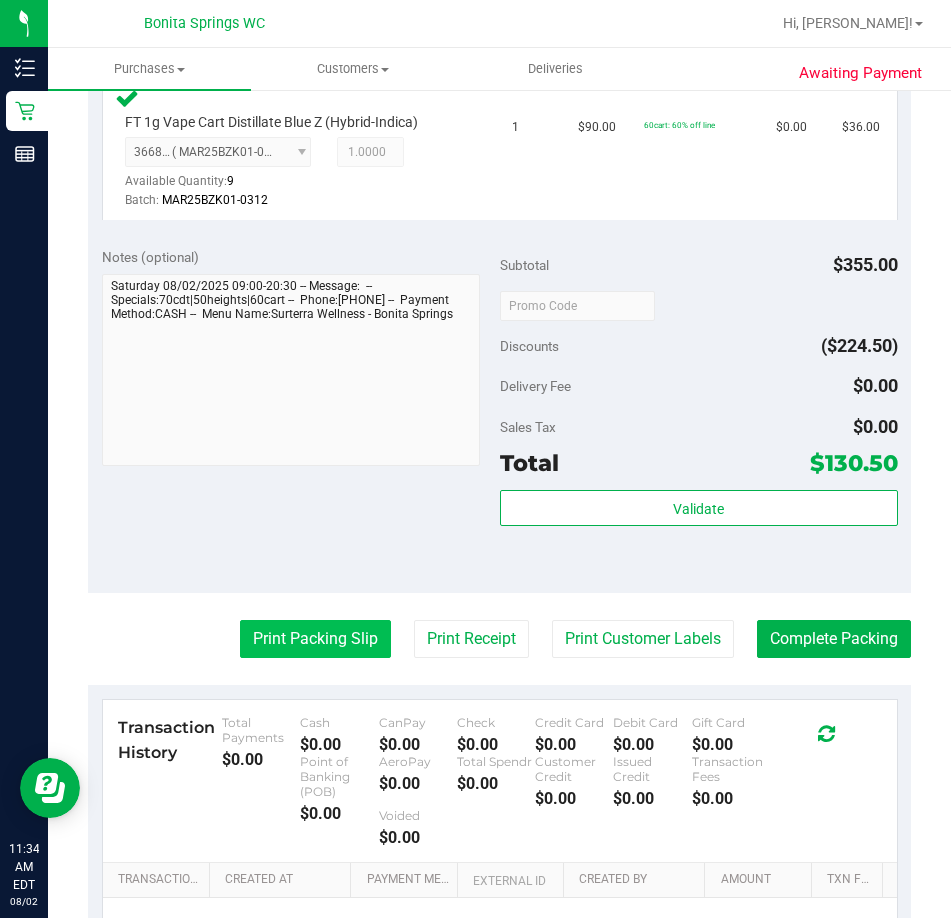 click on "Print Packing Slip" at bounding box center (315, 639) 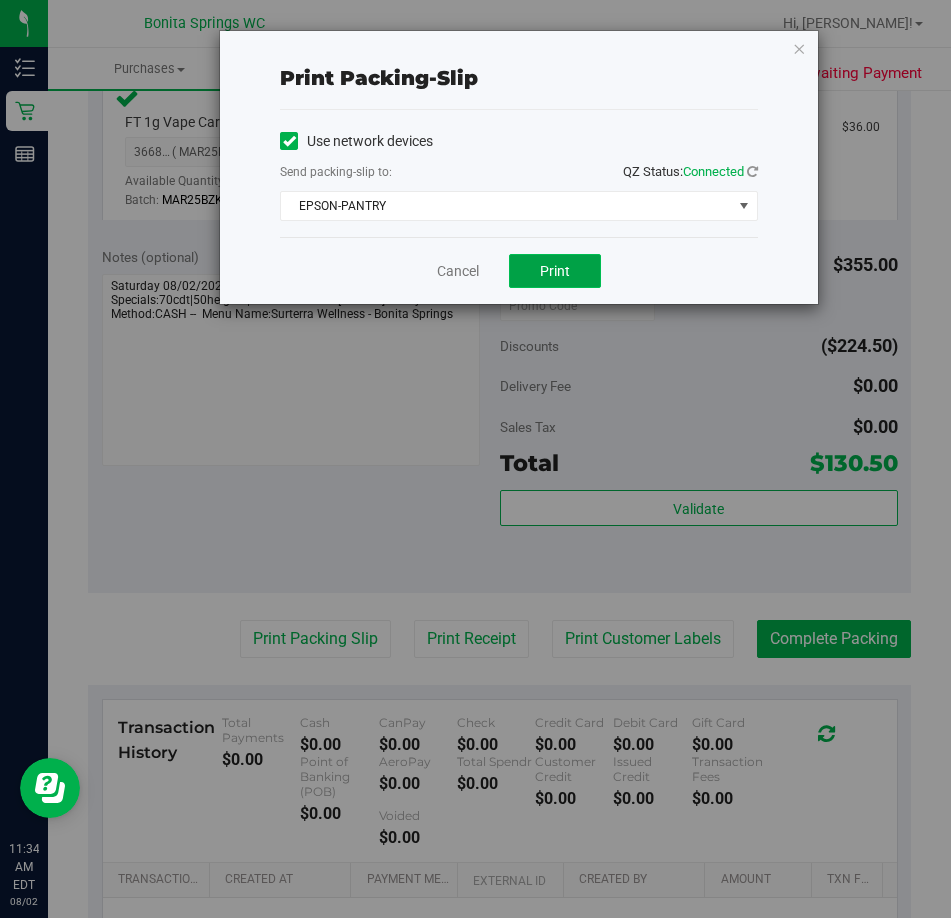click on "Print" at bounding box center [555, 271] 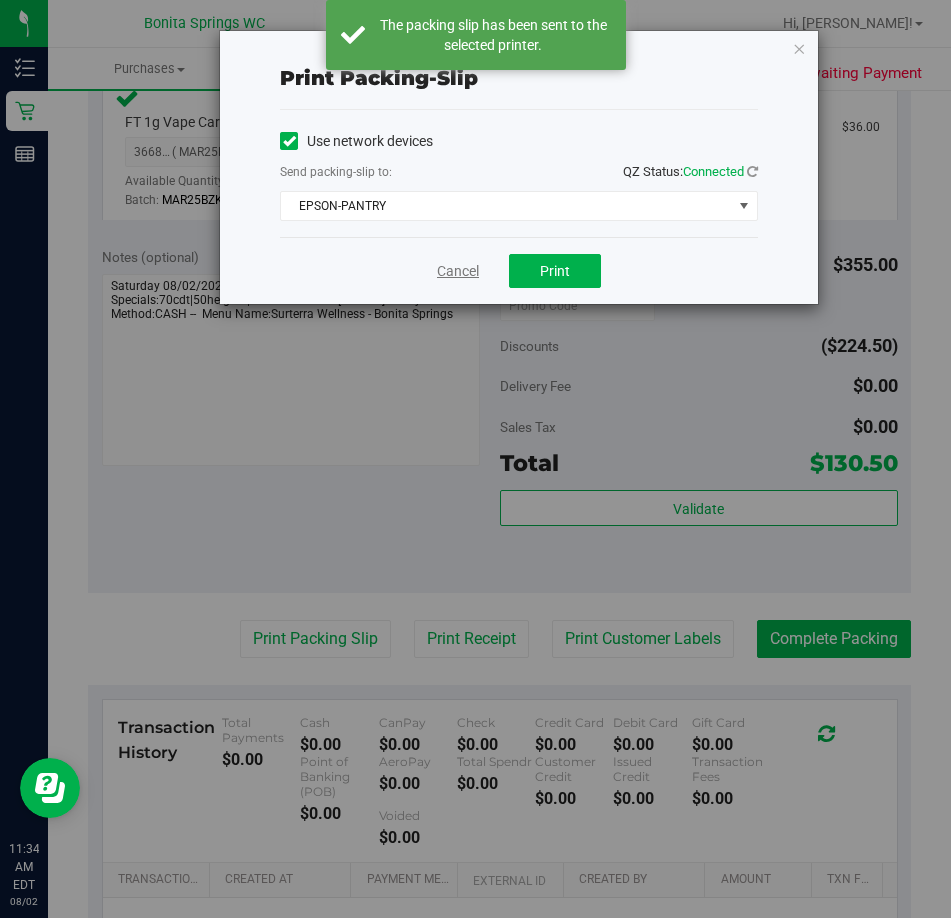 click on "Cancel" at bounding box center [458, 271] 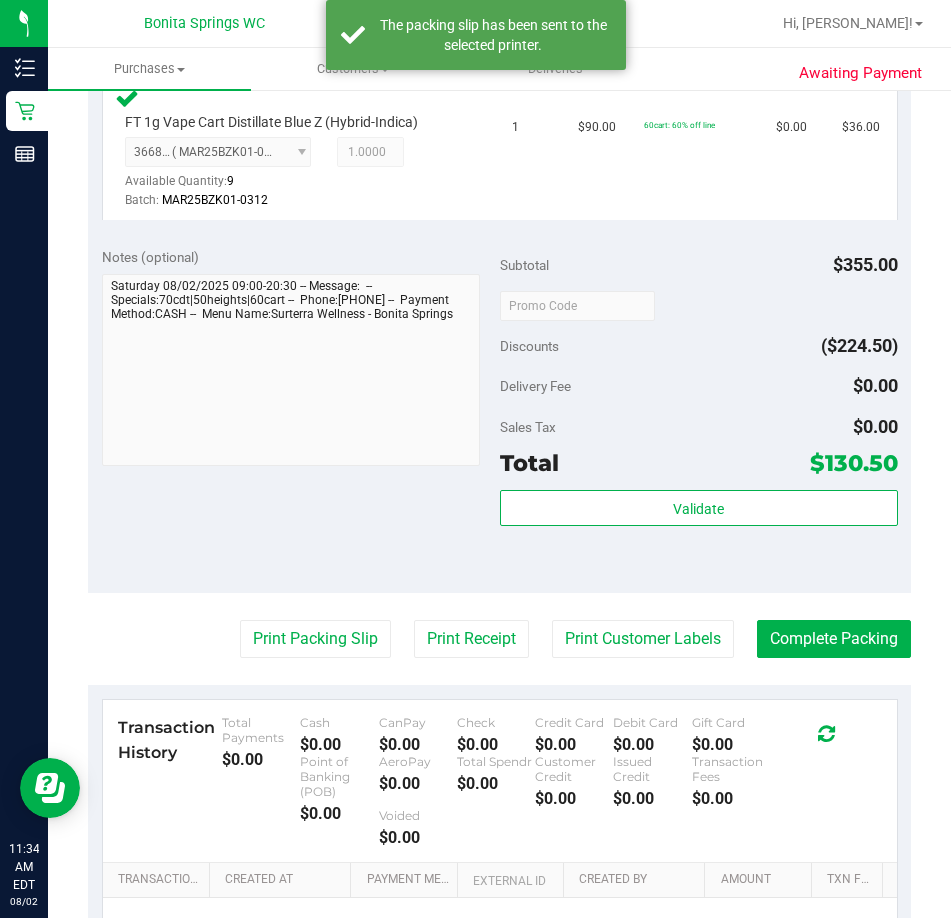 click on "Notes (optional)
Subtotal
$355.00
Discounts
($224.50)
Delivery Fee
$0.00
Sales Tax
$0.00
Total
$130.50" at bounding box center [499, 413] 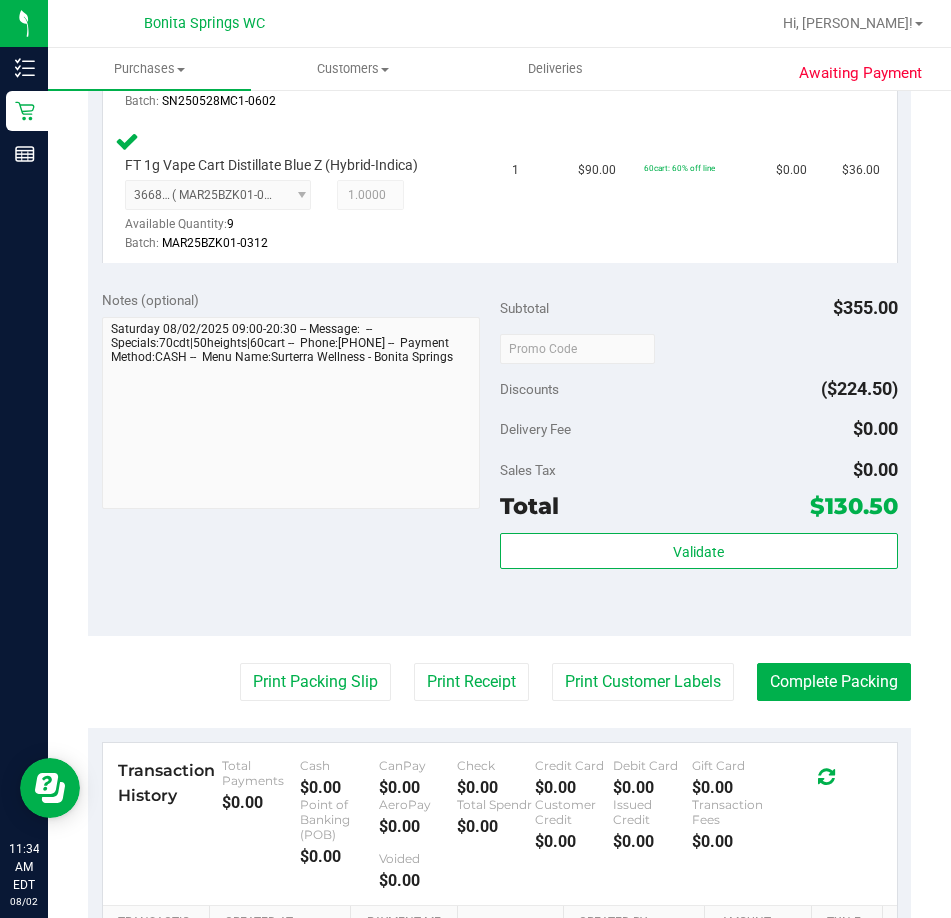 scroll, scrollTop: 952, scrollLeft: 0, axis: vertical 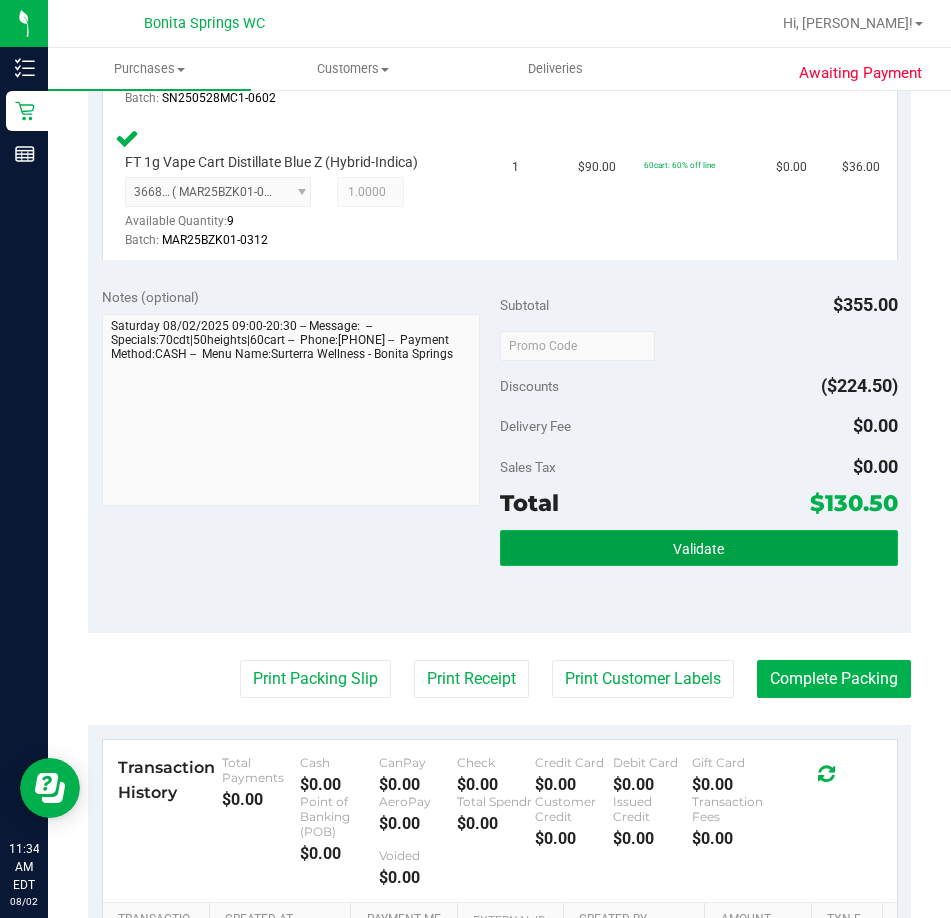 click on "Validate" at bounding box center (699, 548) 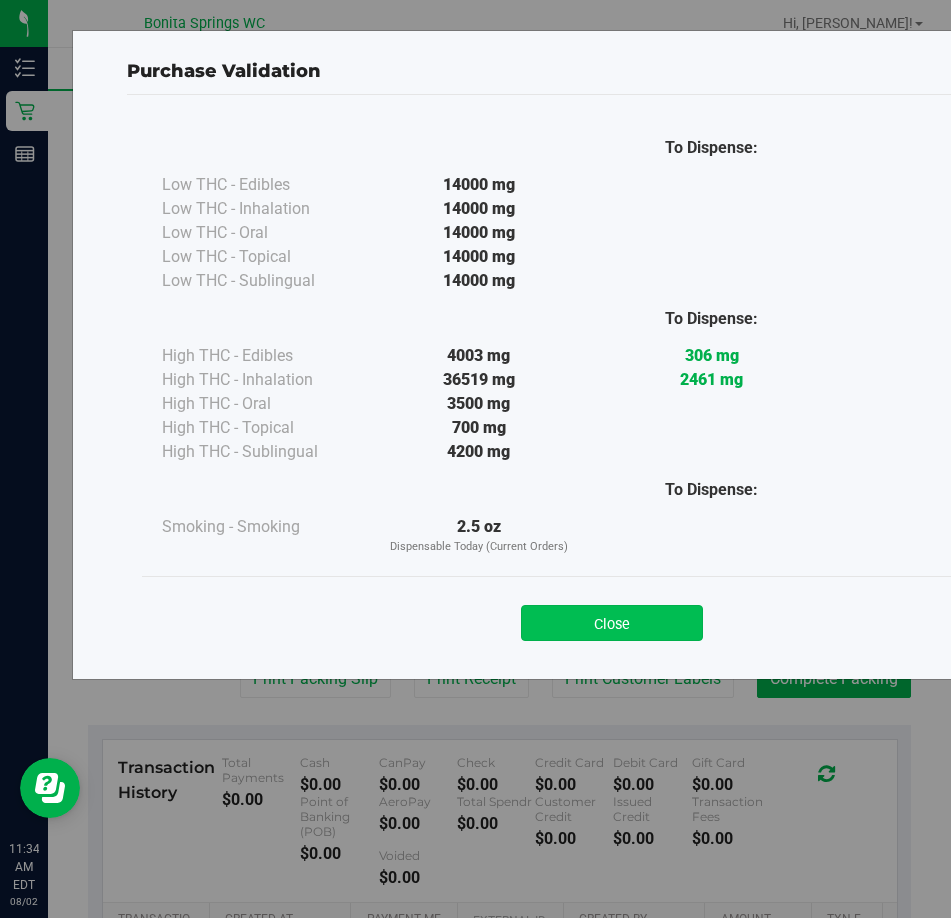 click on "Close" at bounding box center [612, 623] 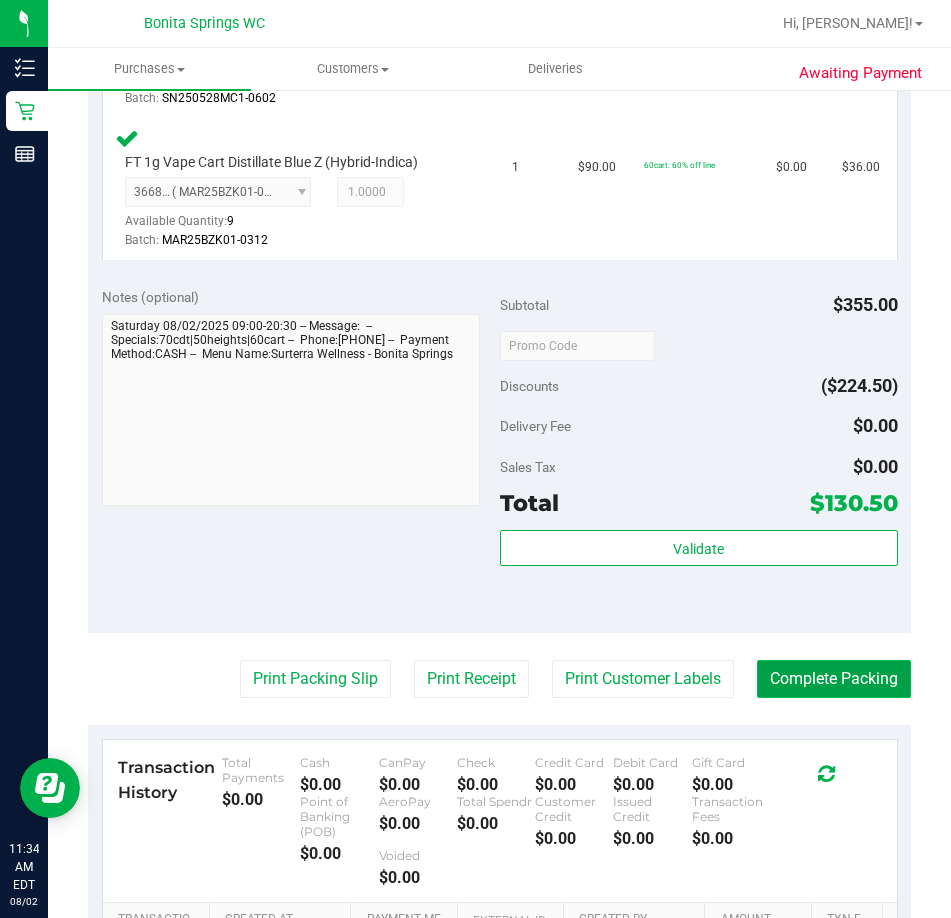 click on "Complete Packing" at bounding box center [834, 679] 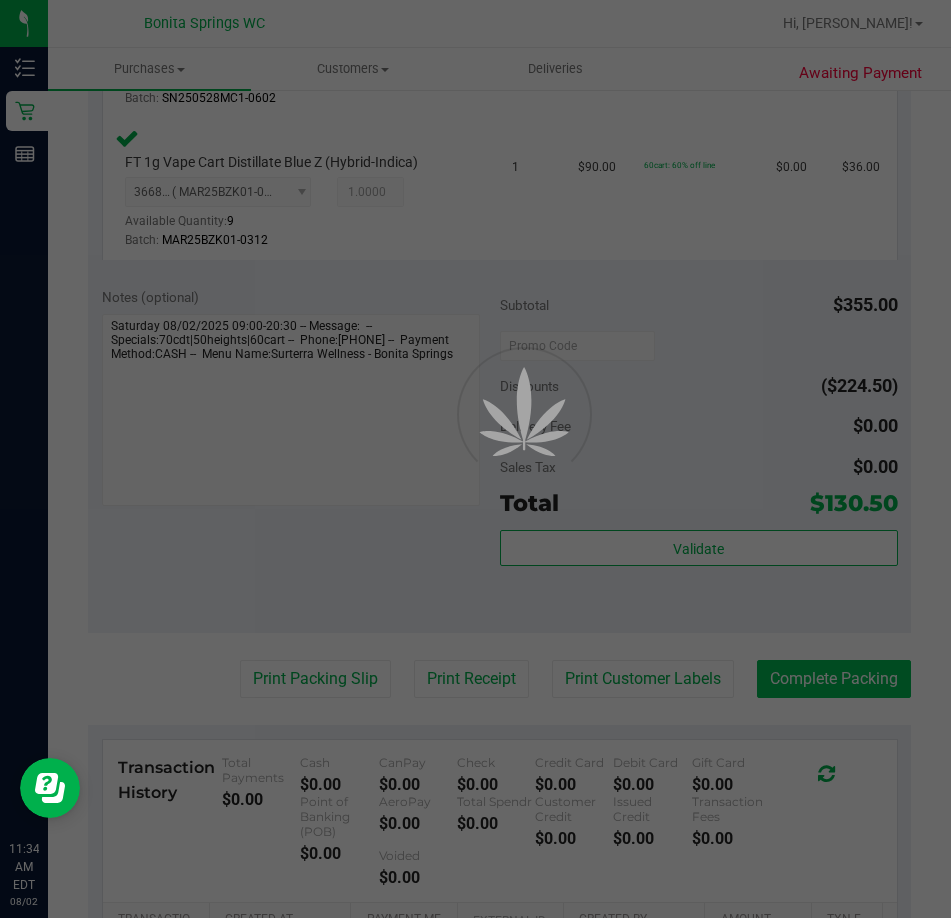 scroll, scrollTop: 0, scrollLeft: 0, axis: both 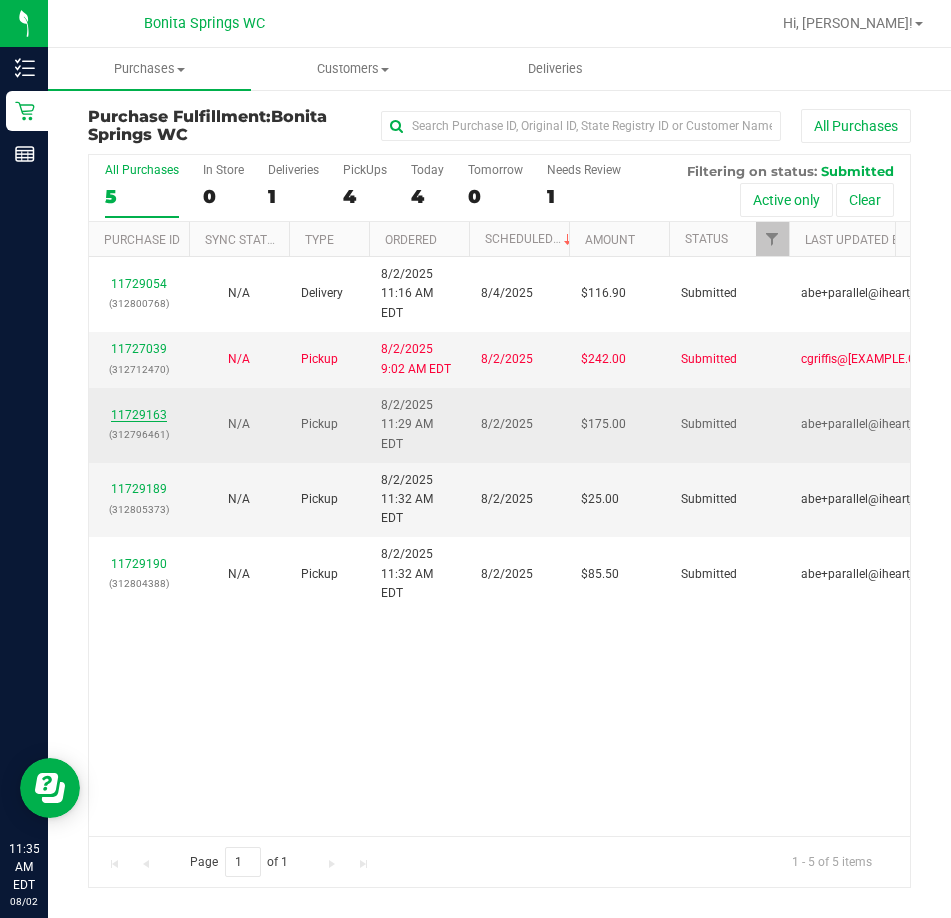 click on "11729163" at bounding box center [139, 415] 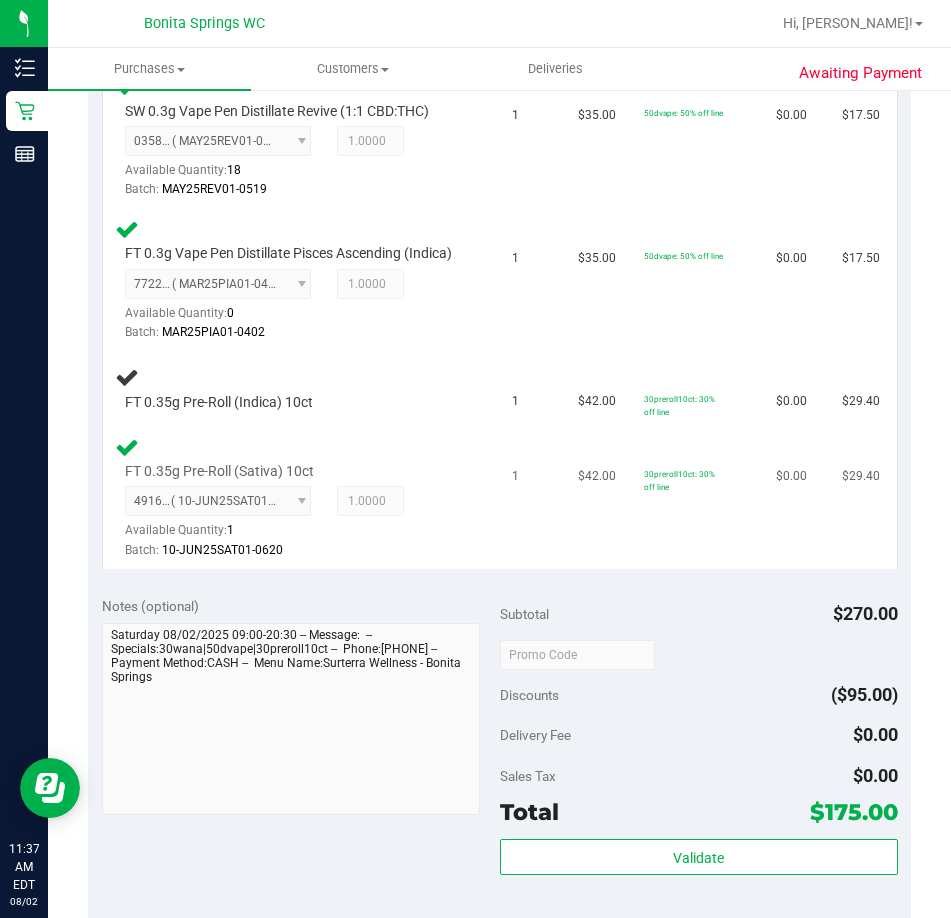 scroll, scrollTop: 899, scrollLeft: 0, axis: vertical 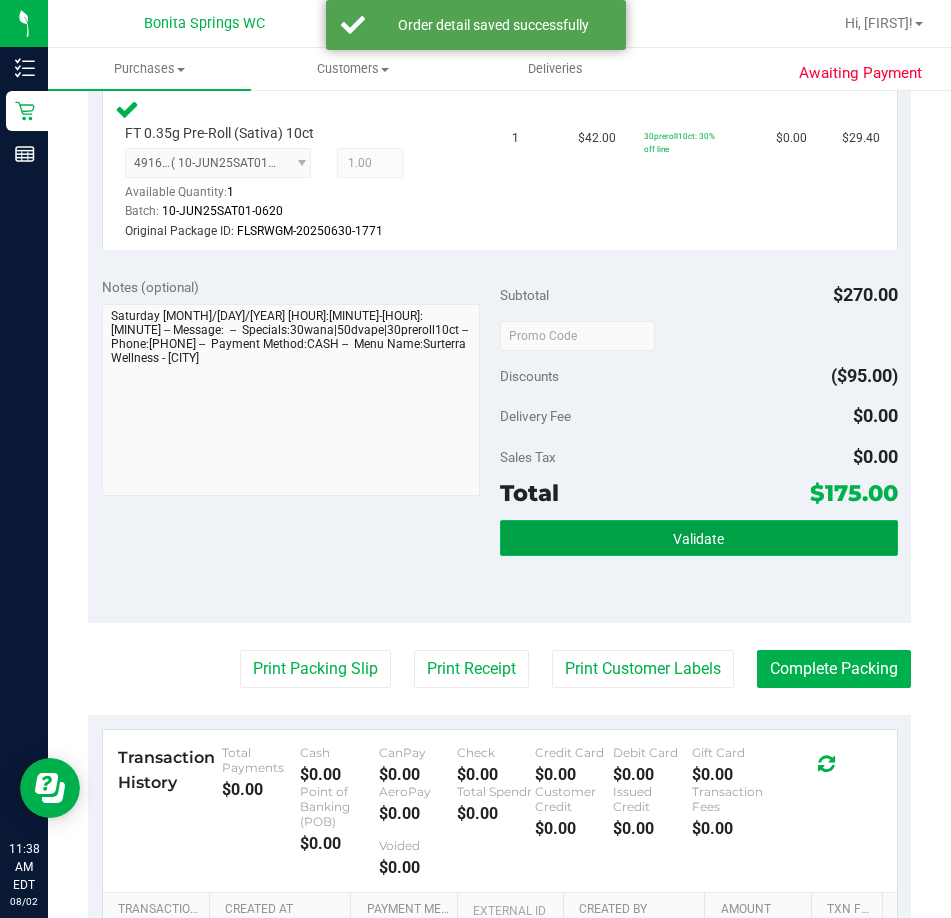 click on "Validate" at bounding box center (699, 538) 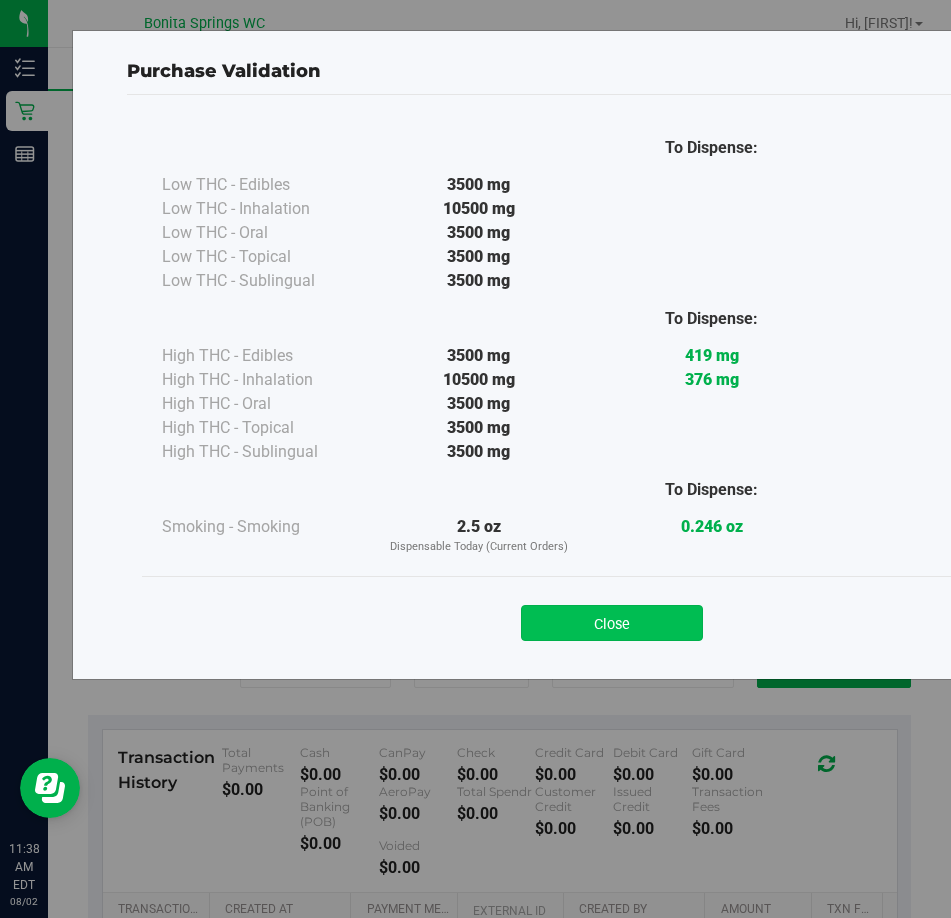 click on "Close" at bounding box center [612, 623] 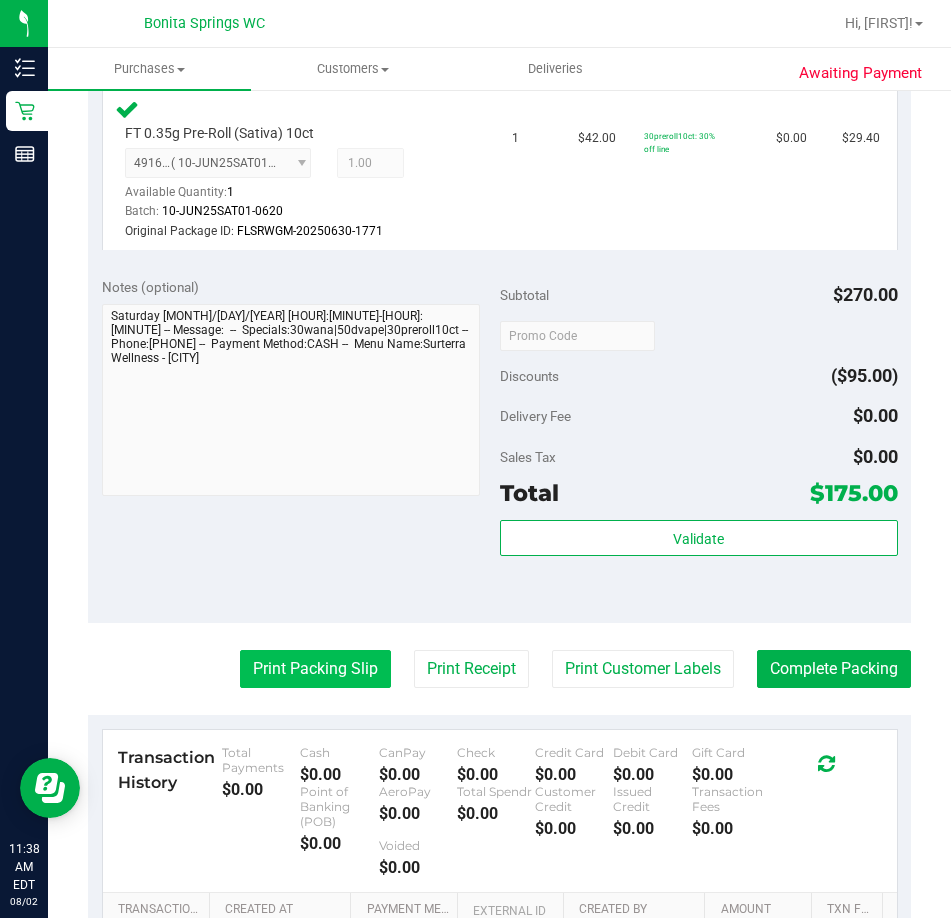 click on "Print Packing Slip" at bounding box center [315, 669] 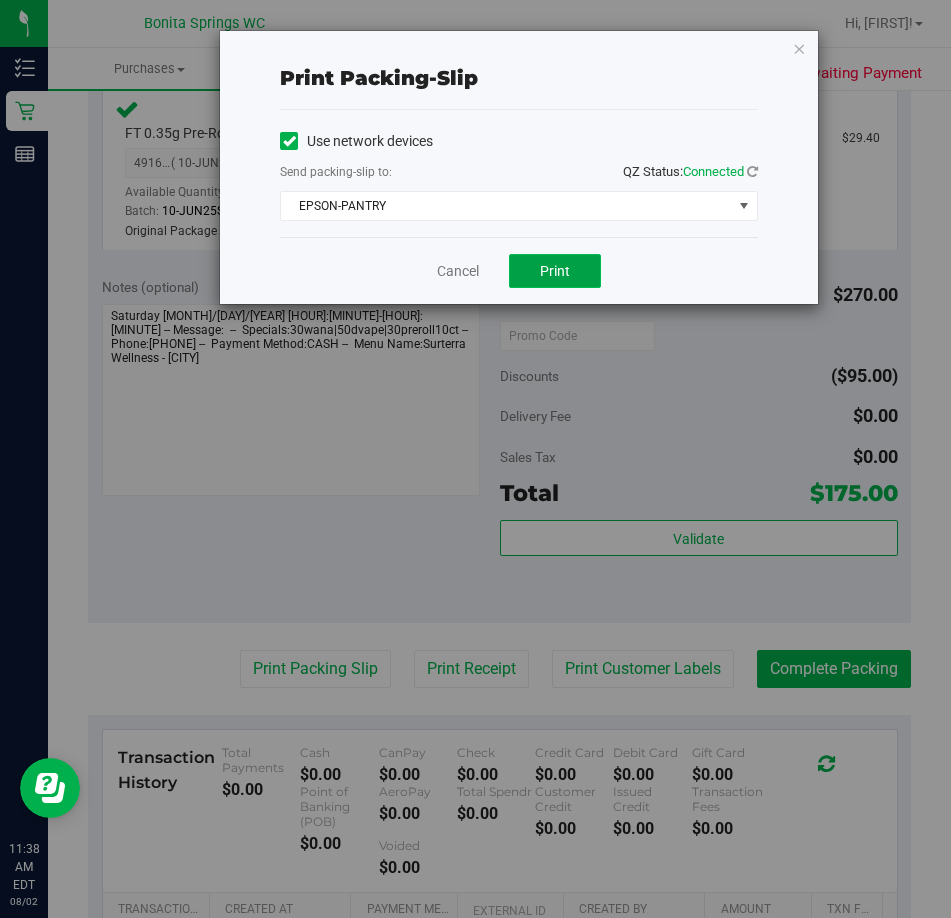 click on "Print" at bounding box center [555, 271] 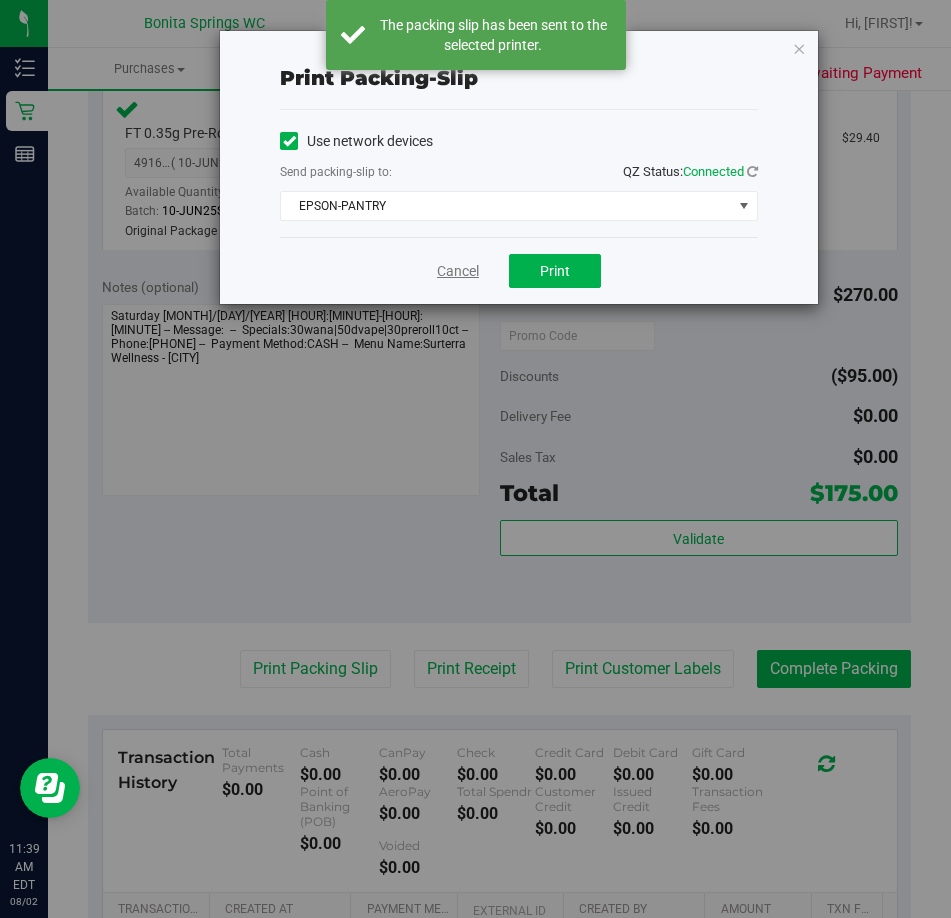 click on "Cancel" at bounding box center [458, 271] 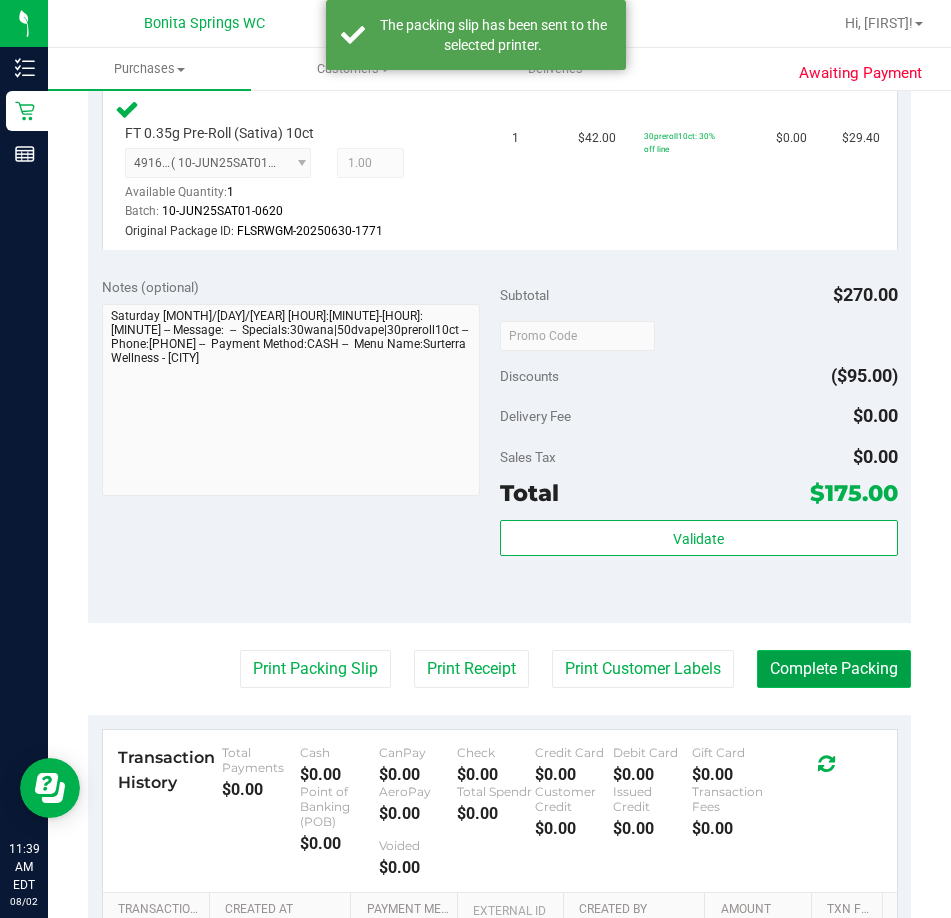 click on "Complete Packing" at bounding box center (834, 669) 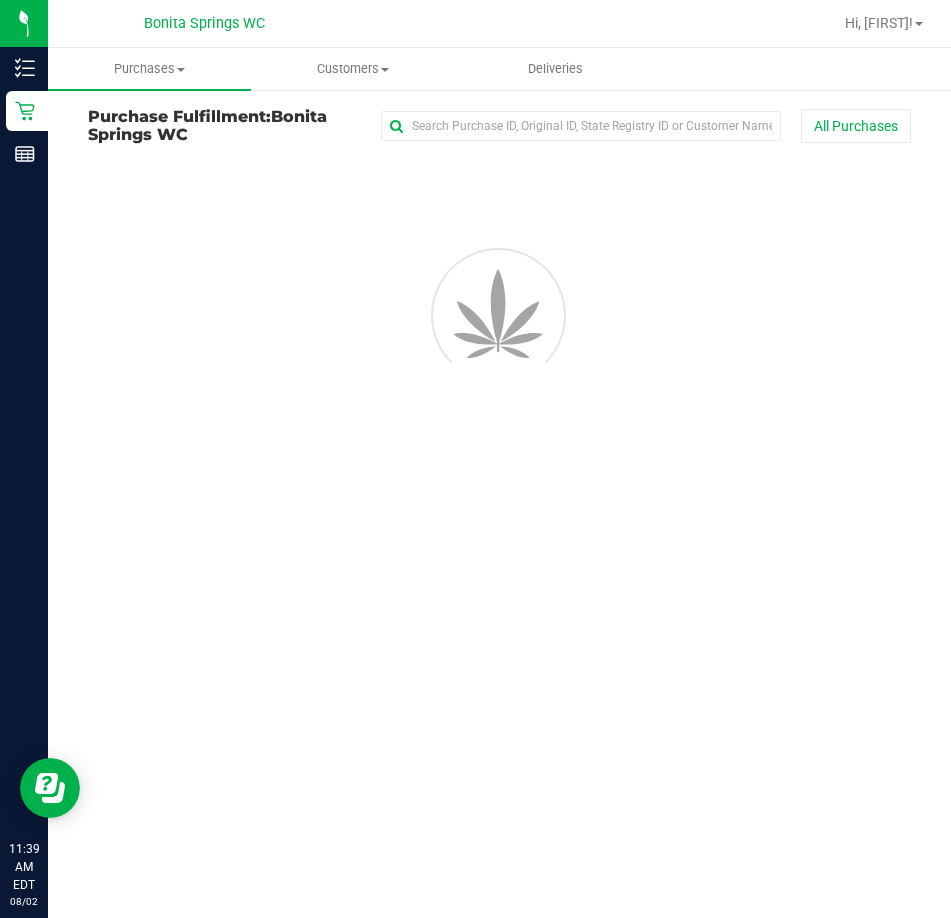 scroll, scrollTop: 0, scrollLeft: 0, axis: both 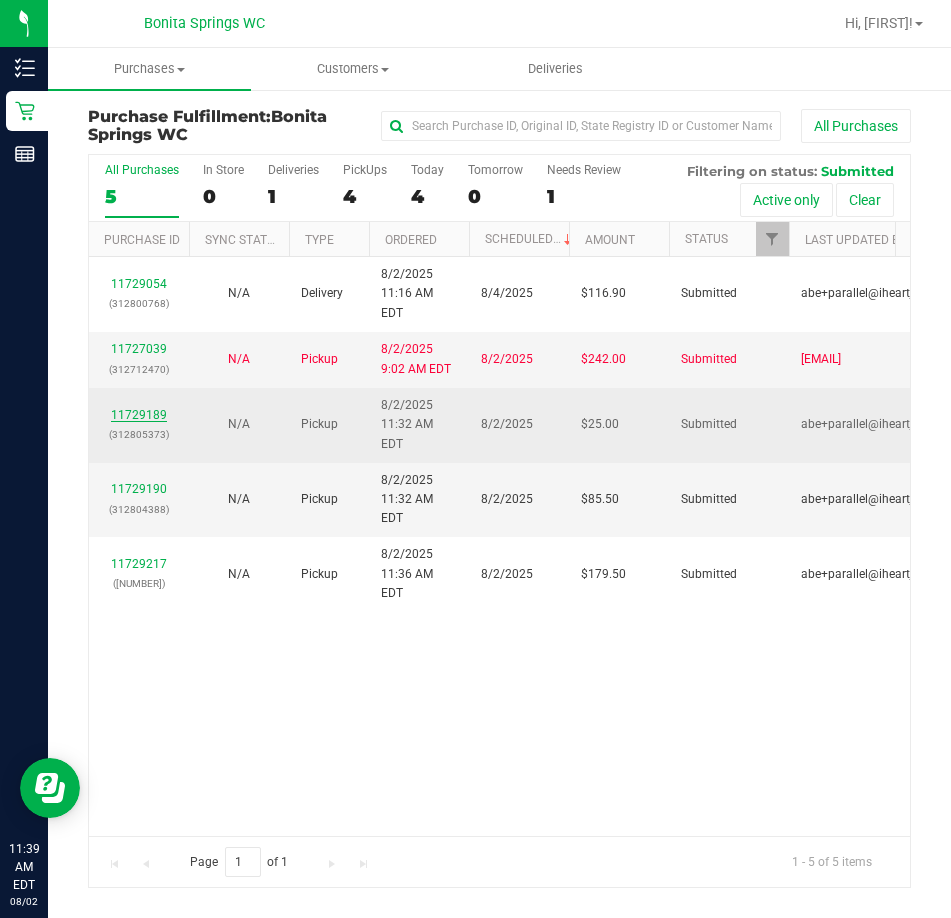 click on "11729189" at bounding box center [139, 415] 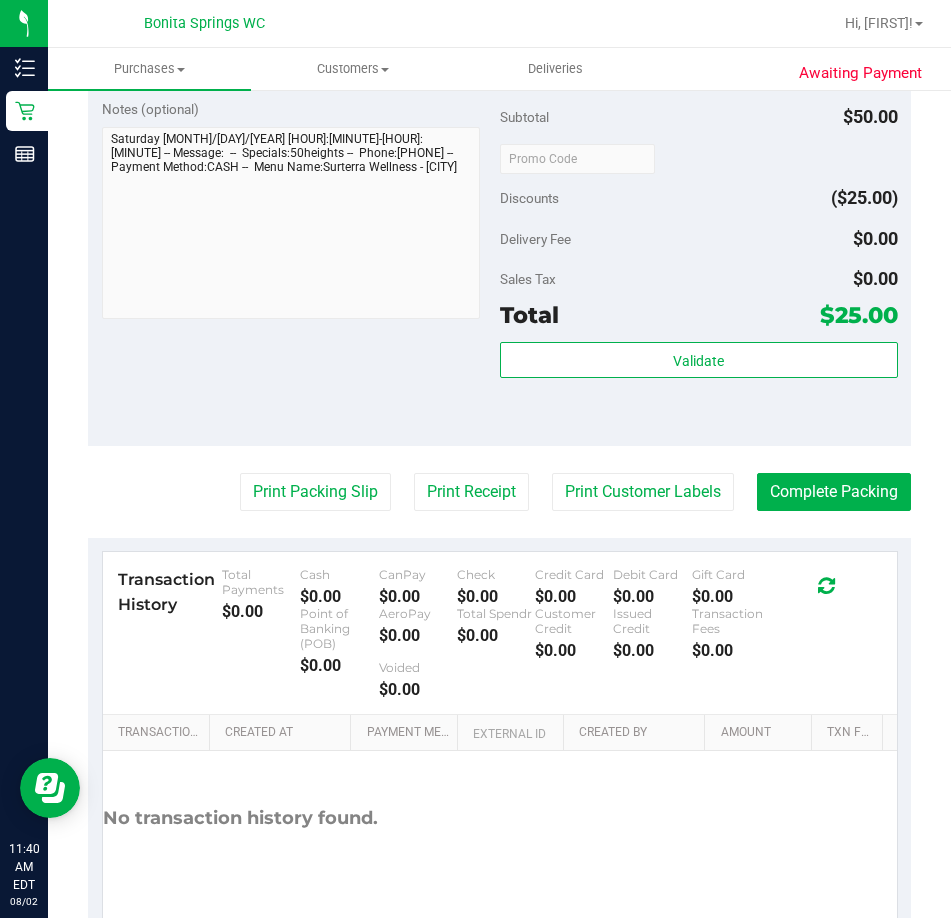 scroll, scrollTop: 721, scrollLeft: 0, axis: vertical 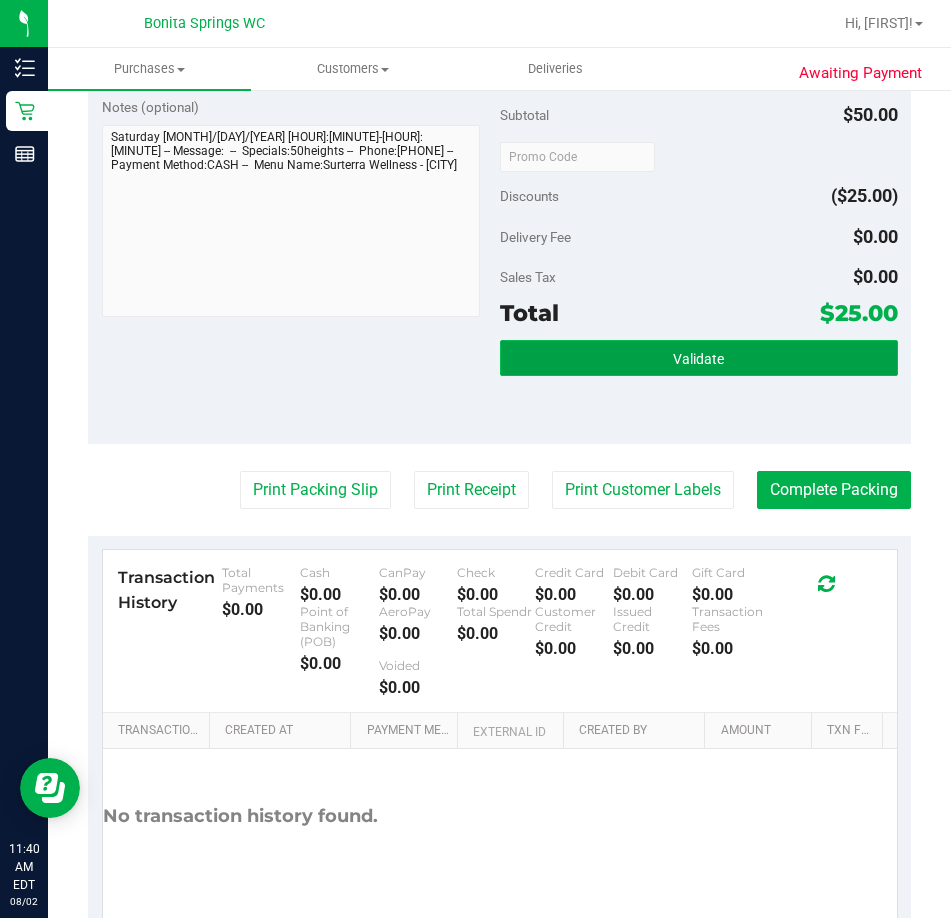 click on "Validate" at bounding box center (699, 358) 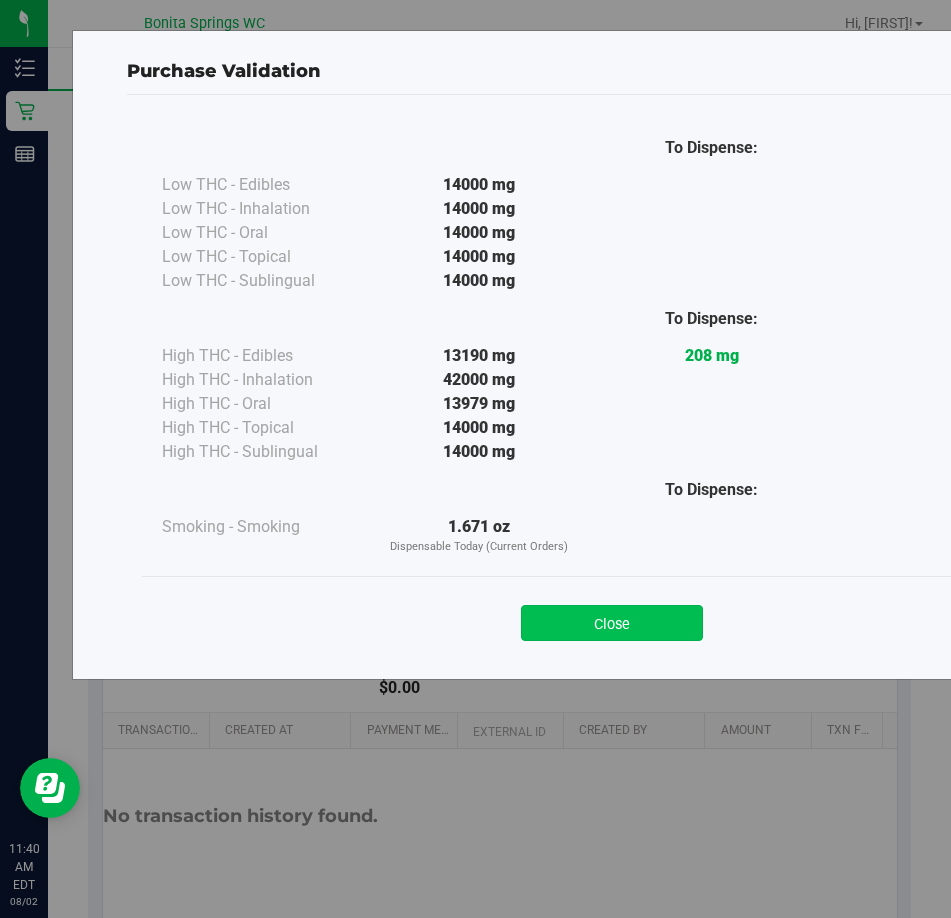 click on "Close" at bounding box center (612, 623) 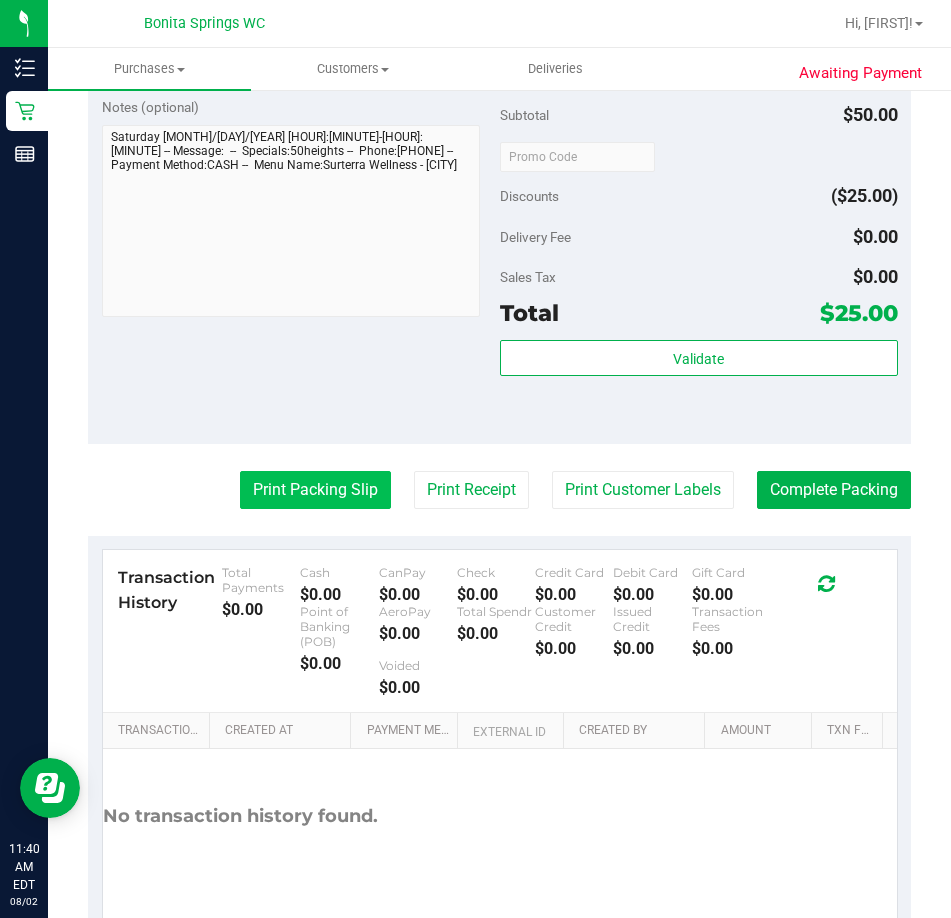 click on "Print Packing Slip" at bounding box center (315, 490) 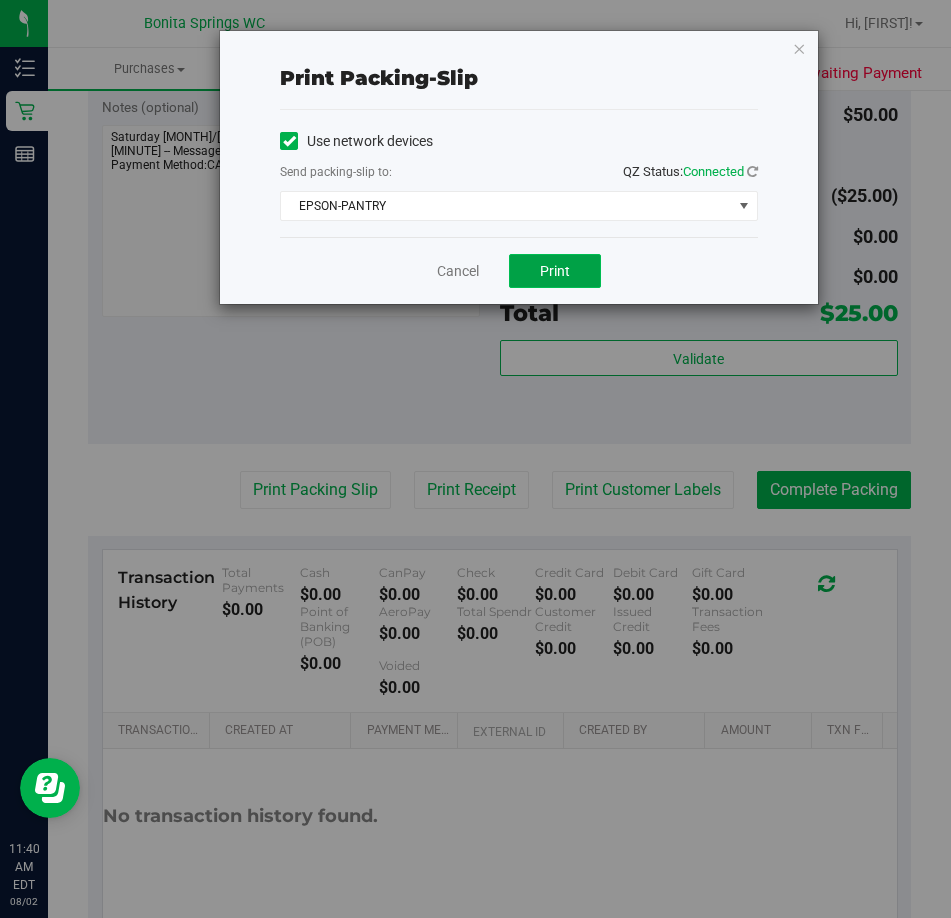 click on "Print" at bounding box center (555, 271) 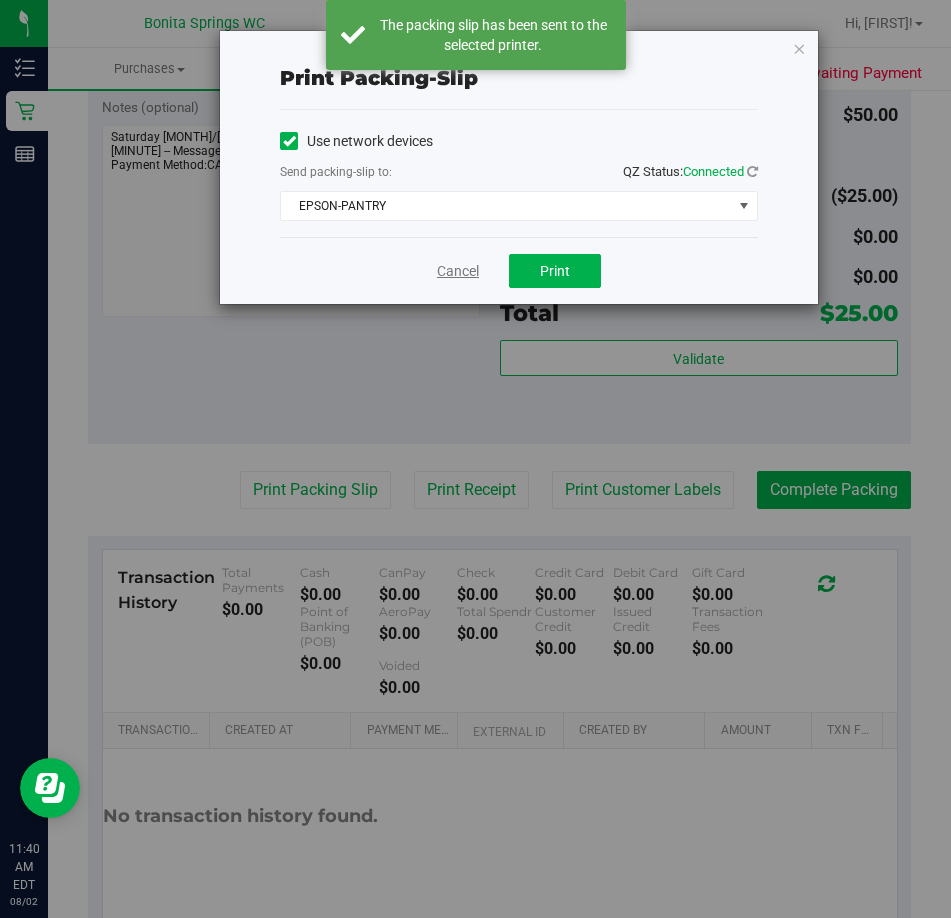 click on "Cancel" at bounding box center (458, 271) 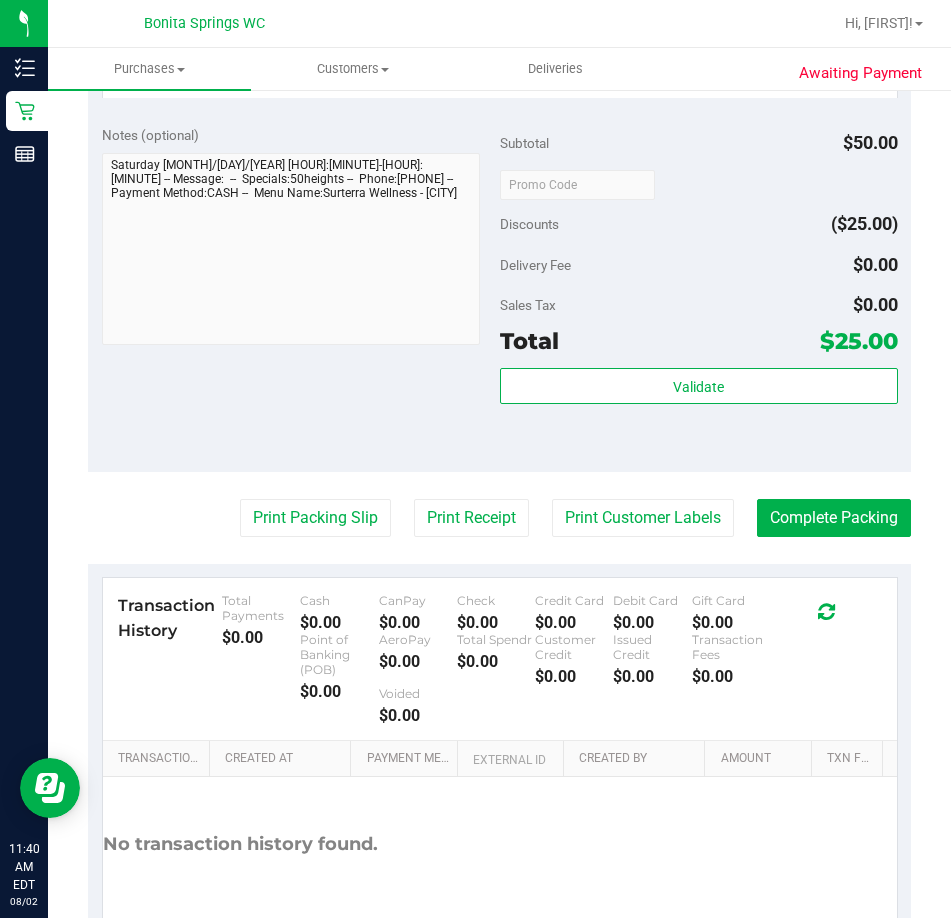 scroll, scrollTop: 799, scrollLeft: 0, axis: vertical 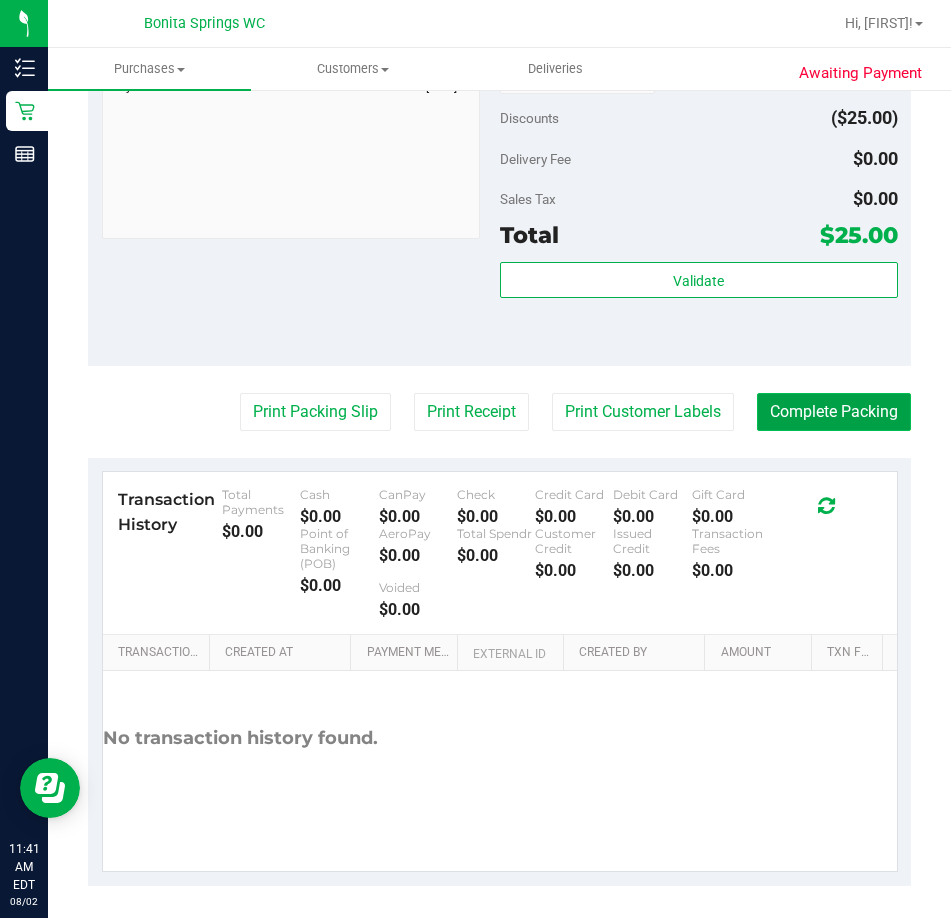 click on "Complete Packing" at bounding box center (834, 412) 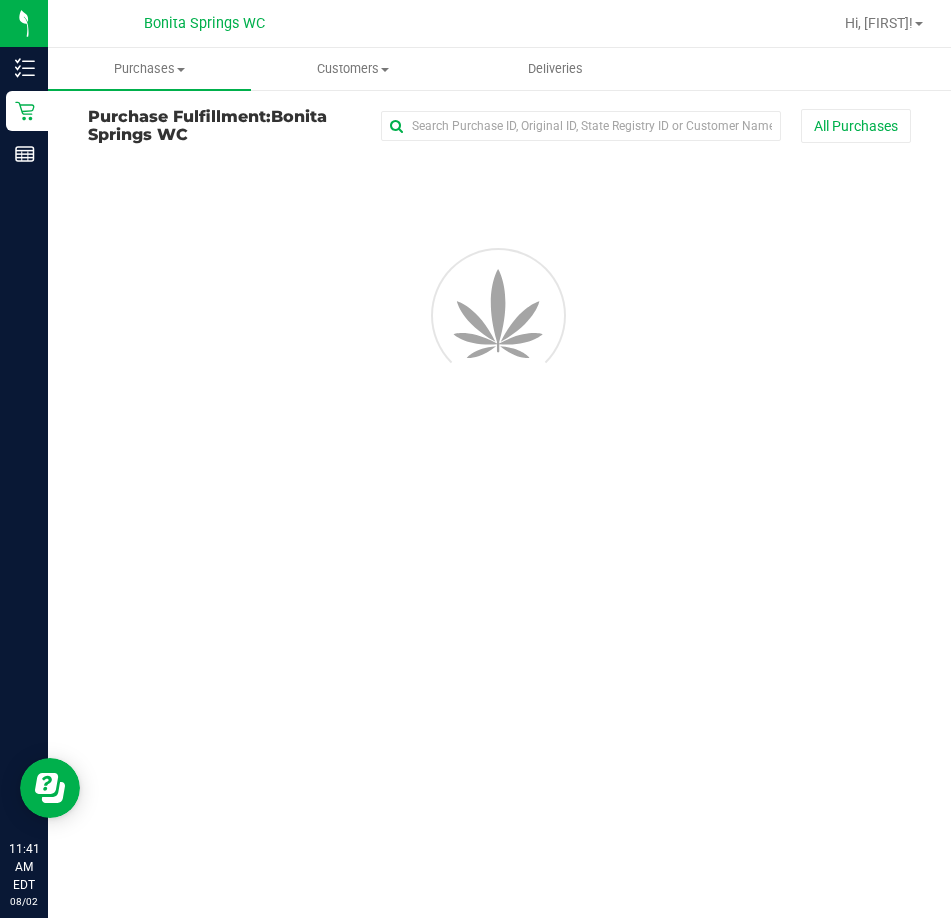 scroll, scrollTop: 0, scrollLeft: 0, axis: both 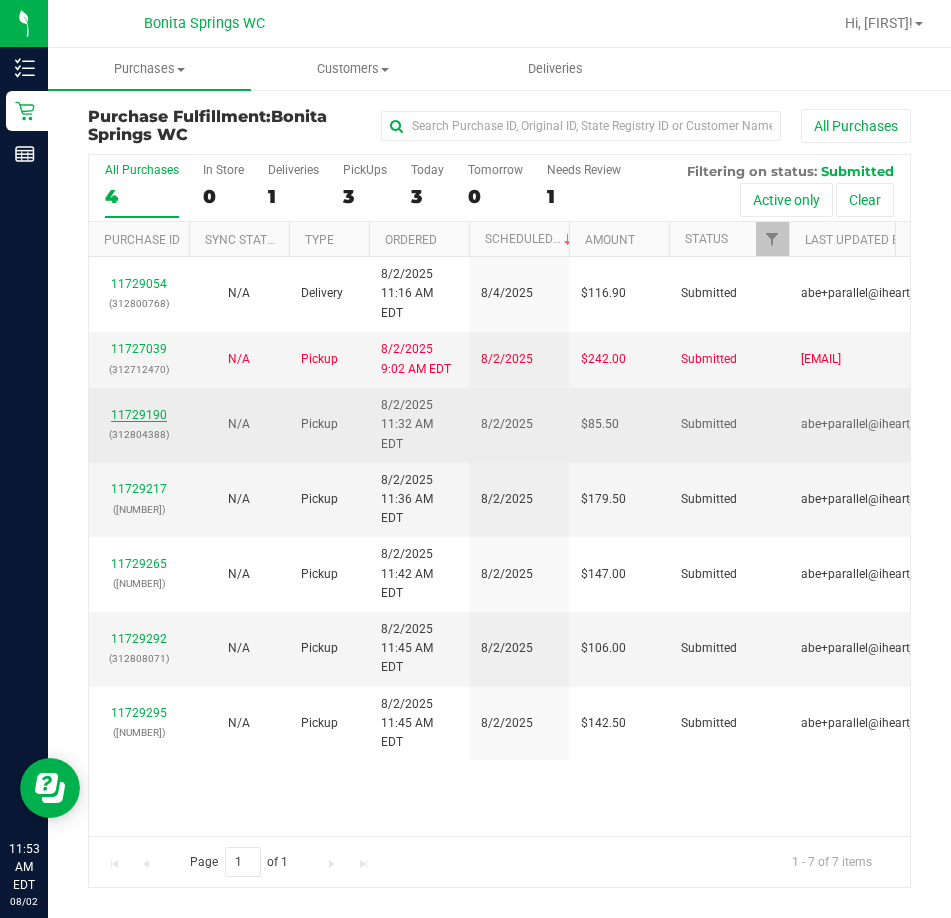 click on "11729190" at bounding box center [139, 415] 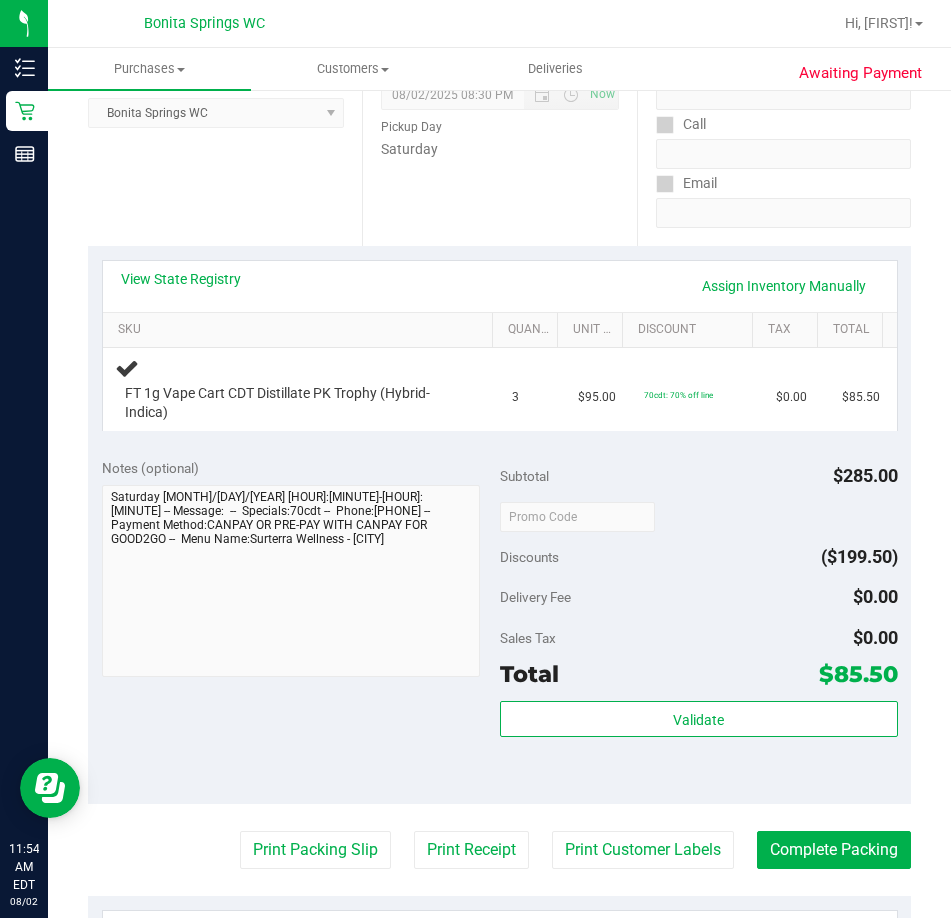 scroll, scrollTop: 300, scrollLeft: 0, axis: vertical 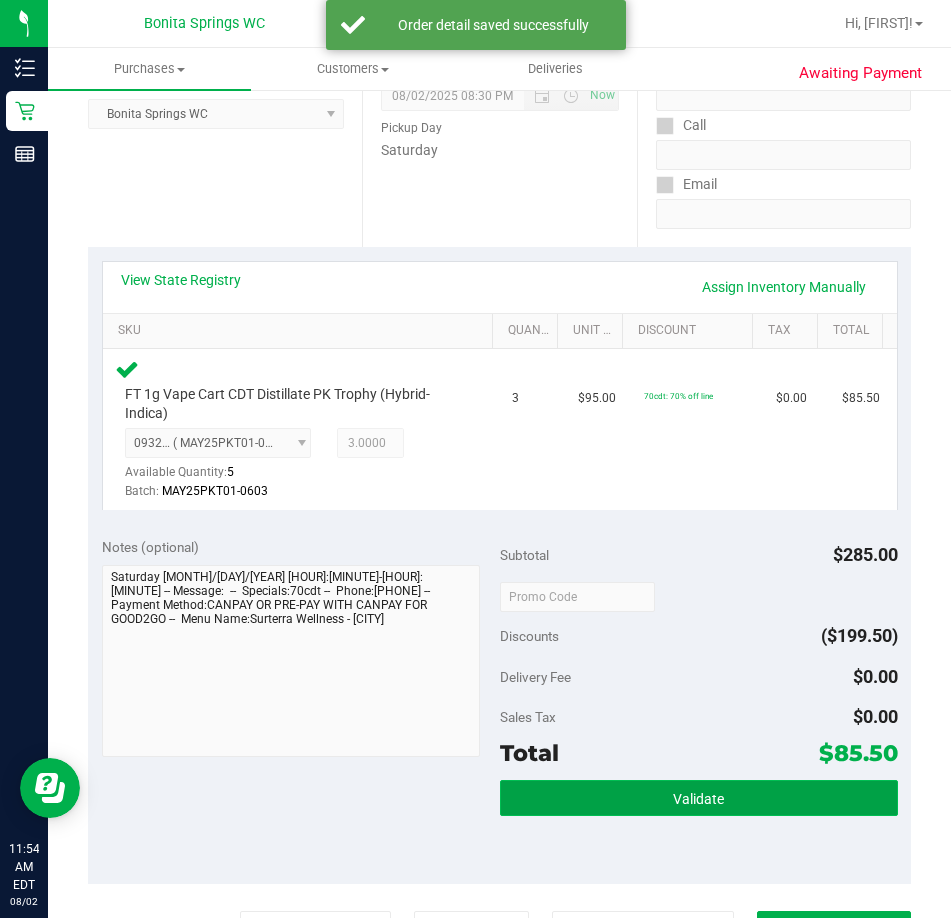 click on "Validate" at bounding box center (698, 799) 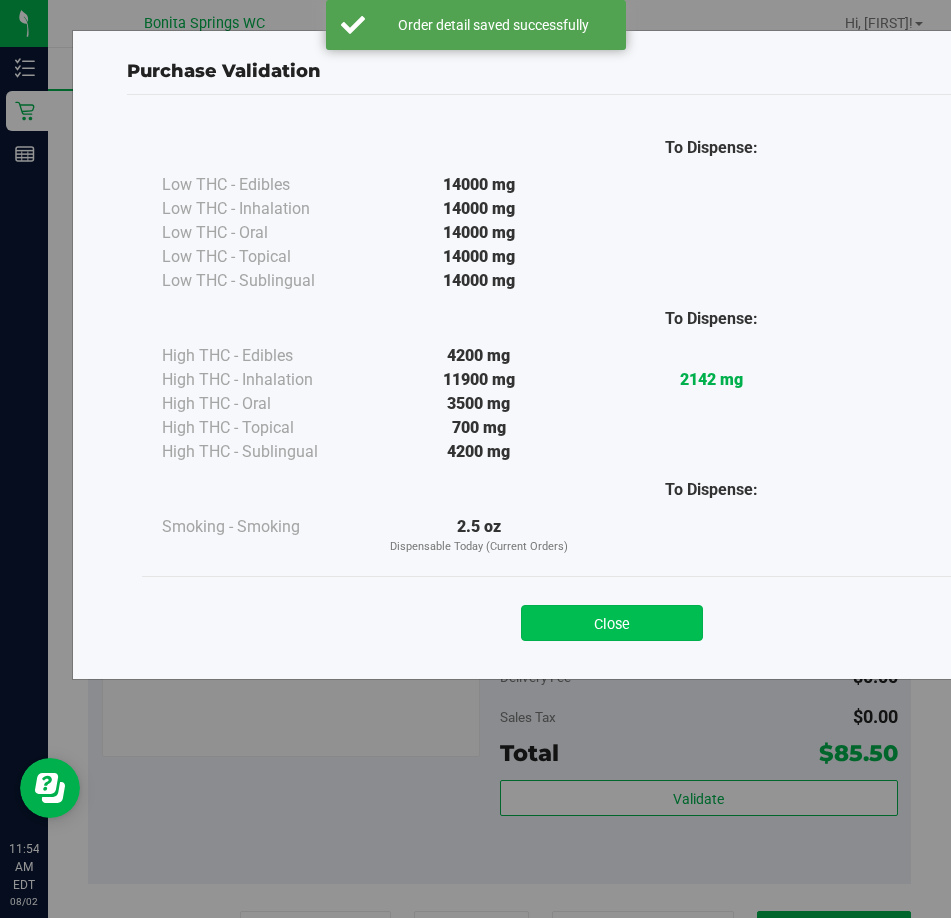 click on "Close" at bounding box center (612, 623) 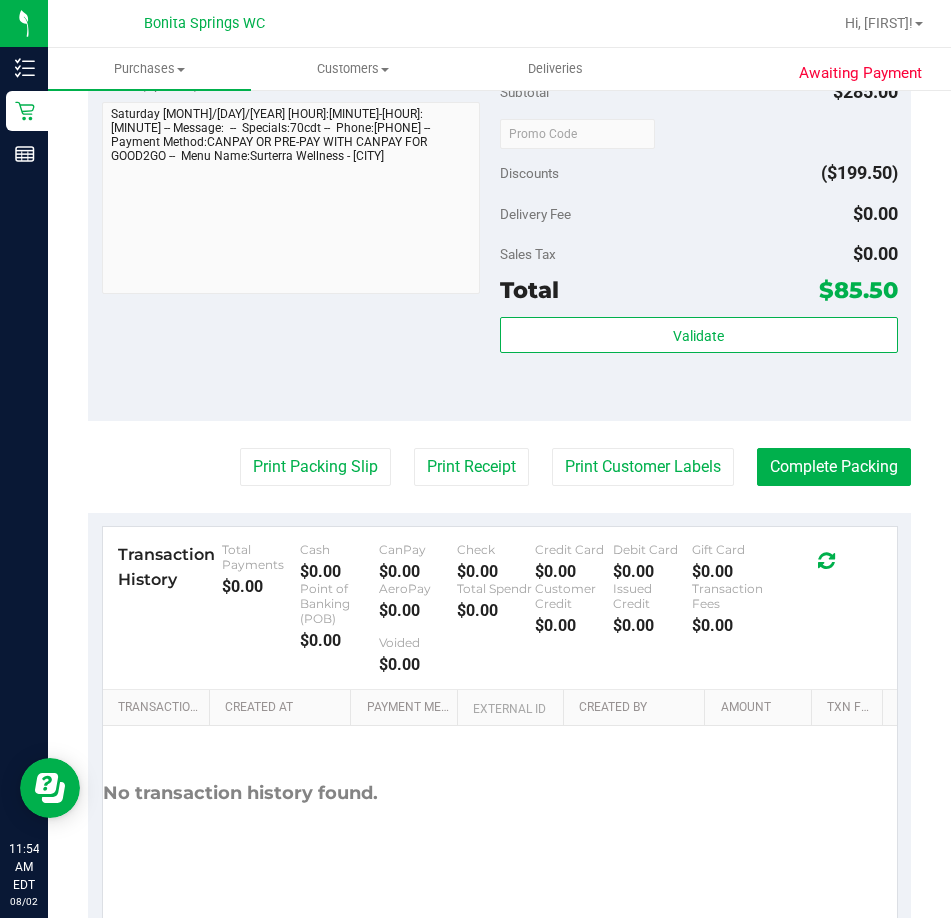 scroll, scrollTop: 772, scrollLeft: 0, axis: vertical 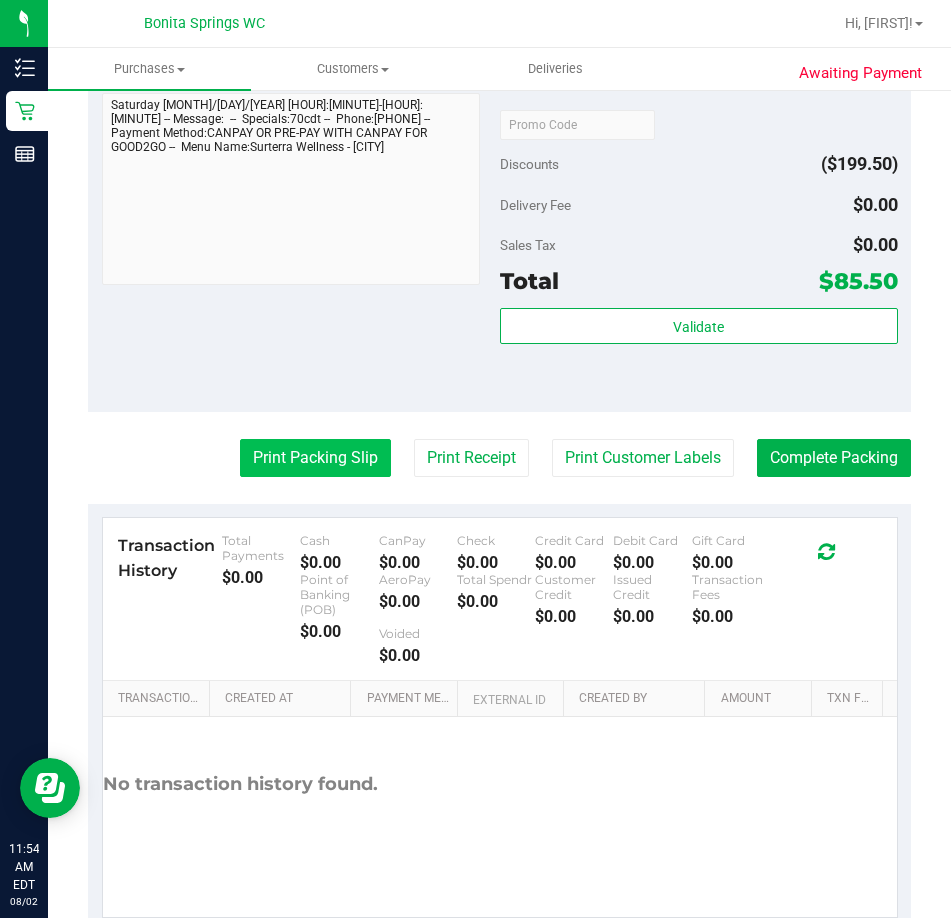 click on "Print Packing Slip" at bounding box center (315, 458) 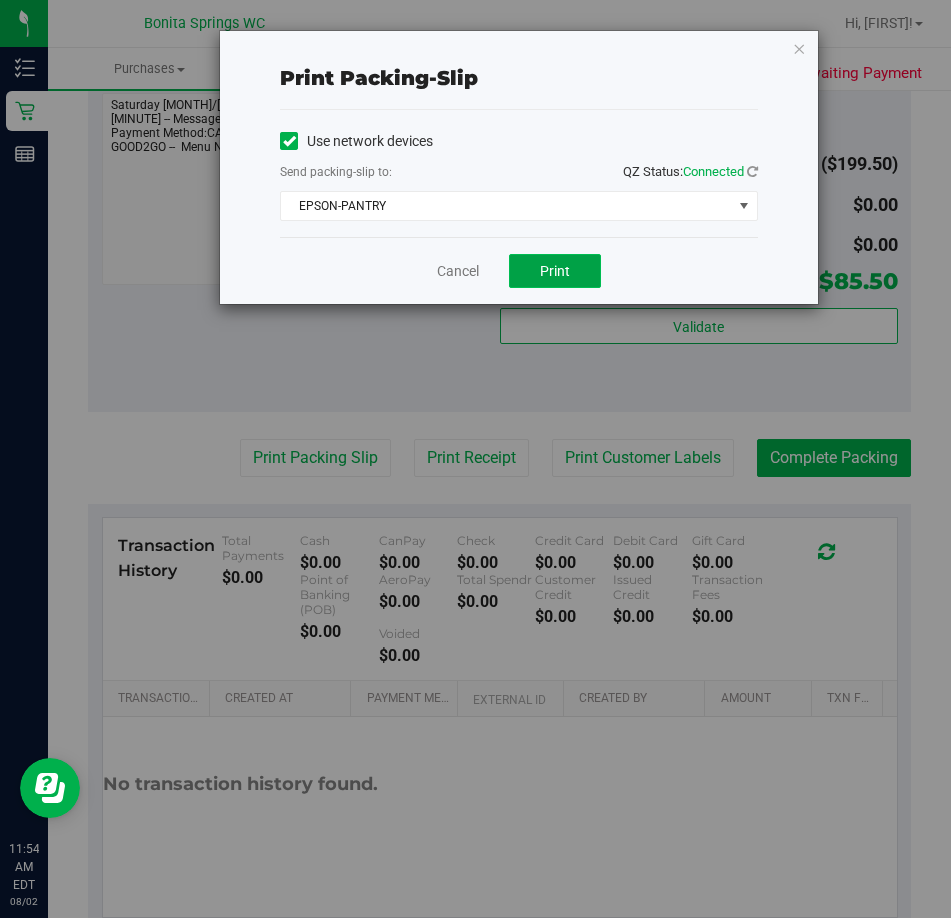 click on "Print" at bounding box center [555, 271] 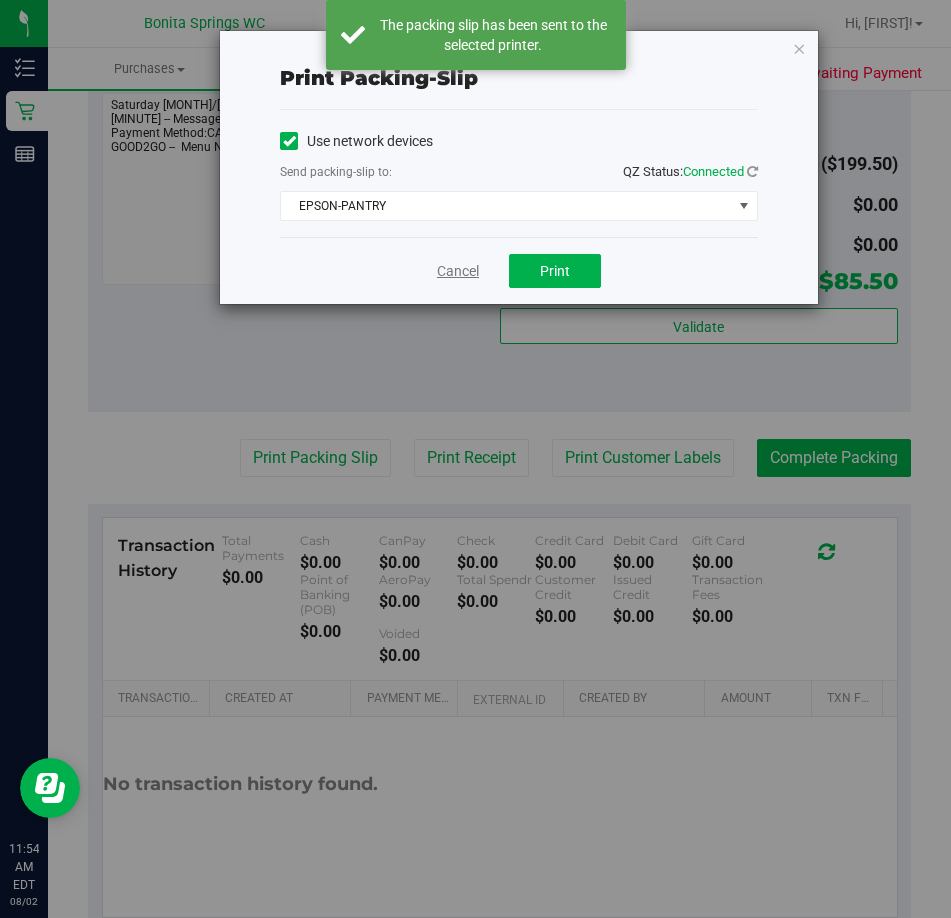 click on "Cancel" at bounding box center (458, 271) 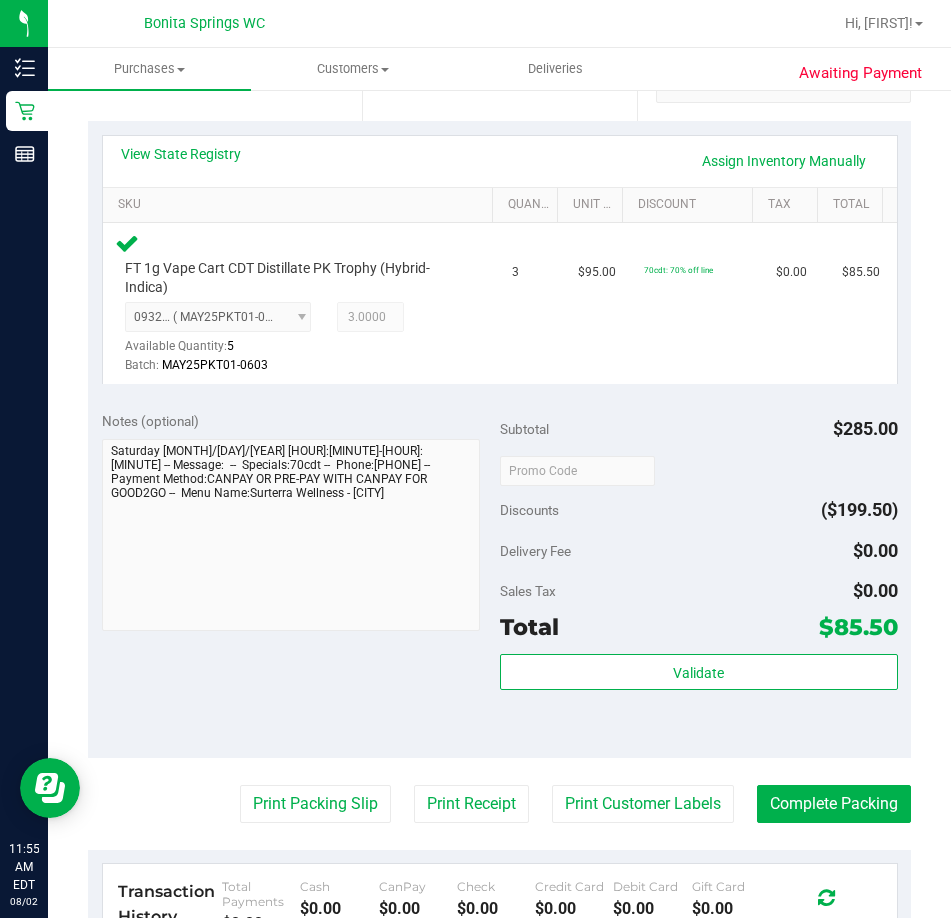 scroll, scrollTop: 433, scrollLeft: 0, axis: vertical 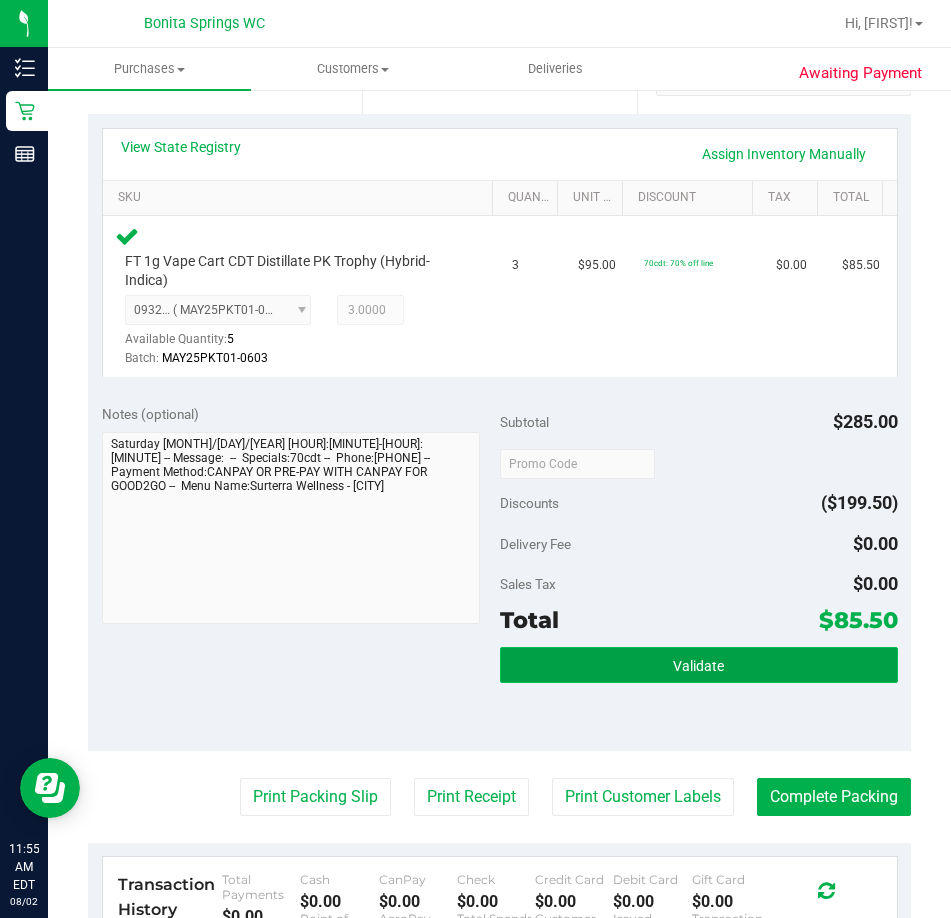 click on "Validate" at bounding box center (698, 666) 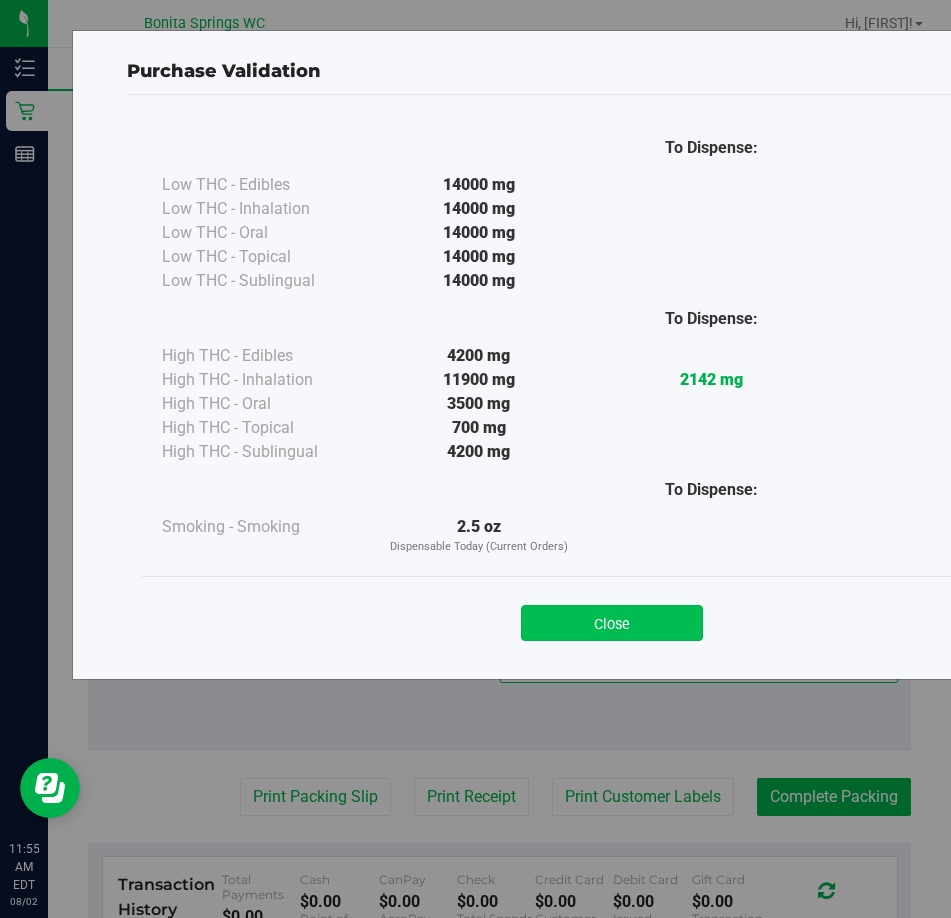 click on "Close" at bounding box center (612, 623) 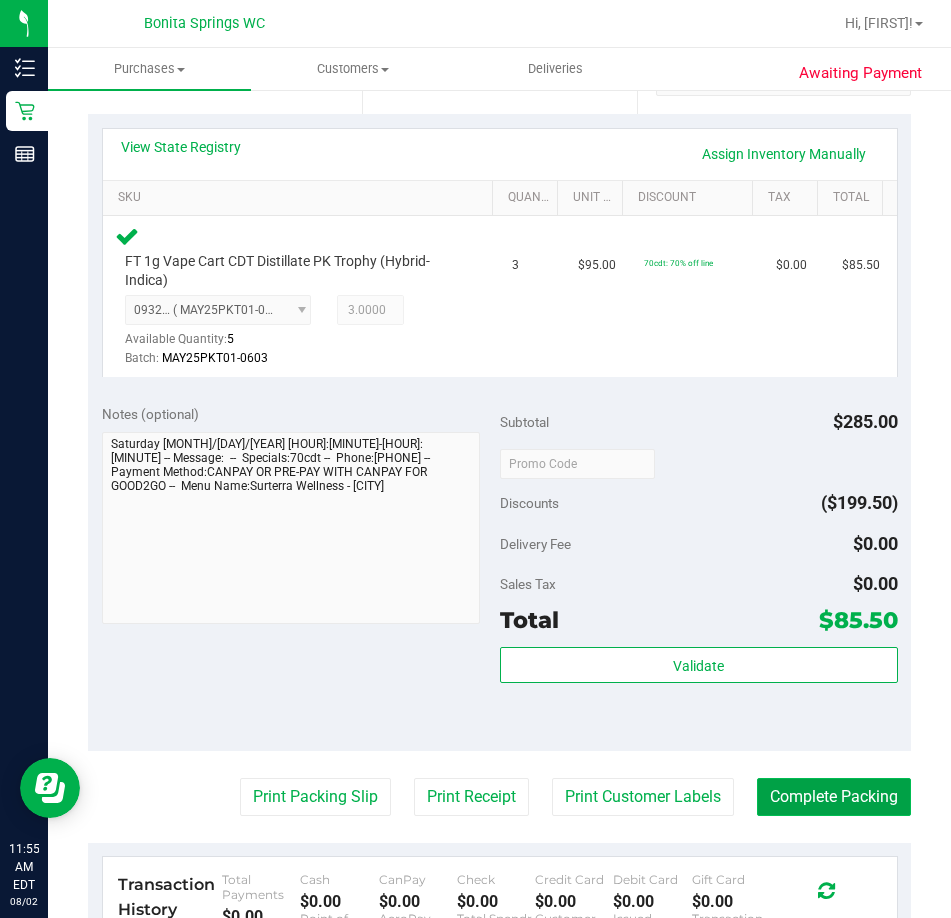 click on "Complete Packing" at bounding box center [834, 797] 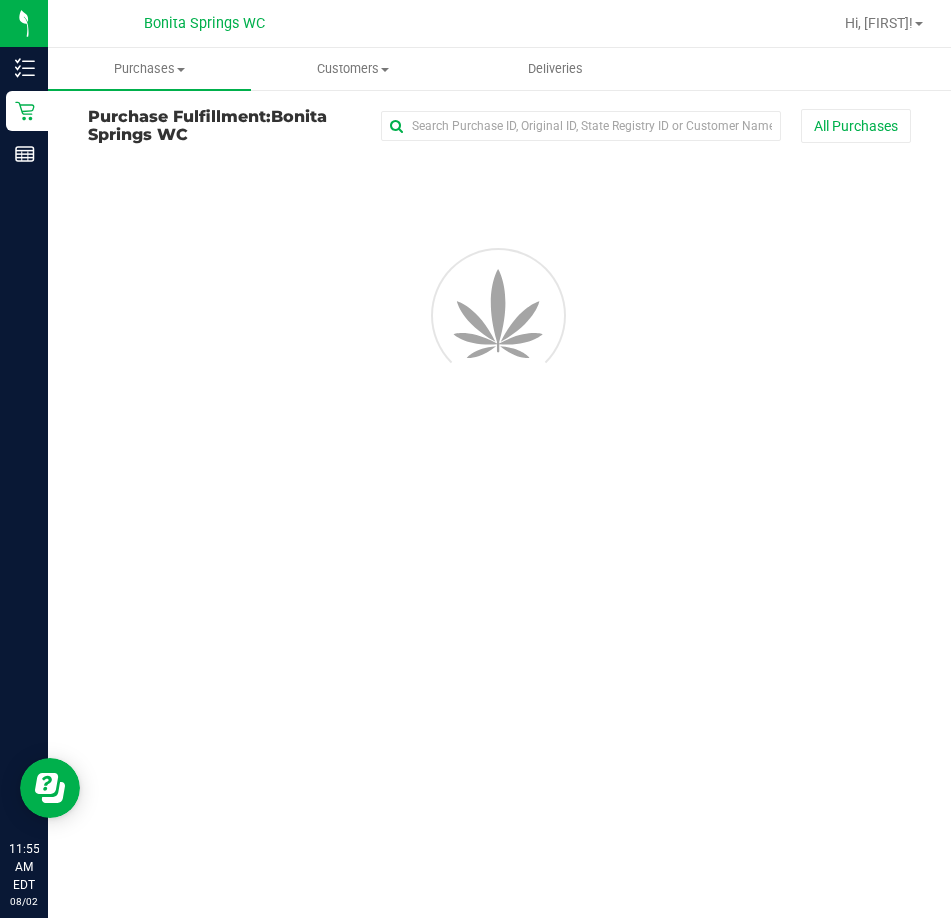 scroll, scrollTop: 0, scrollLeft: 0, axis: both 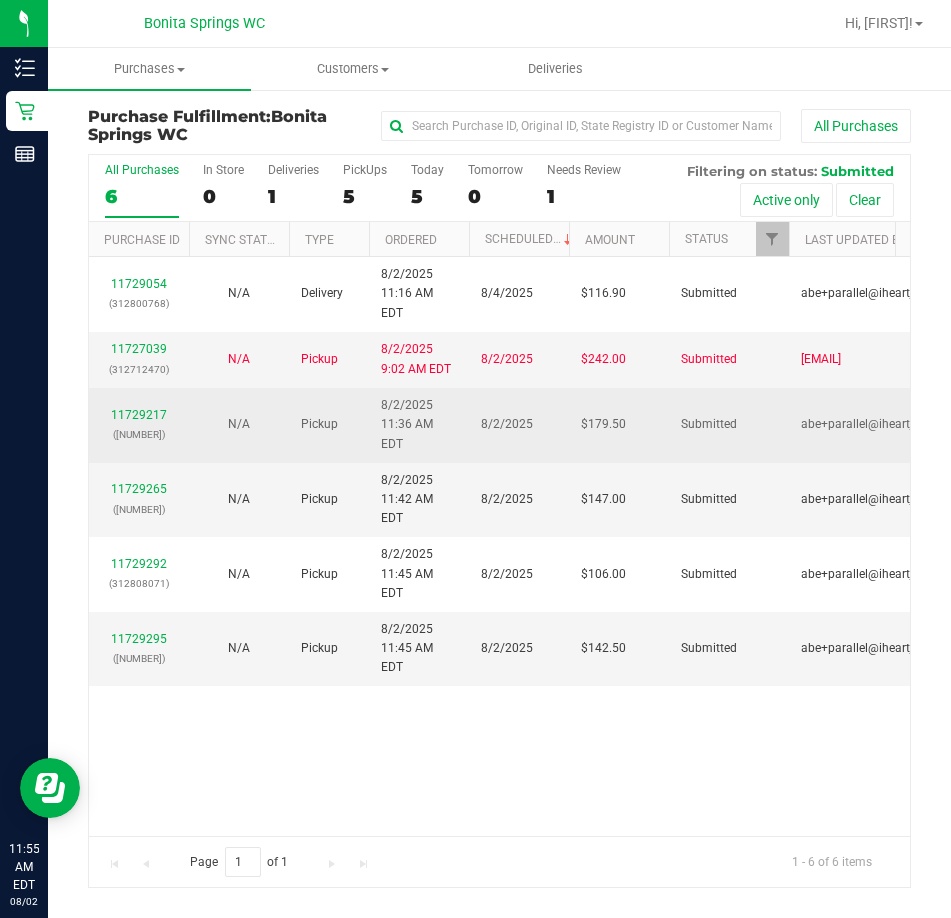 drag, startPoint x: 207, startPoint y: 377, endPoint x: 157, endPoint y: 375, distance: 50.039986 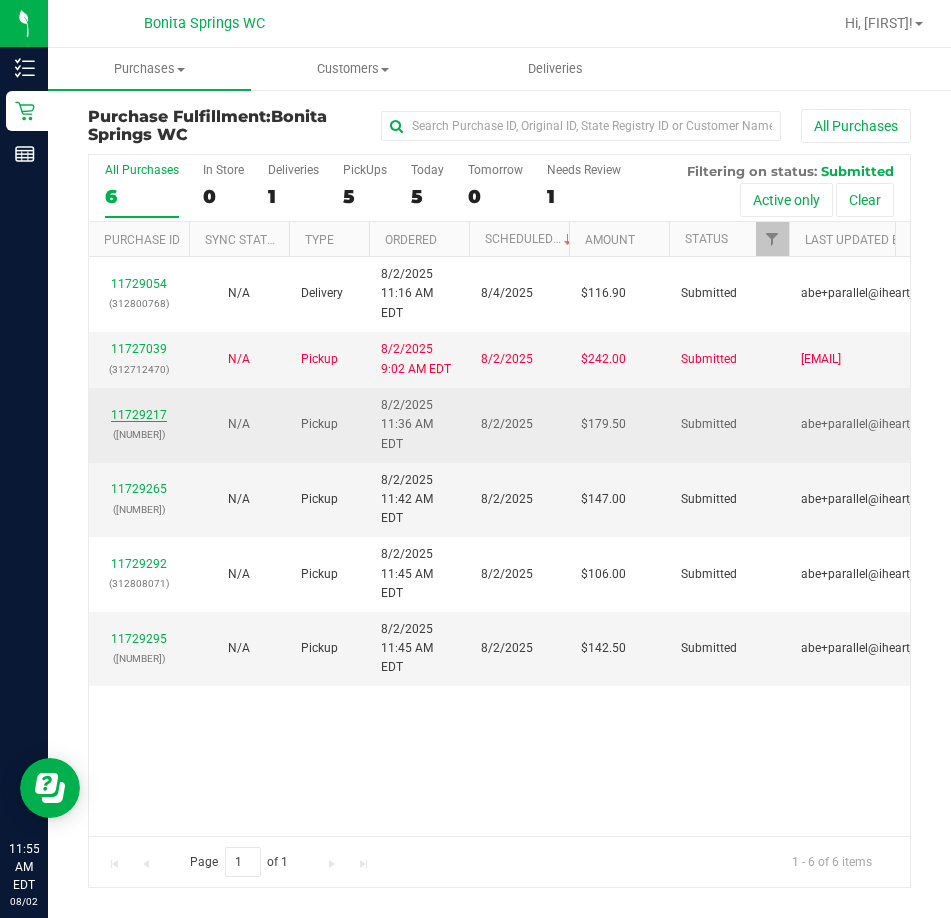 click on "11729217" at bounding box center (139, 415) 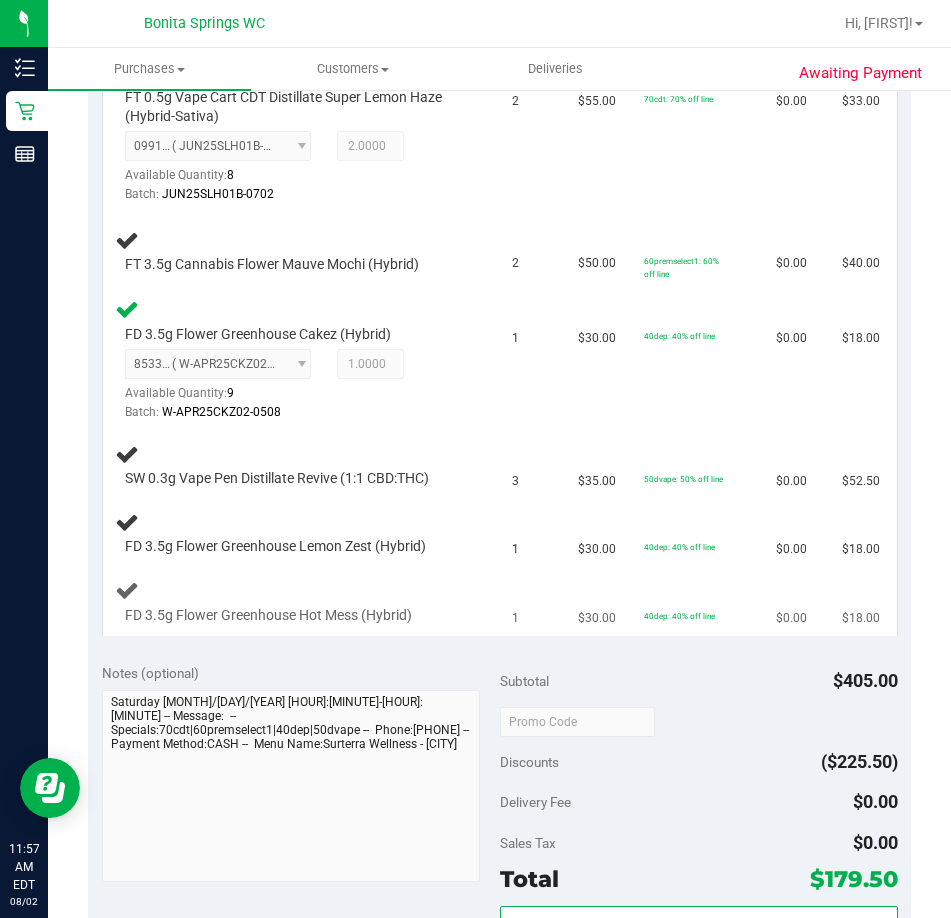 scroll, scrollTop: 600, scrollLeft: 0, axis: vertical 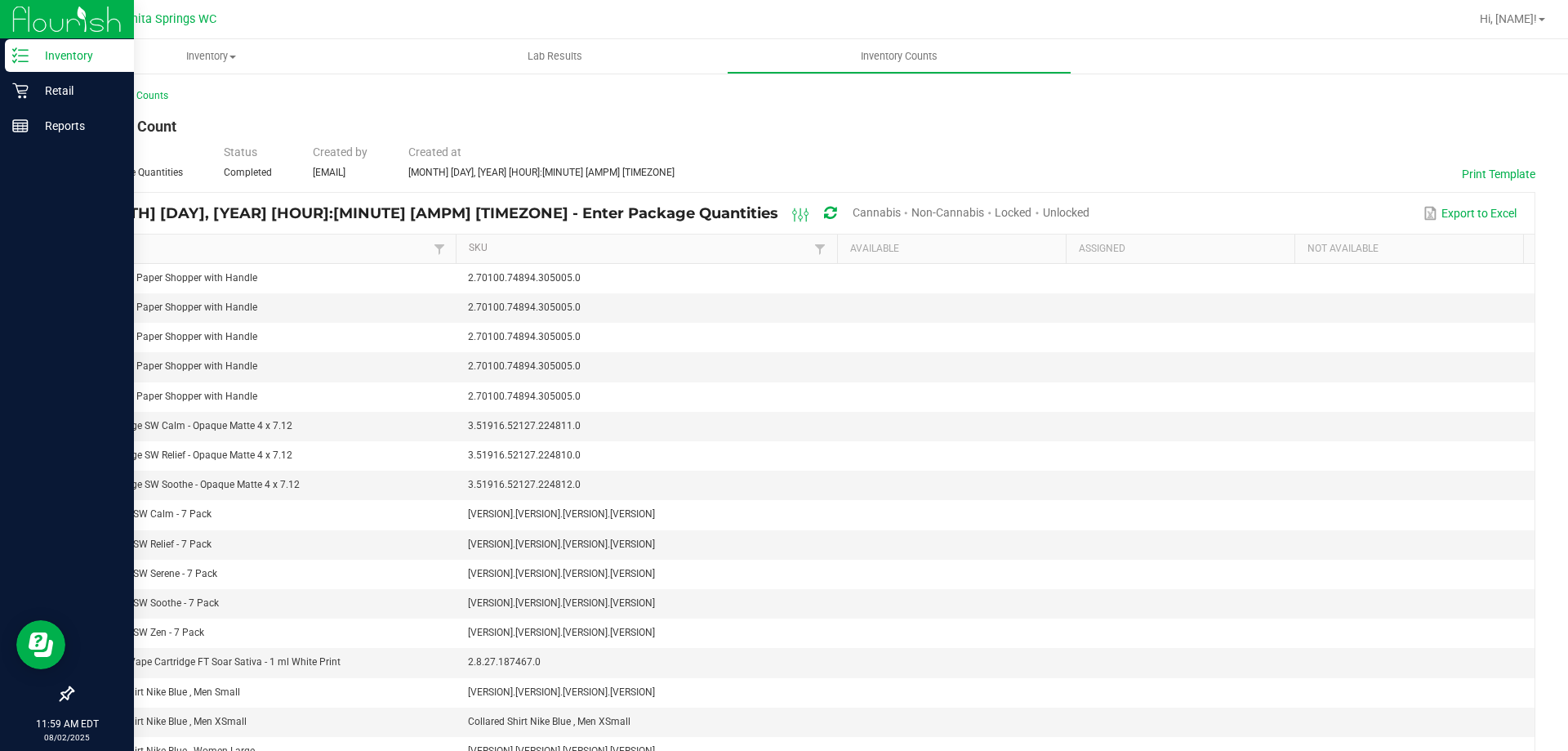 click on "Inventory" at bounding box center [78, 56] 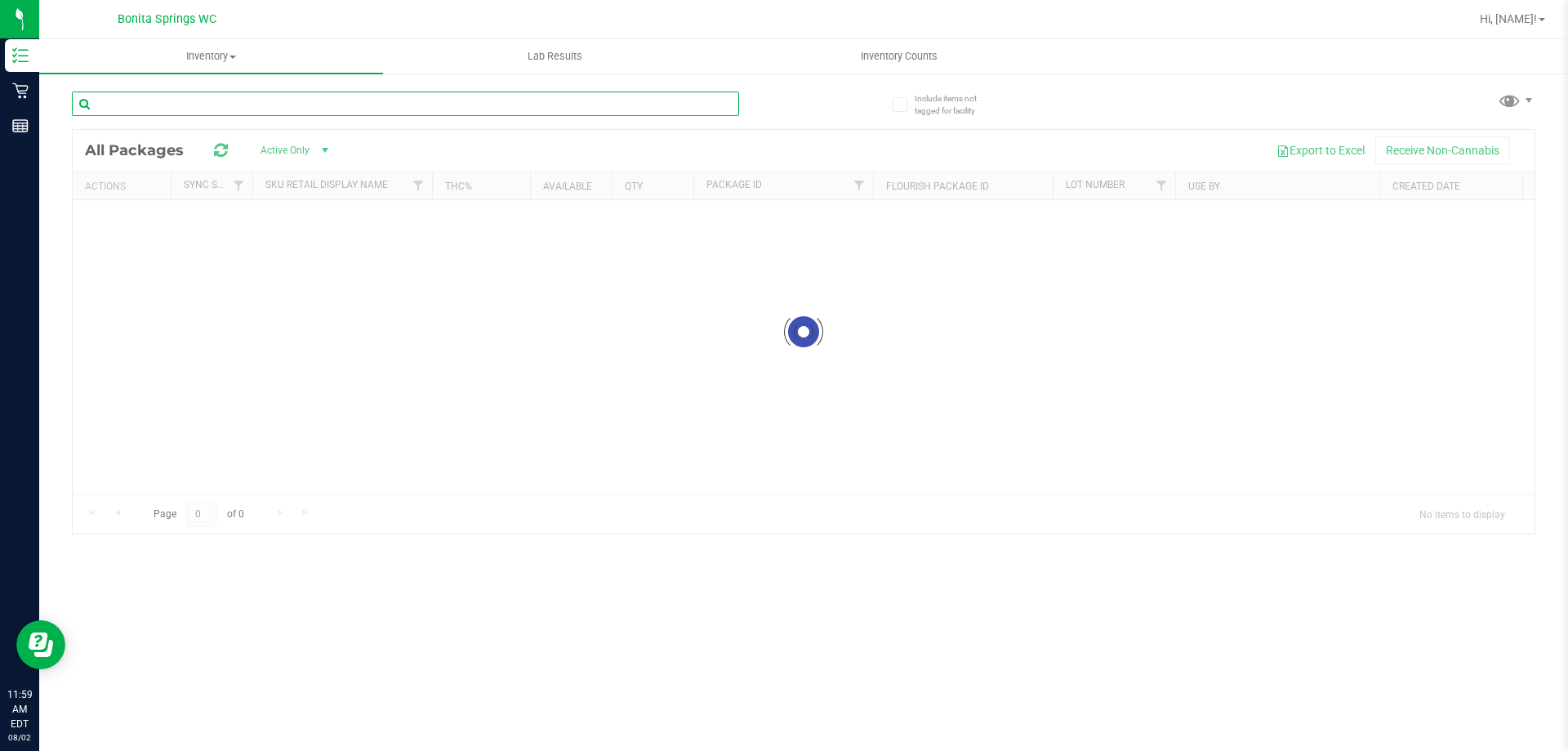 click at bounding box center (405, 104) 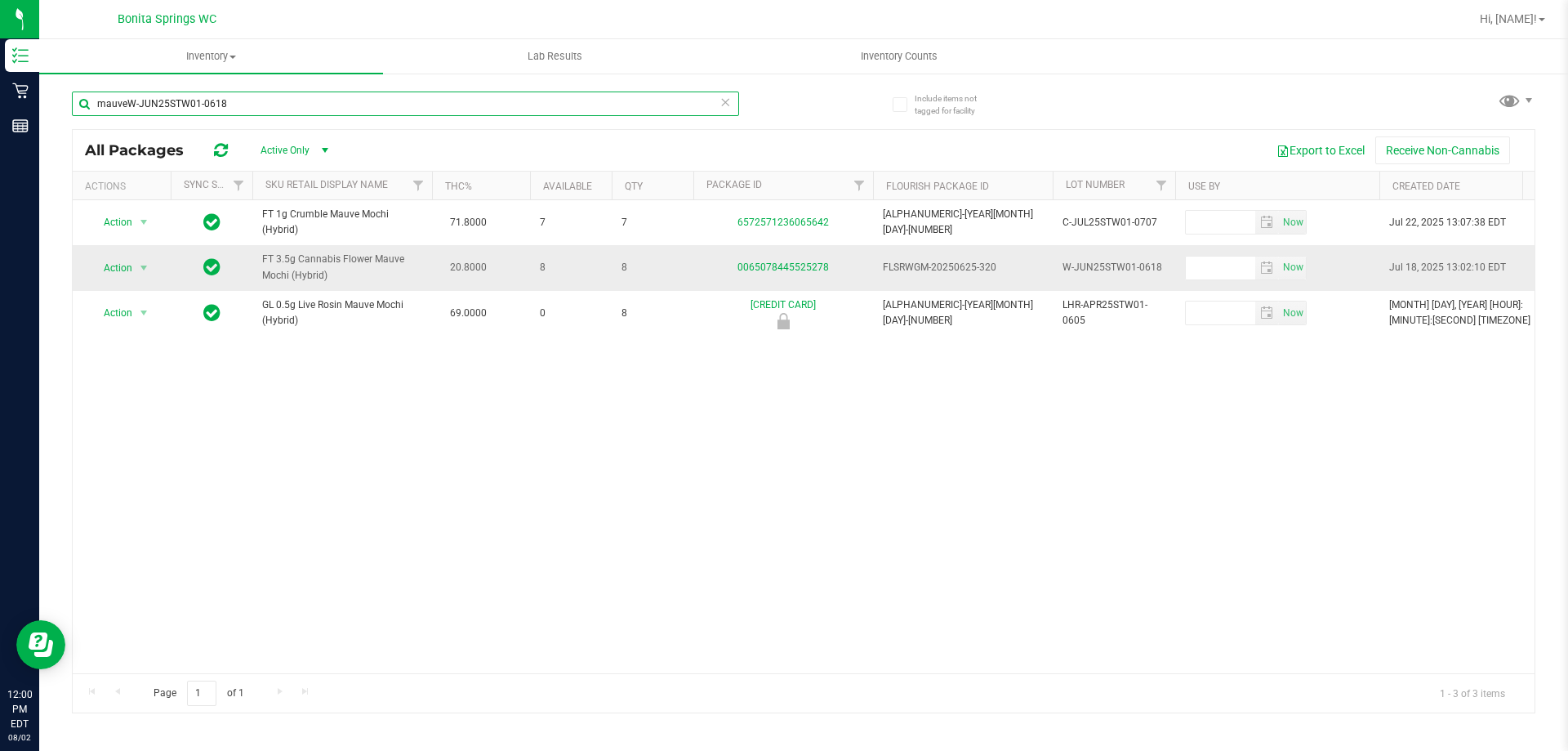 type on "mauveW-JUN25STW01-0618" 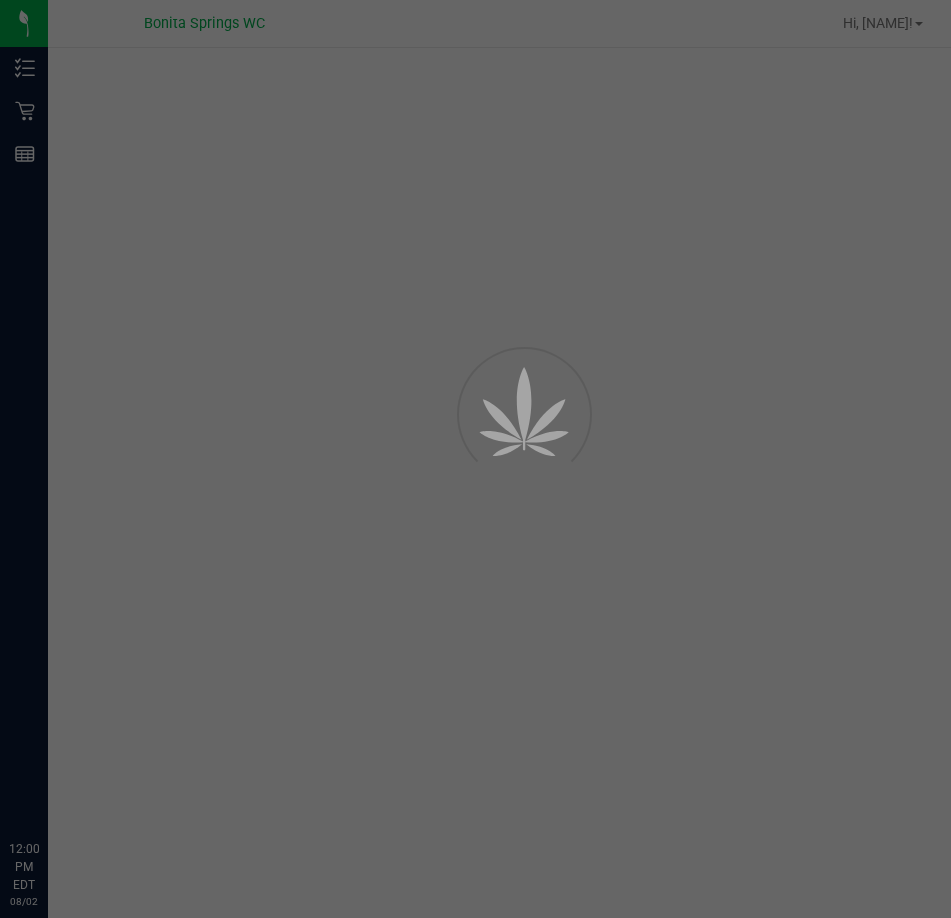 scroll, scrollTop: 0, scrollLeft: 0, axis: both 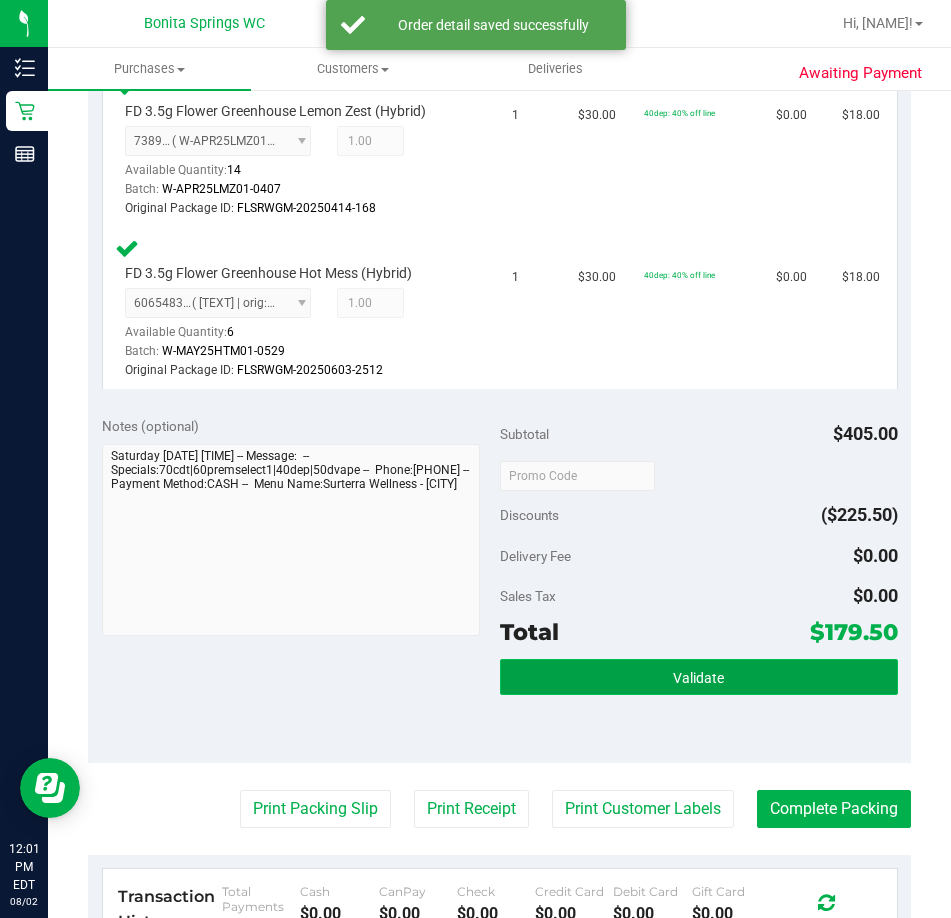 click on "Validate" at bounding box center (699, 677) 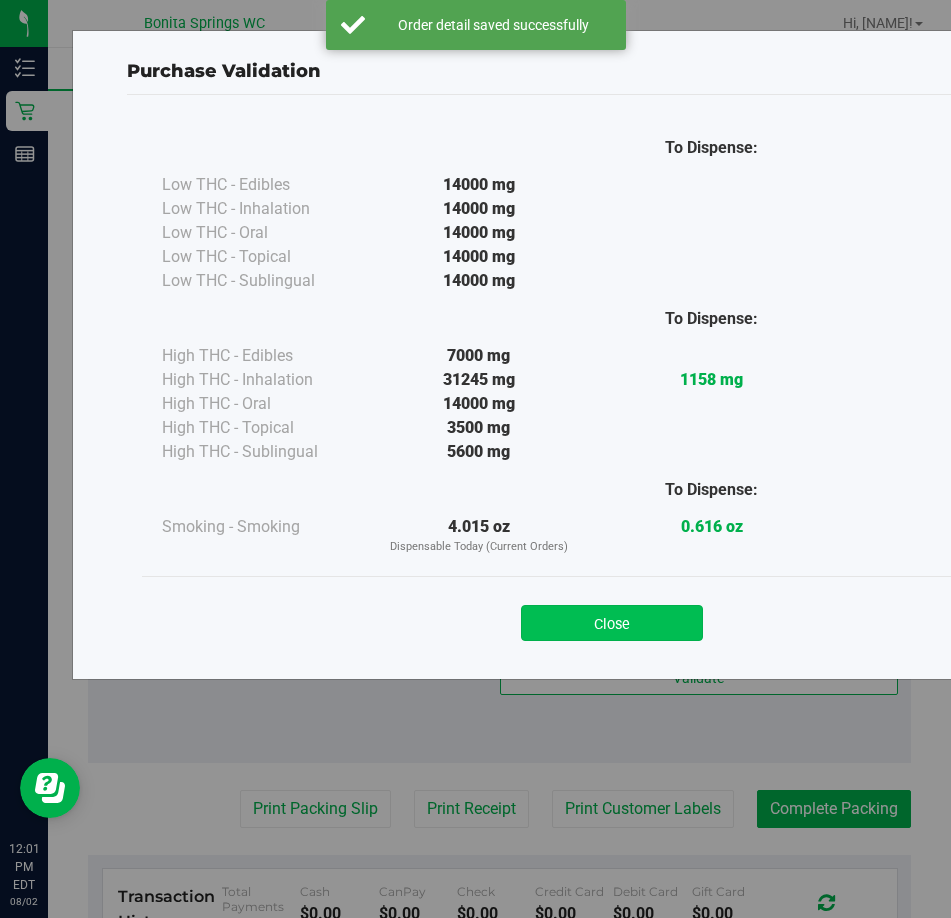 click on "Close" at bounding box center [612, 623] 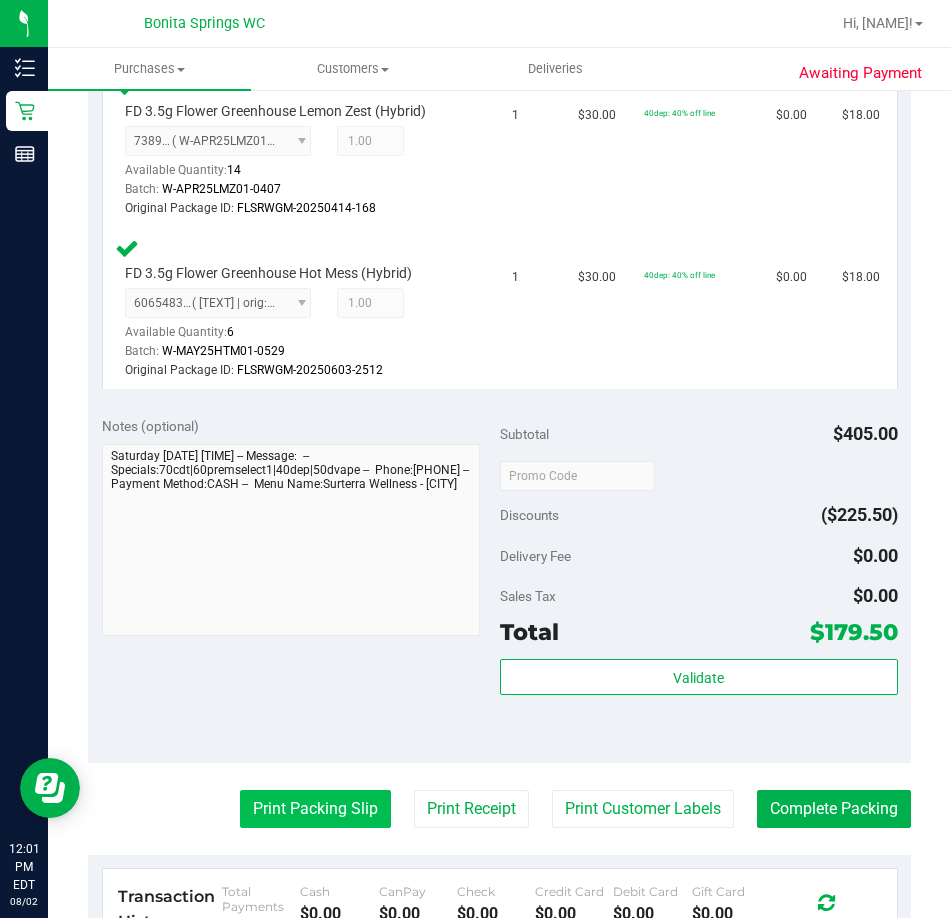 click on "Print Packing Slip" at bounding box center (315, 809) 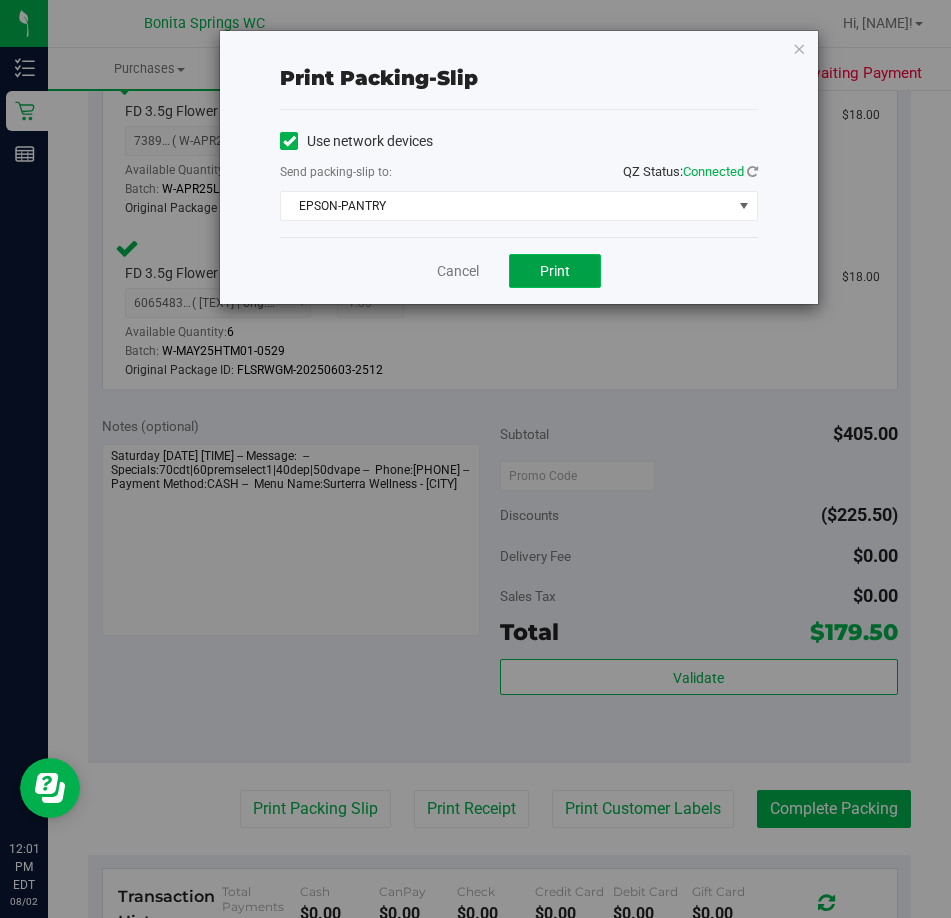 click on "Print" at bounding box center (555, 271) 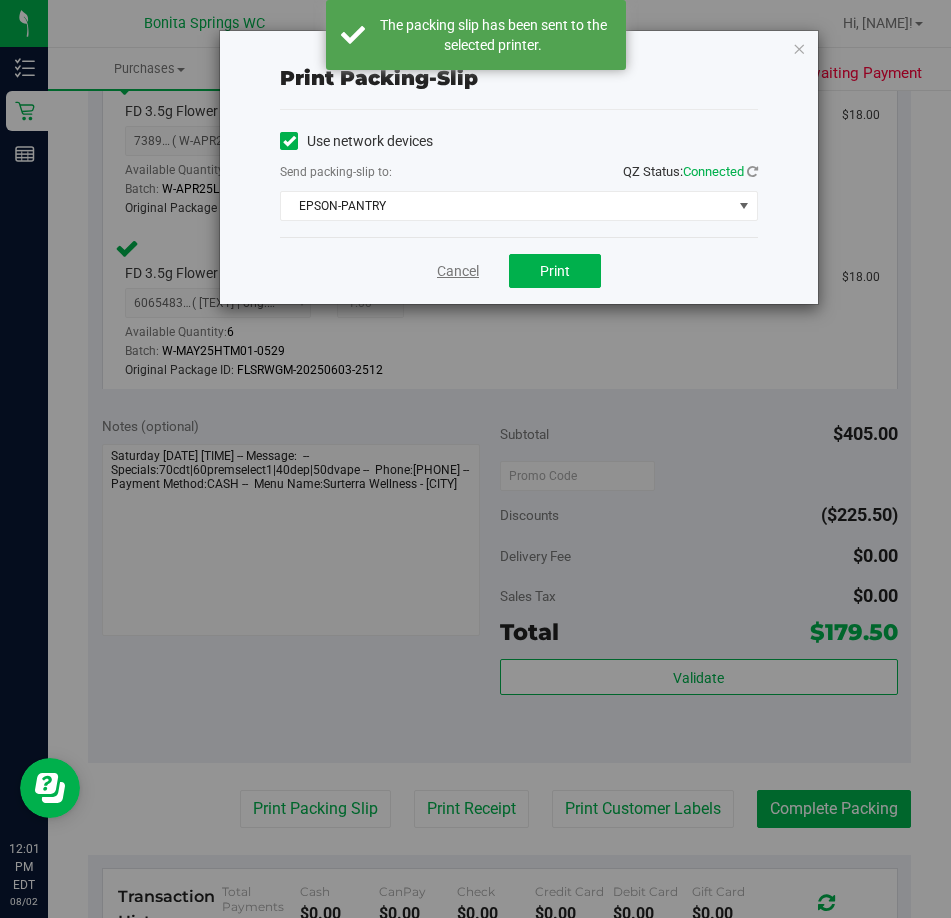 click on "Cancel" at bounding box center (458, 271) 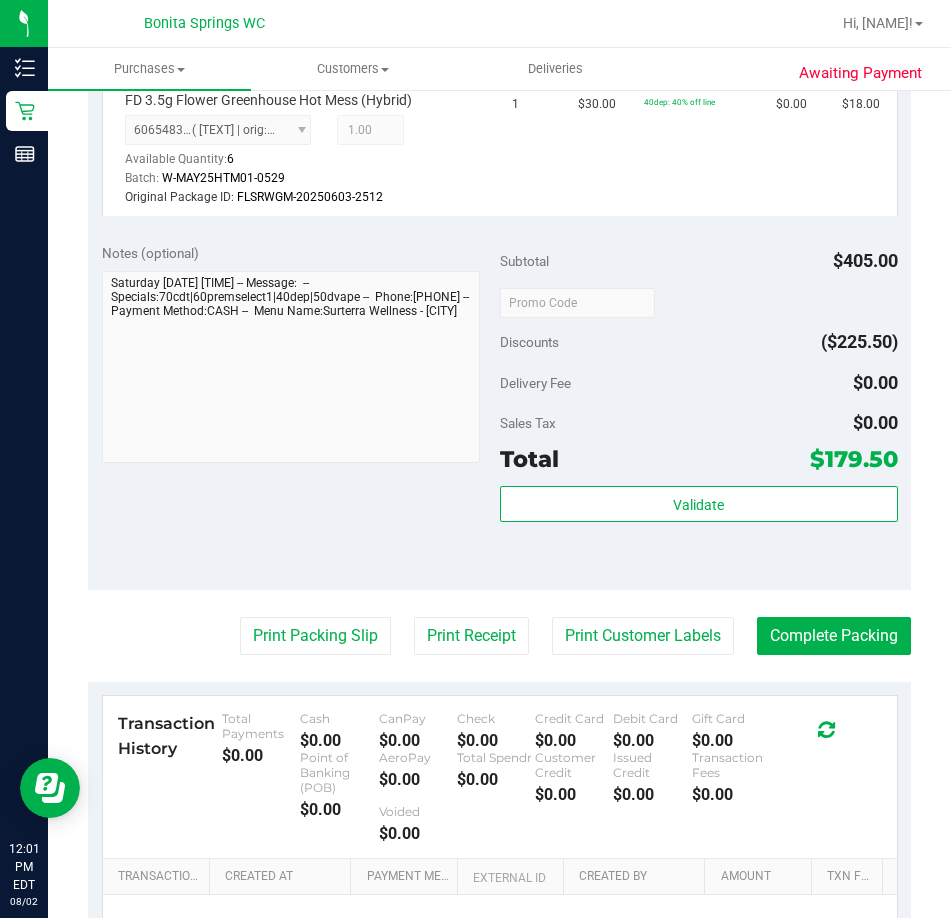 scroll, scrollTop: 1433, scrollLeft: 0, axis: vertical 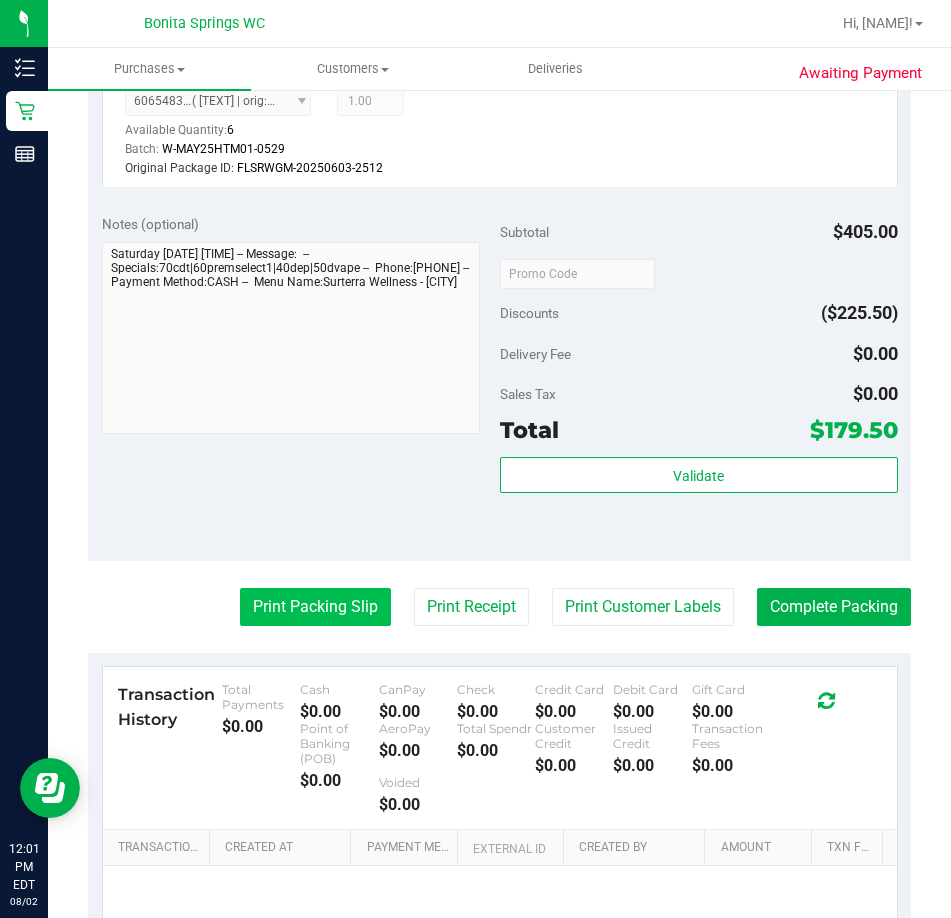 click on "Print Packing Slip" at bounding box center [315, 607] 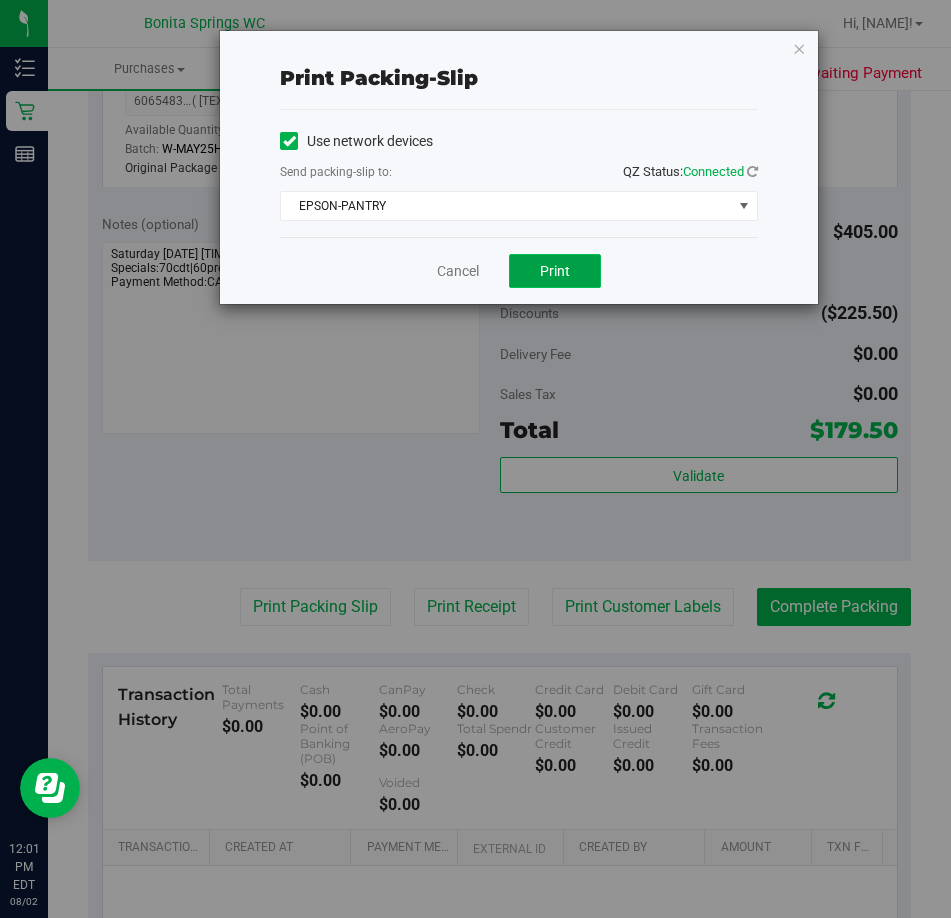 click on "Print" at bounding box center [555, 271] 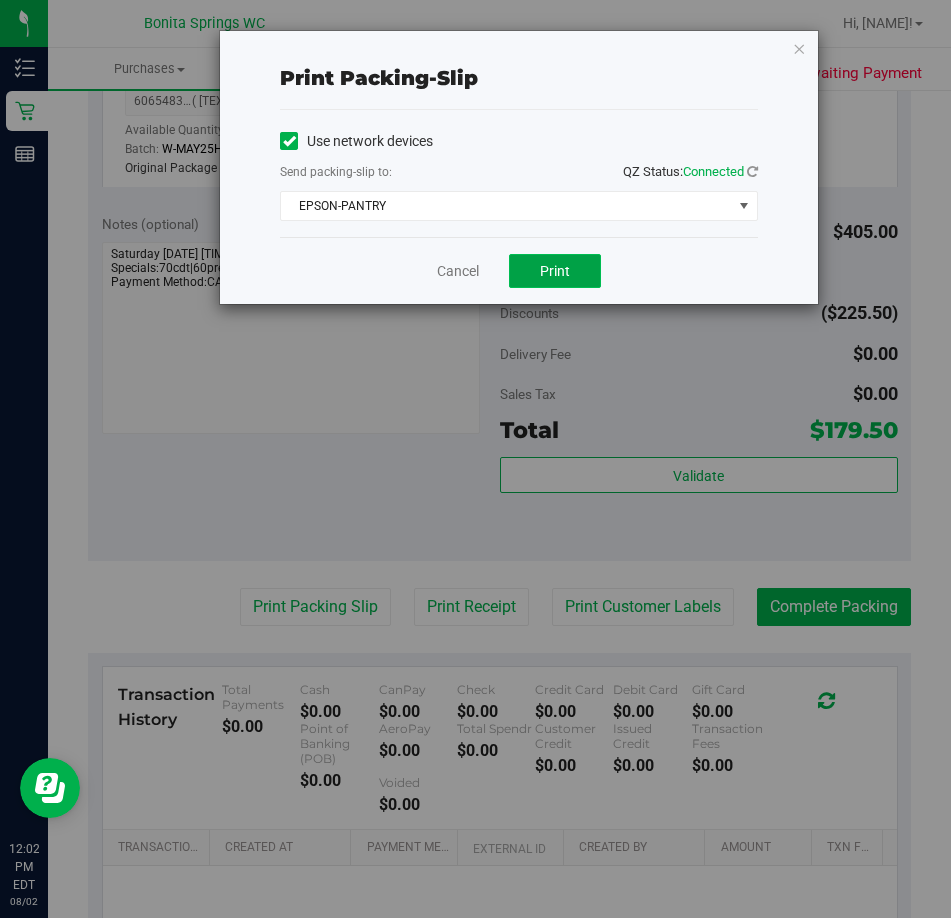 click on "Print" at bounding box center [555, 271] 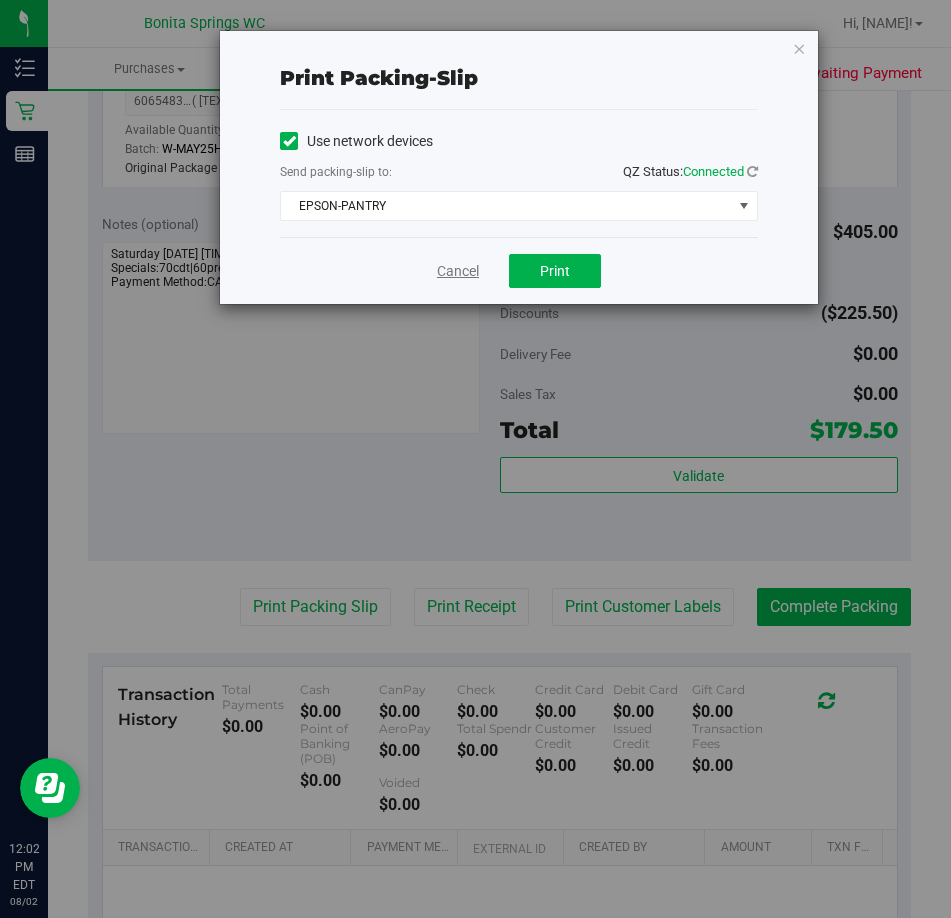 click on "Cancel" at bounding box center [458, 271] 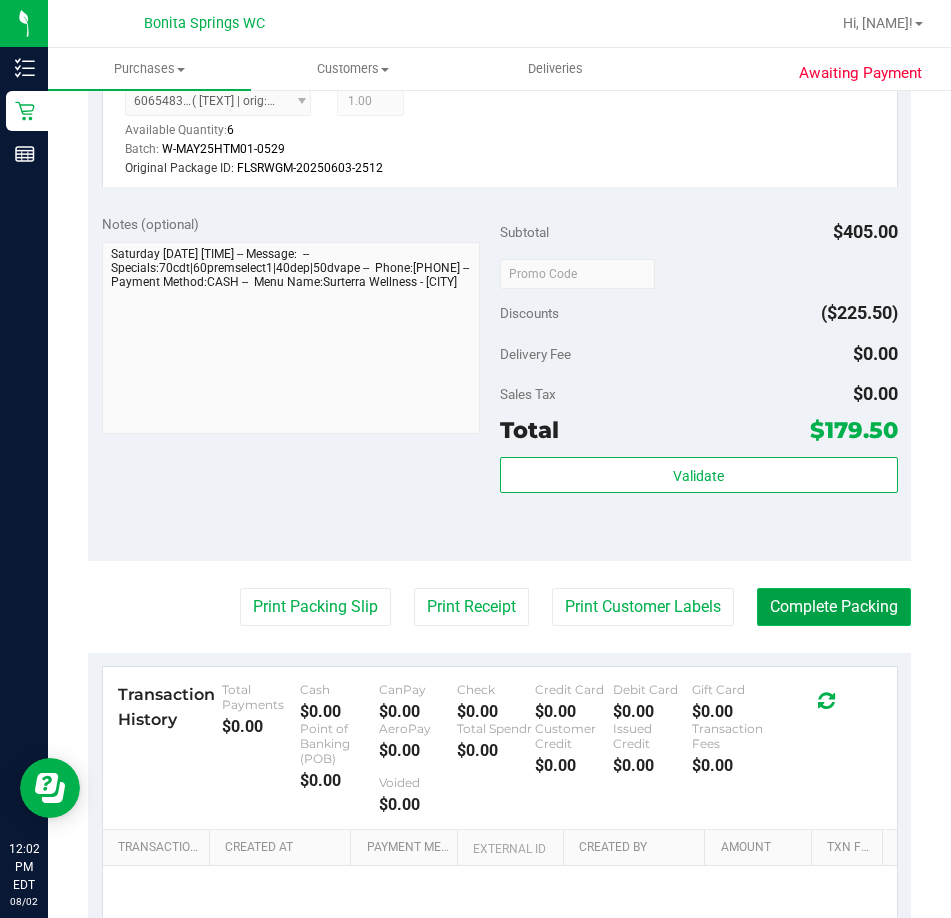 click on "Complete Packing" at bounding box center [834, 607] 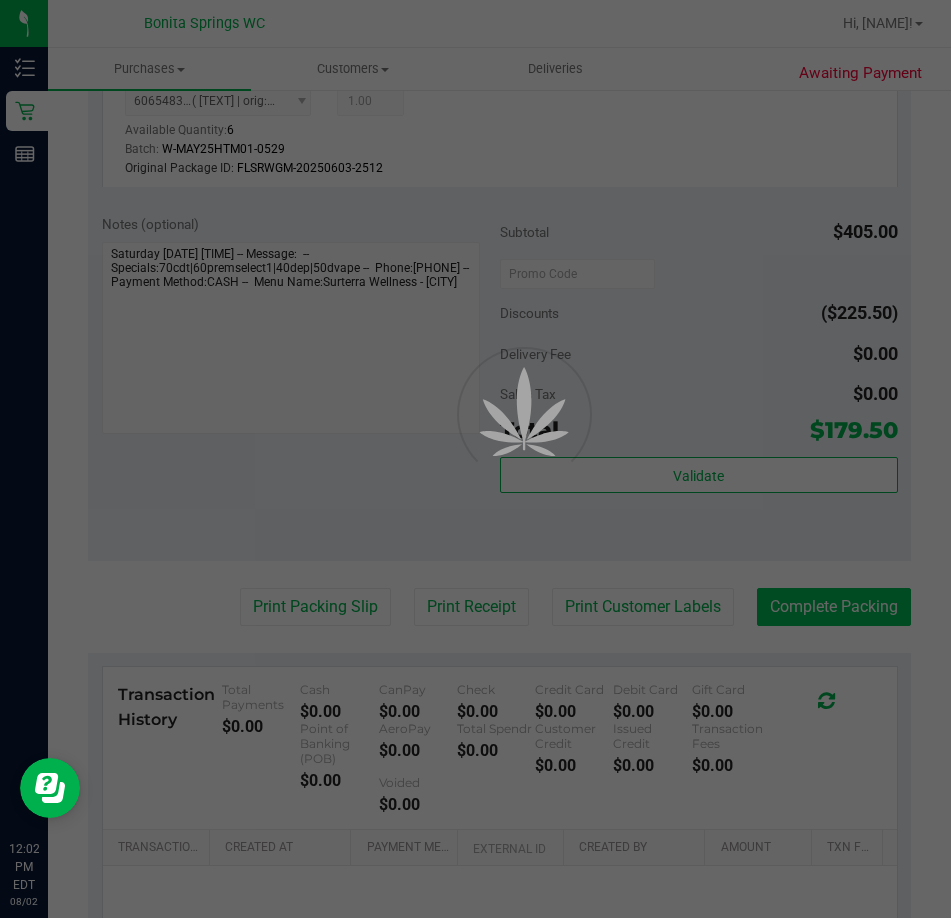 scroll, scrollTop: 0, scrollLeft: 0, axis: both 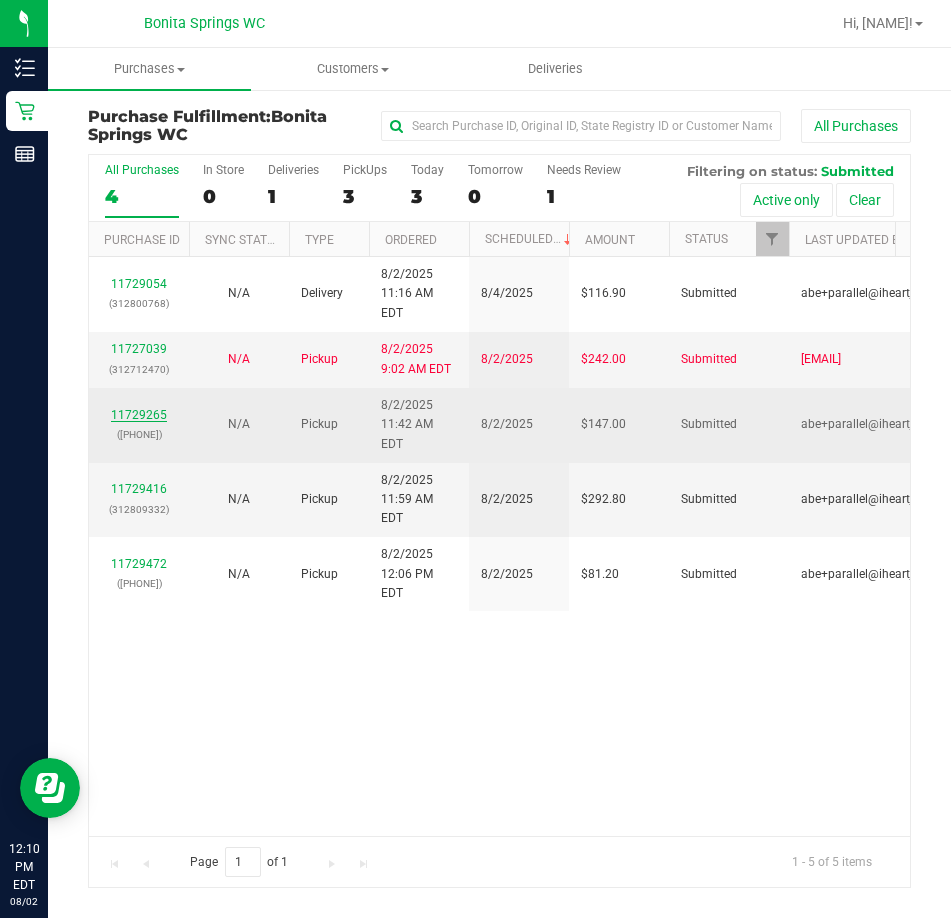 click on "11729265" at bounding box center [139, 415] 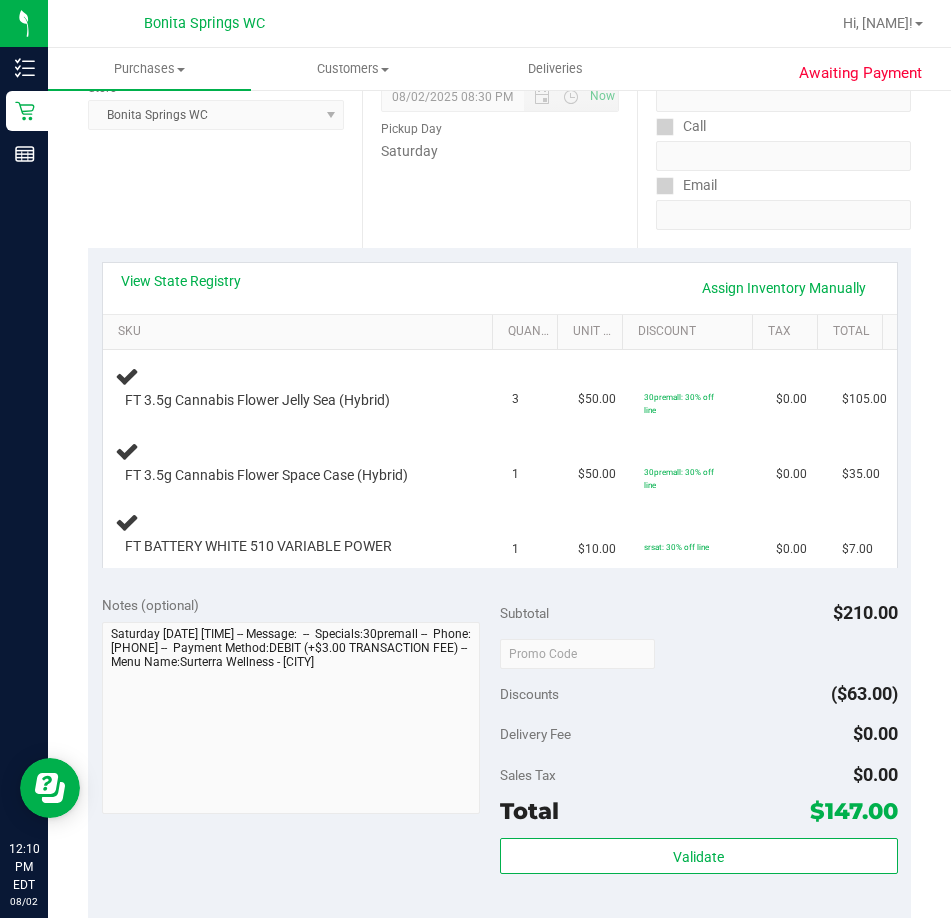 scroll, scrollTop: 300, scrollLeft: 0, axis: vertical 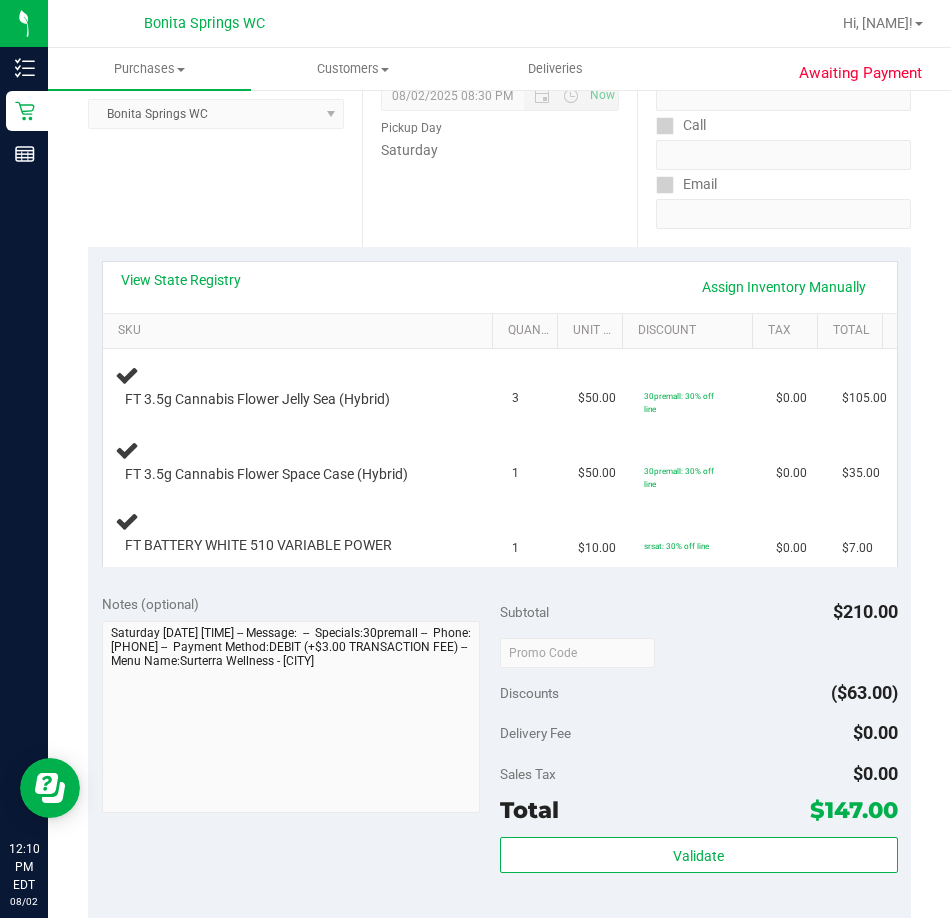 click on "View State Registry
Assign Inventory Manually" at bounding box center (500, 287) 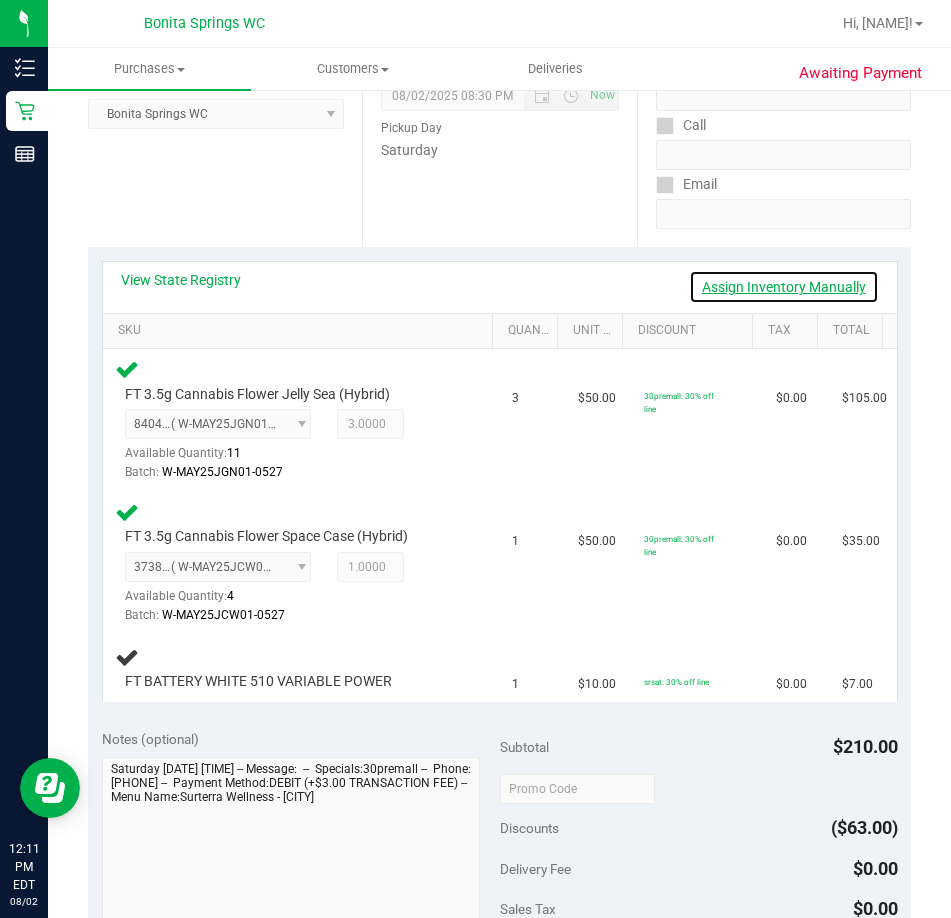 click on "Assign Inventory Manually" at bounding box center [784, 287] 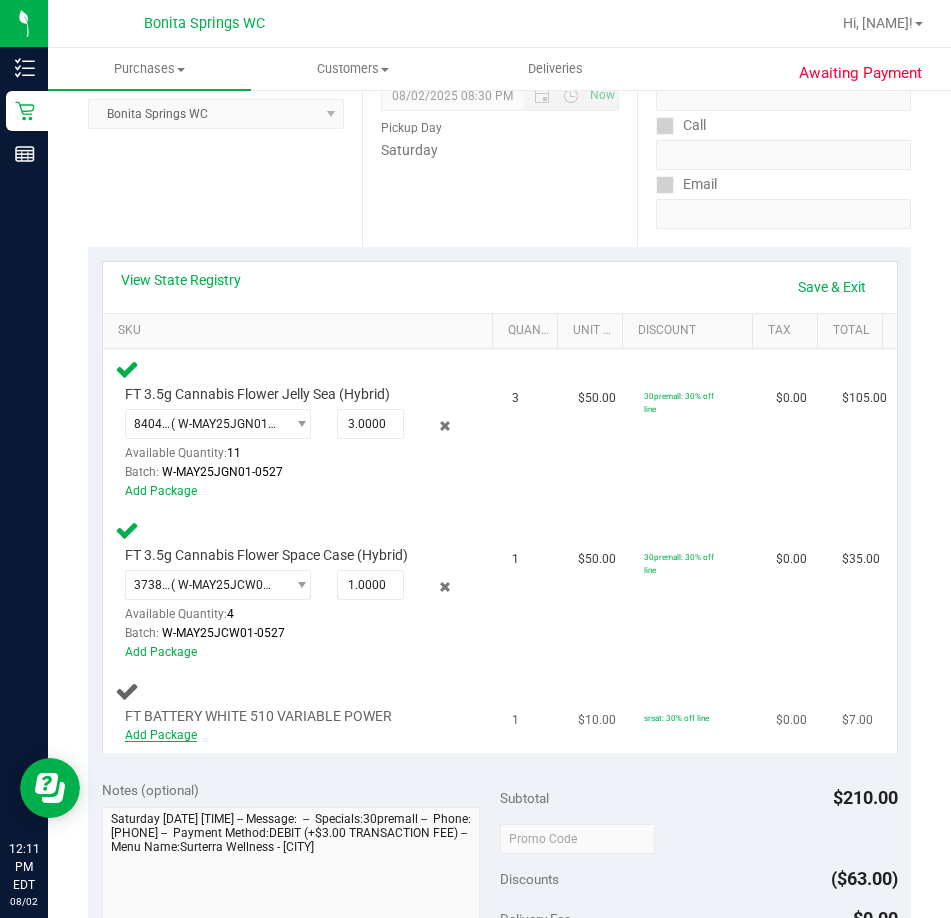 click on "Add Package" at bounding box center [161, 735] 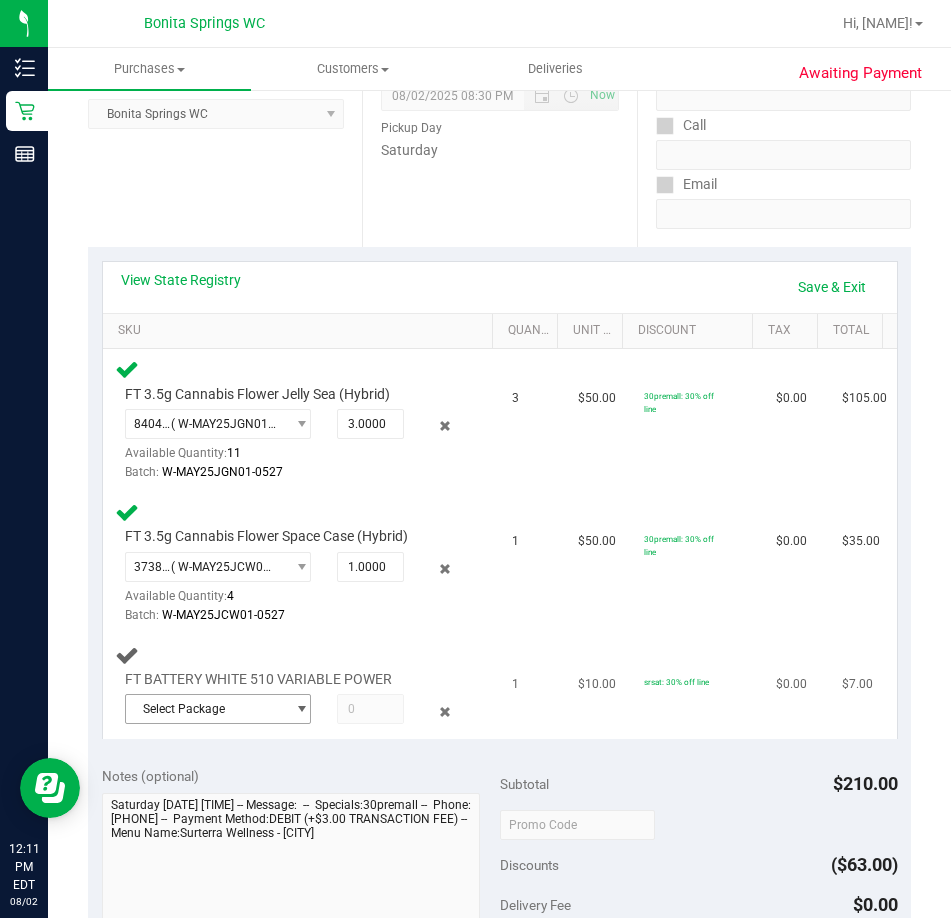 click on "Select Package" at bounding box center [205, 709] 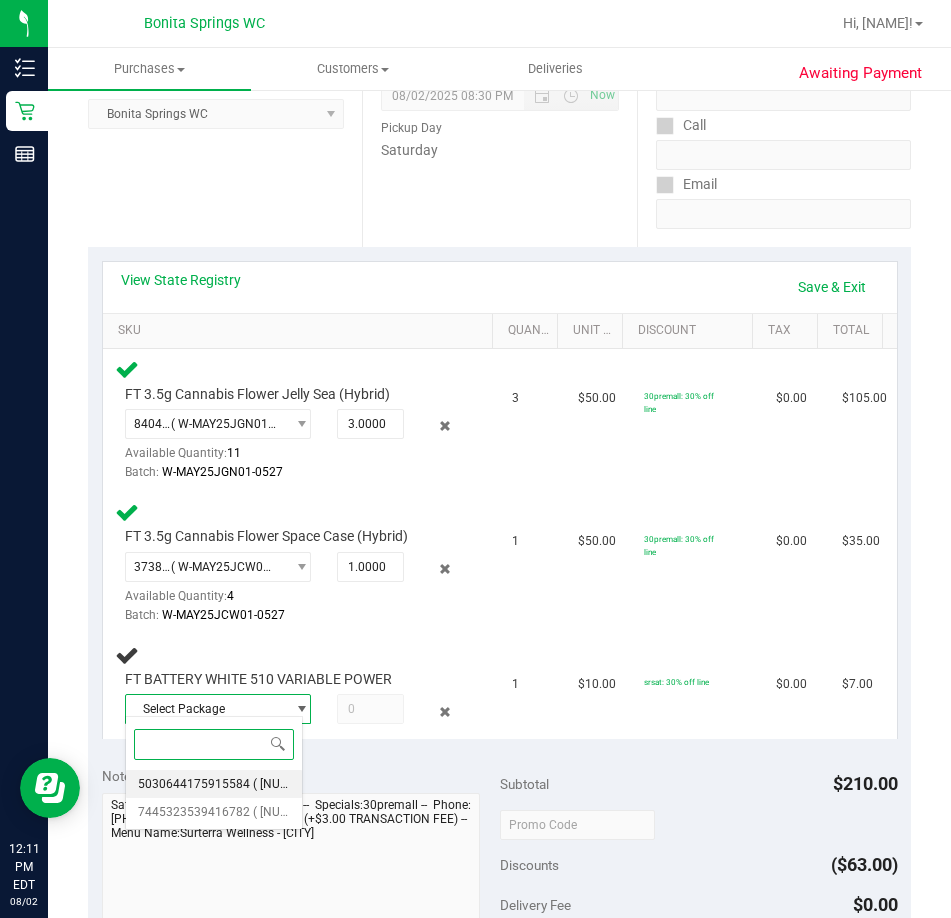 click on "5030644175915584" at bounding box center (194, 784) 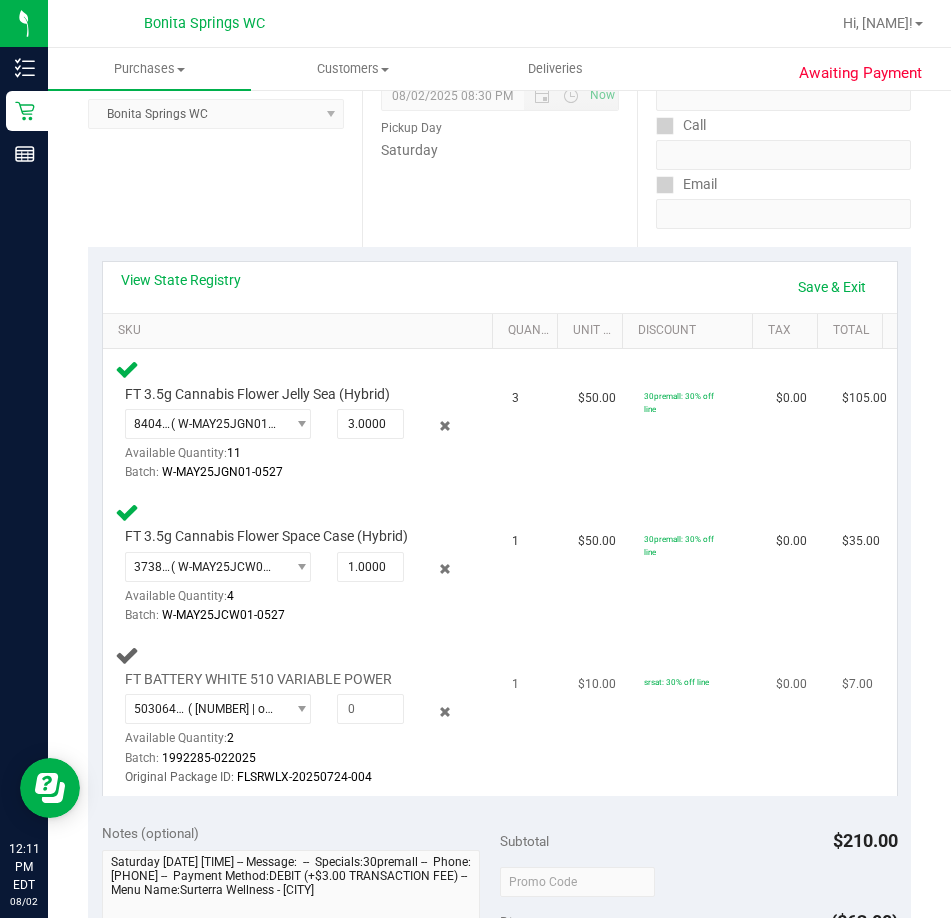 click on "Batch:
1992285-022025" at bounding box center (293, 758) 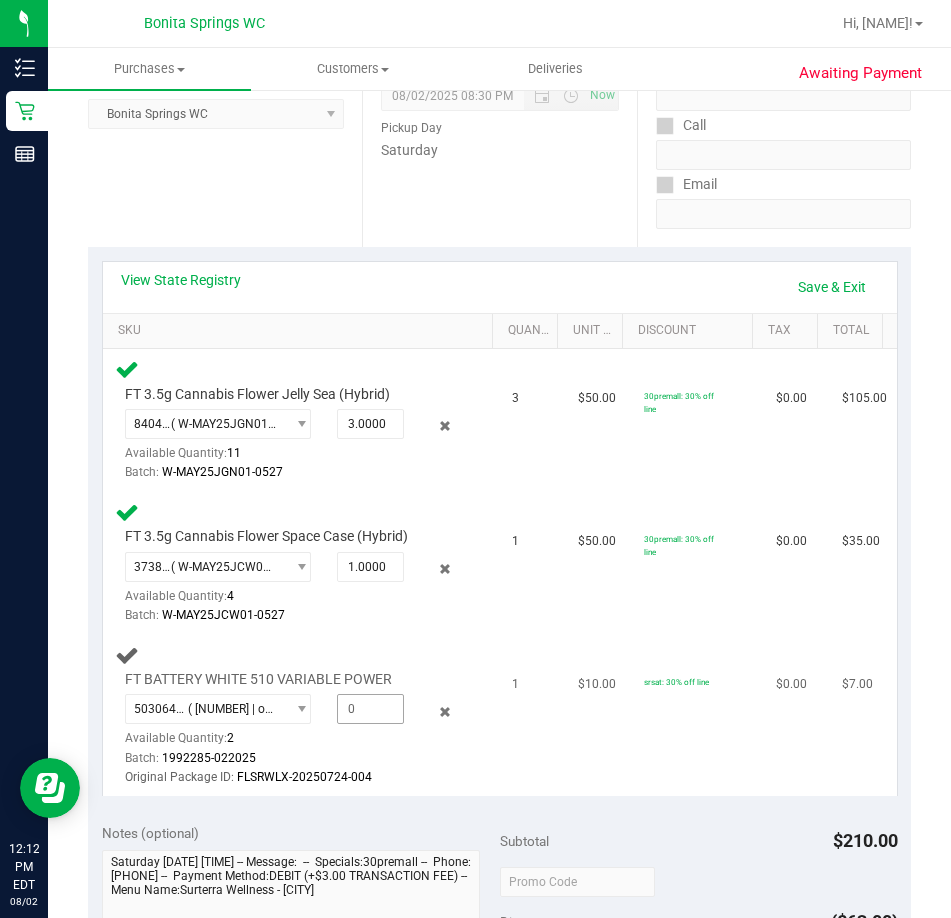 click at bounding box center (370, 709) 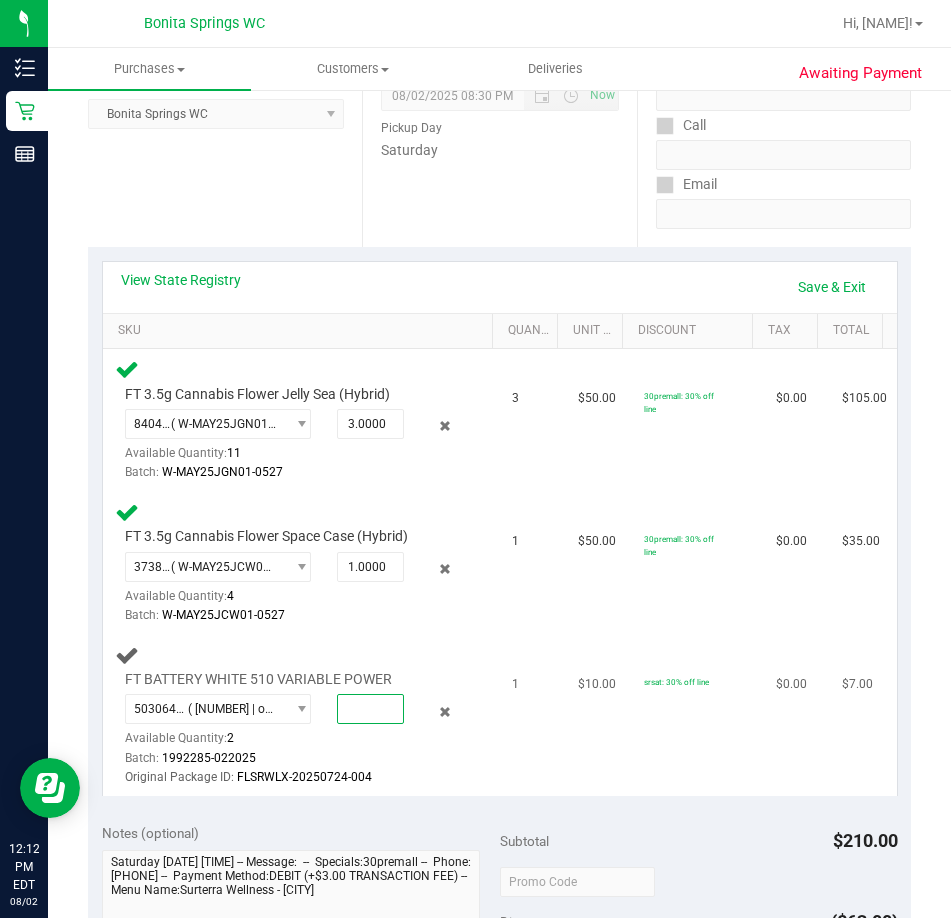 click at bounding box center (370, 709) 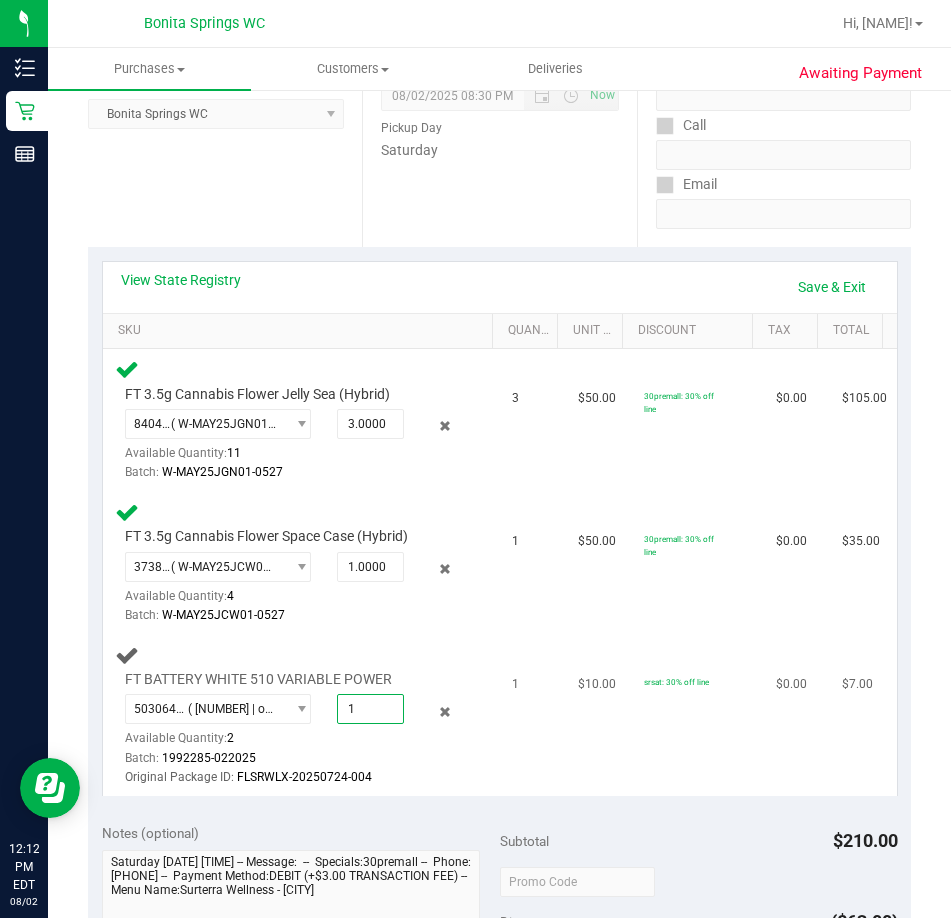 type on "1.0000" 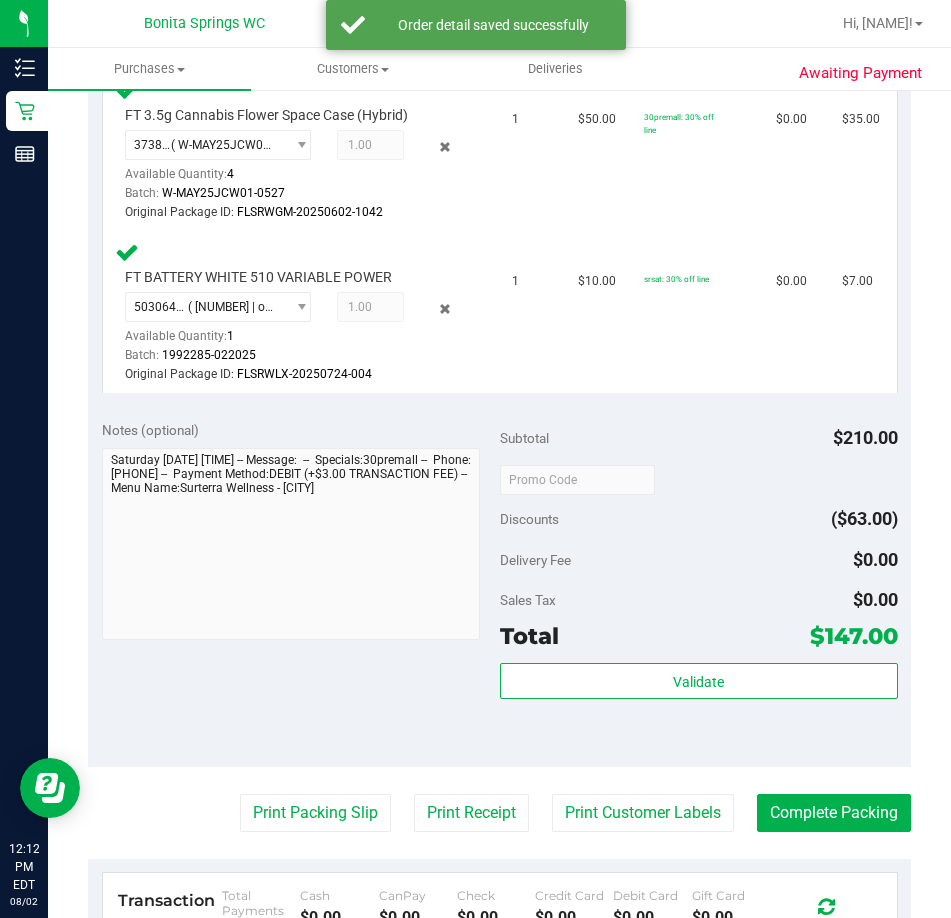 scroll, scrollTop: 900, scrollLeft: 0, axis: vertical 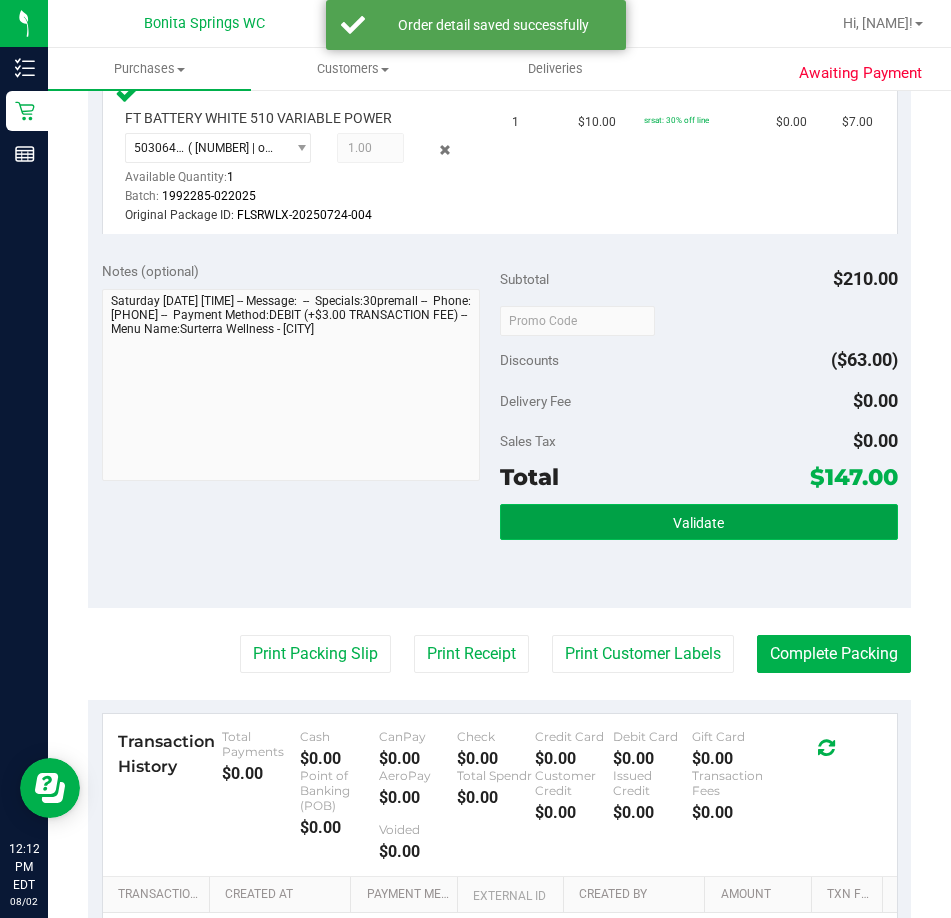 click on "Validate" at bounding box center (698, 523) 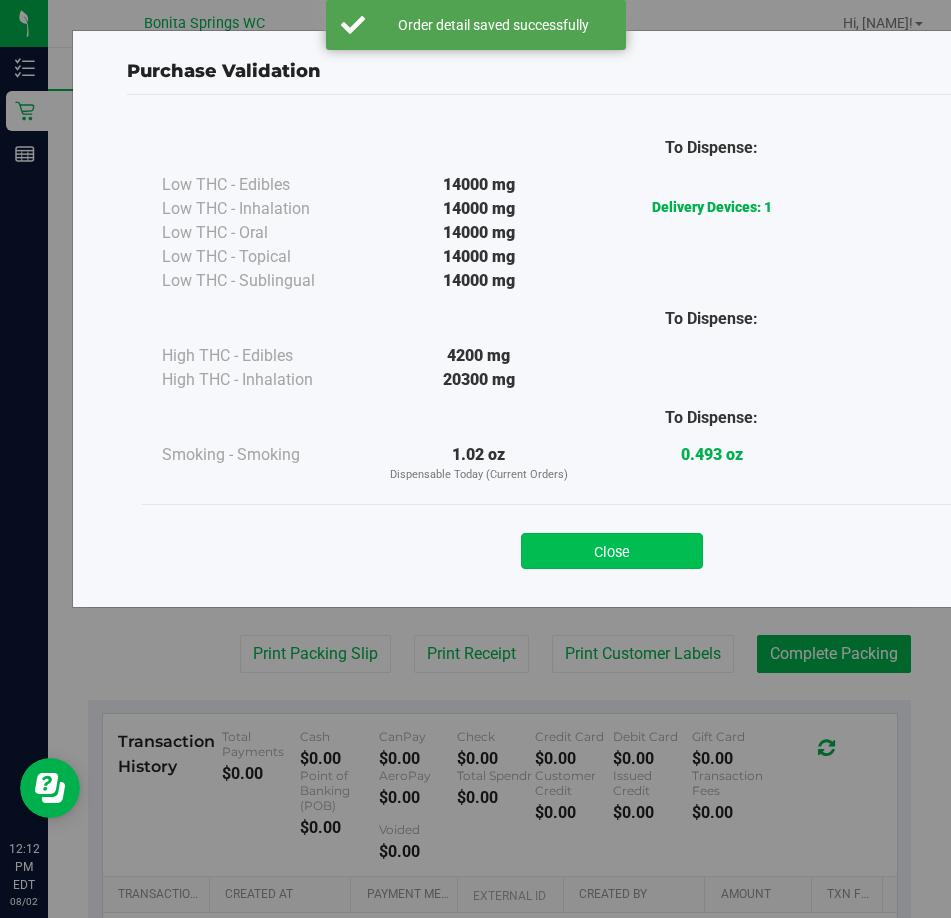 click on "Close" at bounding box center [612, 551] 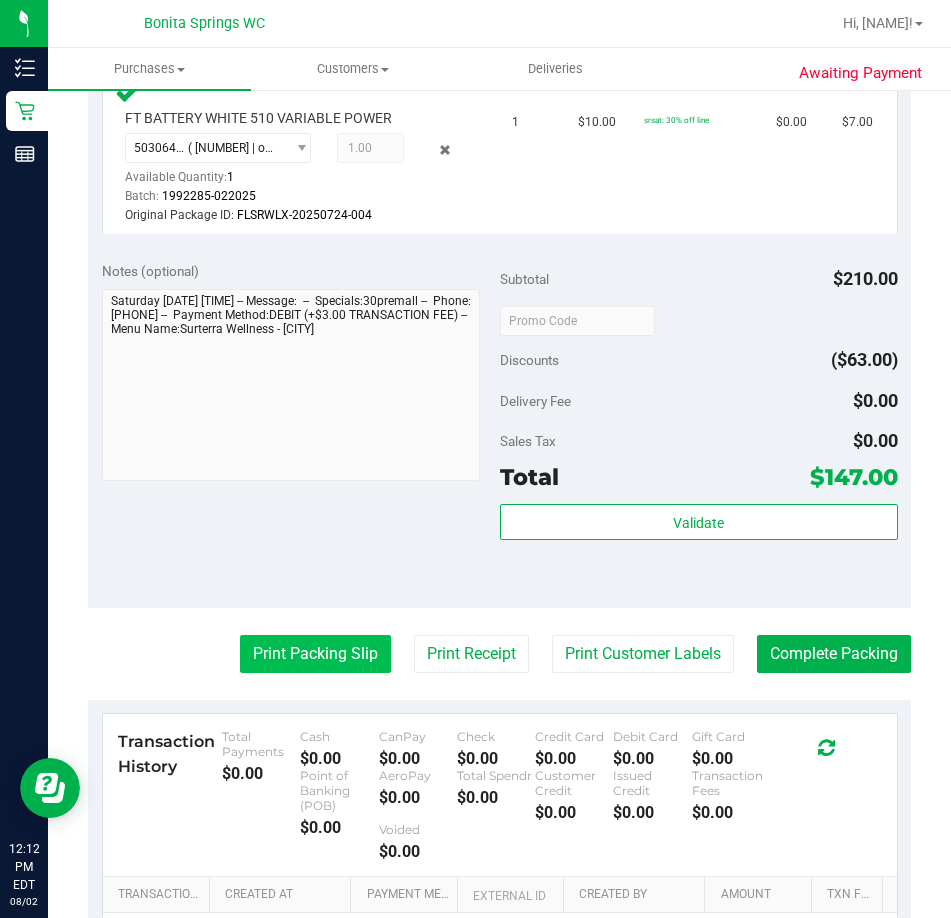 click on "Print Packing Slip" at bounding box center [315, 654] 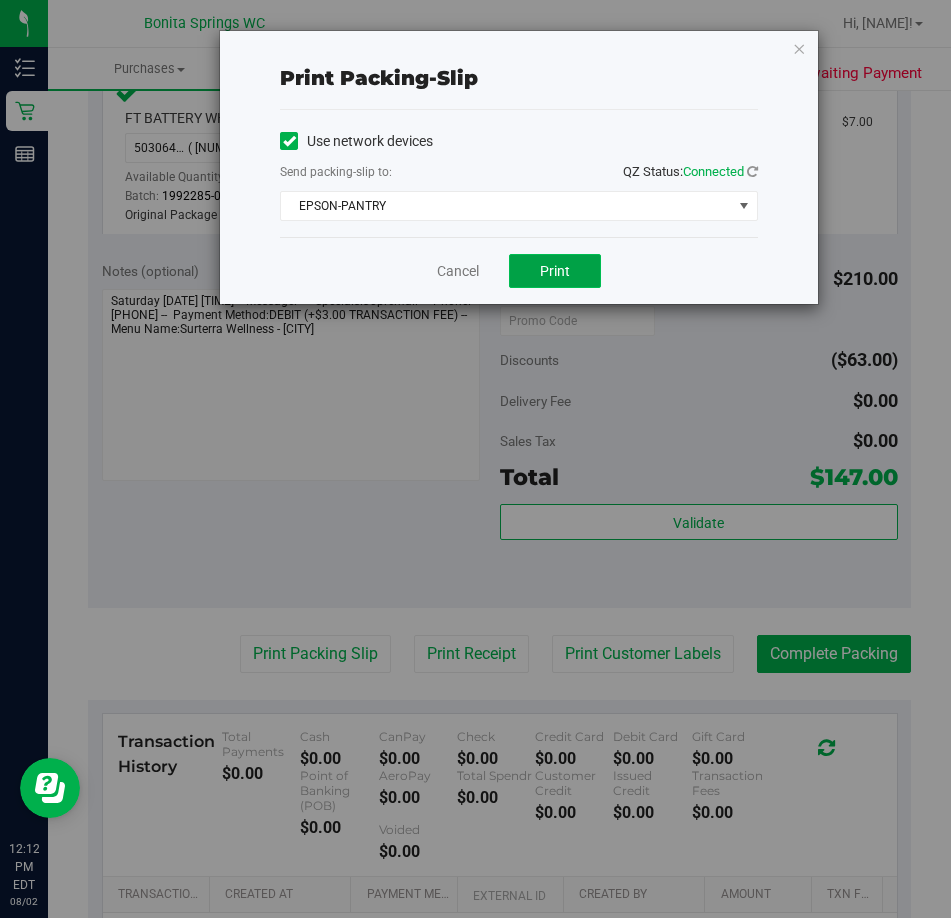 click on "Print" at bounding box center [555, 271] 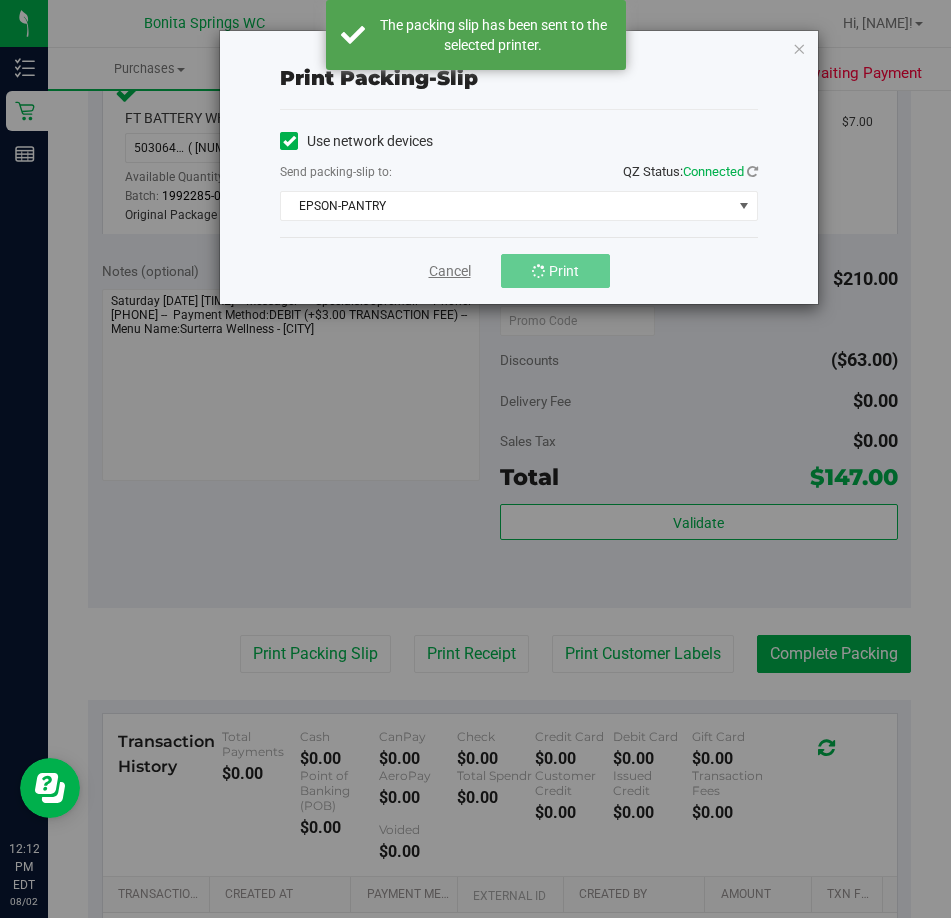click on "Cancel" at bounding box center [450, 271] 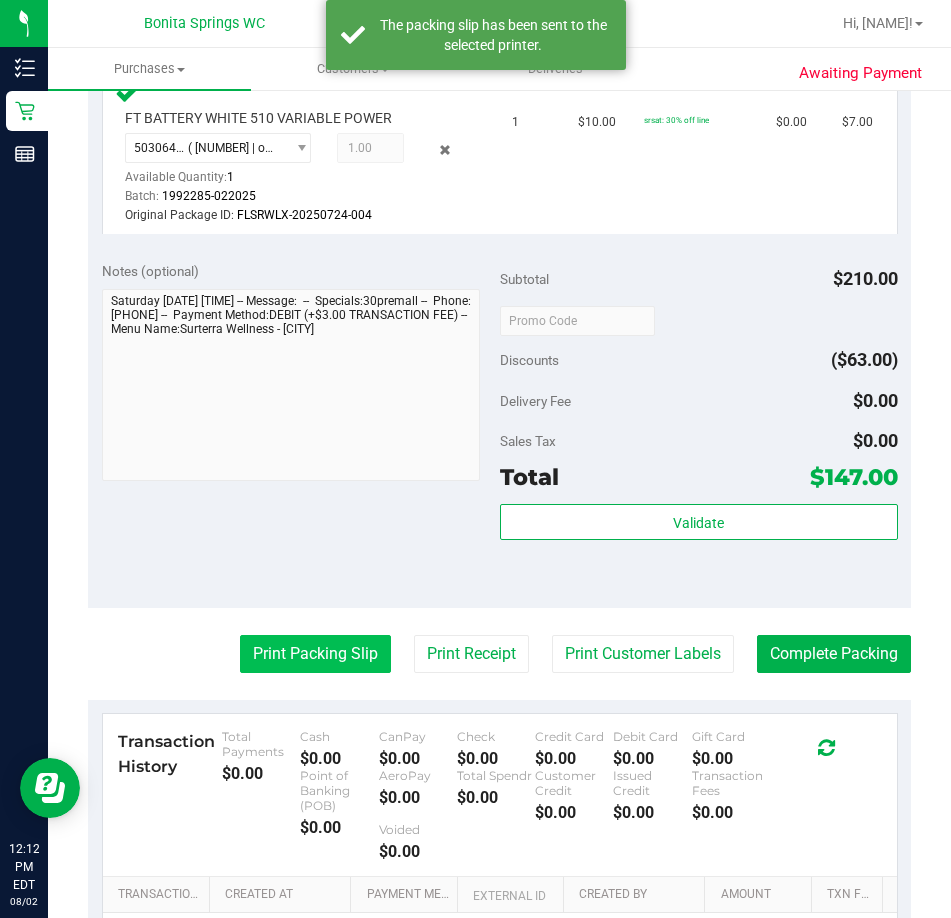 click on "Print Packing Slip" at bounding box center (315, 654) 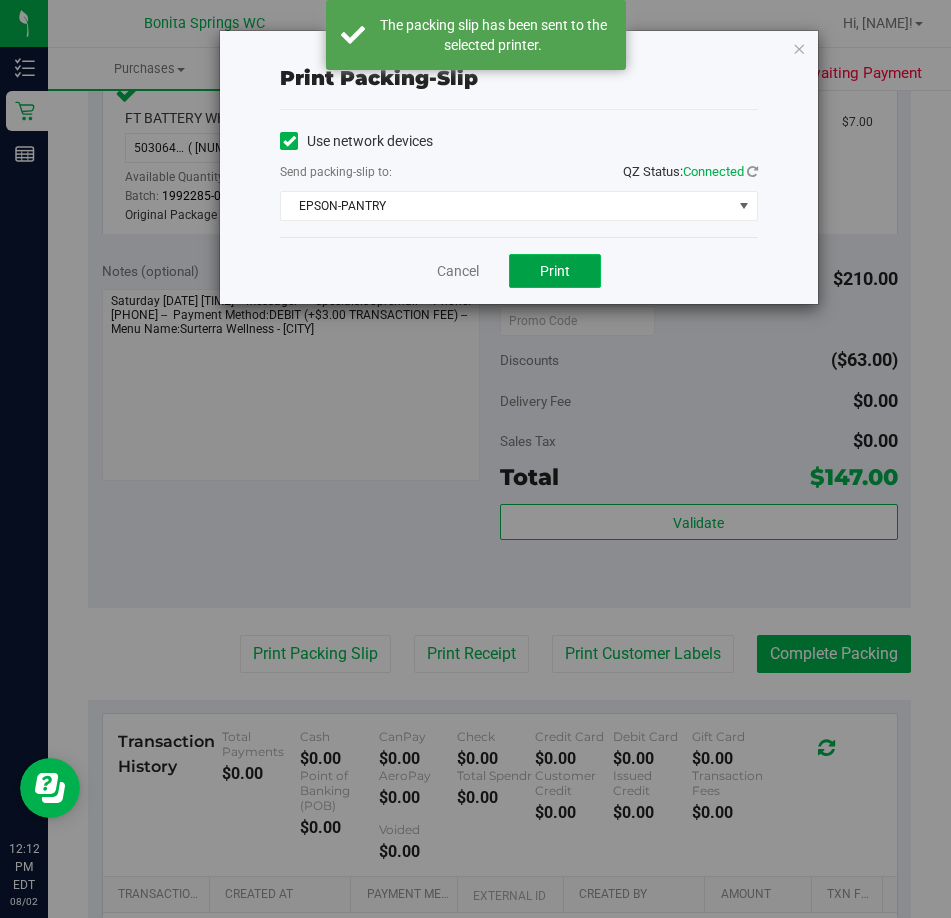 click on "Print" at bounding box center (555, 271) 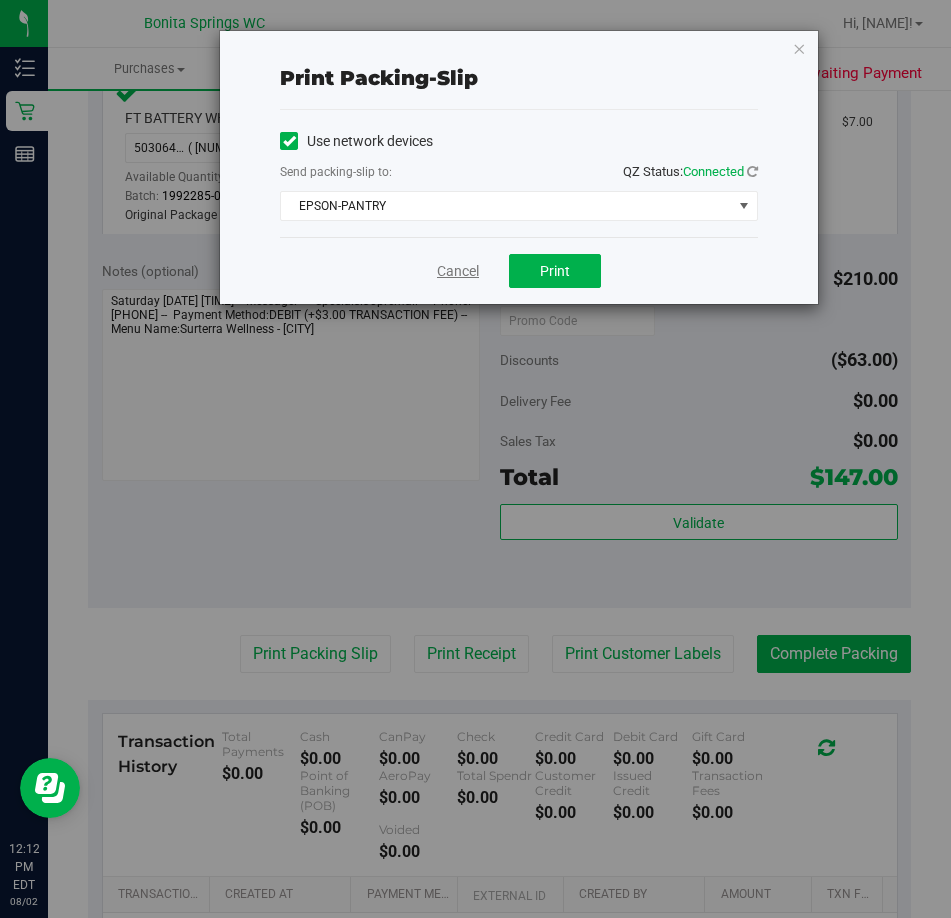 click on "Cancel" at bounding box center (458, 271) 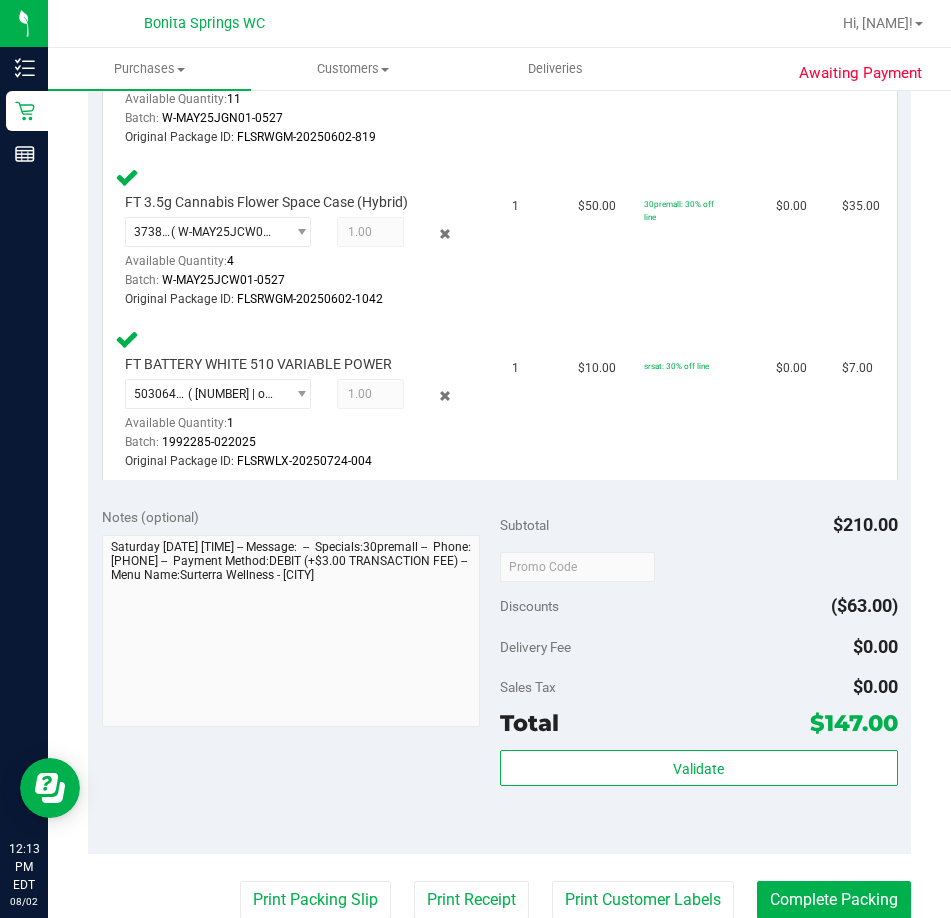 scroll, scrollTop: 900, scrollLeft: 0, axis: vertical 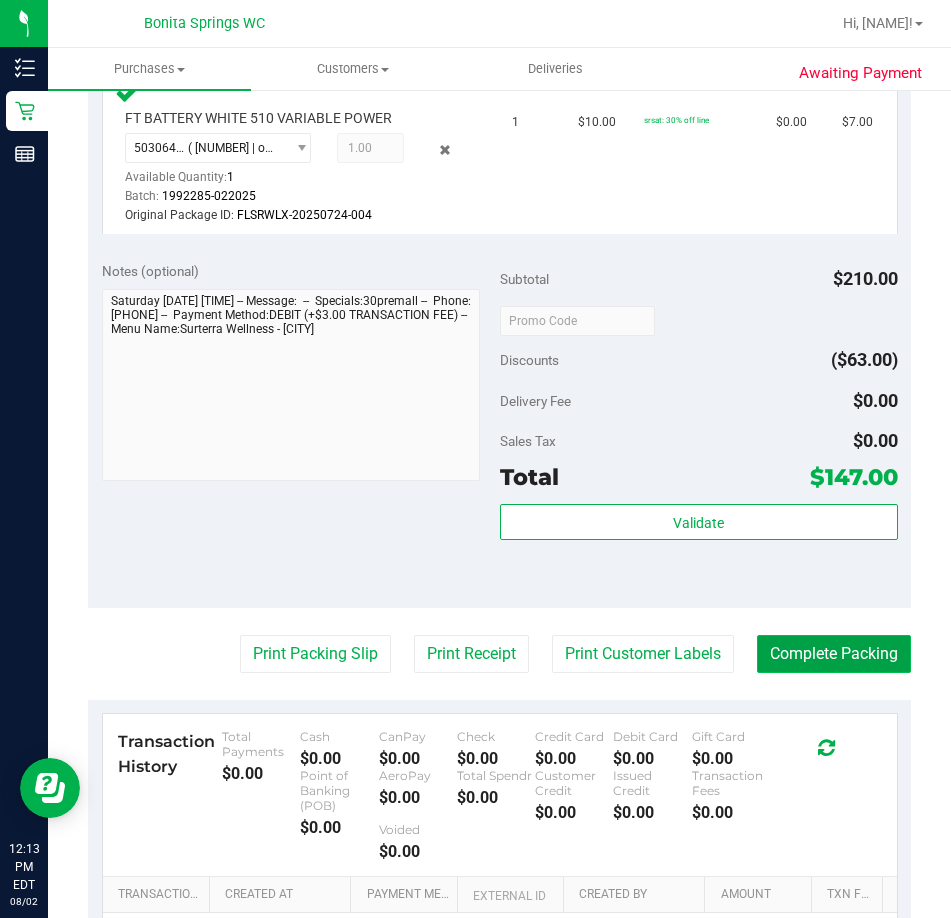 click on "Complete Packing" at bounding box center [834, 654] 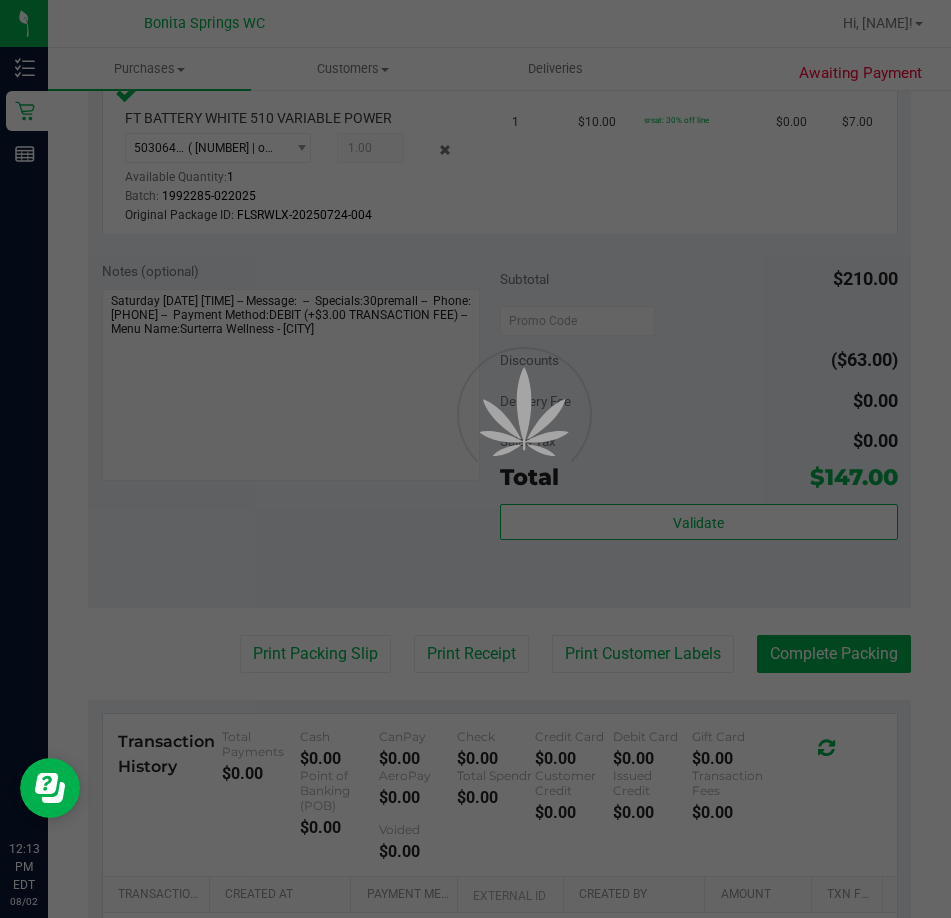 scroll, scrollTop: 0, scrollLeft: 0, axis: both 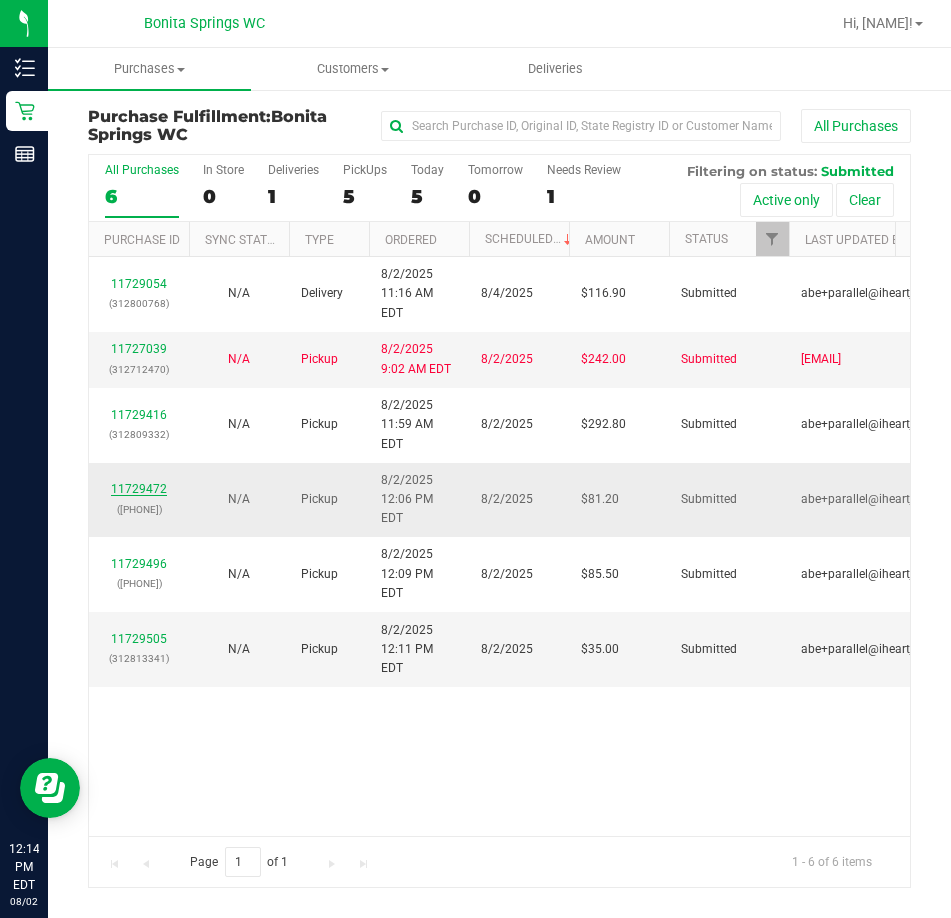 click on "11729472" at bounding box center (139, 489) 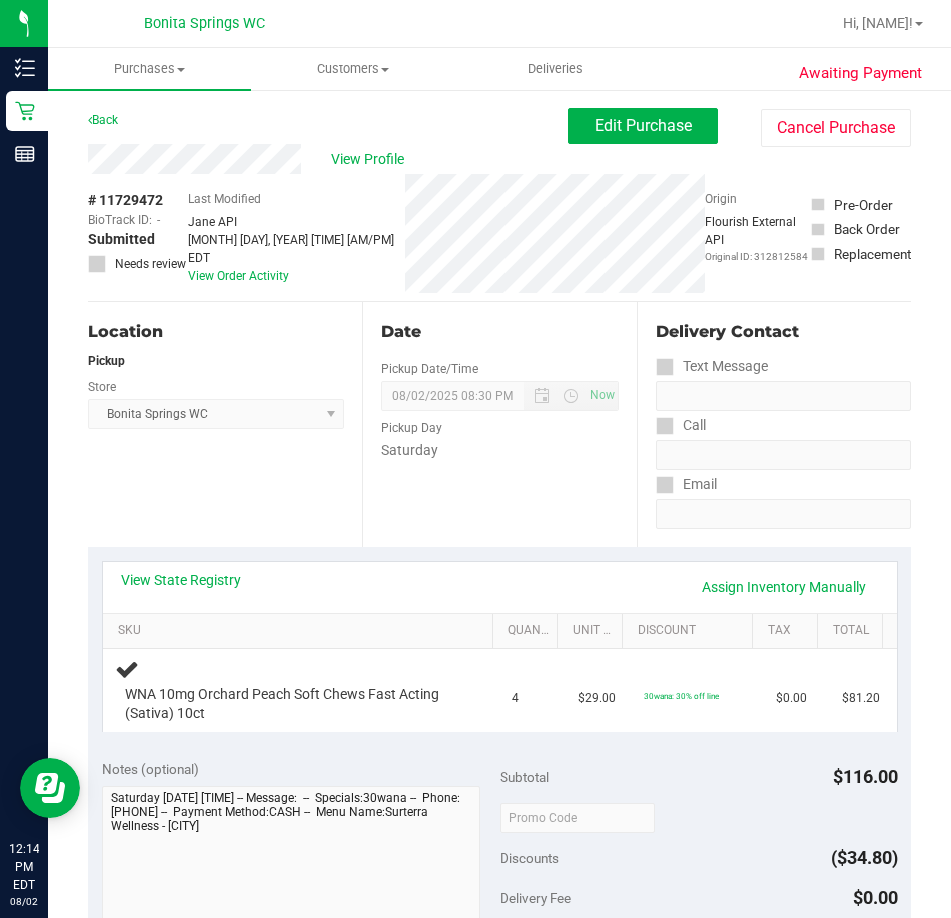 click on "View State Registry
Assign Inventory Manually" at bounding box center [500, 587] 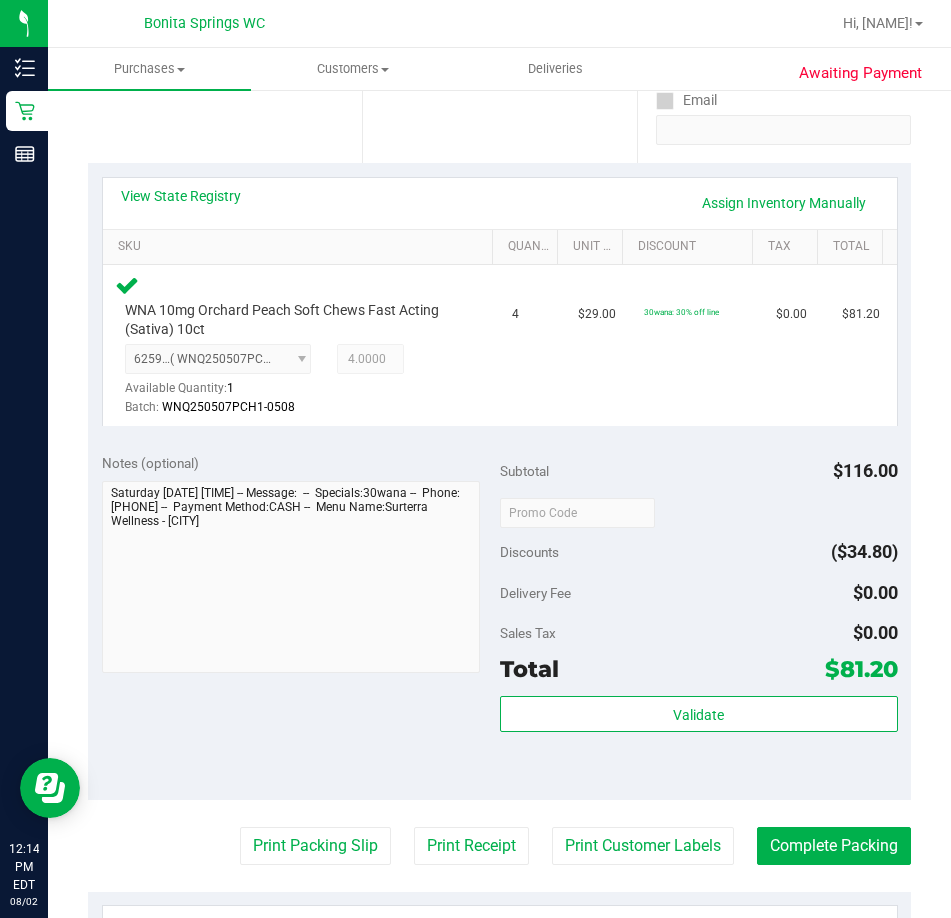 scroll, scrollTop: 500, scrollLeft: 0, axis: vertical 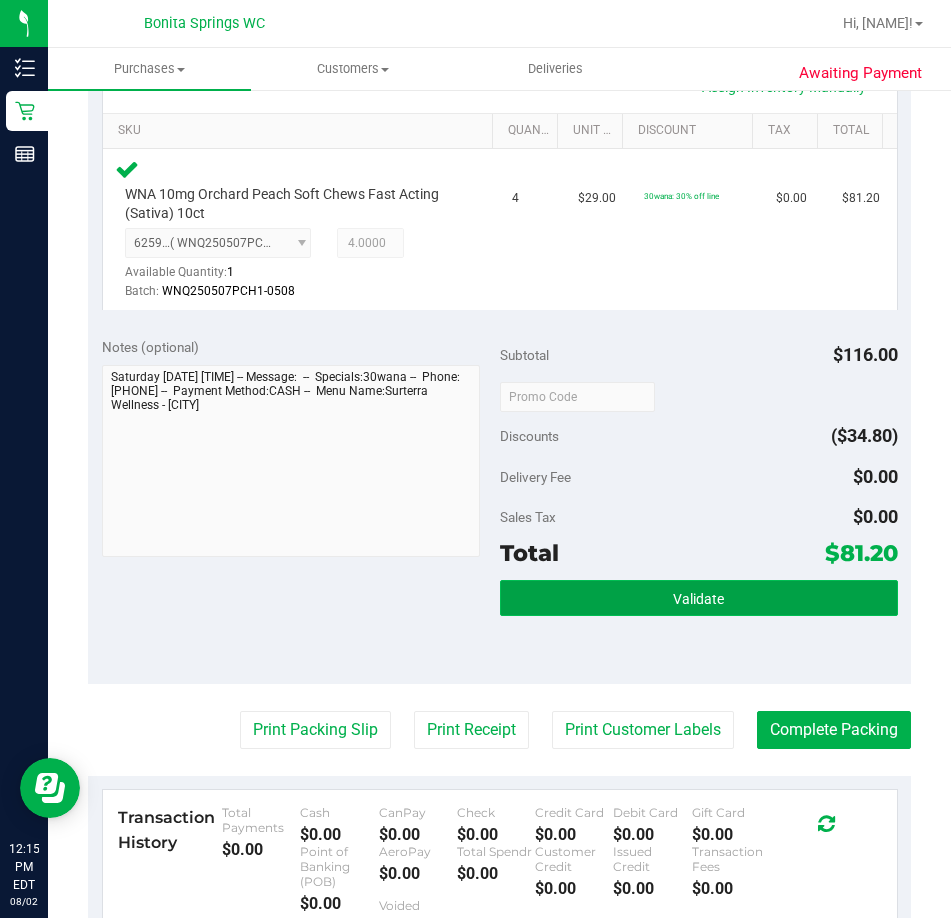 click on "Validate" at bounding box center [699, 598] 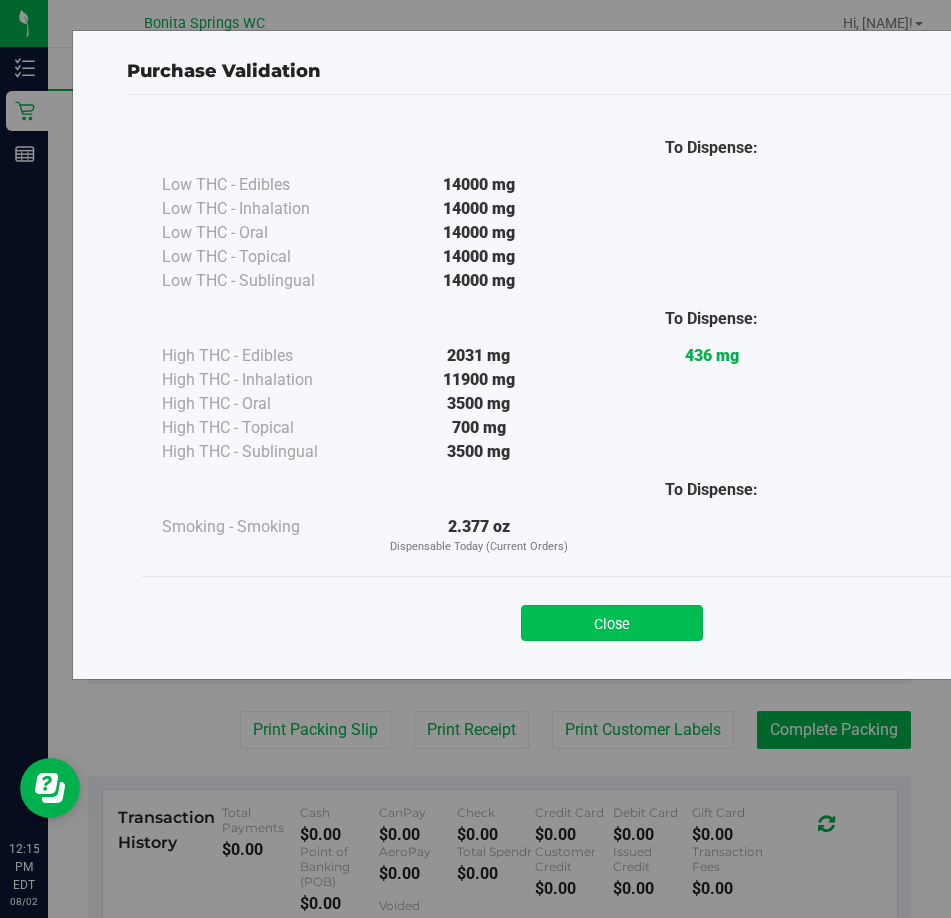 click on "Close" at bounding box center (612, 623) 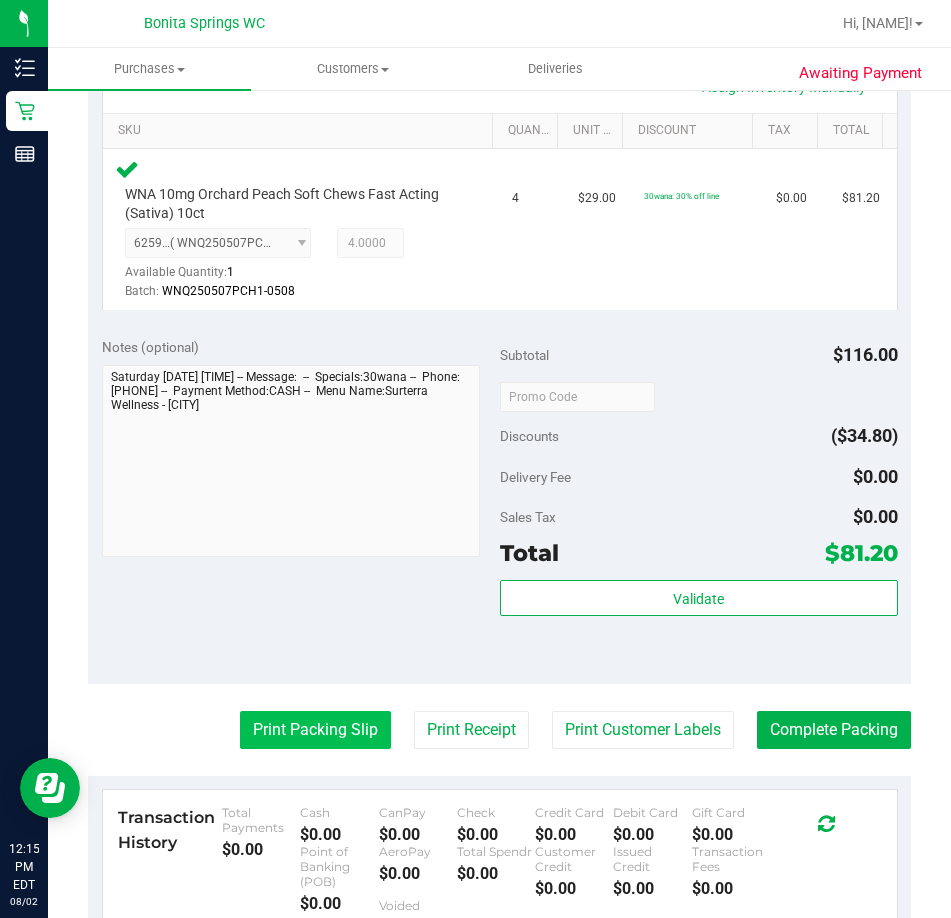 click on "Print Packing Slip" at bounding box center [315, 730] 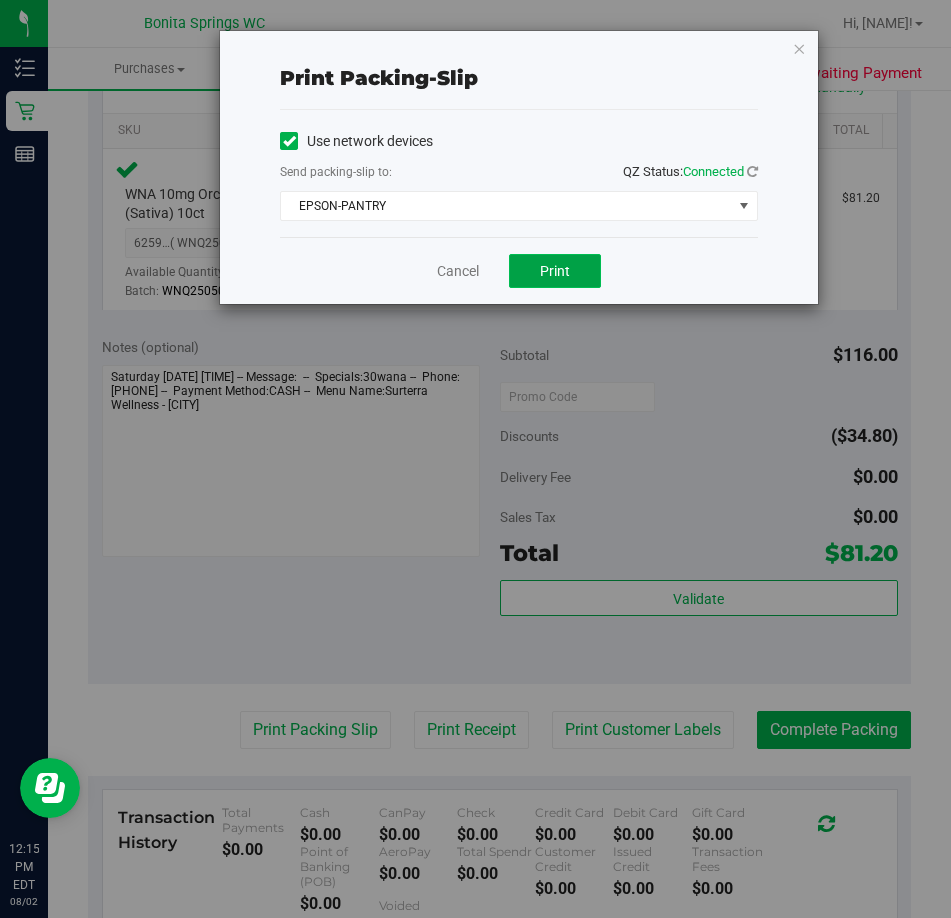 click on "Print" at bounding box center [555, 271] 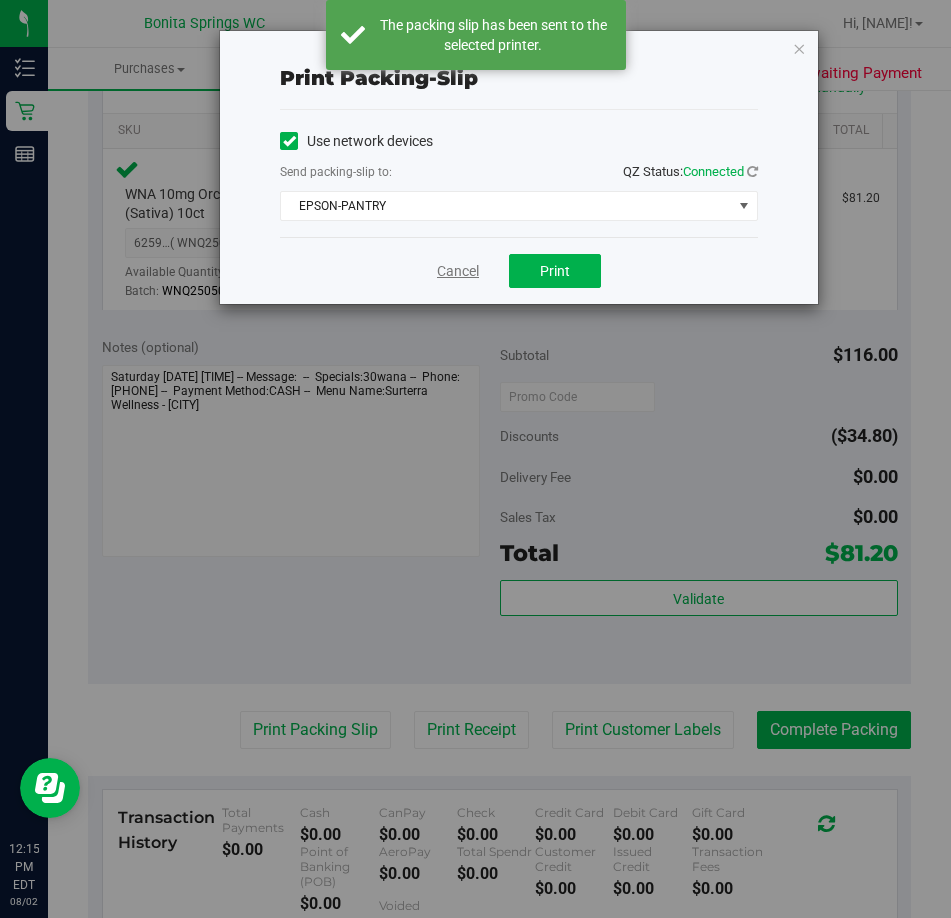 click on "Cancel" at bounding box center [458, 271] 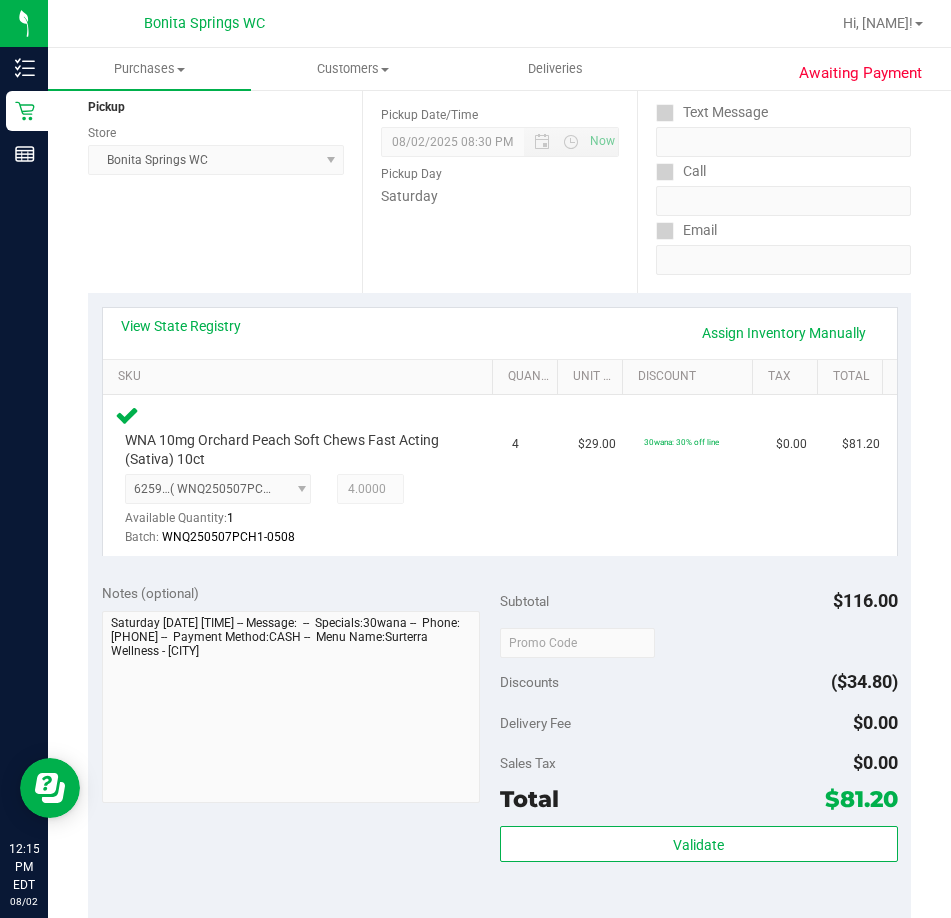 scroll, scrollTop: 400, scrollLeft: 0, axis: vertical 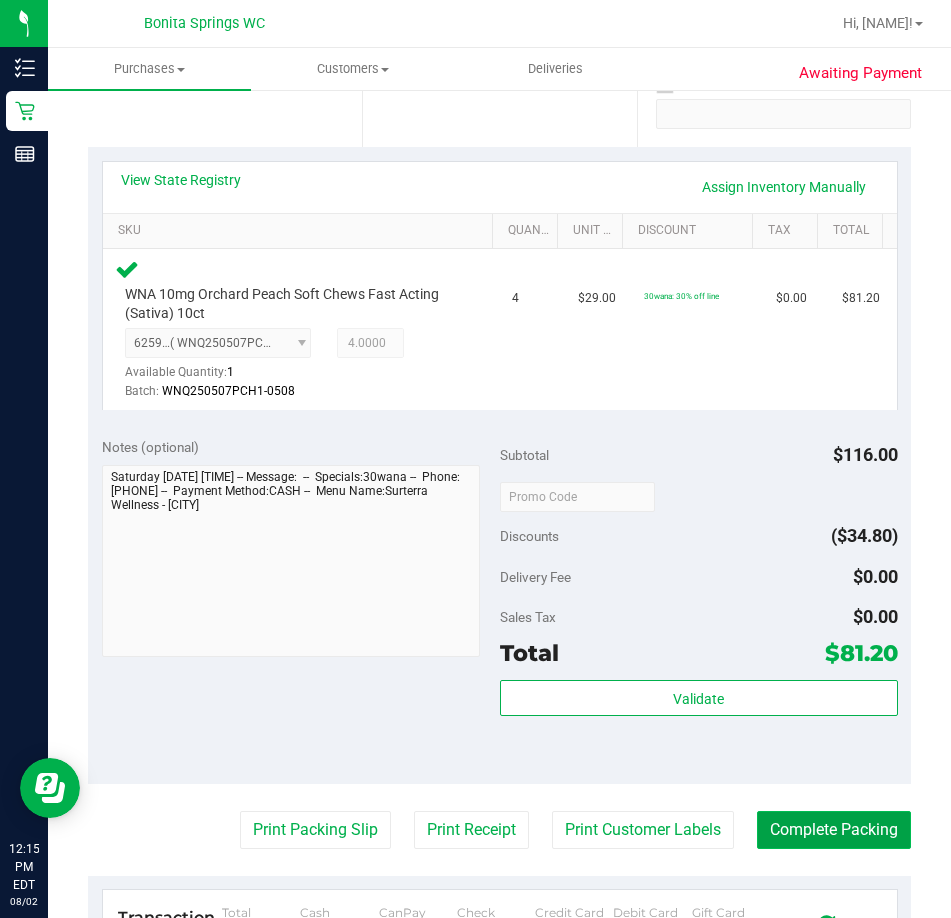 click on "Complete Packing" at bounding box center (834, 830) 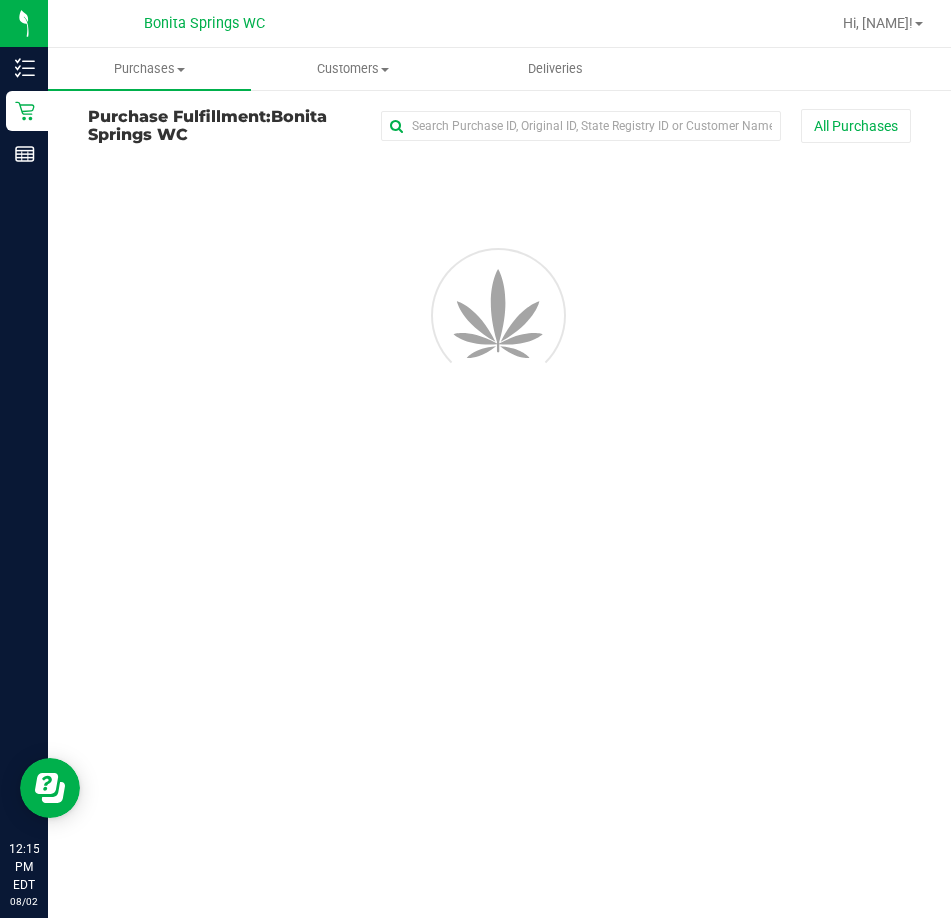 scroll, scrollTop: 0, scrollLeft: 0, axis: both 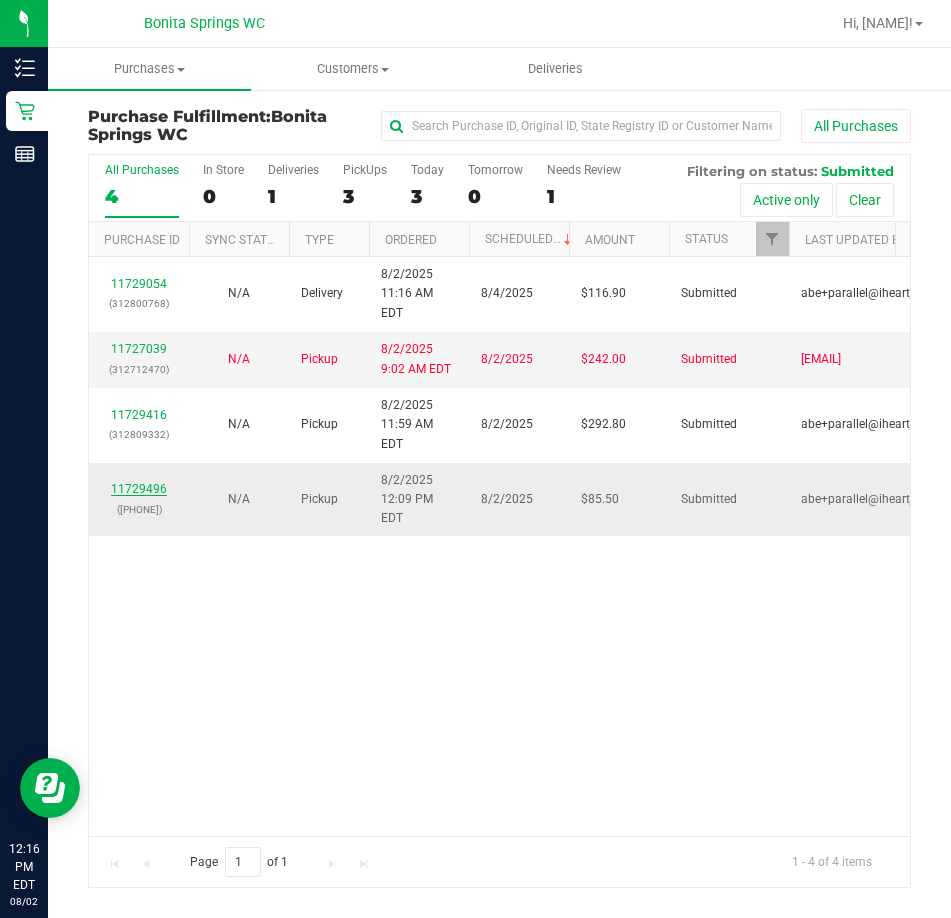 click on "11729496" at bounding box center [139, 489] 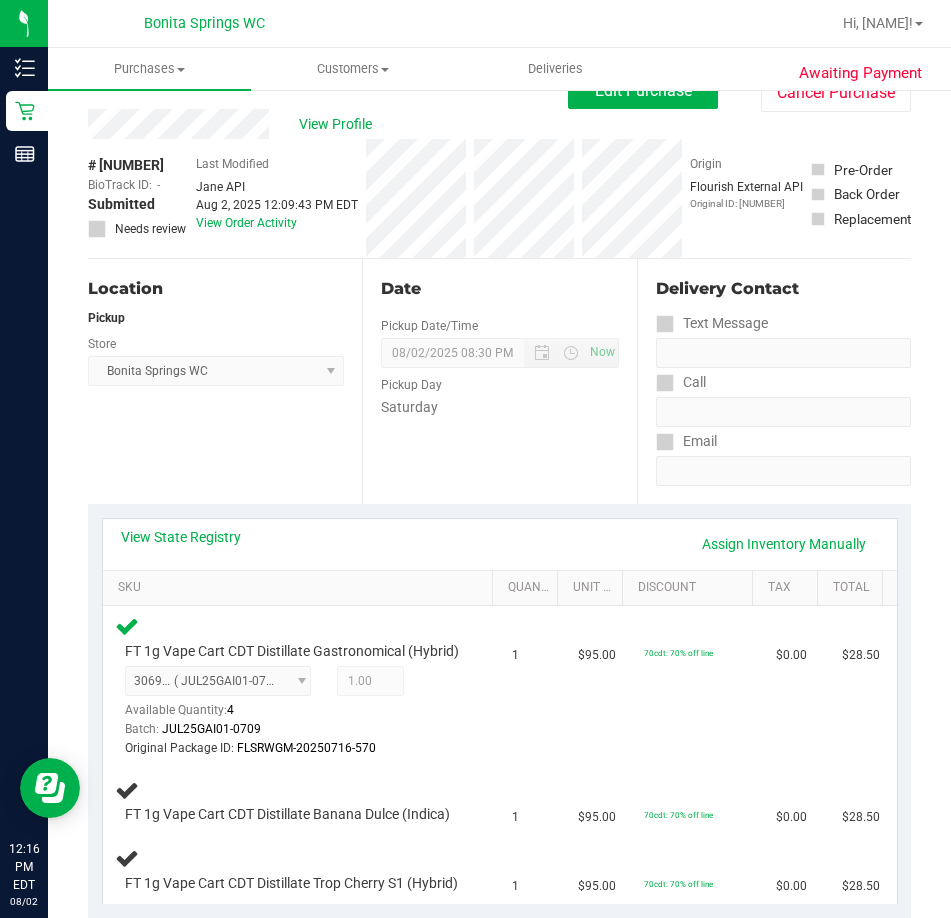 scroll, scrollTop: 0, scrollLeft: 0, axis: both 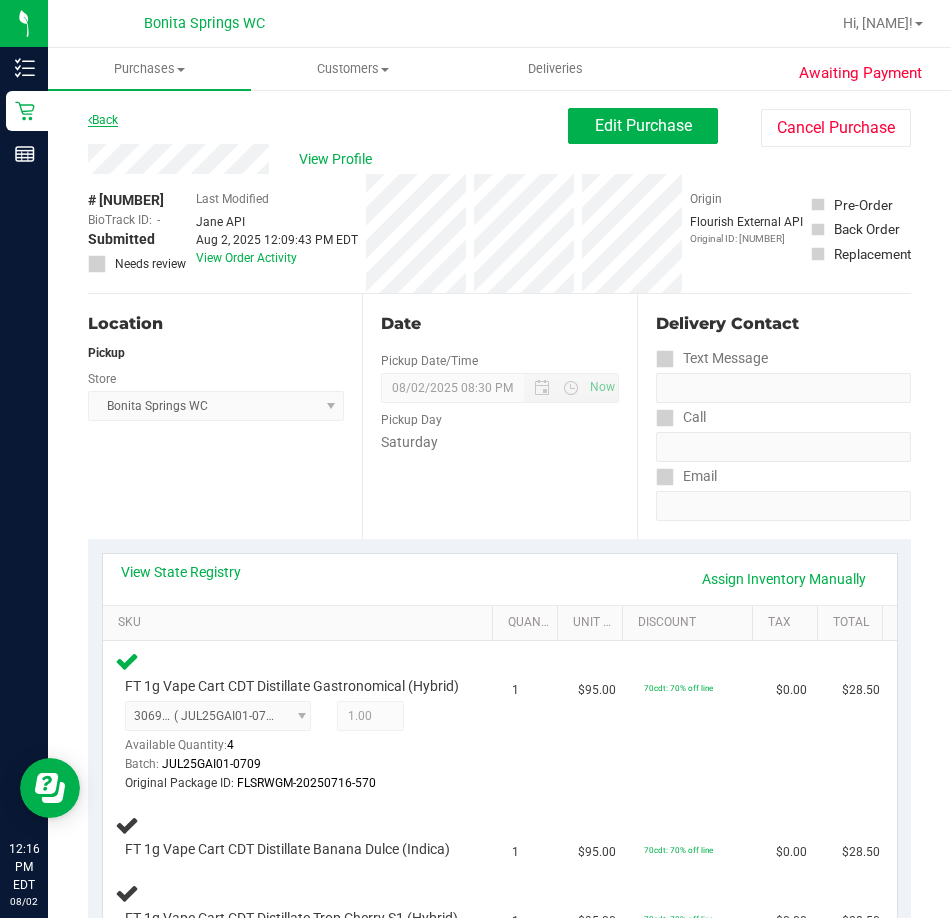 click on "Back" at bounding box center (103, 120) 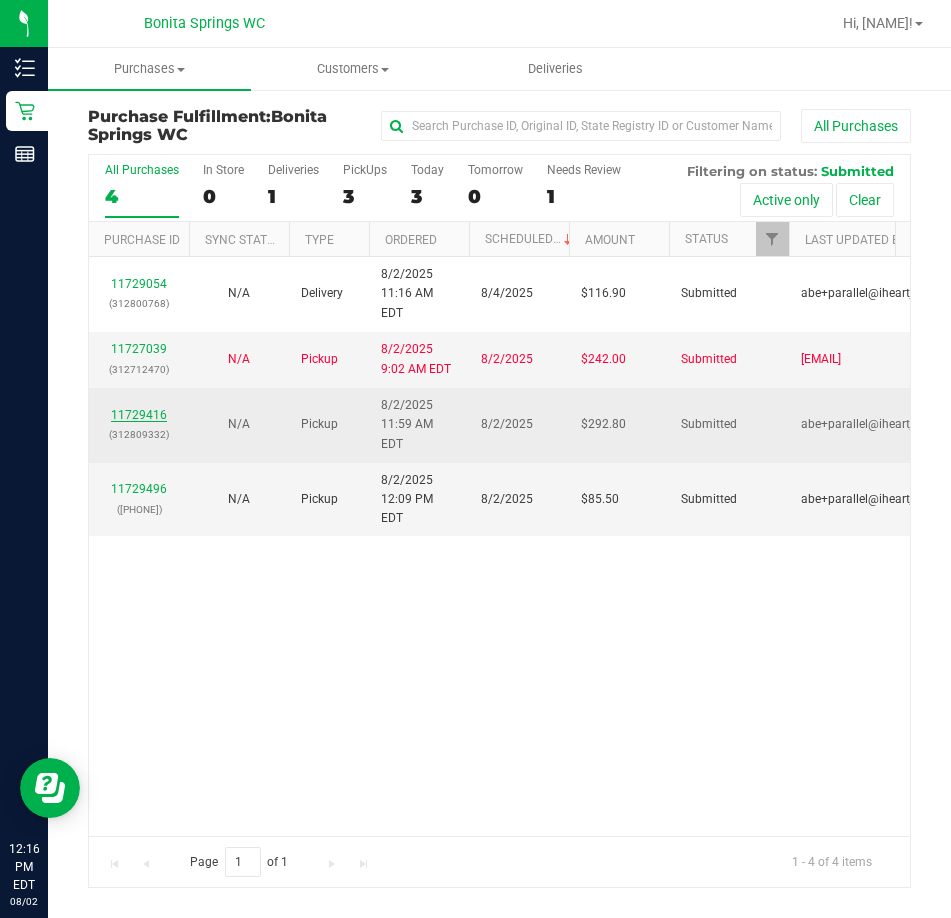 click on "11729416" at bounding box center [139, 415] 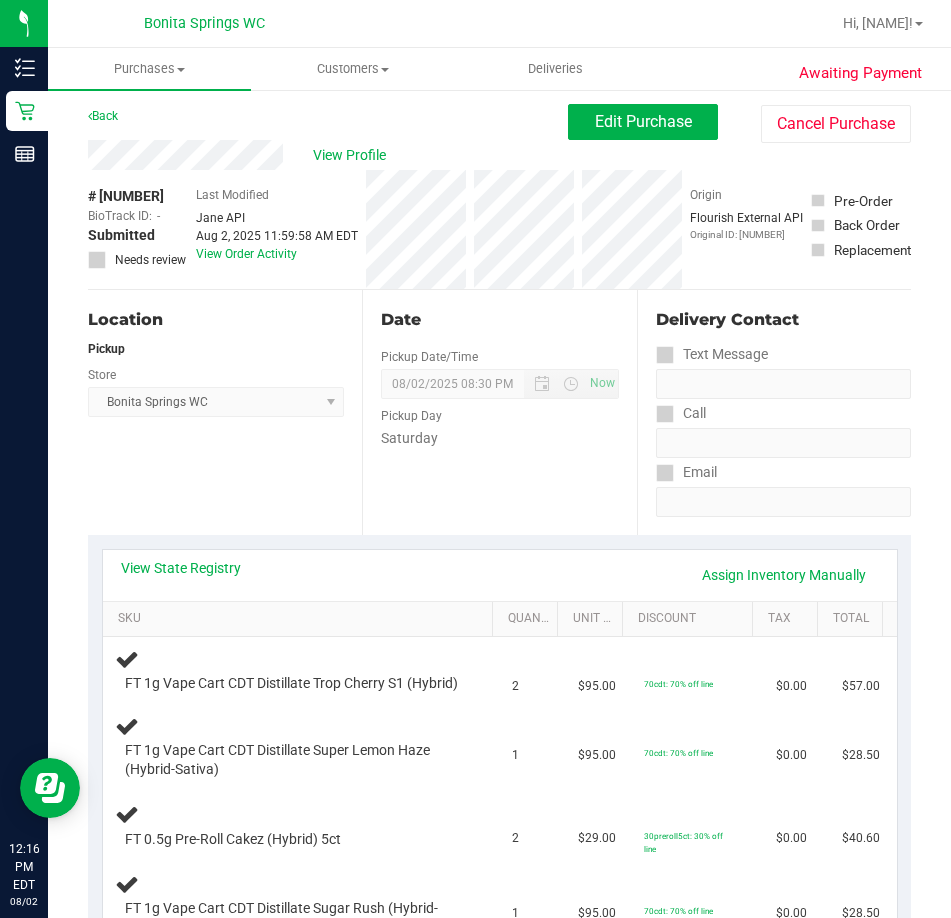 scroll, scrollTop: 0, scrollLeft: 0, axis: both 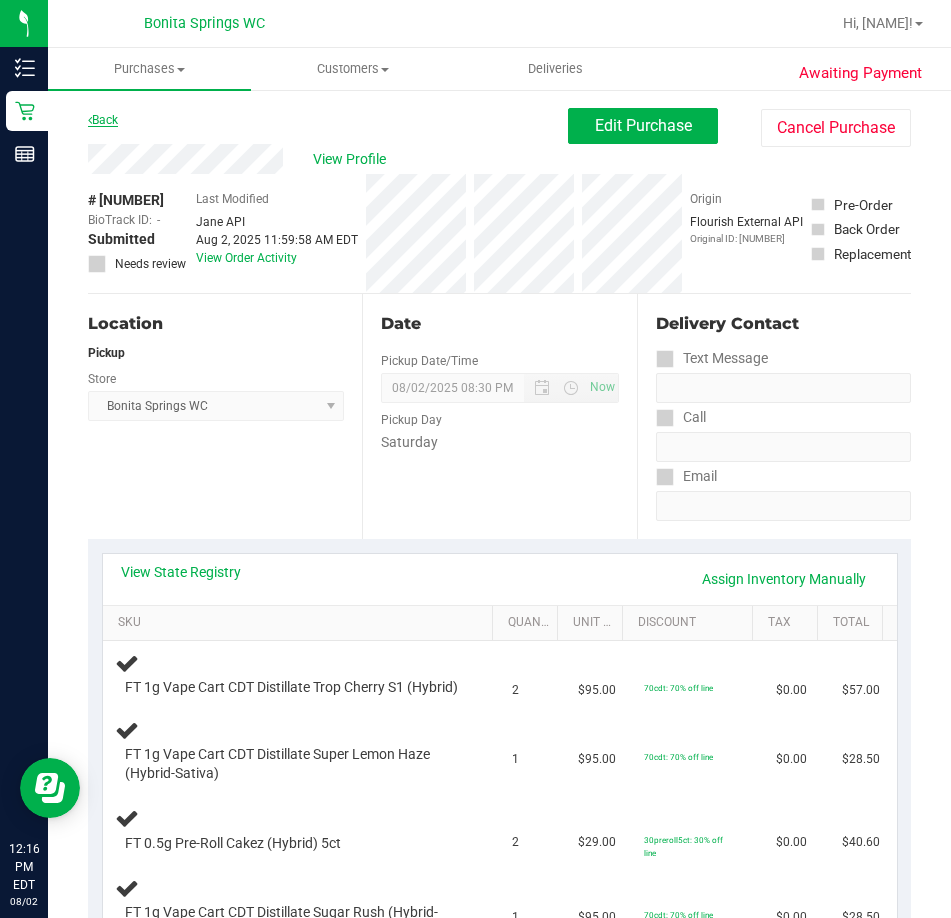 click on "Back" at bounding box center (103, 120) 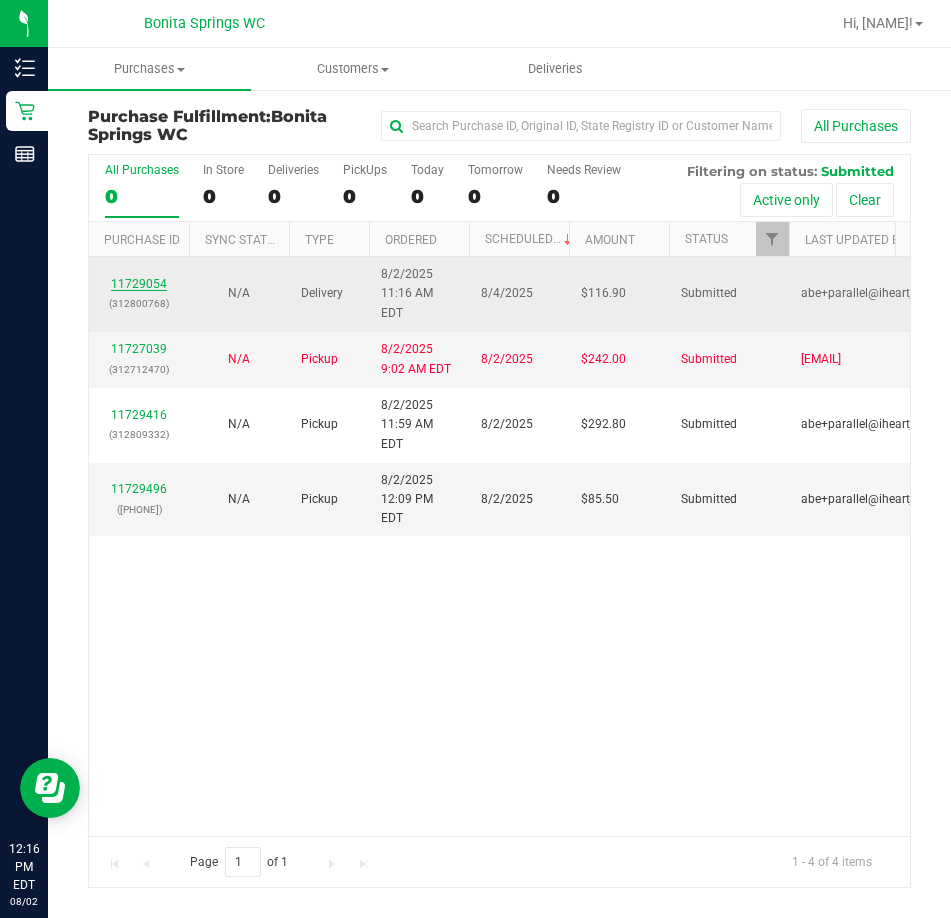 click on "11729054" at bounding box center (139, 284) 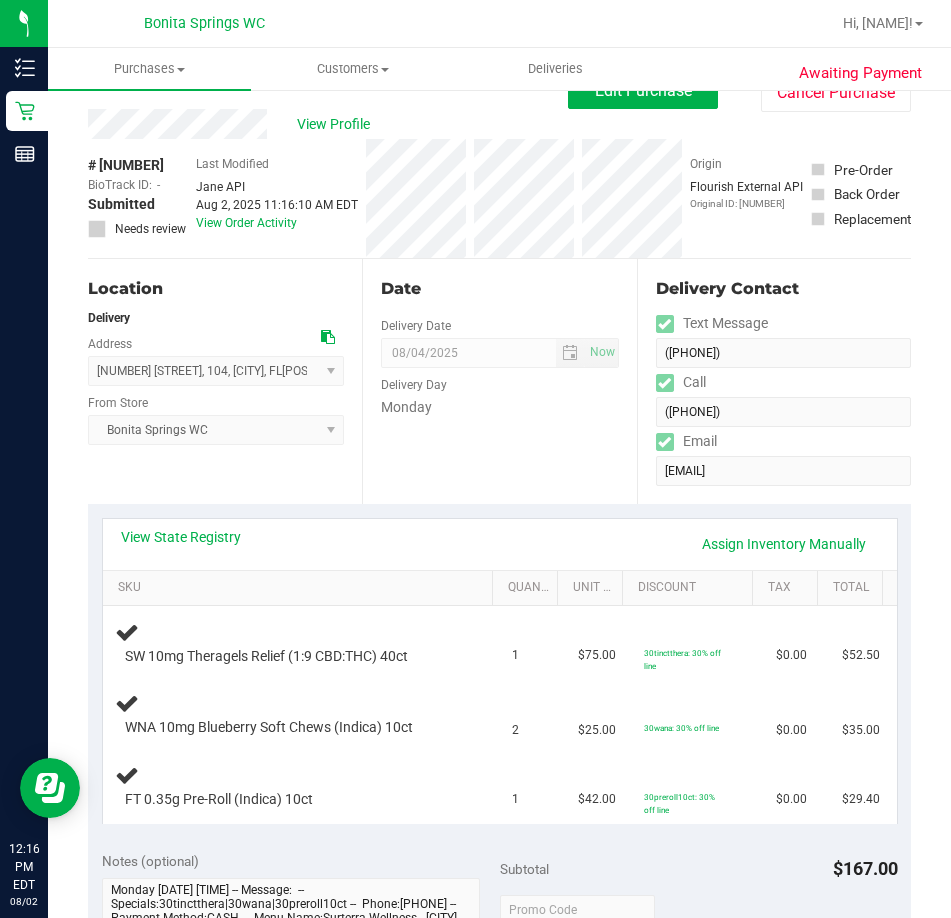 scroll, scrollTop: 0, scrollLeft: 0, axis: both 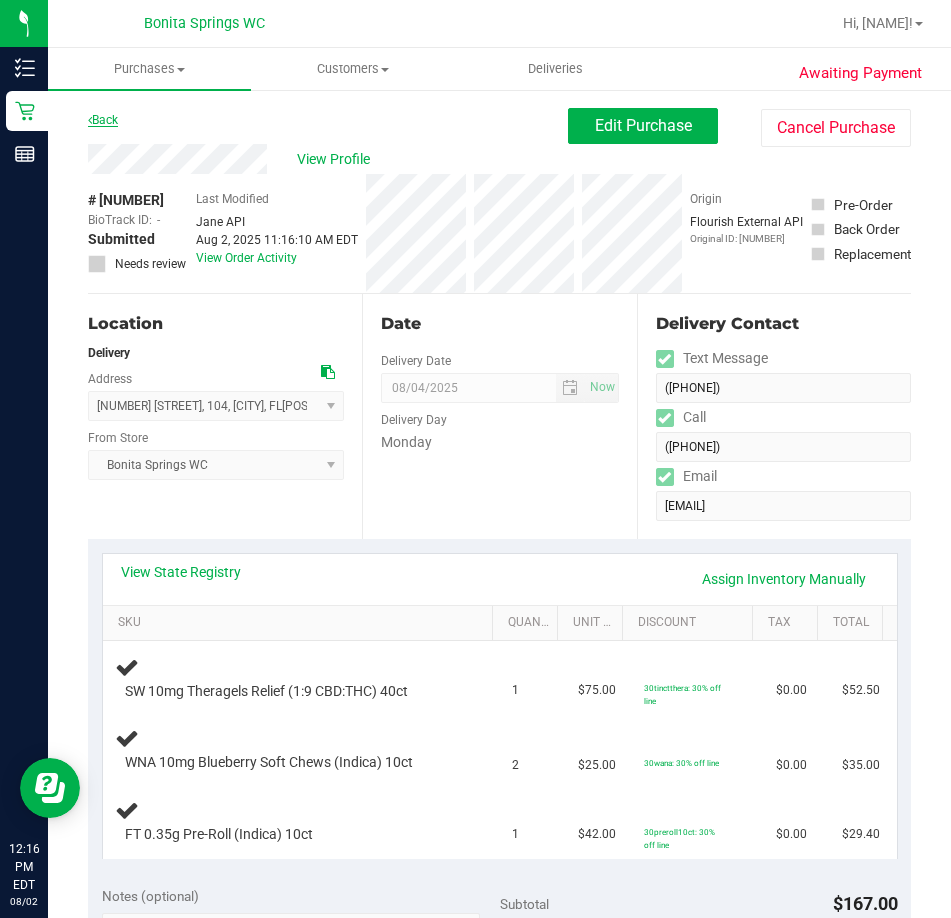 click on "Back" at bounding box center (103, 120) 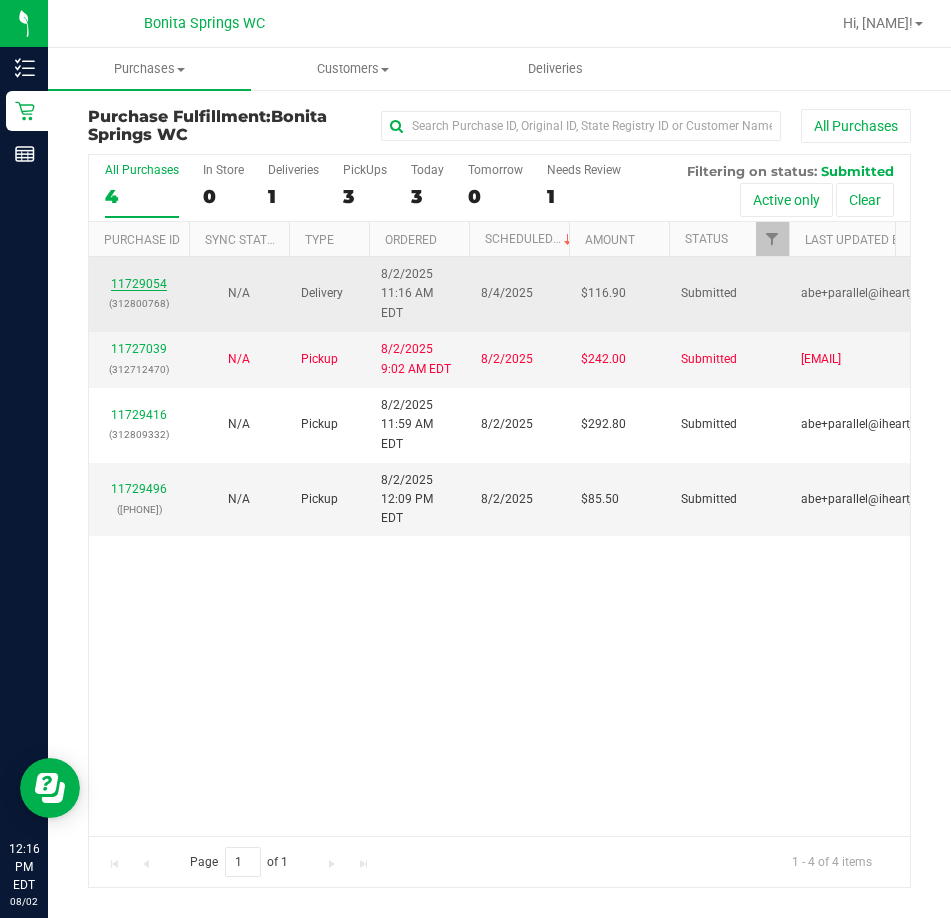 click on "11729054" at bounding box center [139, 284] 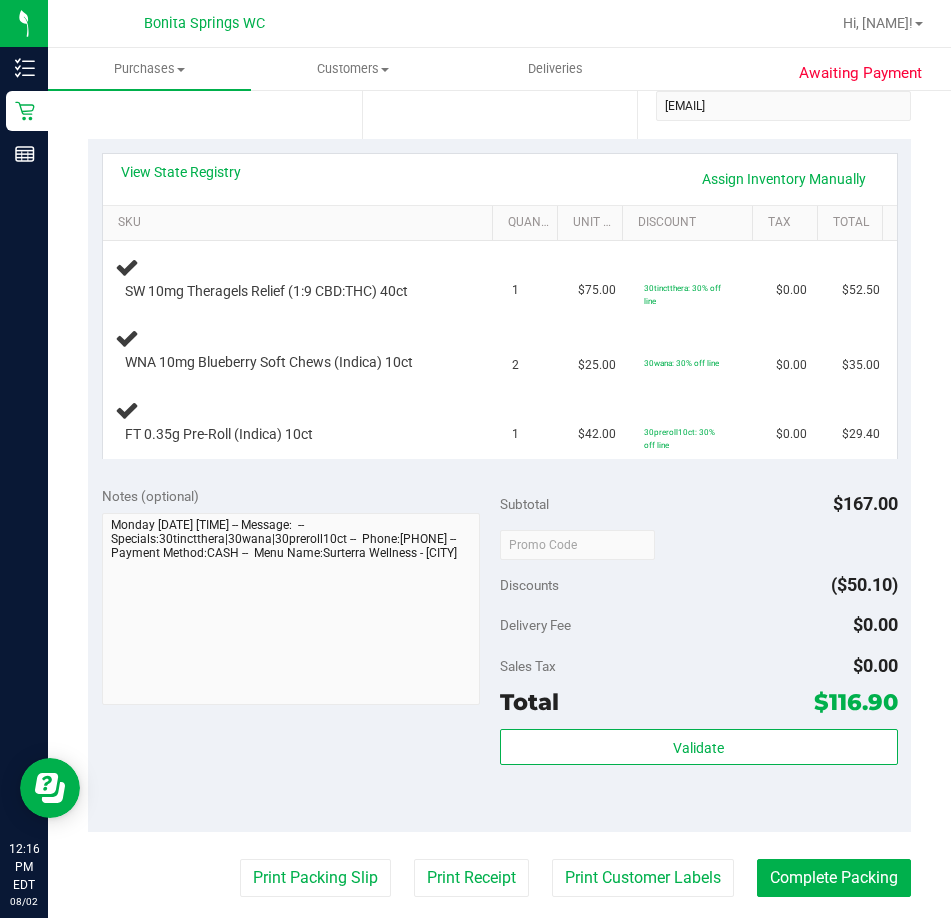 scroll, scrollTop: 0, scrollLeft: 0, axis: both 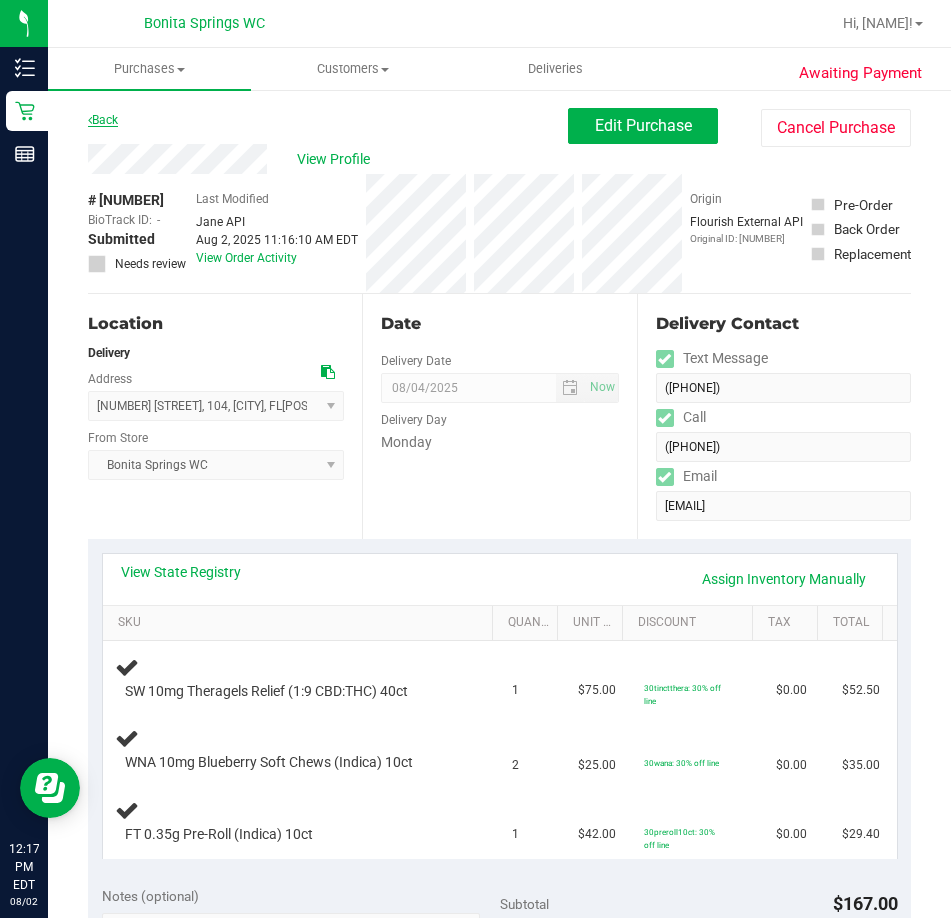 click on "Back" at bounding box center [103, 120] 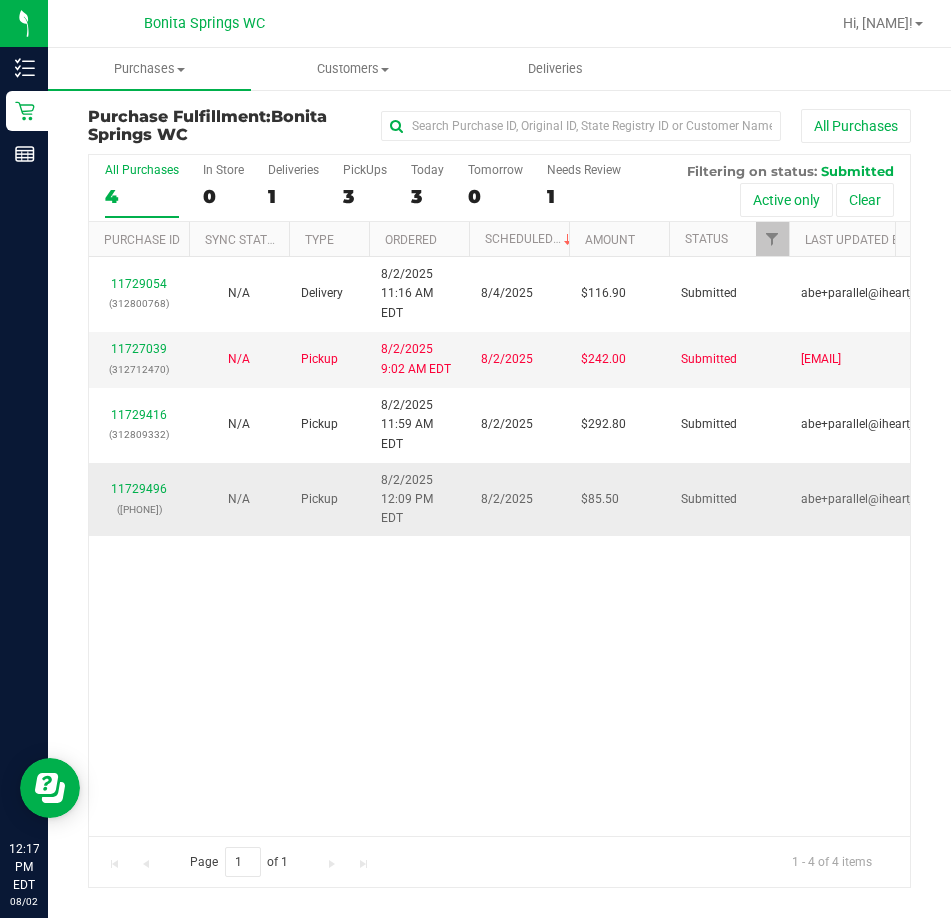 click on "[NUMBER]
([PHONE])" at bounding box center [139, 500] 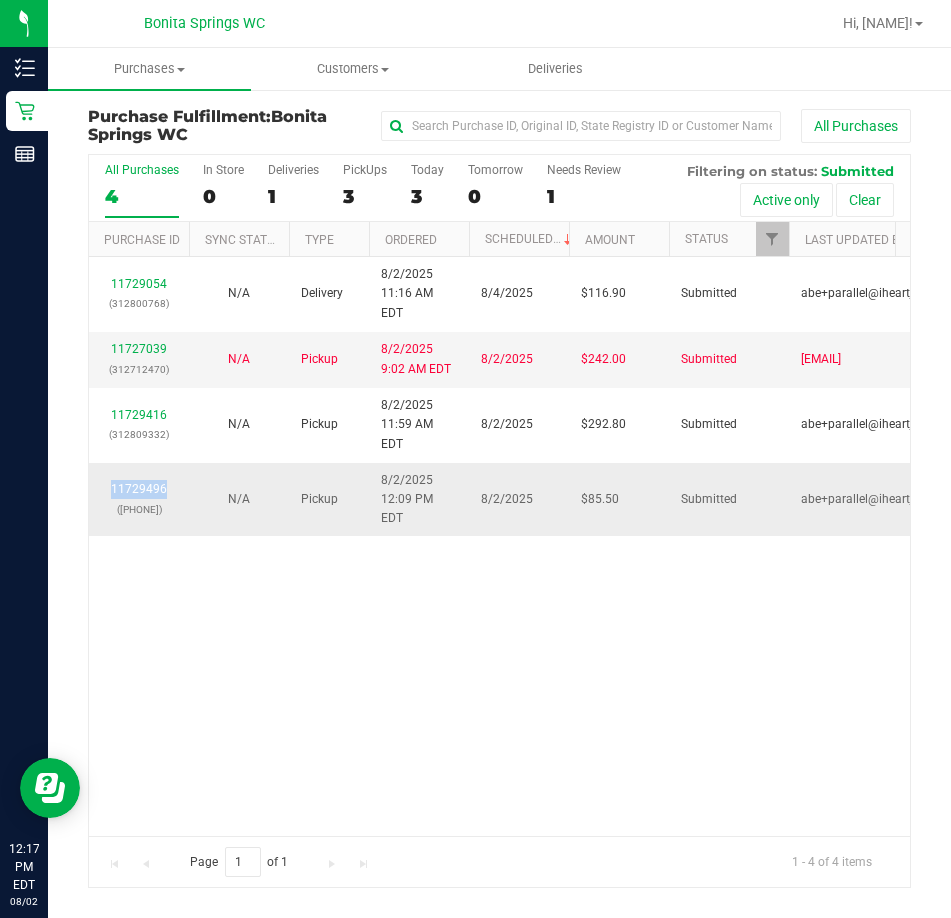 click on "[NUMBER]
([PHONE])" at bounding box center [139, 500] 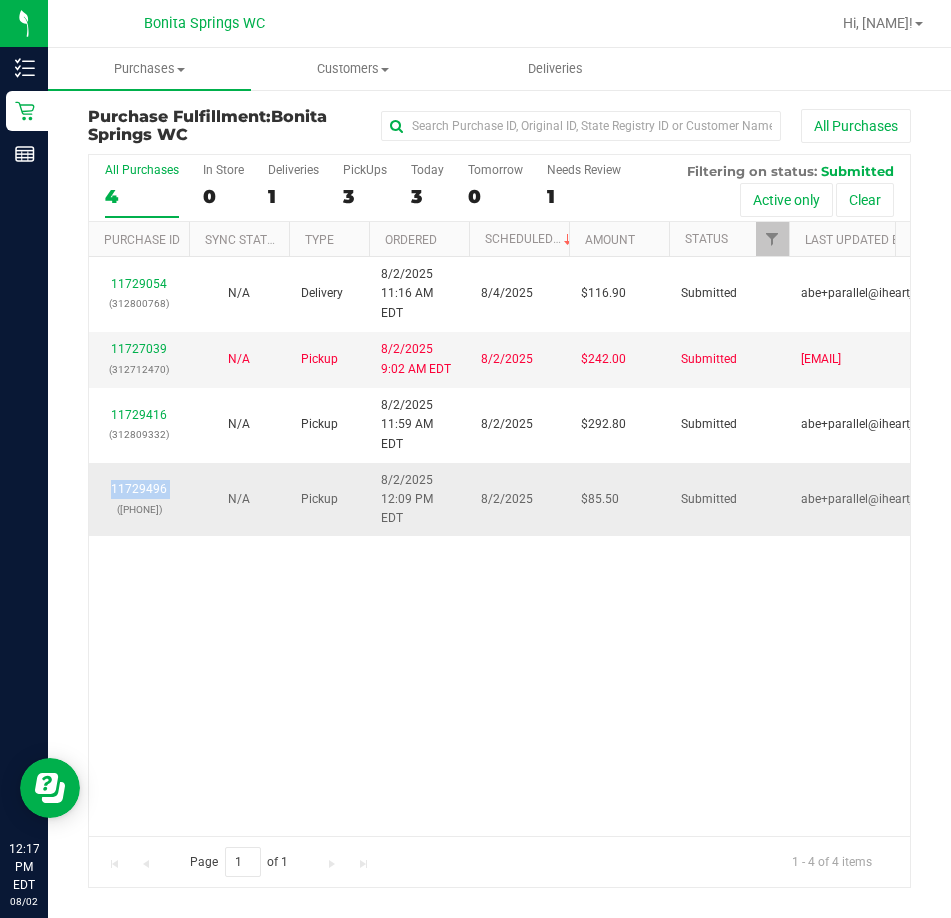 click on "[NUMBER]
([PHONE])" at bounding box center [139, 499] 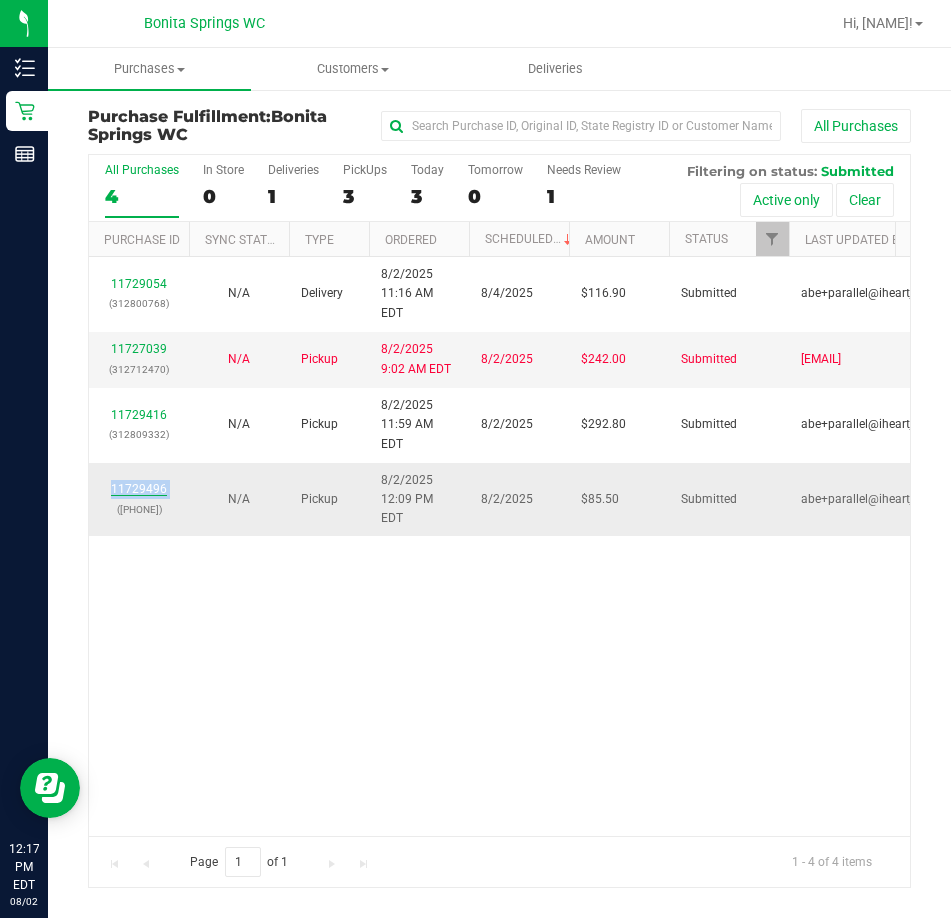 click on "11729496" at bounding box center [139, 489] 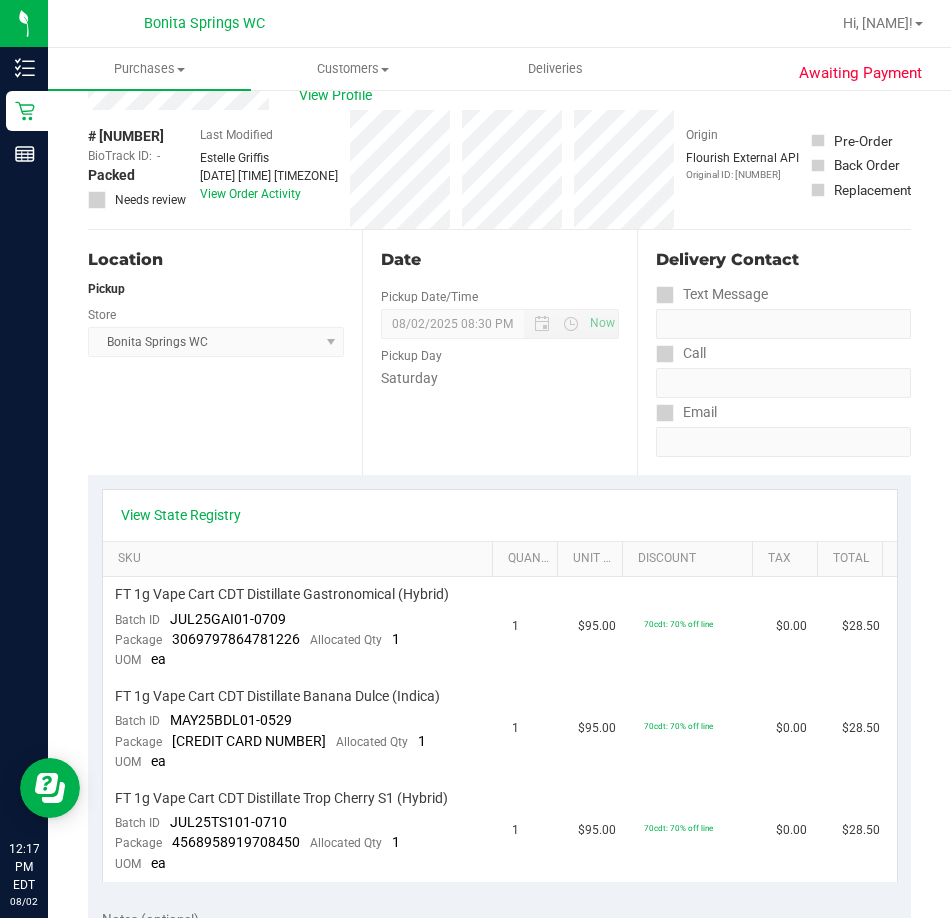 scroll, scrollTop: 0, scrollLeft: 0, axis: both 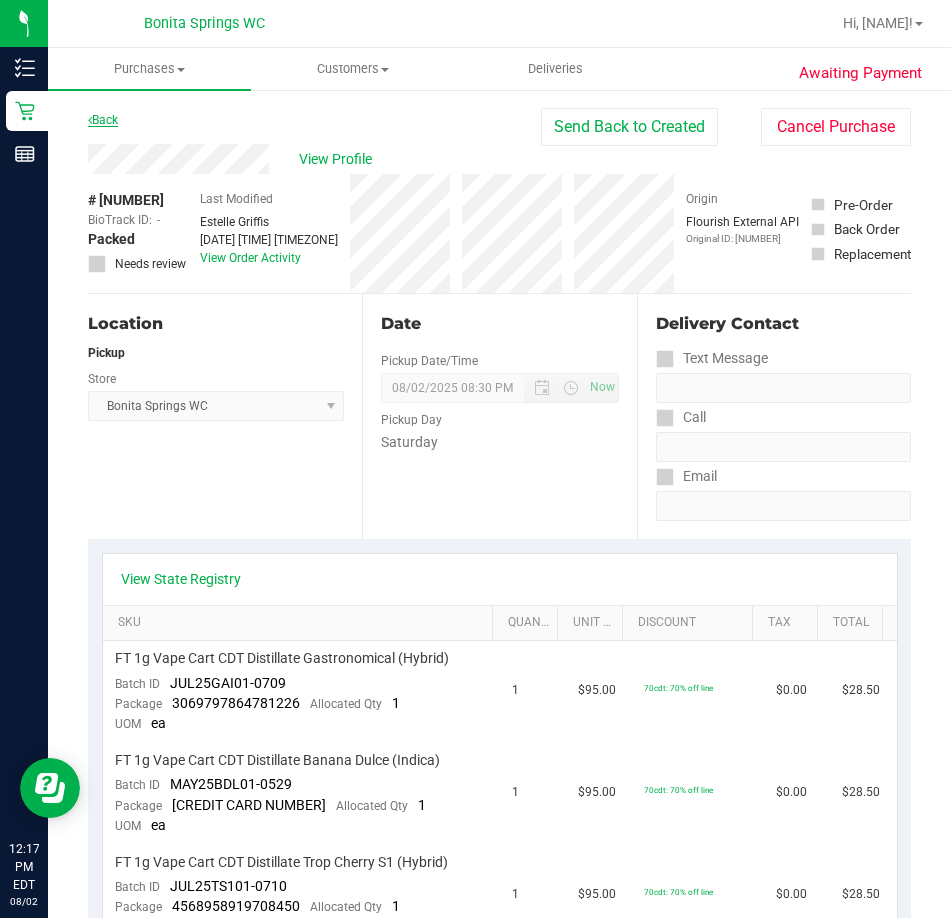 click on "Back" at bounding box center (103, 120) 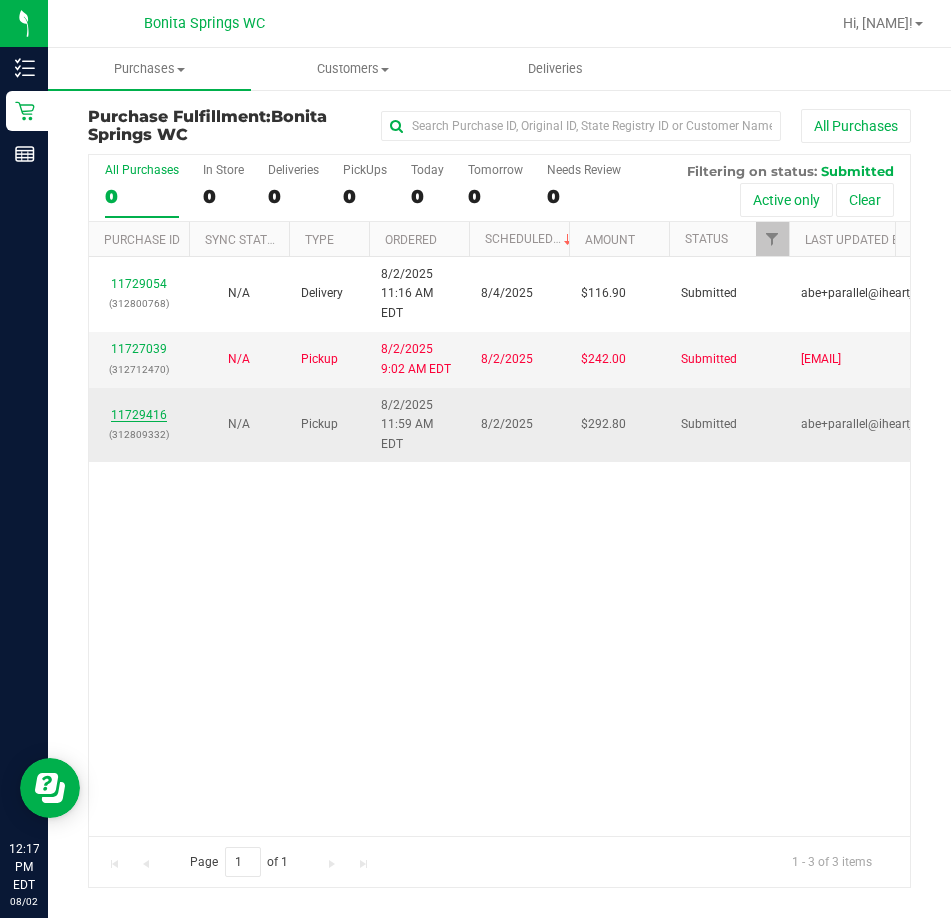 click on "11729416" at bounding box center (139, 415) 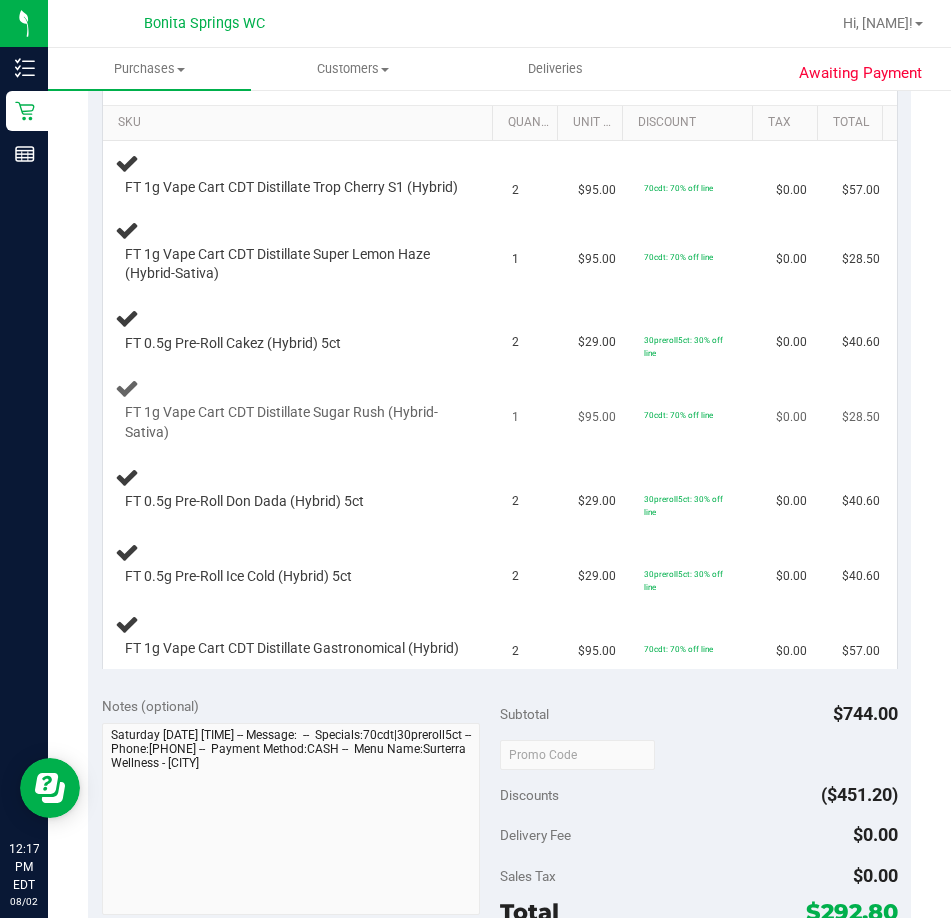 scroll, scrollTop: 400, scrollLeft: 0, axis: vertical 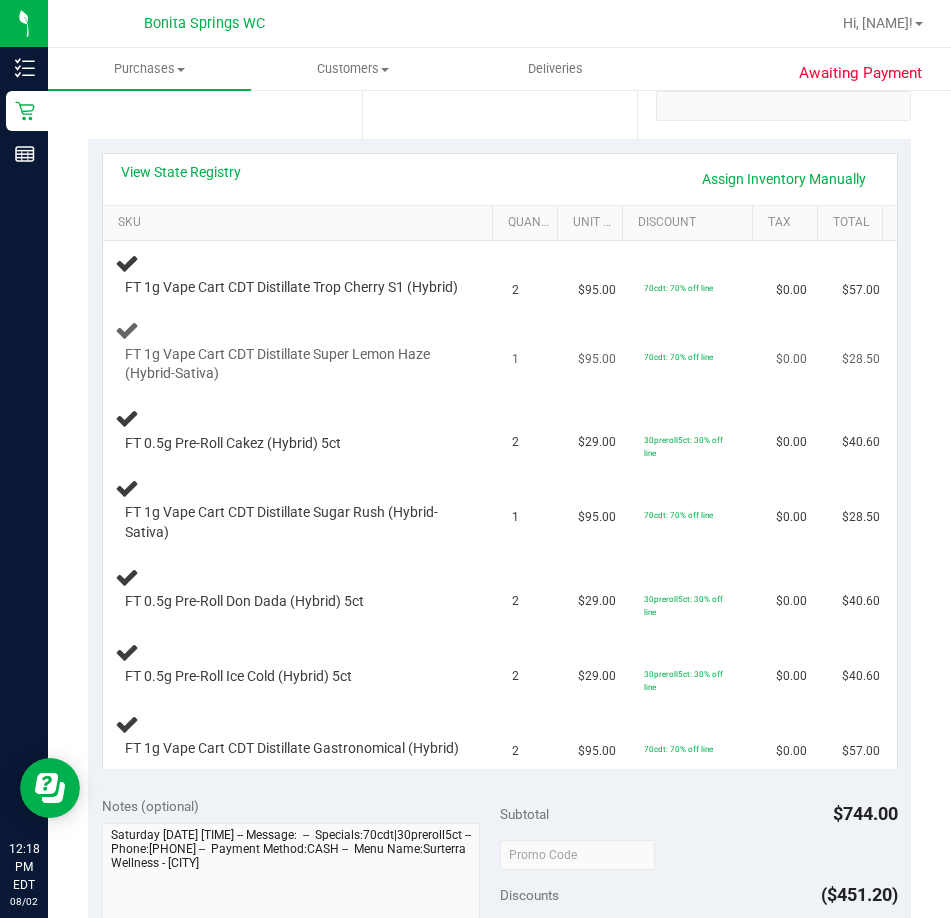 click at bounding box center [293, 383] 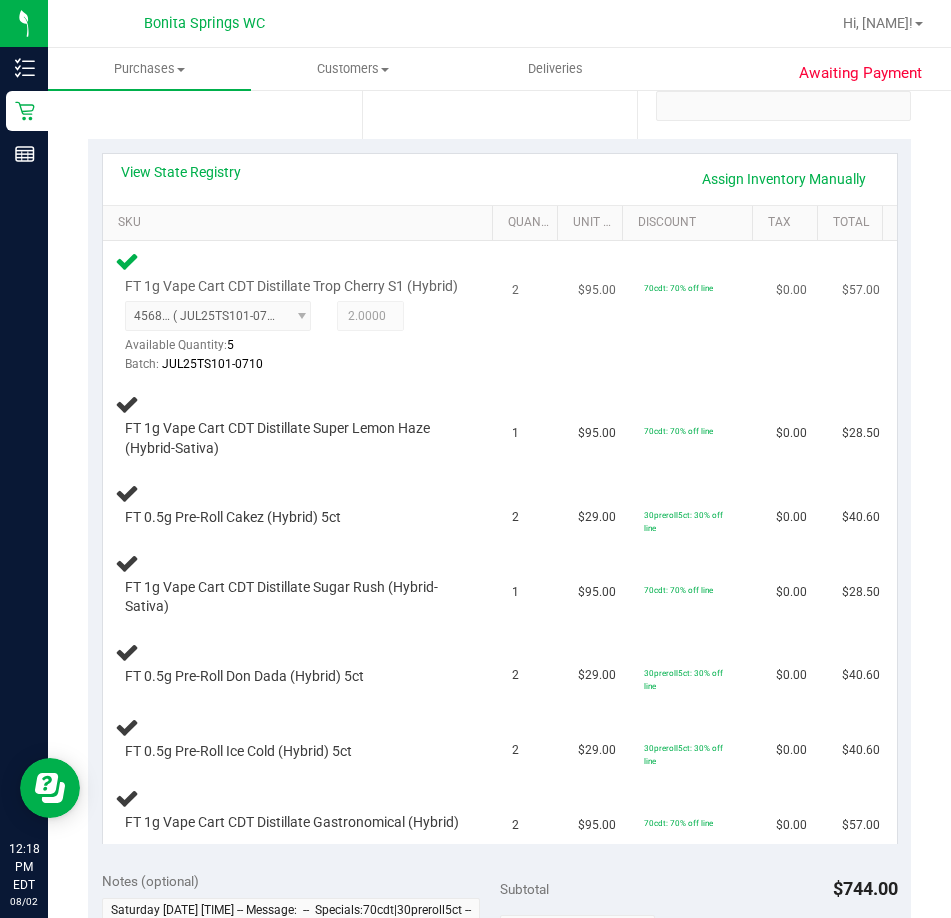 click on "FT 1g Vape Cart CDT Distillate Trop Cherry S1 (Hybrid)
4568958919708450
(
JUL25TS101-0710 | orig: FLSRWGM-20250716-1746
)
4568958919708450
Available Quantity:  5
2.0000 2
Batch:" at bounding box center [301, 312] 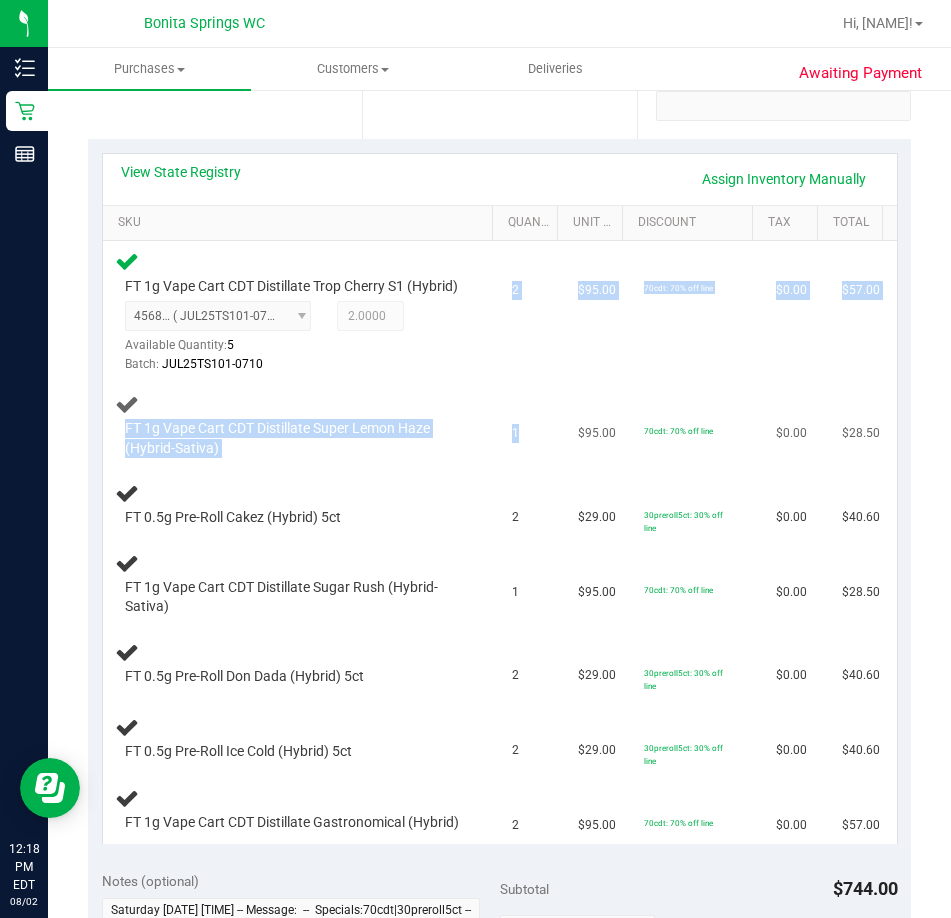click on "FT 1g Vape Cart CDT Distillate Trop Cherry S1 (Hybrid)
4568958919708450
(
JUL25TS101-0710 | orig: FLSRWGM-20250716-1746
)
4568958919708450
Available Quantity:  5
2.0000 2
Batch:" at bounding box center (500, 542) 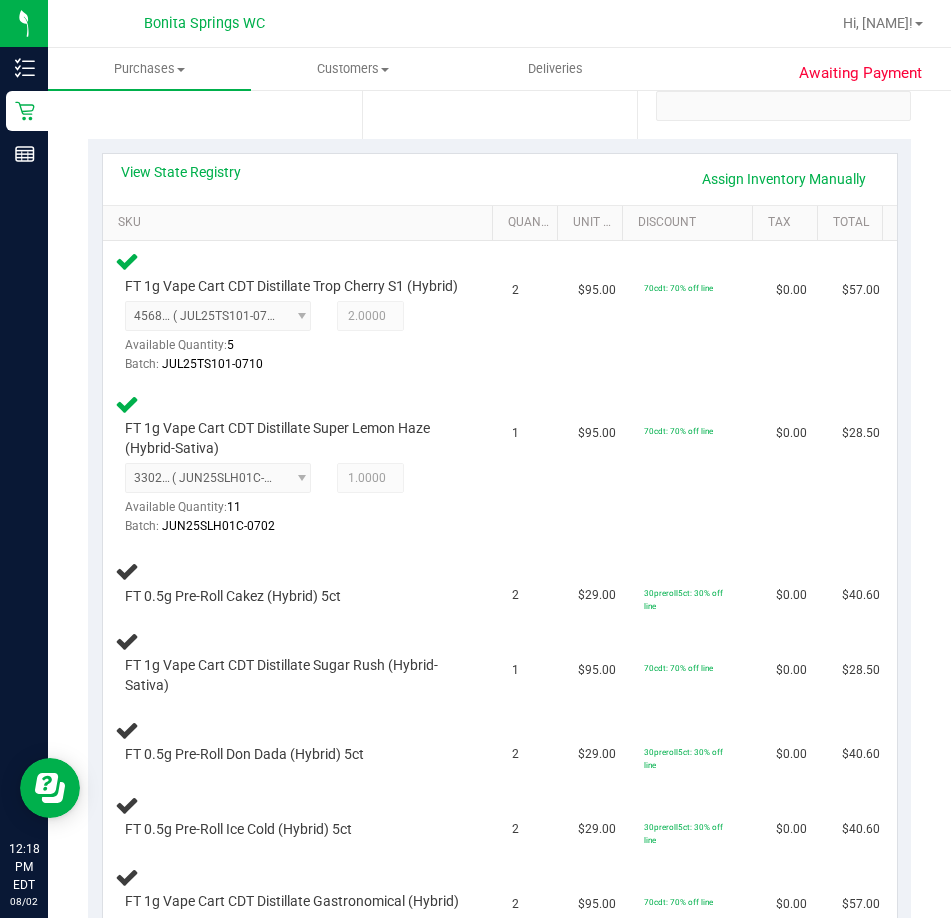 click on "1" at bounding box center [533, 465] 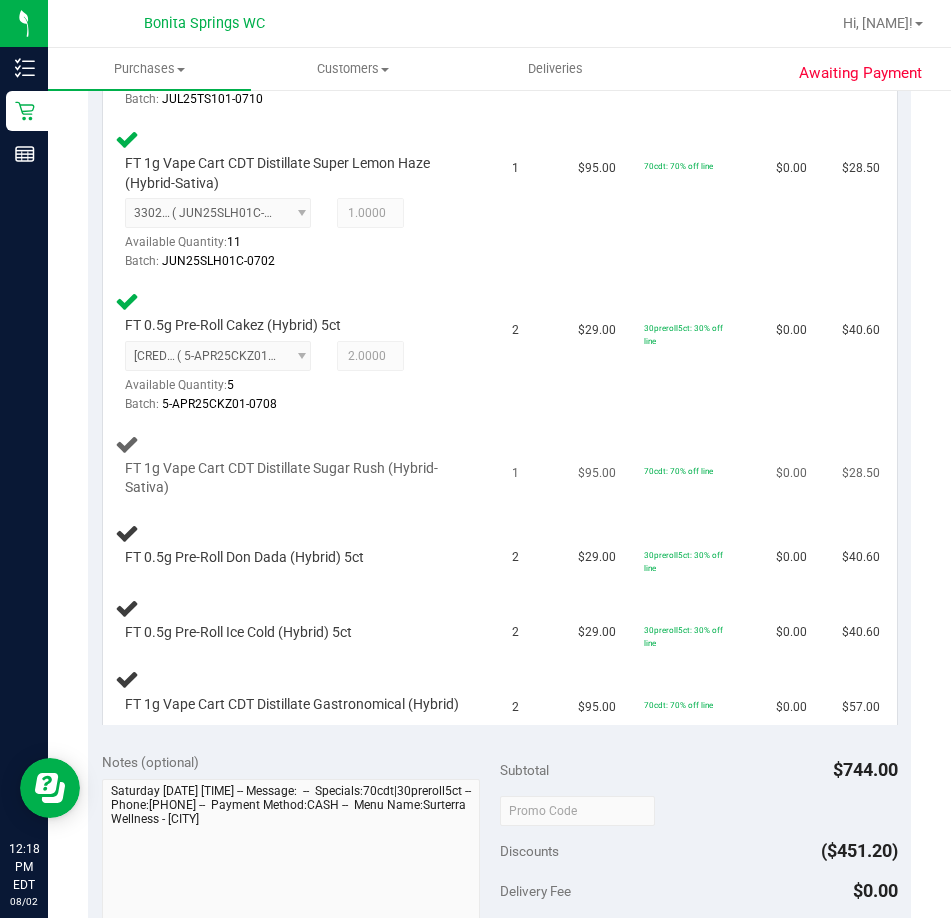 scroll, scrollTop: 700, scrollLeft: 0, axis: vertical 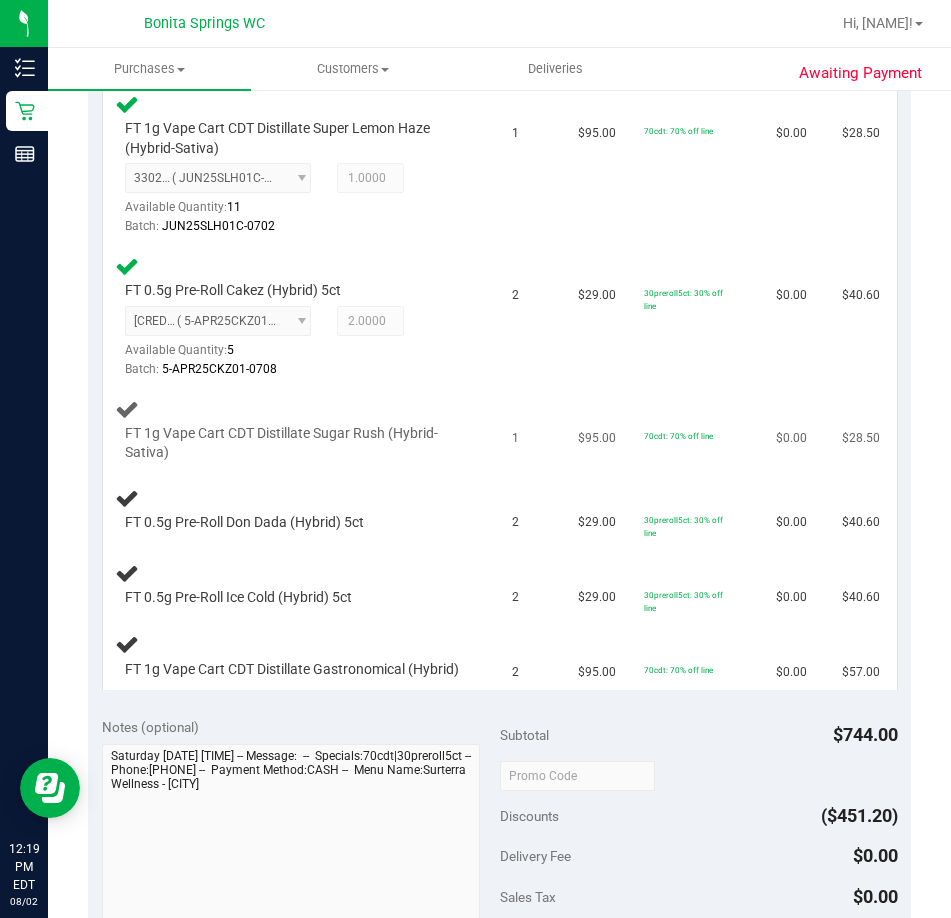 drag, startPoint x: 506, startPoint y: 429, endPoint x: 520, endPoint y: 429, distance: 14 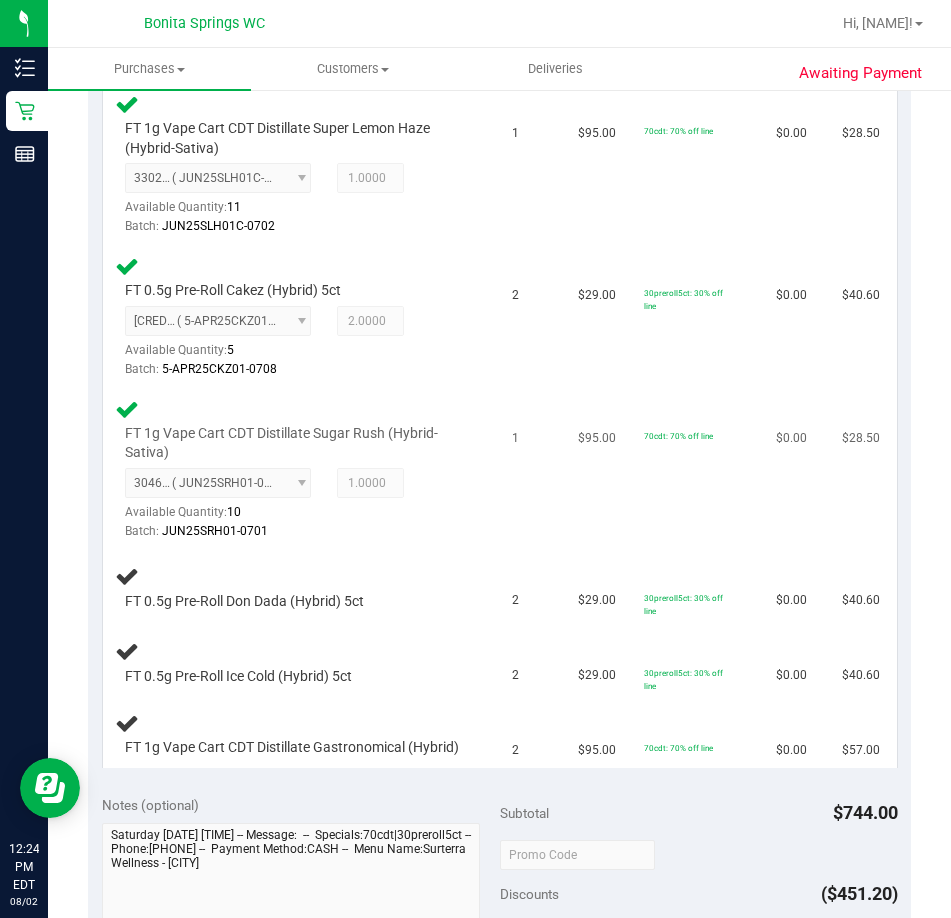 scroll, scrollTop: 800, scrollLeft: 0, axis: vertical 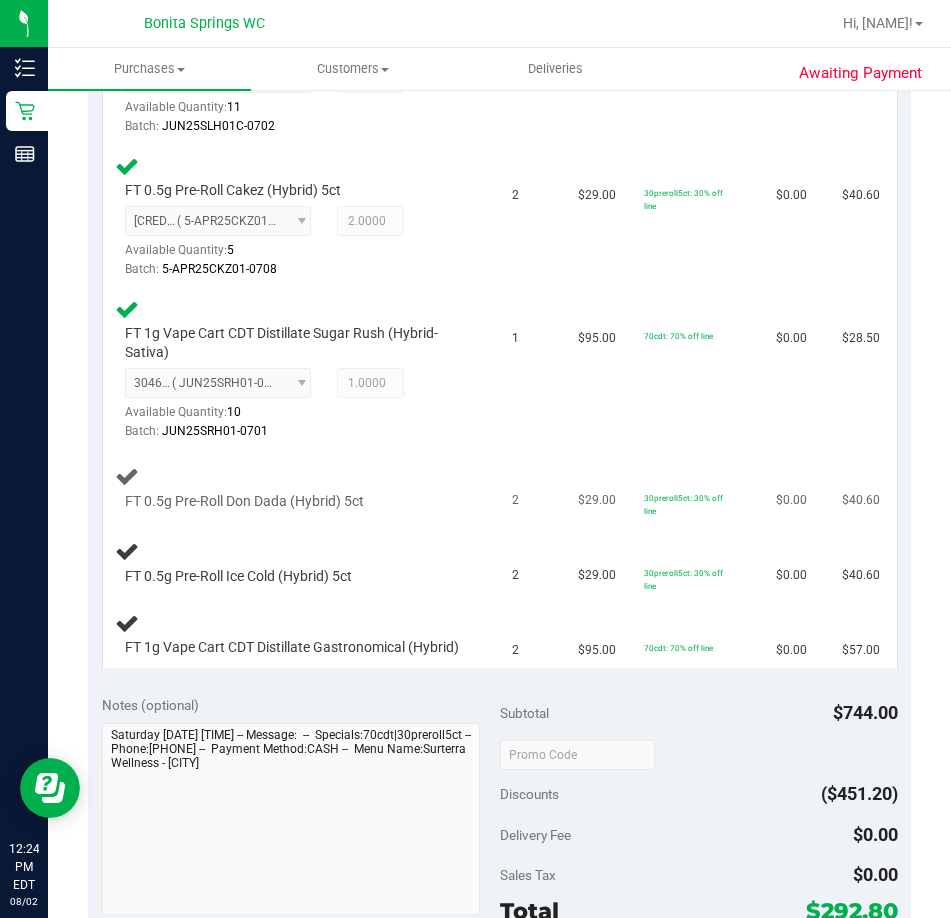 click on "FT 0.5g Pre-Roll Don Dada (Hybrid) 5ct" at bounding box center (301, 488) 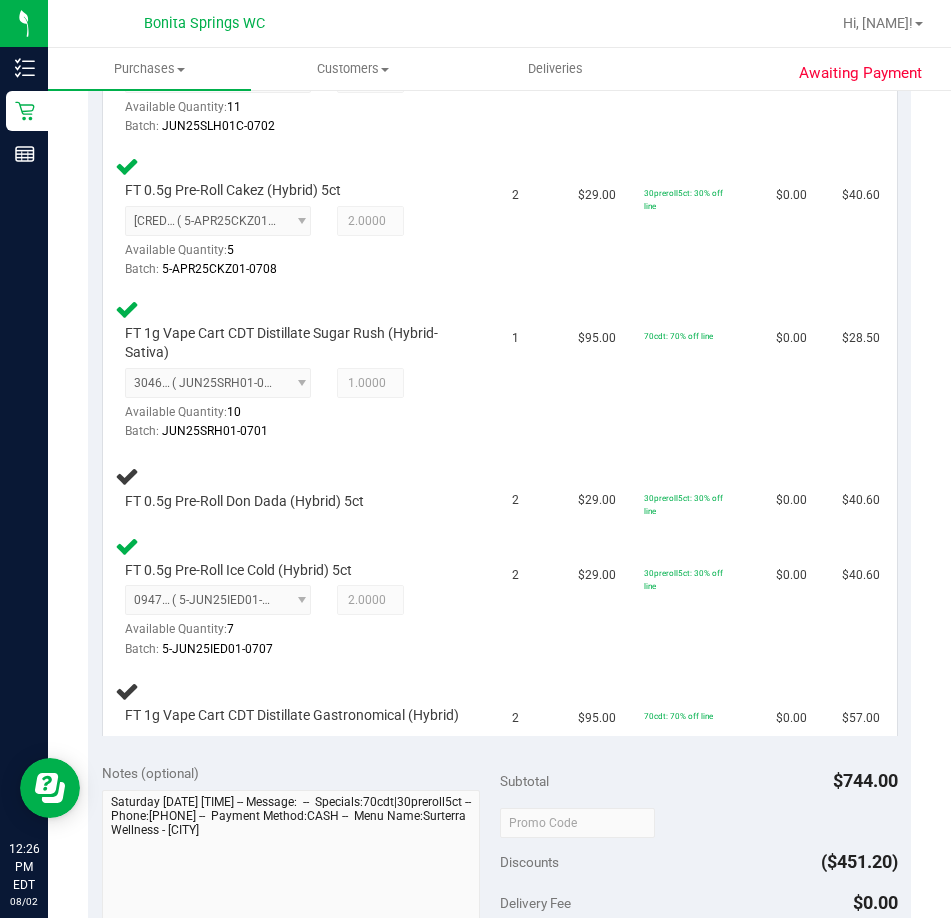click on "FT 0.5g Pre-Roll Don Dada (Hybrid) 5ct" at bounding box center [301, 488] 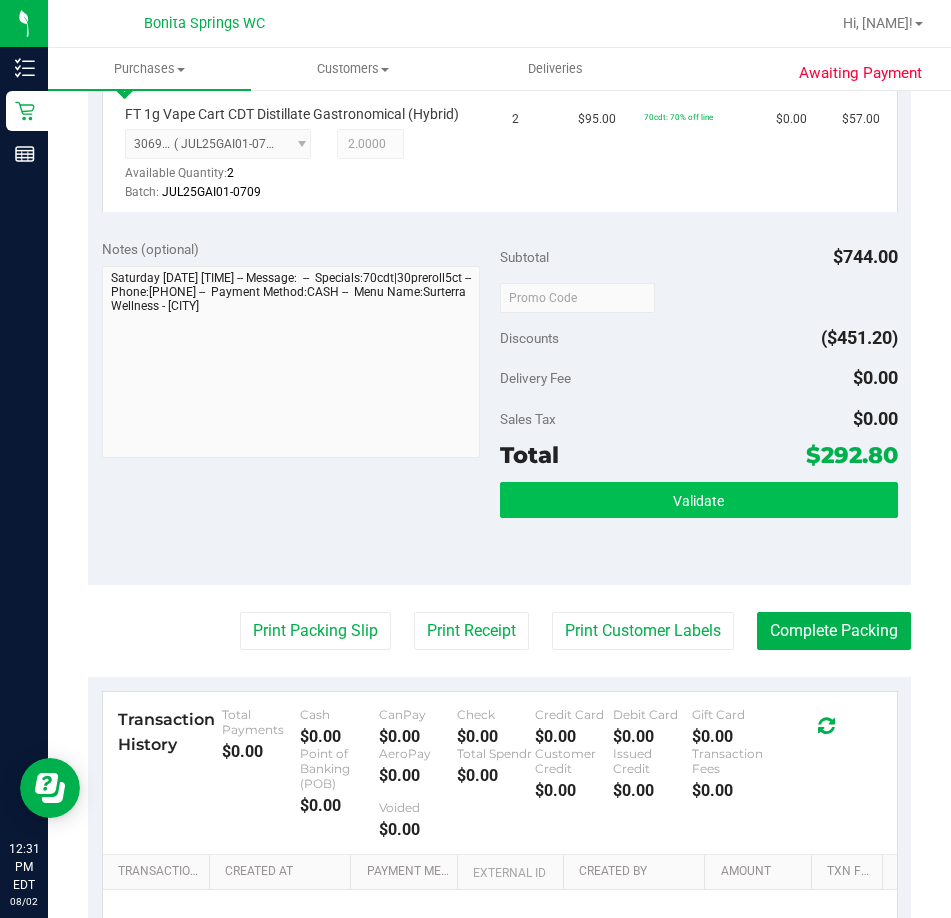 scroll, scrollTop: 1400, scrollLeft: 0, axis: vertical 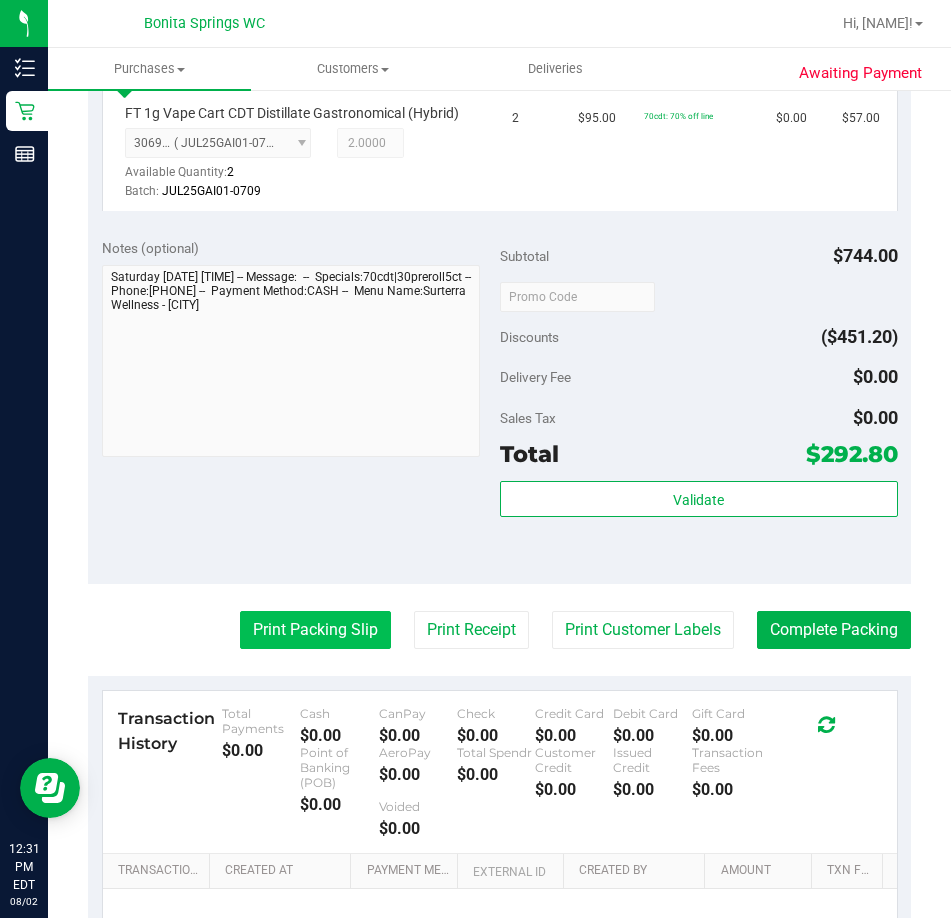 click on "Print Packing Slip" at bounding box center (315, 630) 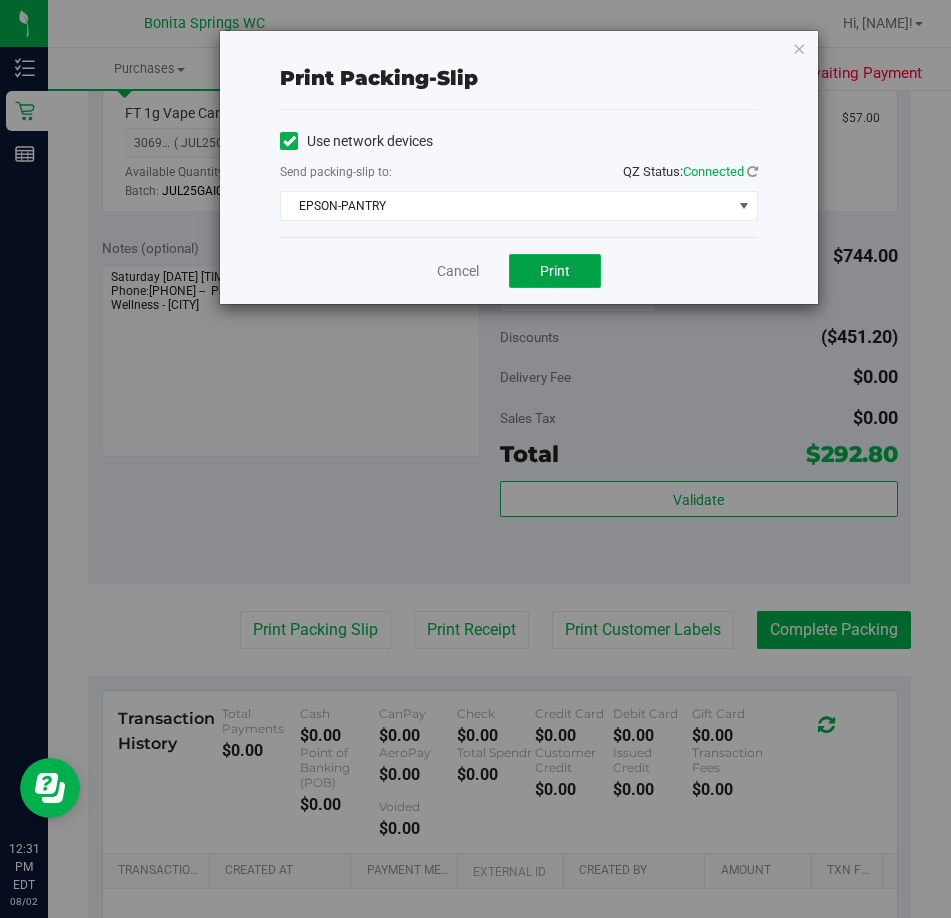 click on "Print" at bounding box center (555, 271) 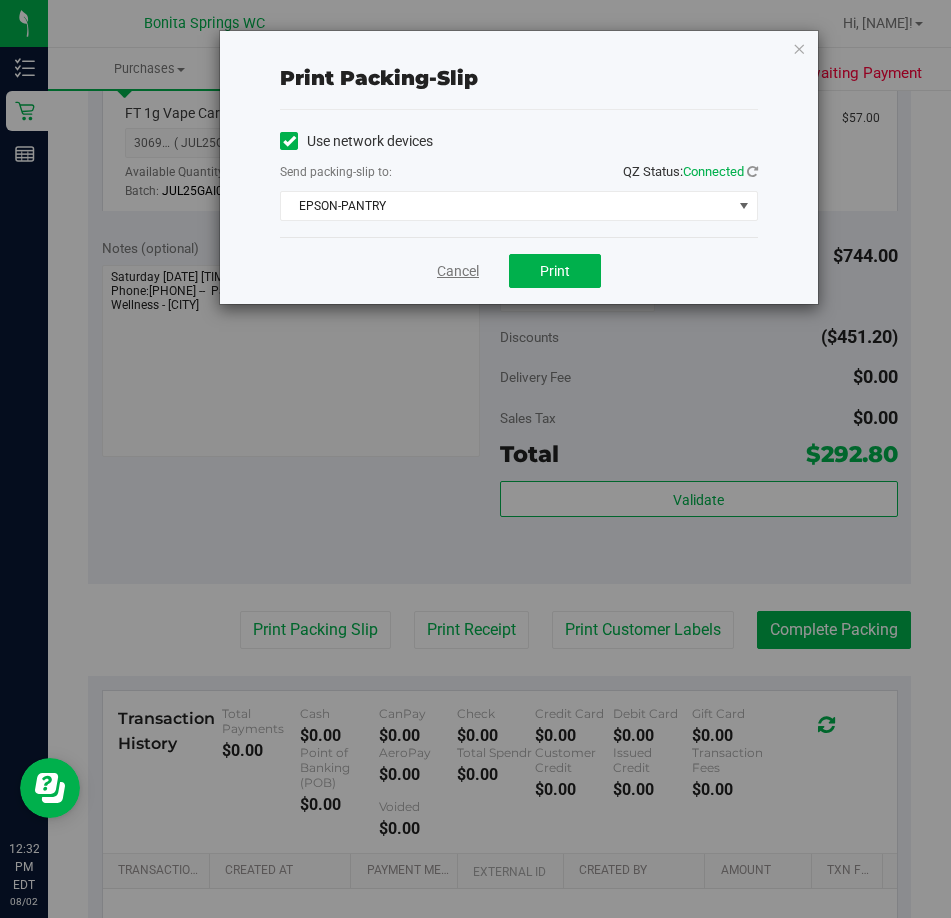 click on "Cancel" at bounding box center [458, 271] 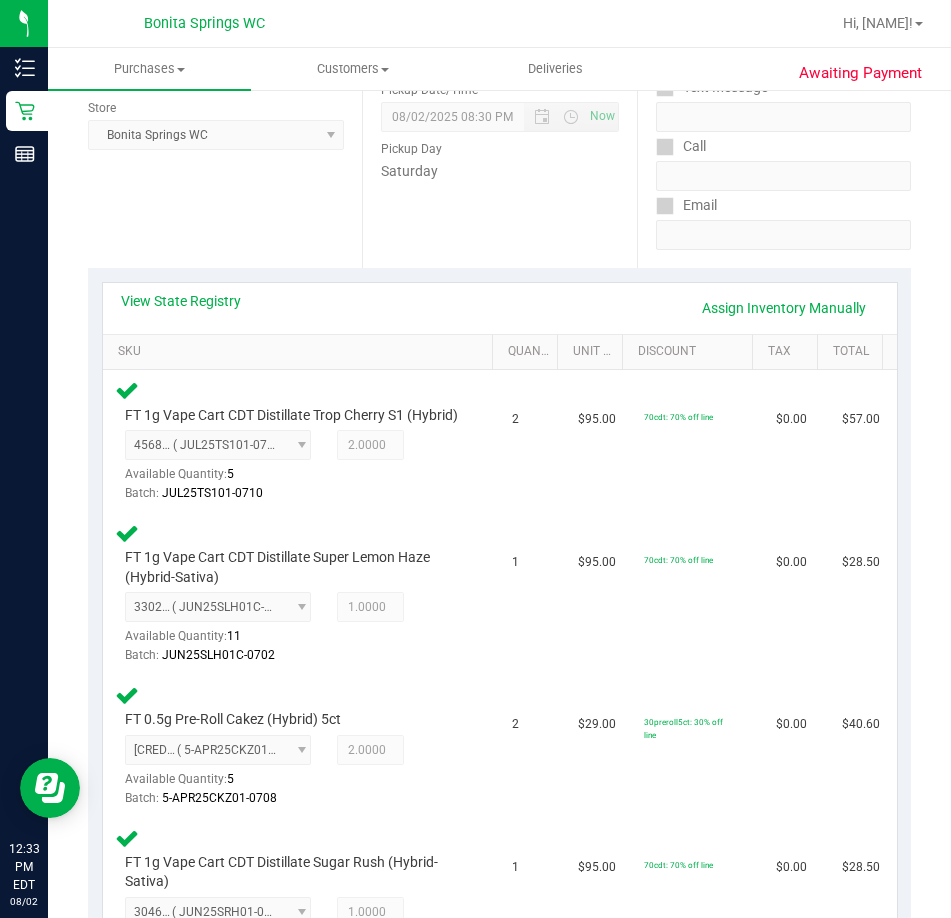 scroll, scrollTop: 0, scrollLeft: 0, axis: both 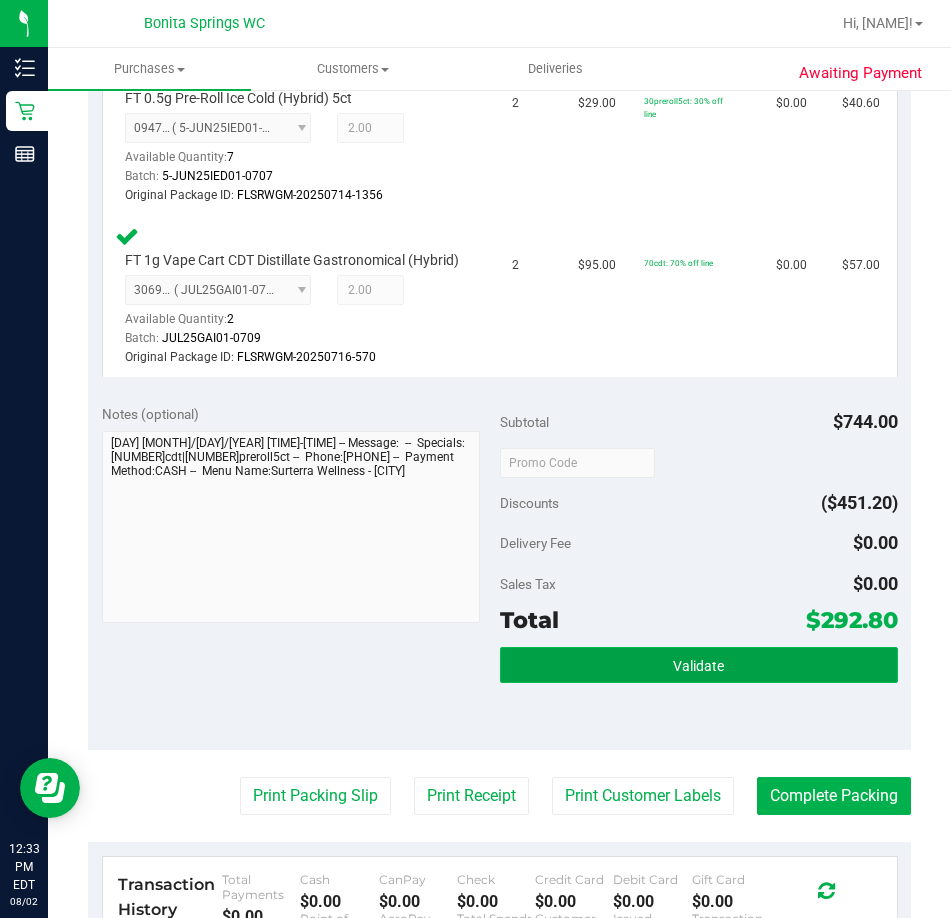 click on "Validate" at bounding box center [699, 665] 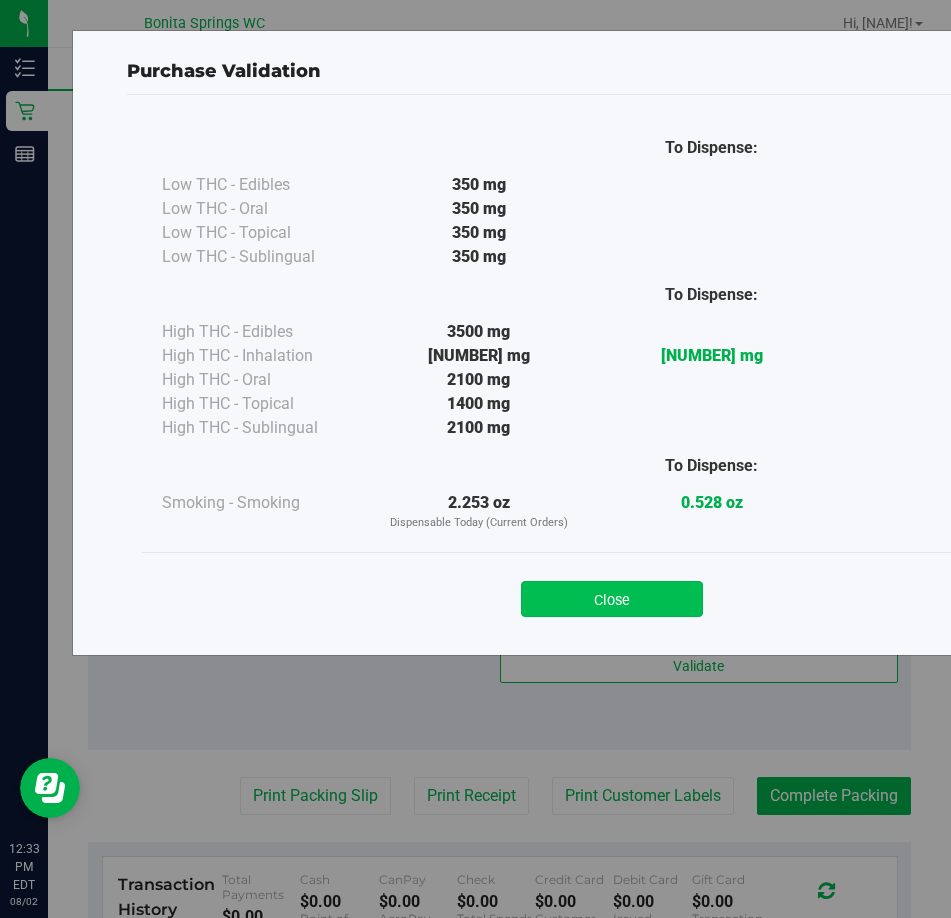 click on "Close" at bounding box center (612, 599) 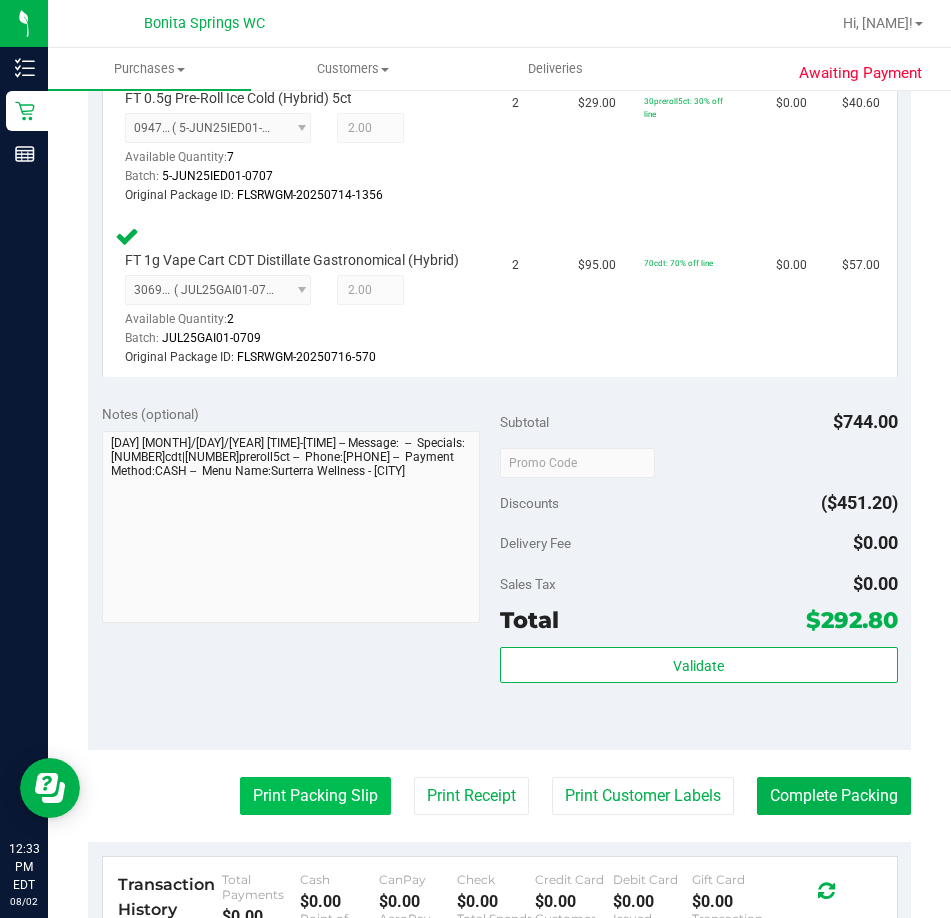 click on "Print Packing Slip" at bounding box center (315, 796) 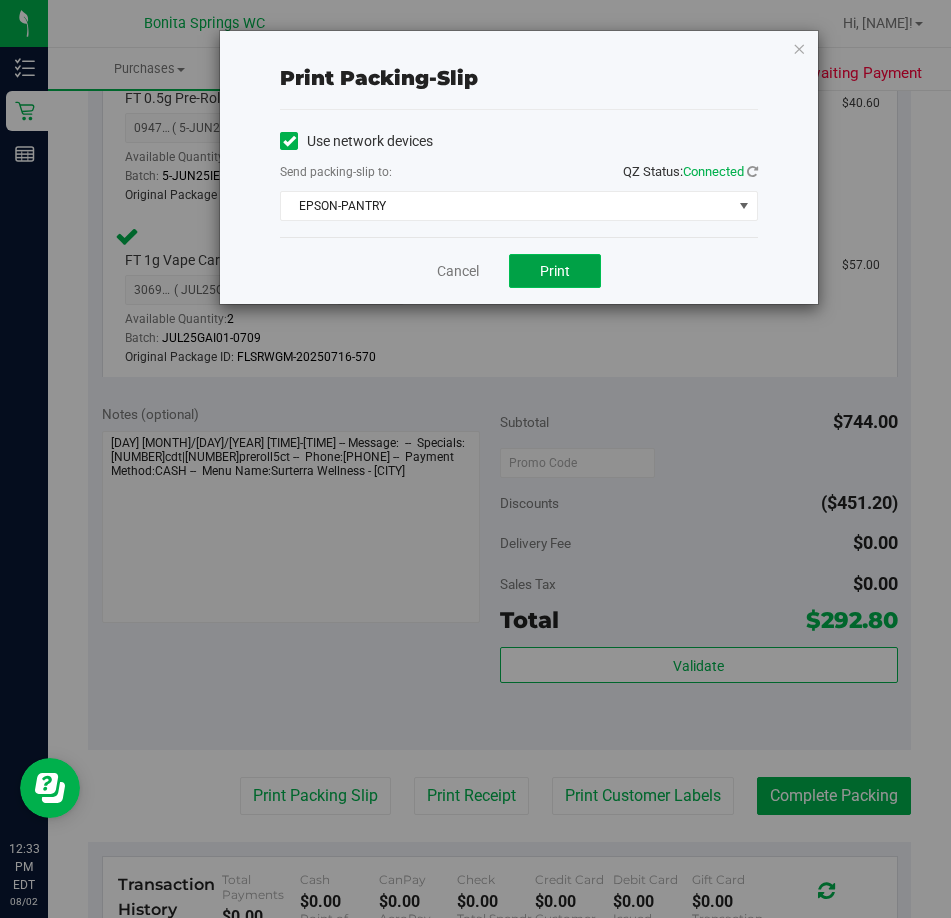click on "Print" at bounding box center (555, 271) 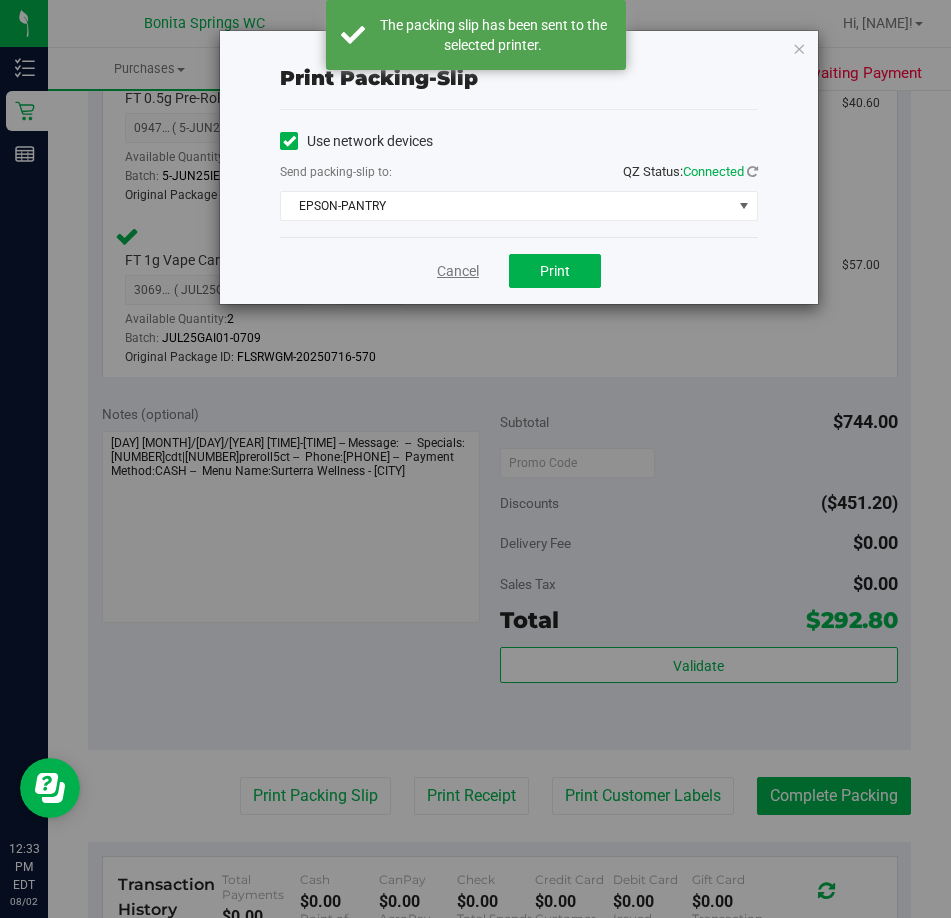 click on "Cancel" at bounding box center (458, 271) 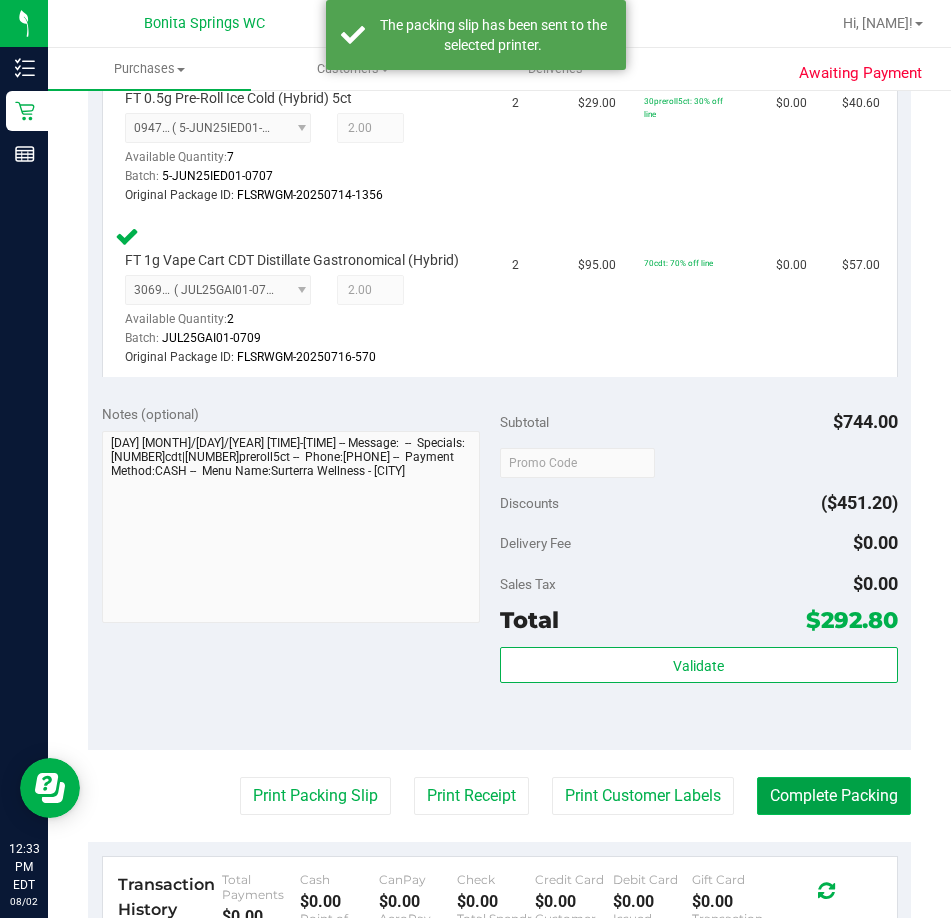 click on "Complete Packing" at bounding box center (834, 796) 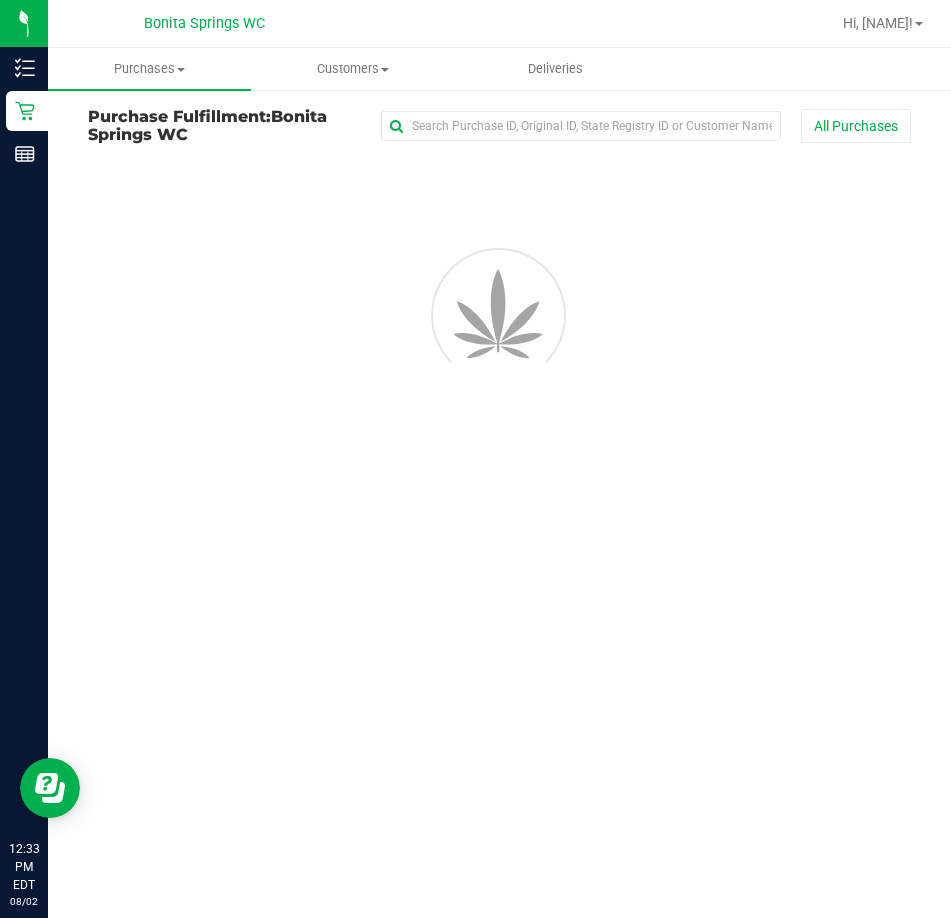 scroll, scrollTop: 0, scrollLeft: 0, axis: both 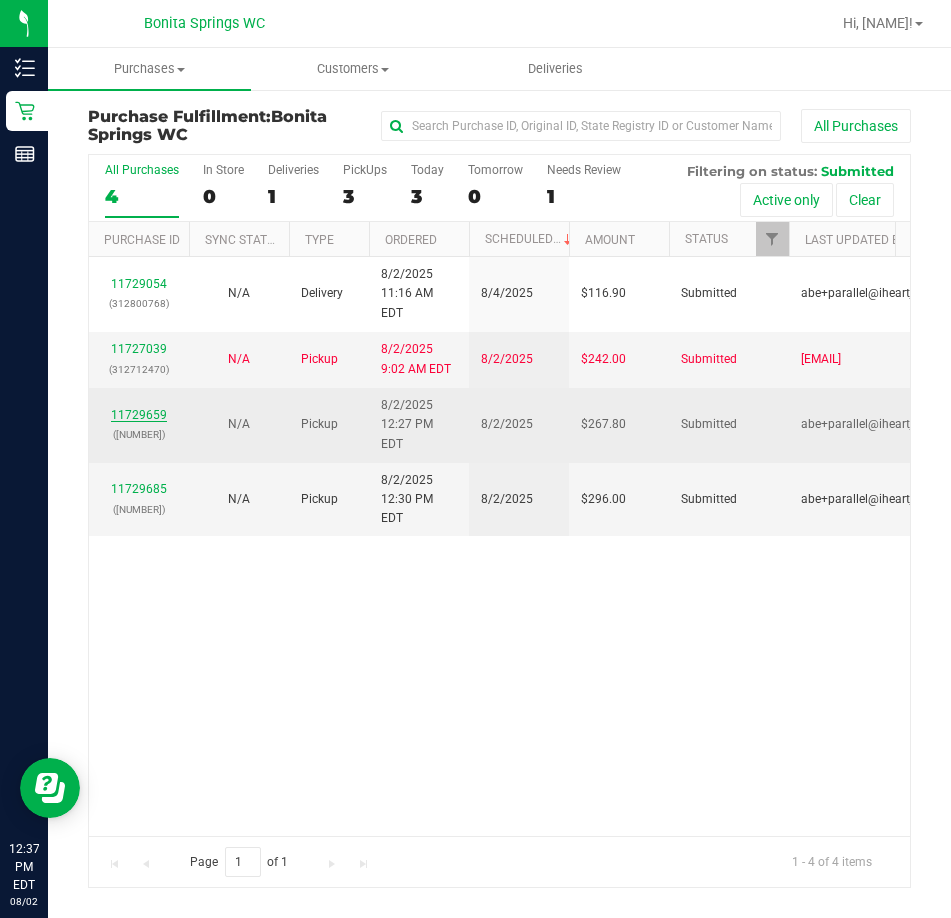 click on "11729659" at bounding box center [139, 415] 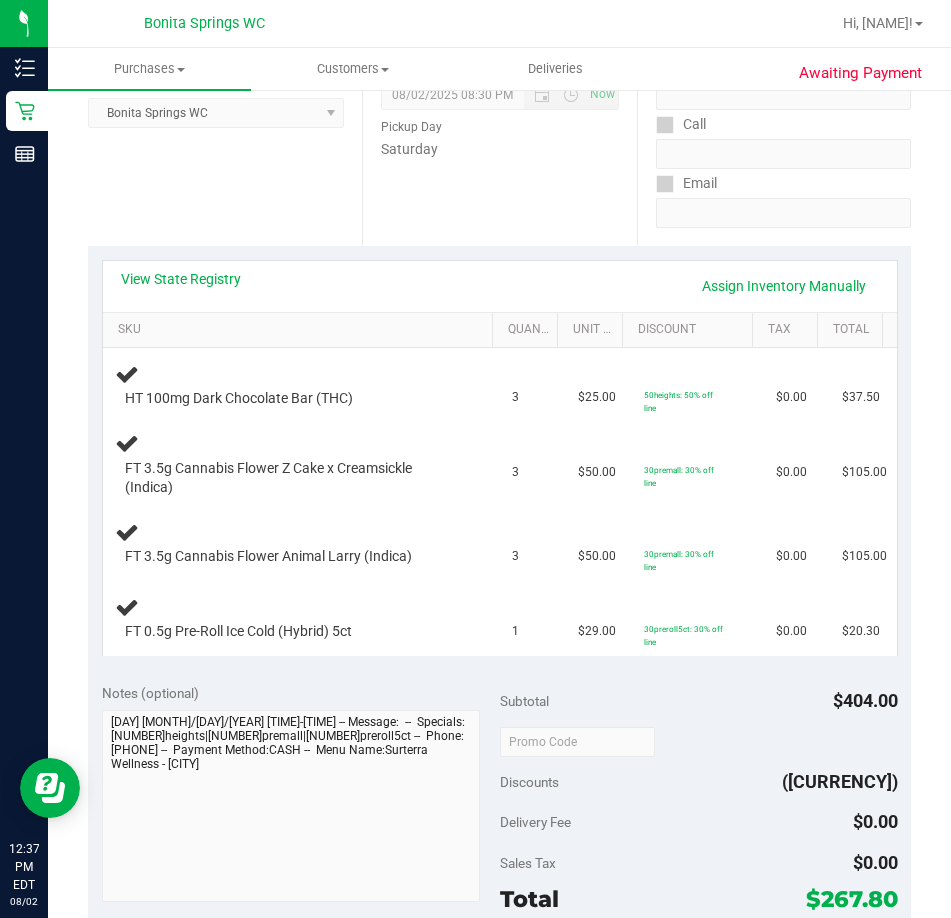 scroll, scrollTop: 347, scrollLeft: 0, axis: vertical 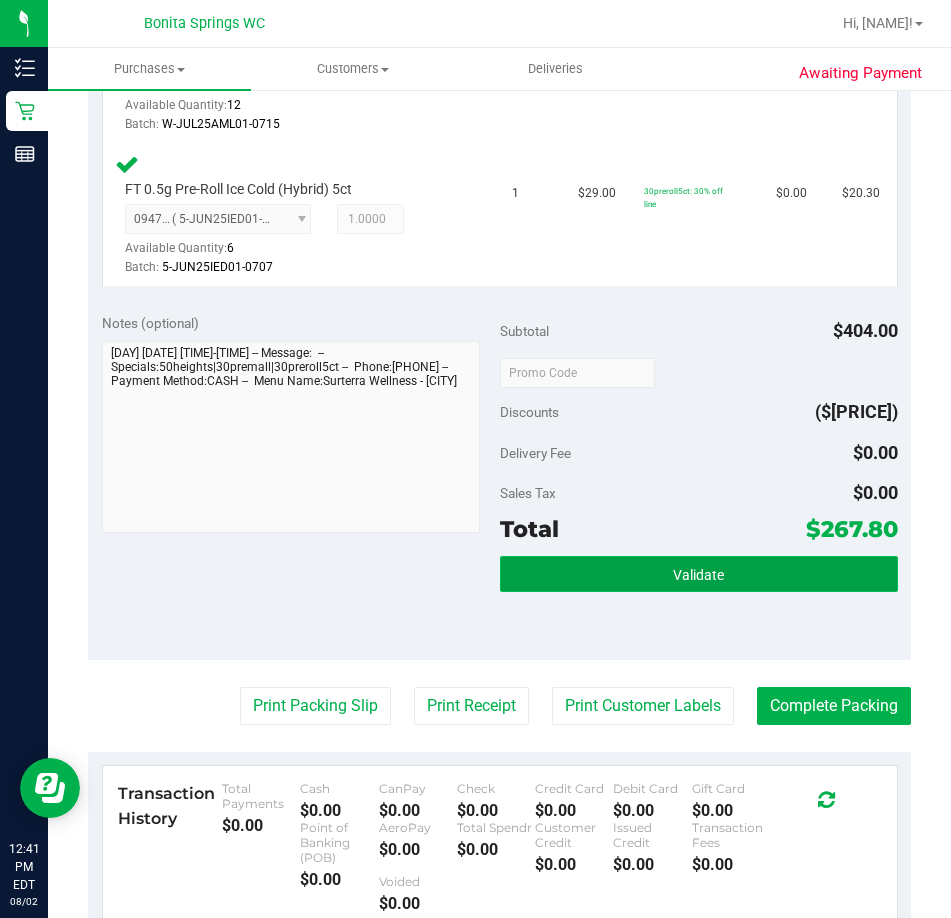 click on "Validate" at bounding box center [698, 575] 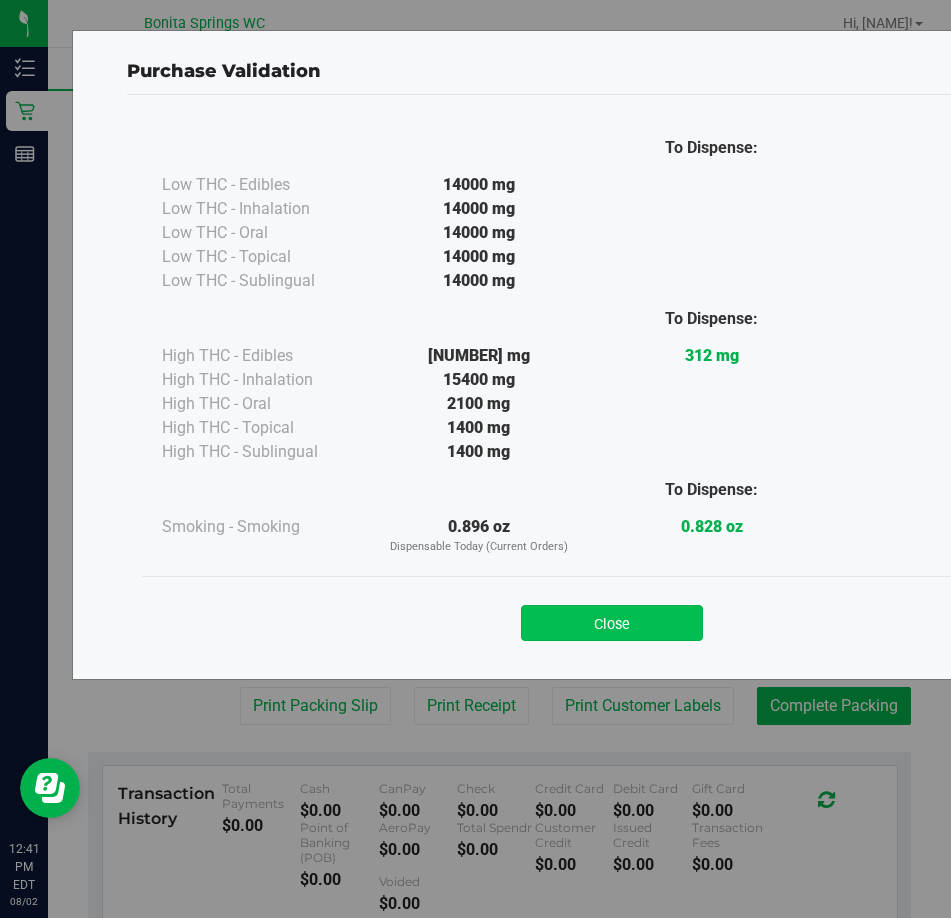 click on "Close" at bounding box center (612, 623) 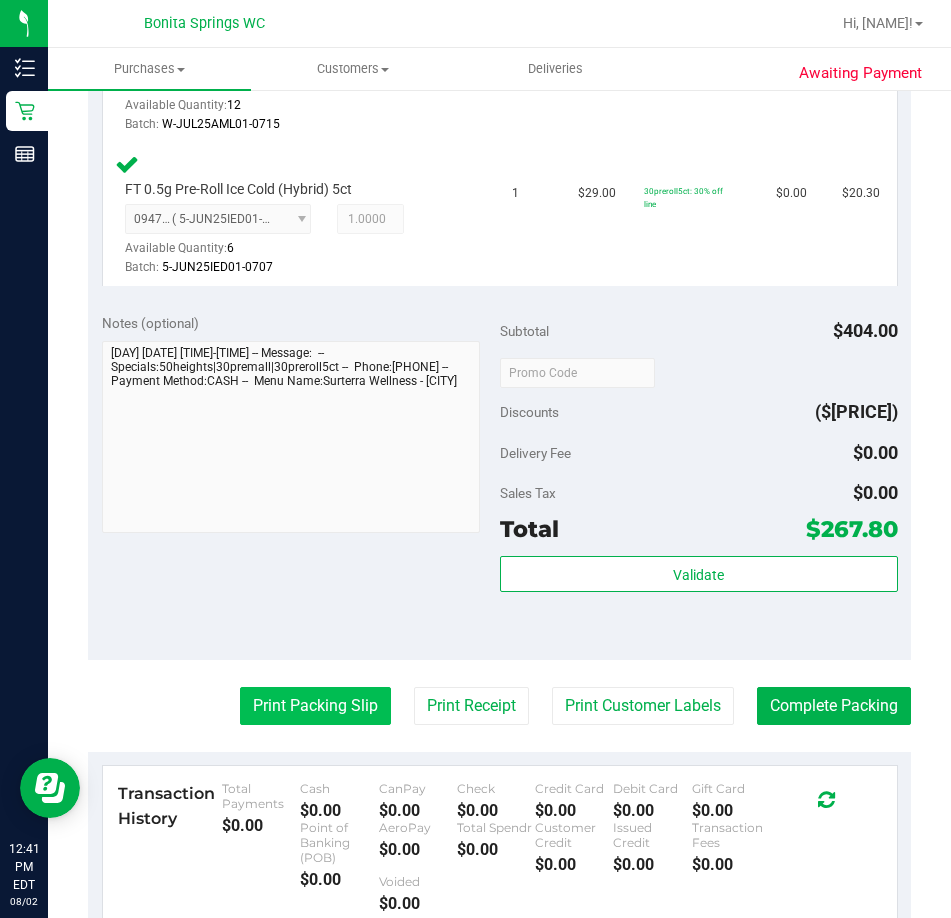 click on "Print Packing Slip" at bounding box center [315, 706] 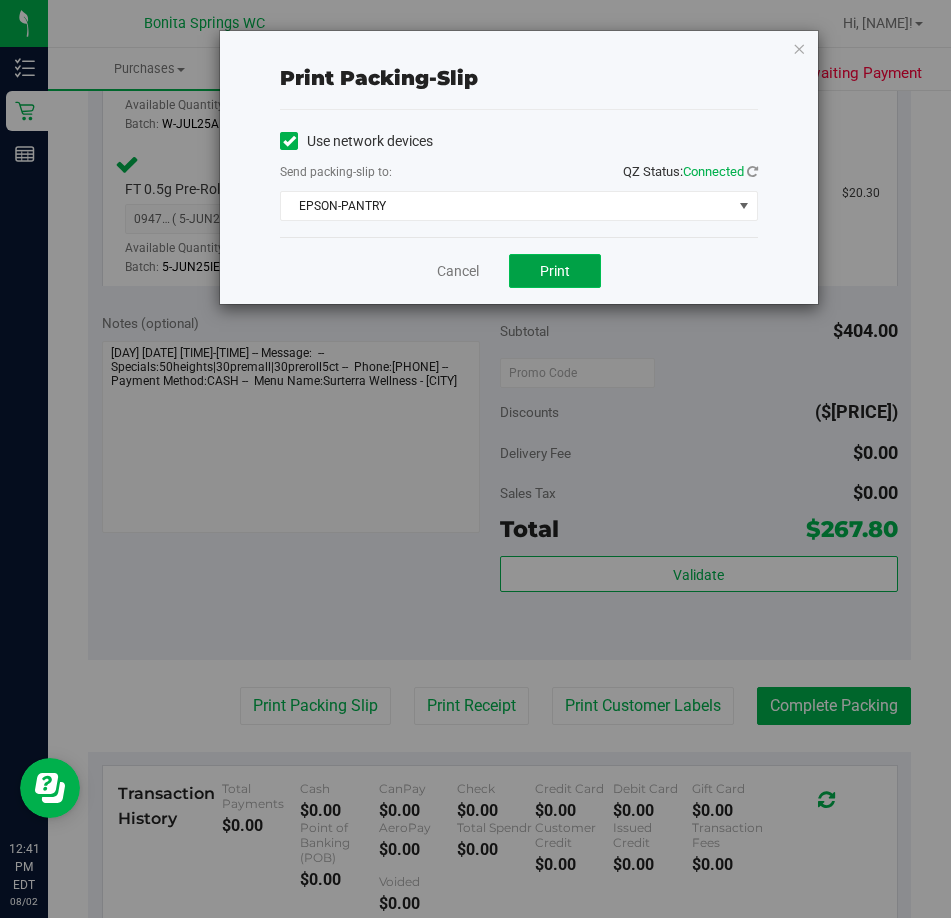 click on "Print" at bounding box center (555, 271) 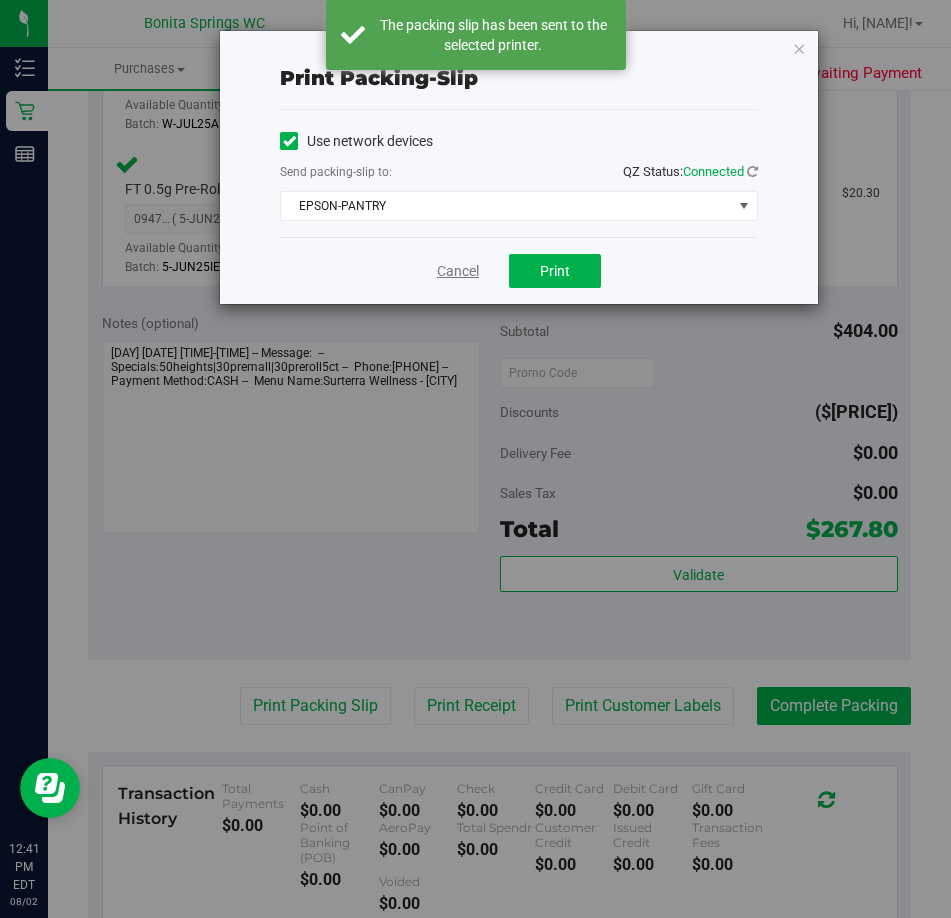click on "Cancel" at bounding box center [458, 271] 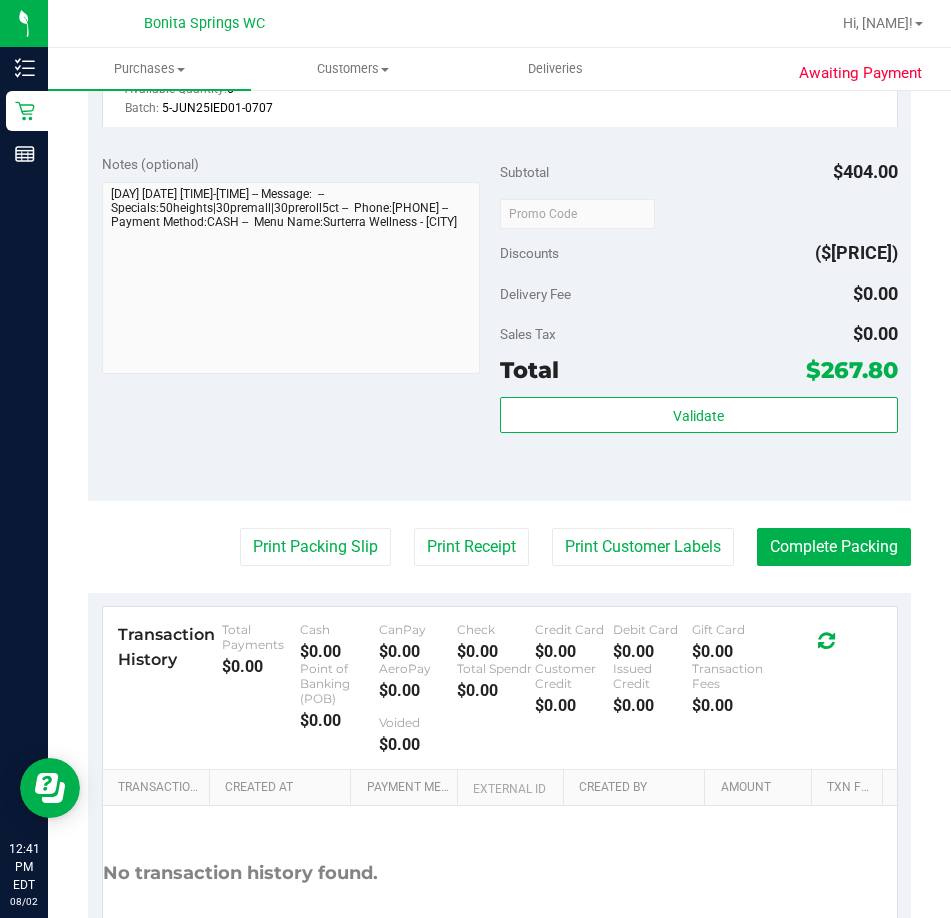 scroll, scrollTop: 1148, scrollLeft: 0, axis: vertical 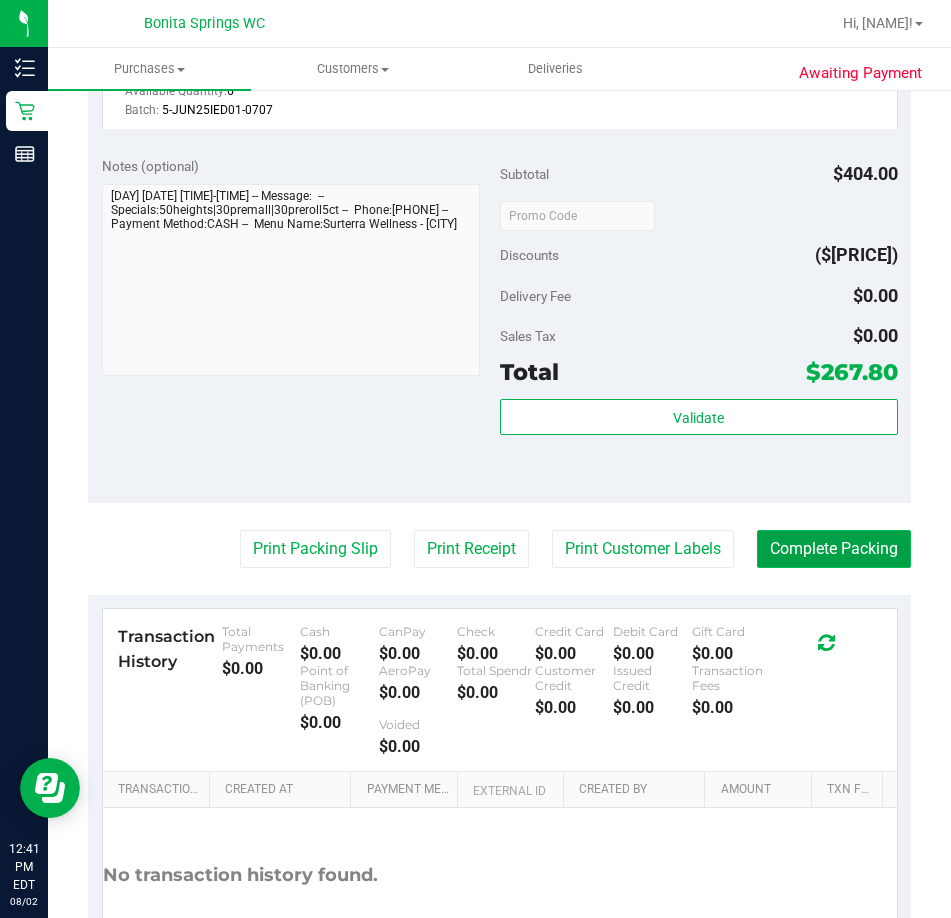 click on "Complete Packing" at bounding box center (834, 549) 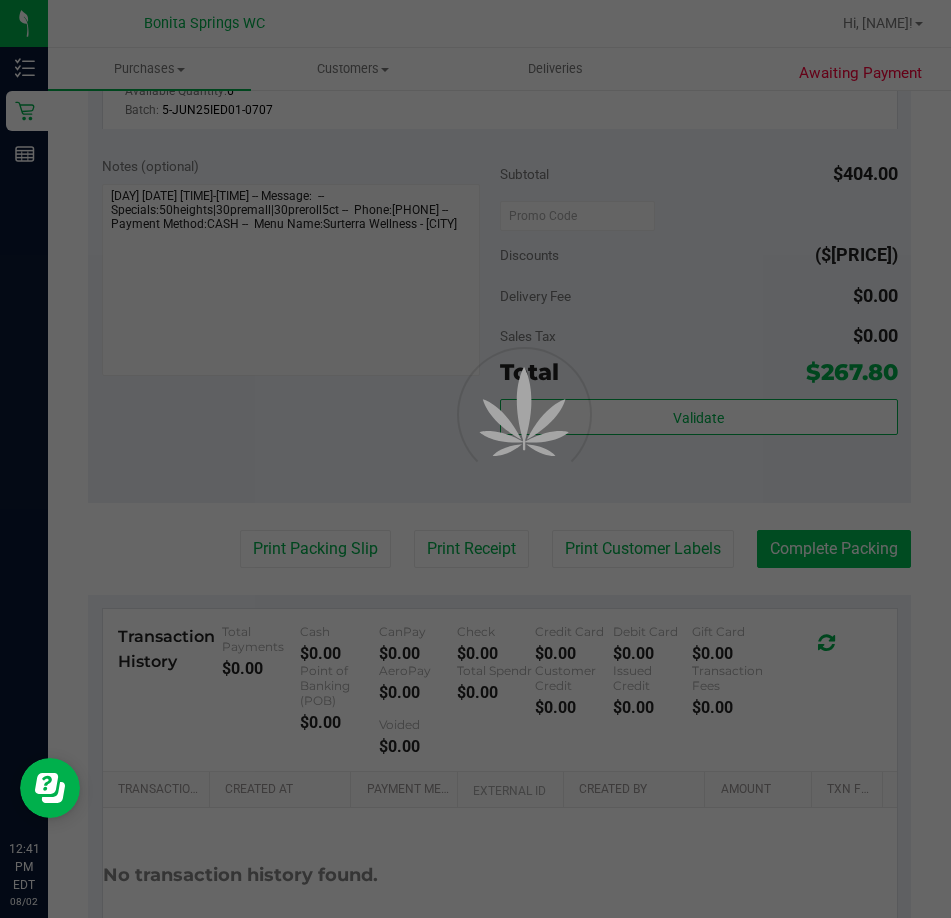 scroll, scrollTop: 0, scrollLeft: 0, axis: both 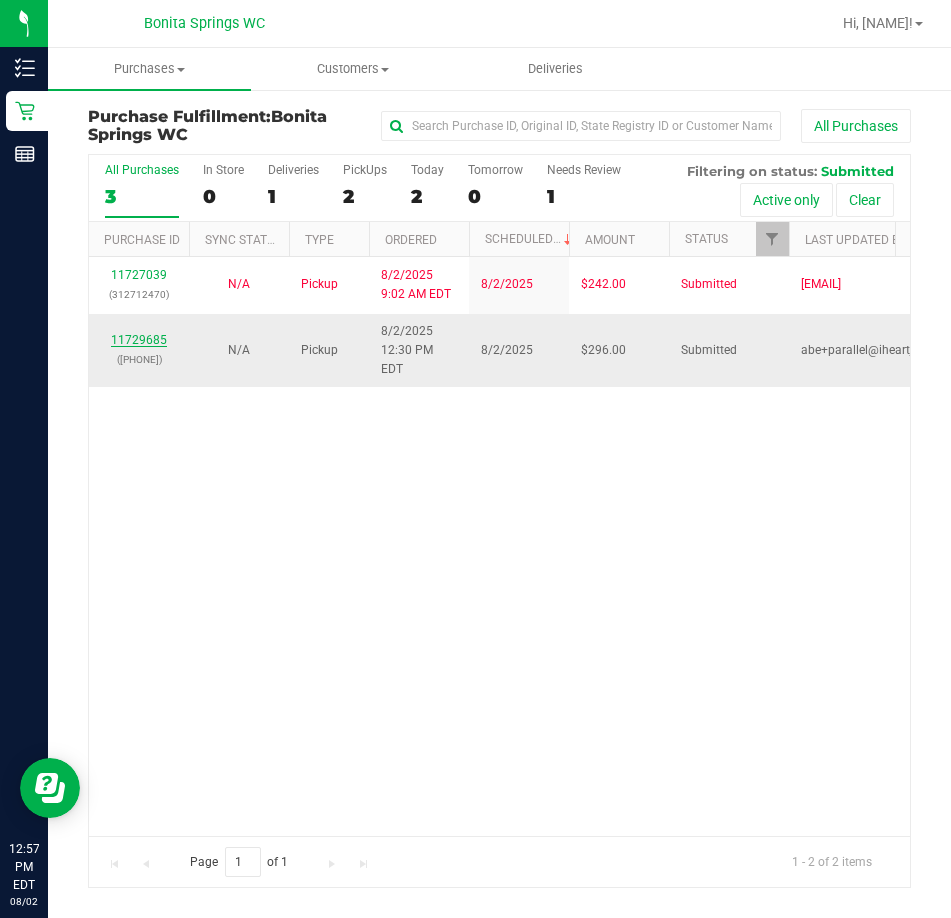 click on "11729685" at bounding box center [139, 340] 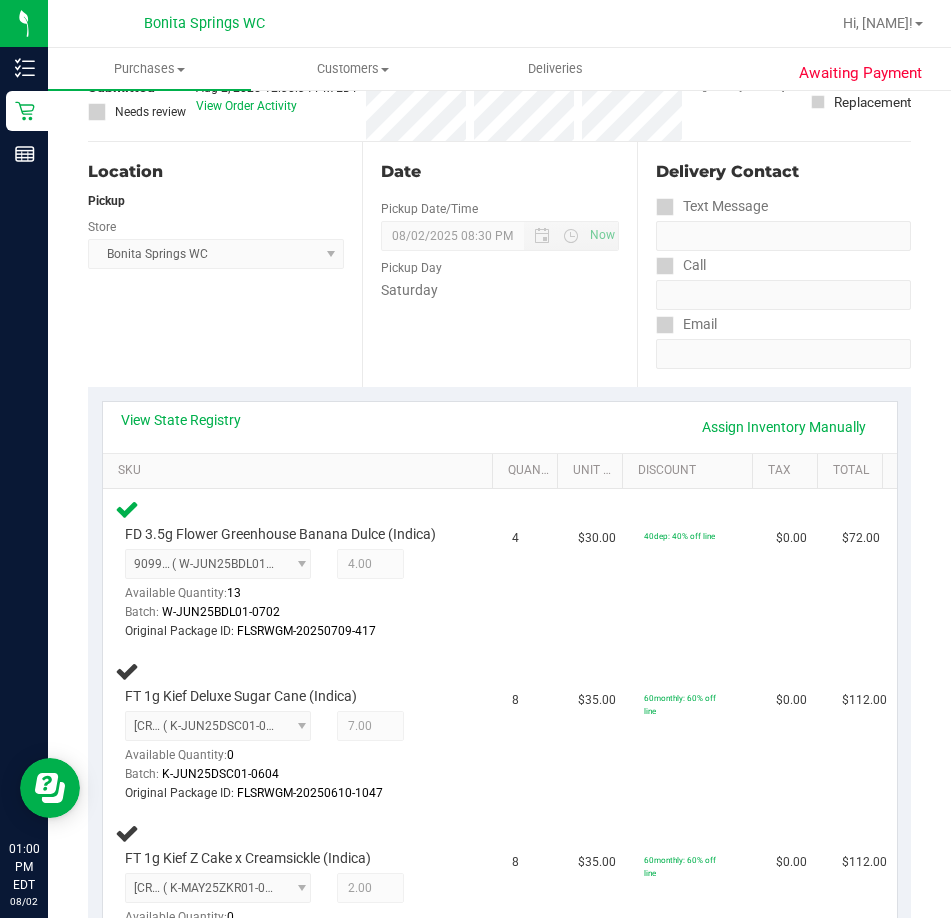 scroll, scrollTop: 0, scrollLeft: 0, axis: both 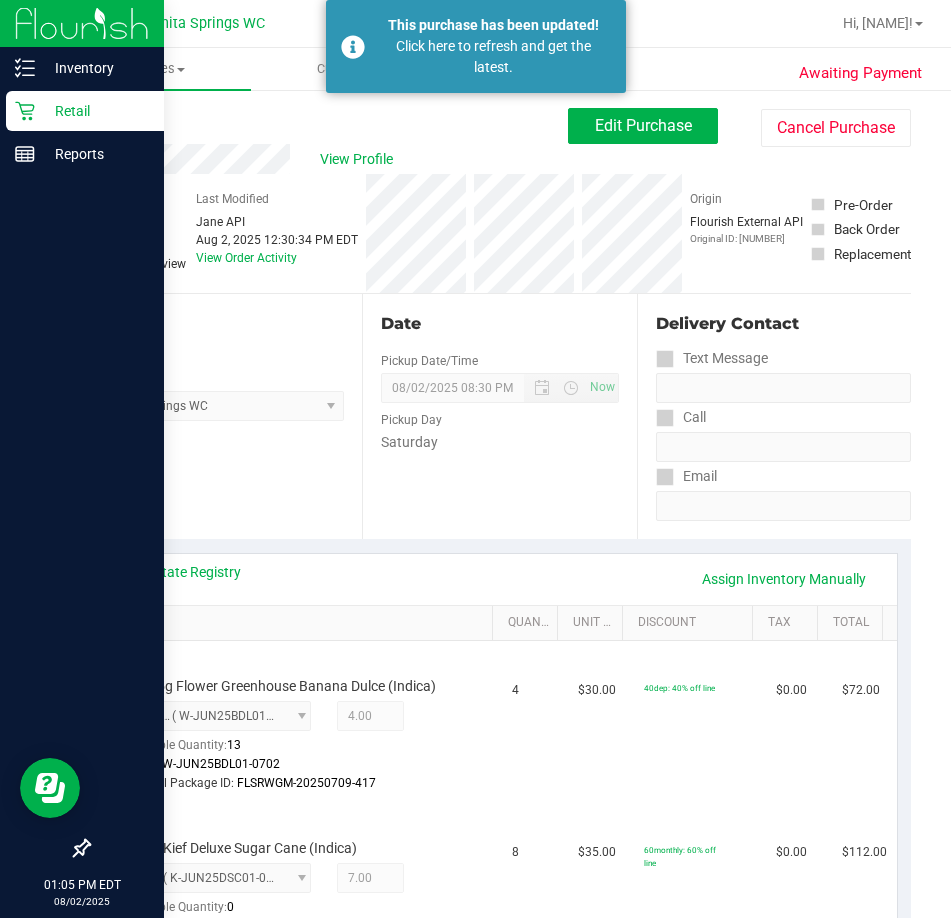 click 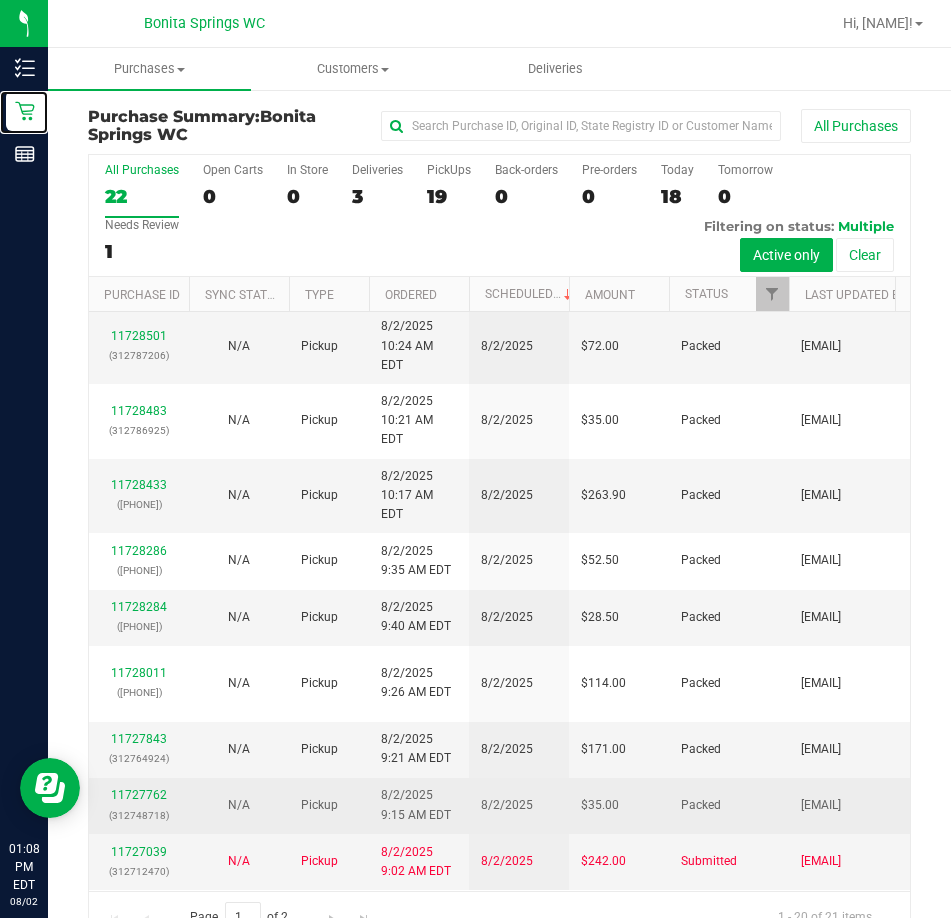 scroll, scrollTop: 1235, scrollLeft: 0, axis: vertical 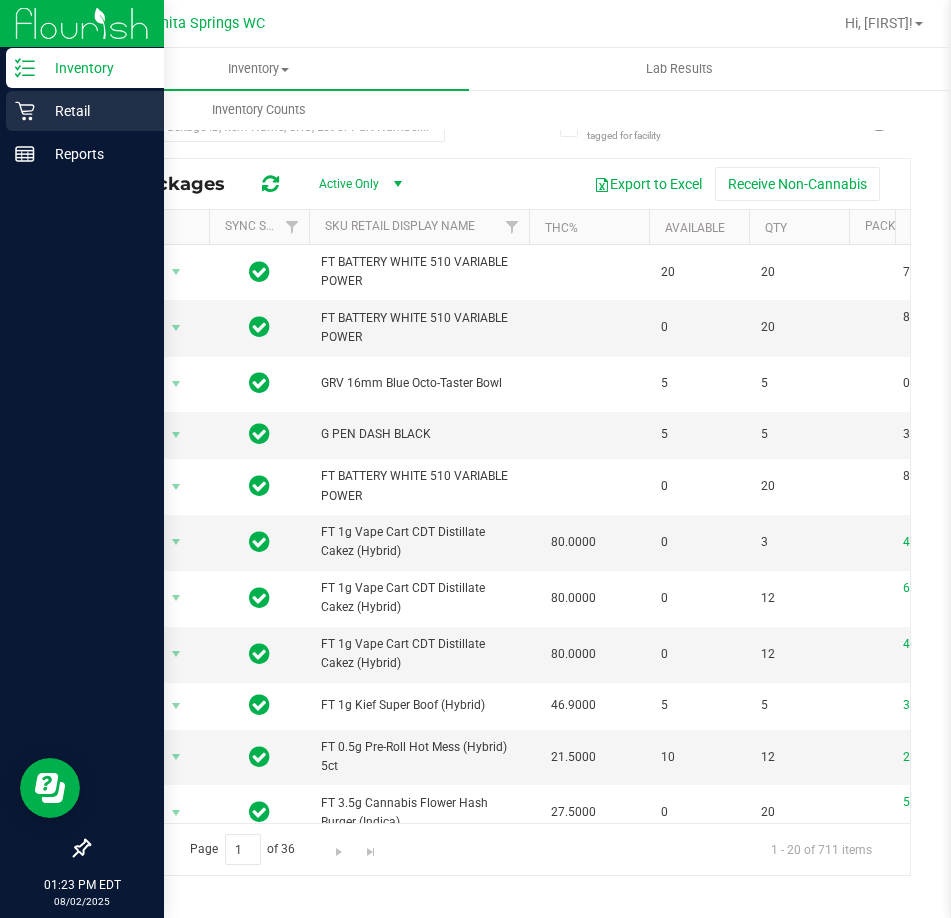 click 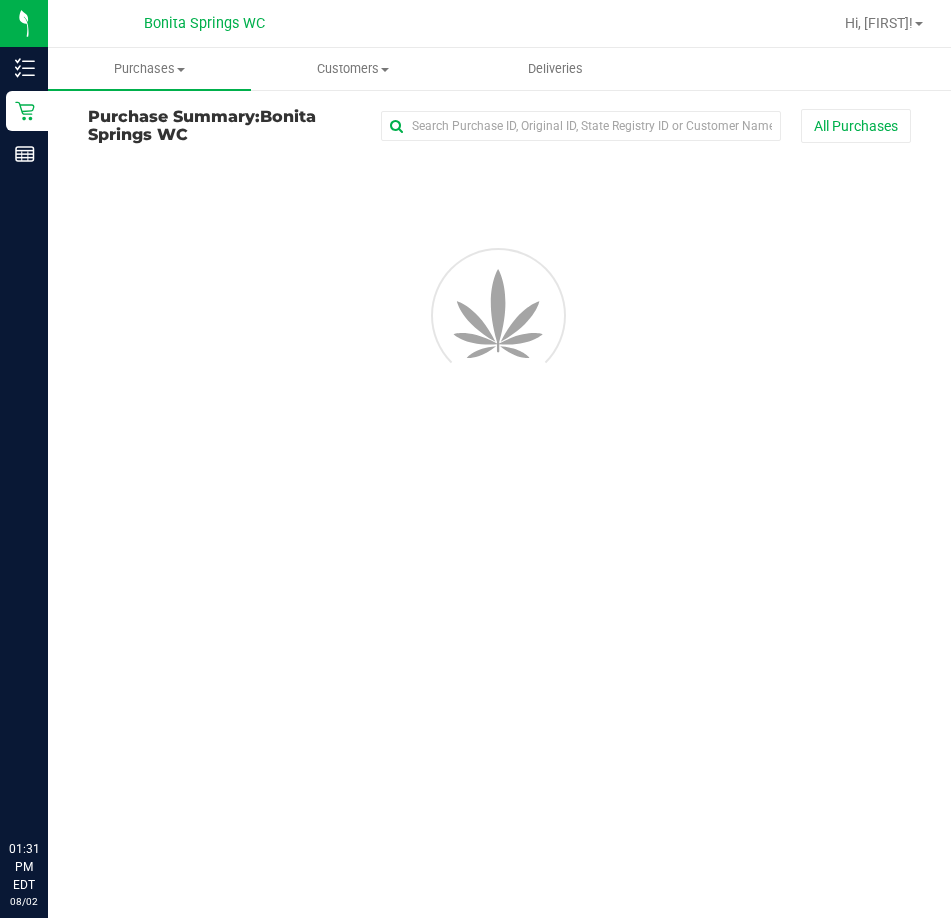 scroll, scrollTop: 0, scrollLeft: 0, axis: both 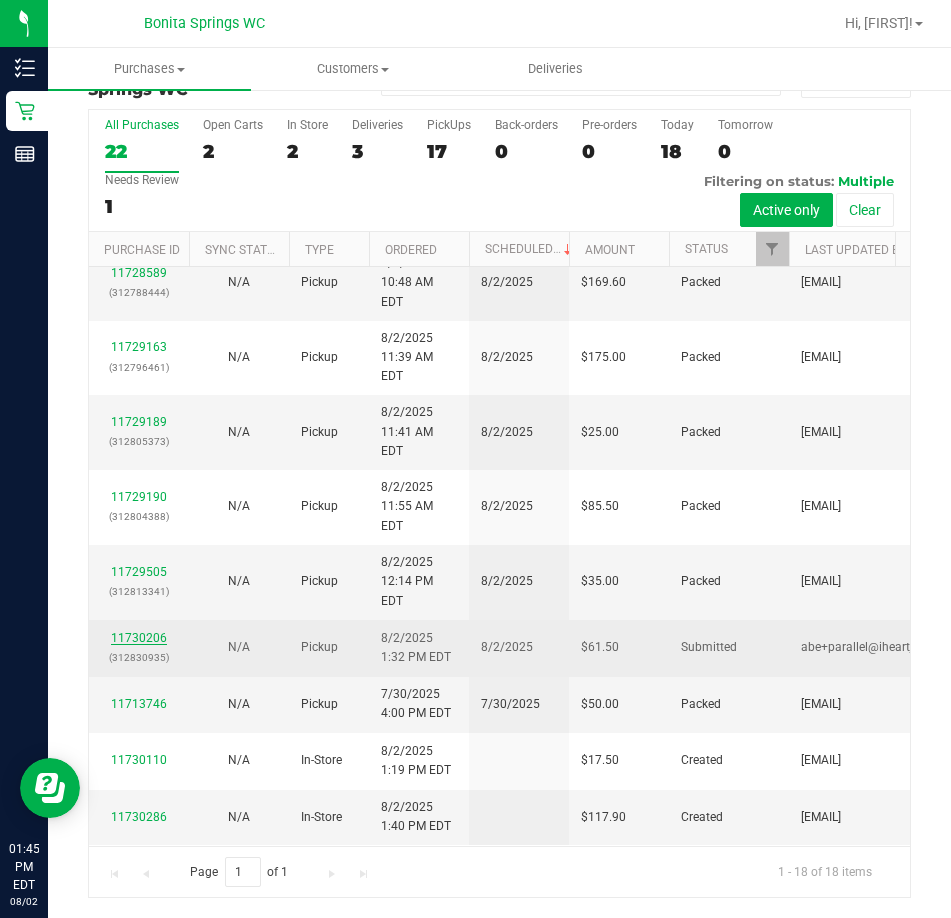 click on "11730206" at bounding box center [139, 638] 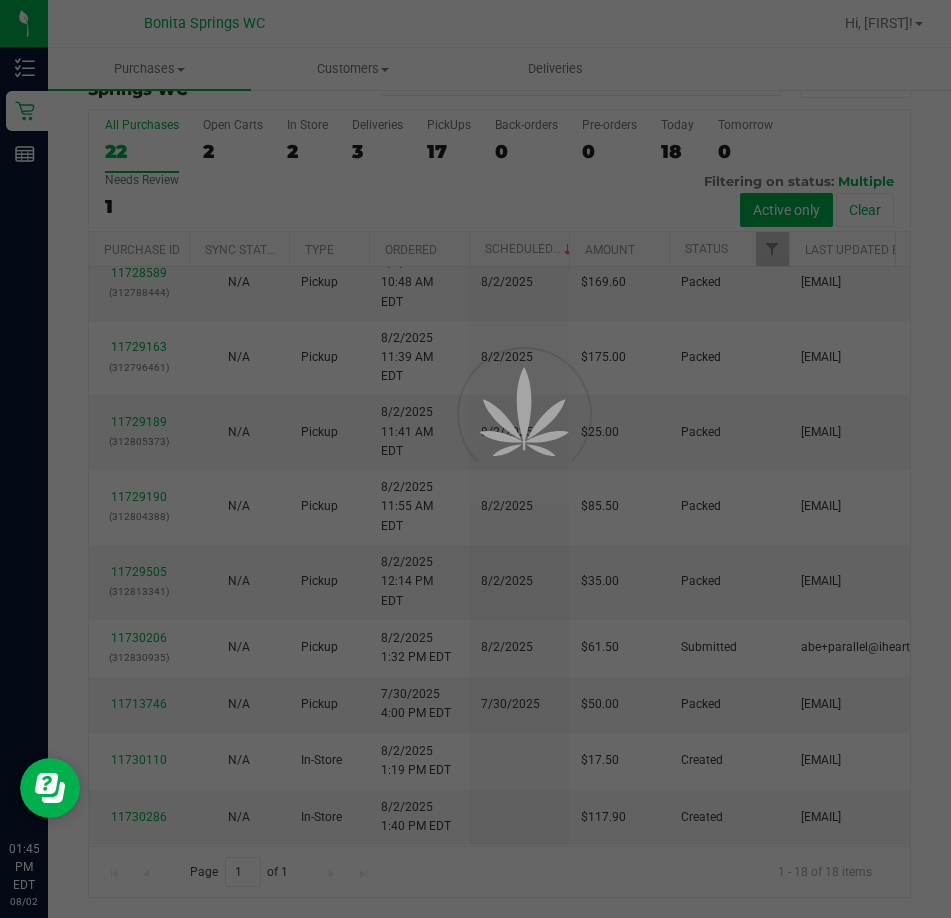 click at bounding box center [475, 459] 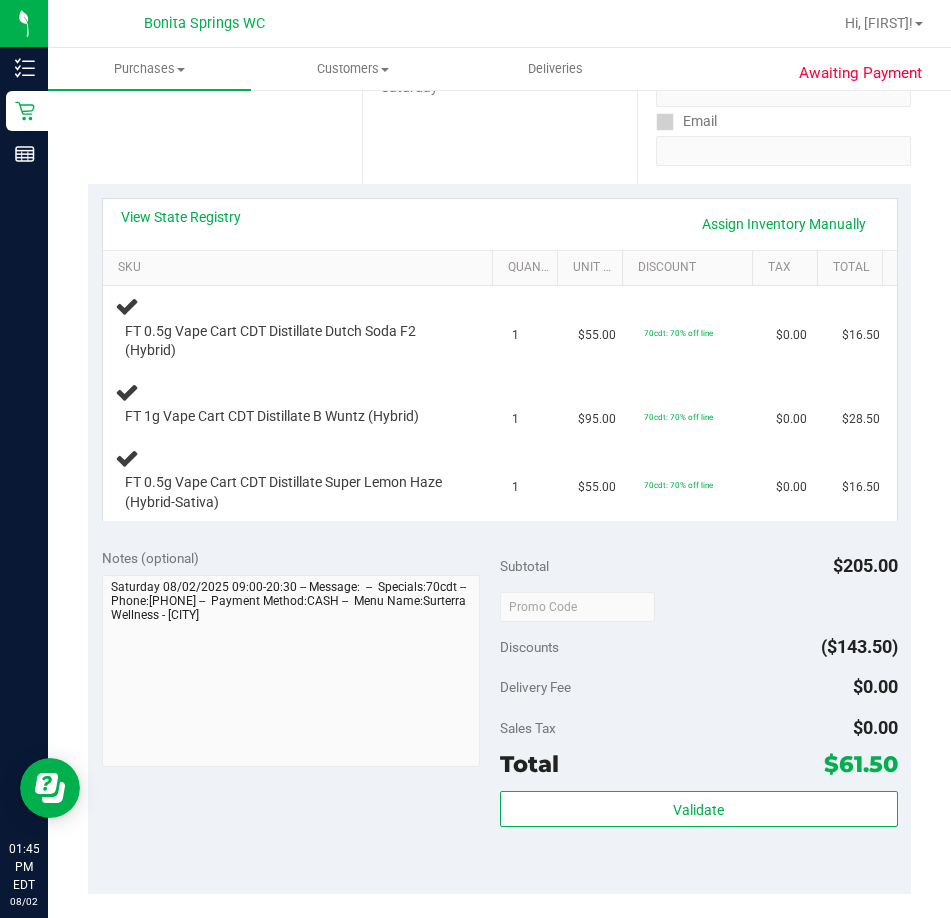 scroll, scrollTop: 345, scrollLeft: 0, axis: vertical 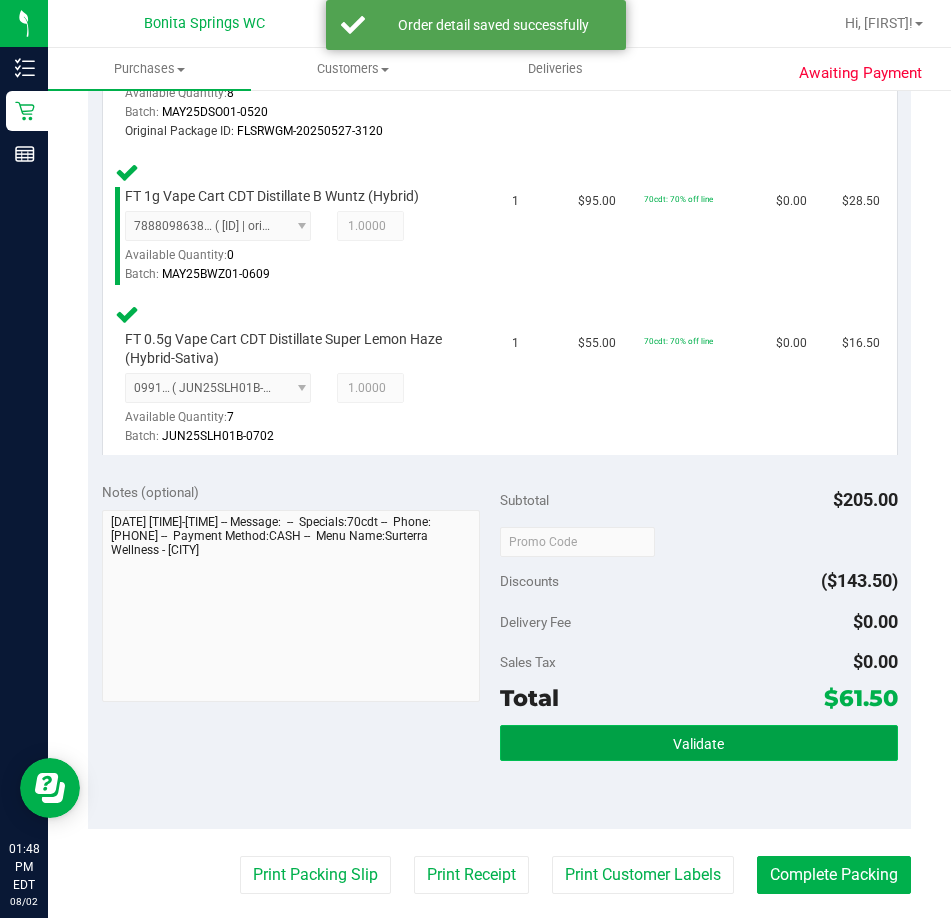 click on "Validate" at bounding box center (699, 743) 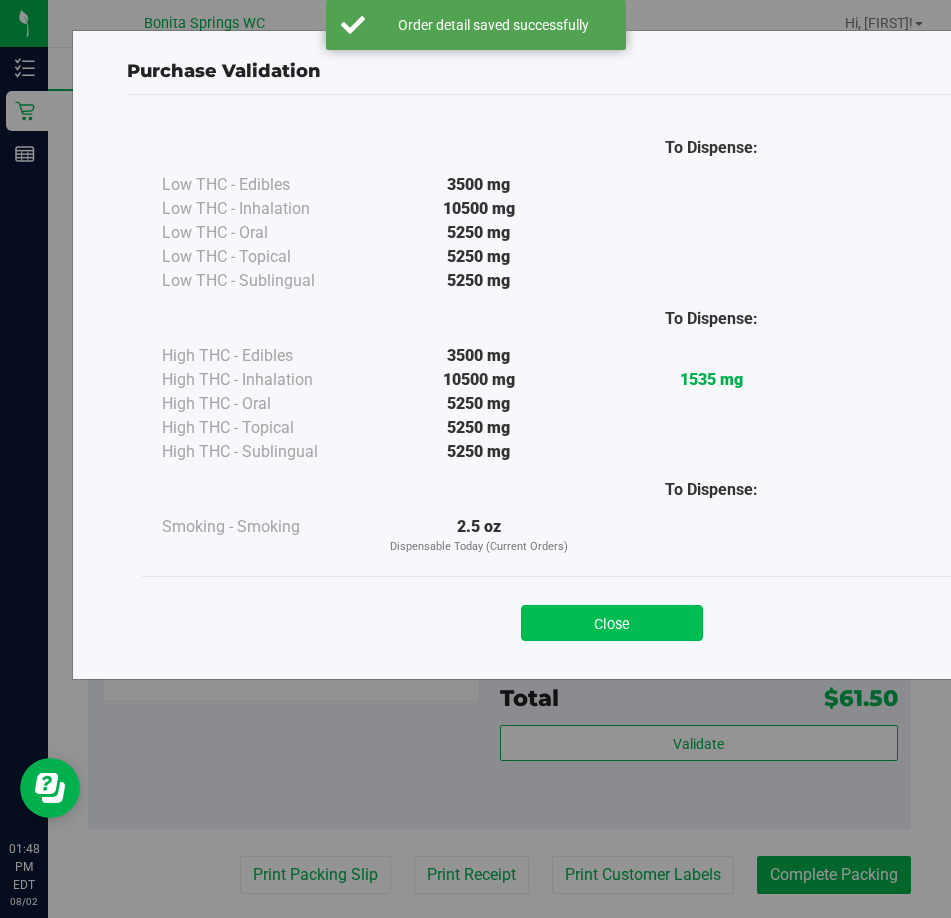 click on "Close" at bounding box center [612, 623] 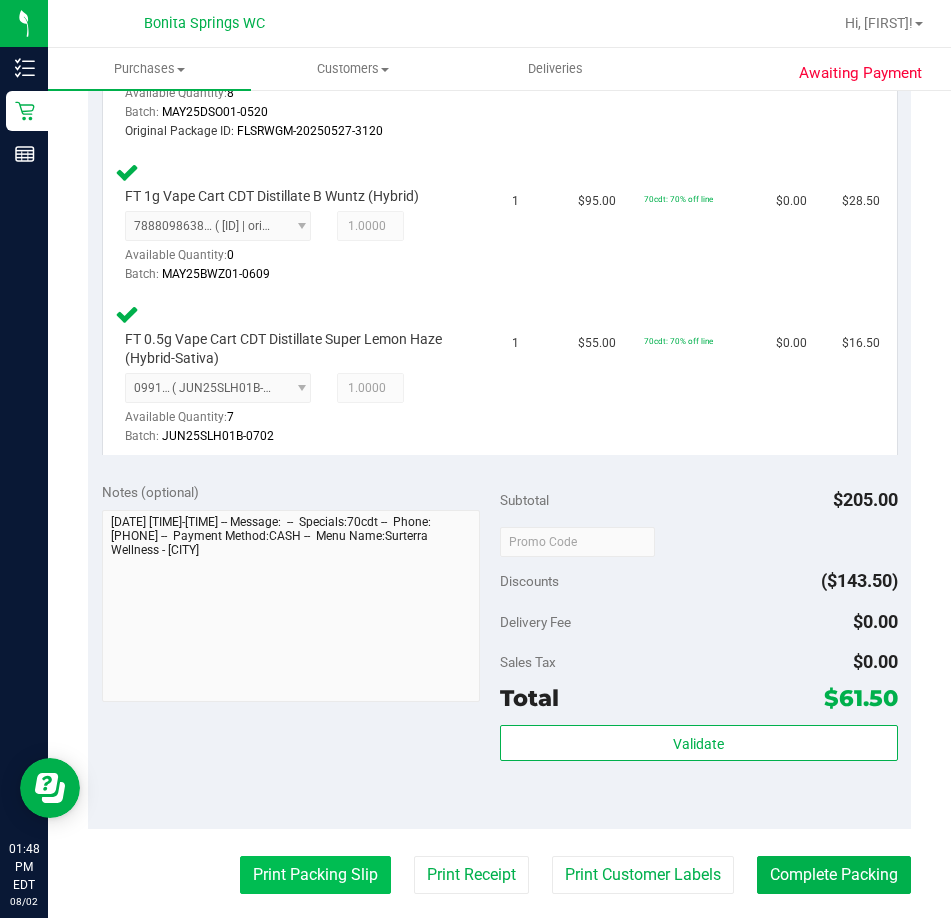 click on "Print Packing Slip" at bounding box center (315, 875) 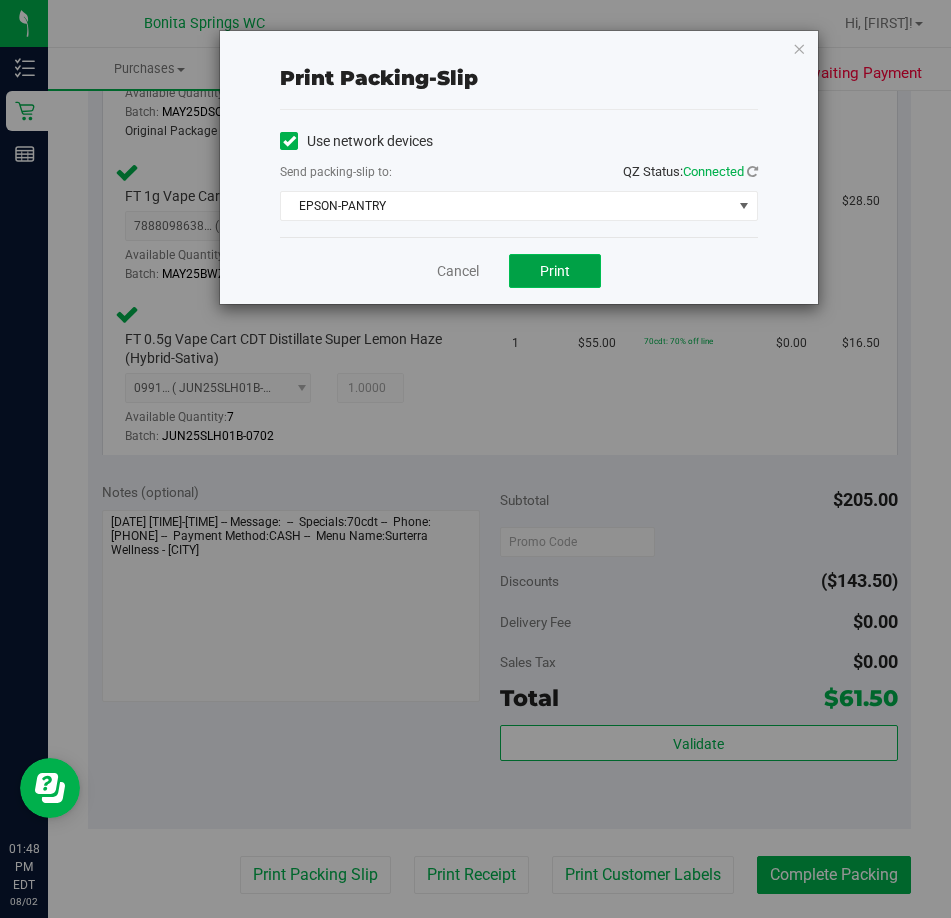 click on "Print" at bounding box center (555, 271) 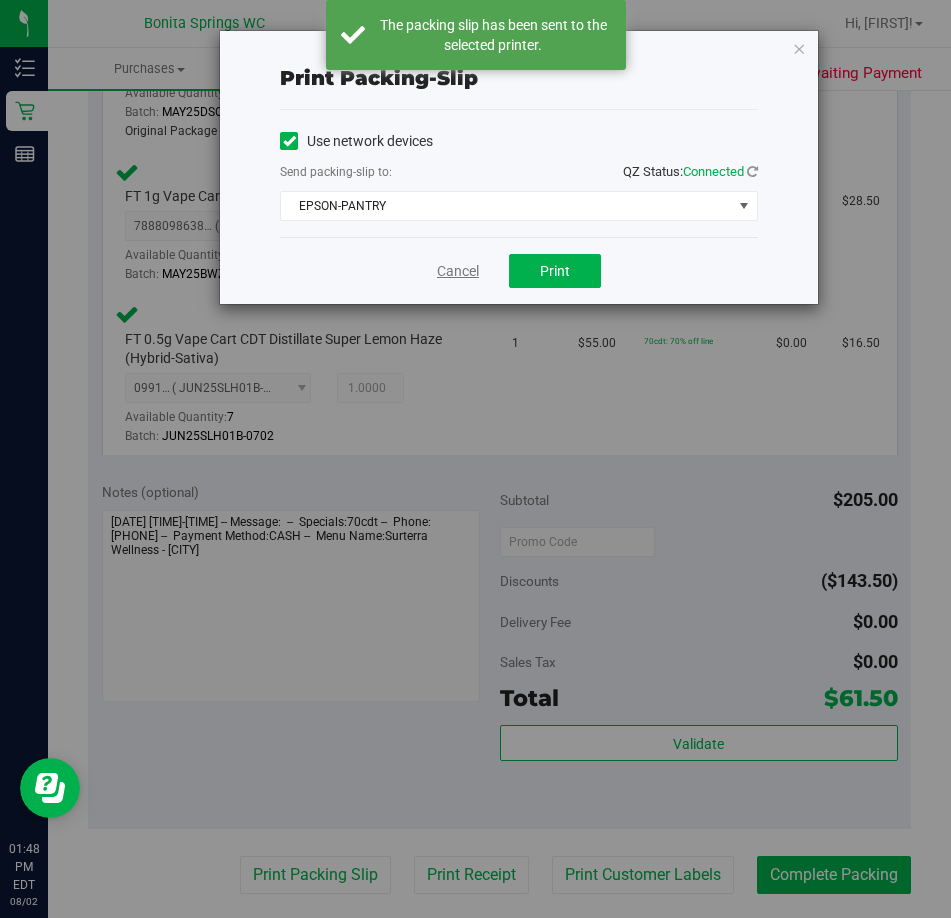 click on "Cancel" at bounding box center [458, 271] 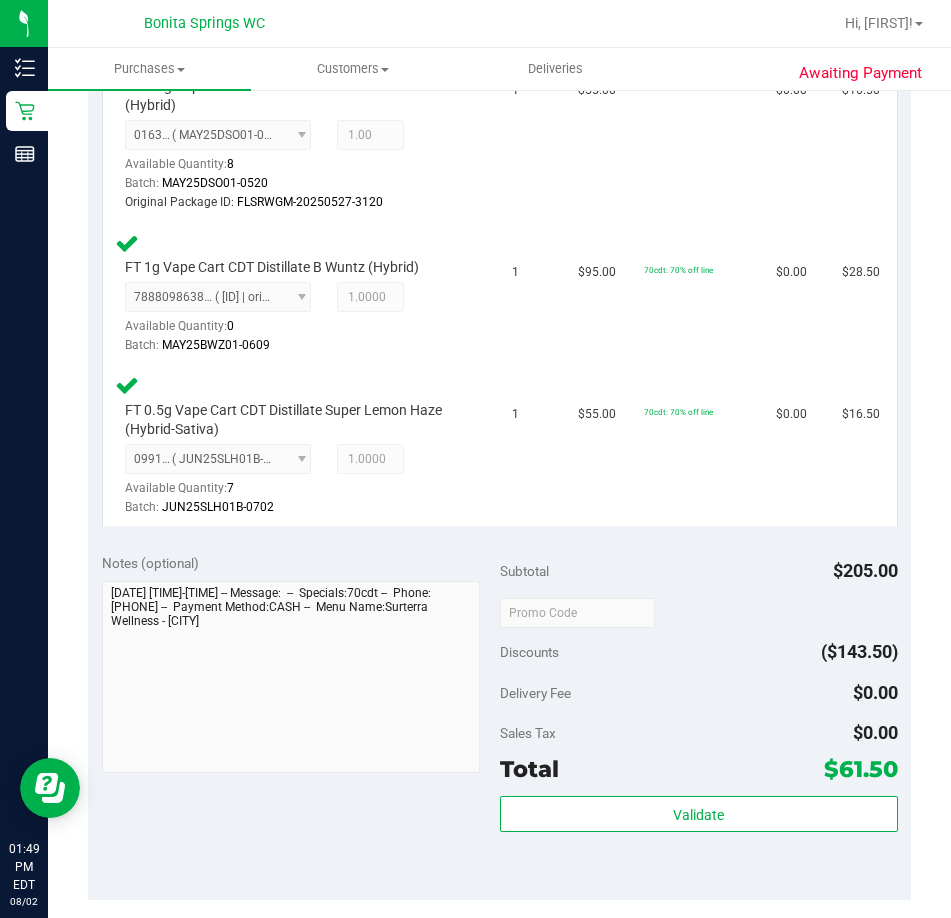 scroll, scrollTop: 1100, scrollLeft: 0, axis: vertical 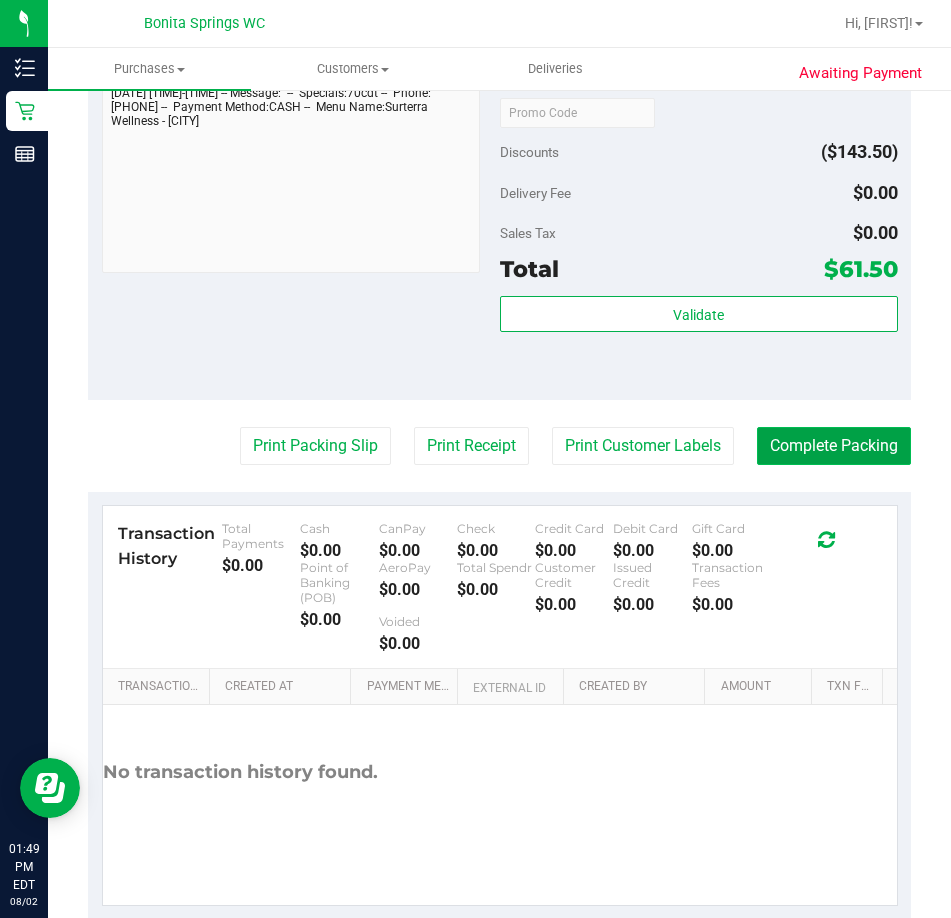 click on "Complete Packing" at bounding box center [834, 446] 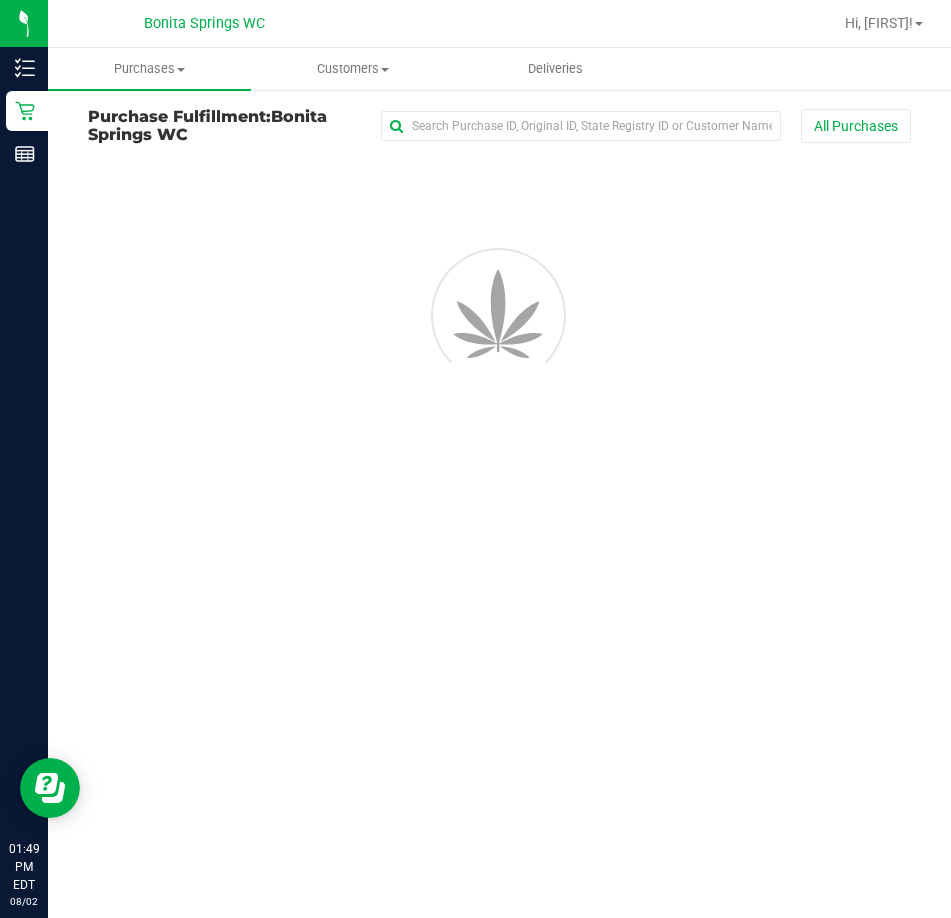 scroll, scrollTop: 0, scrollLeft: 0, axis: both 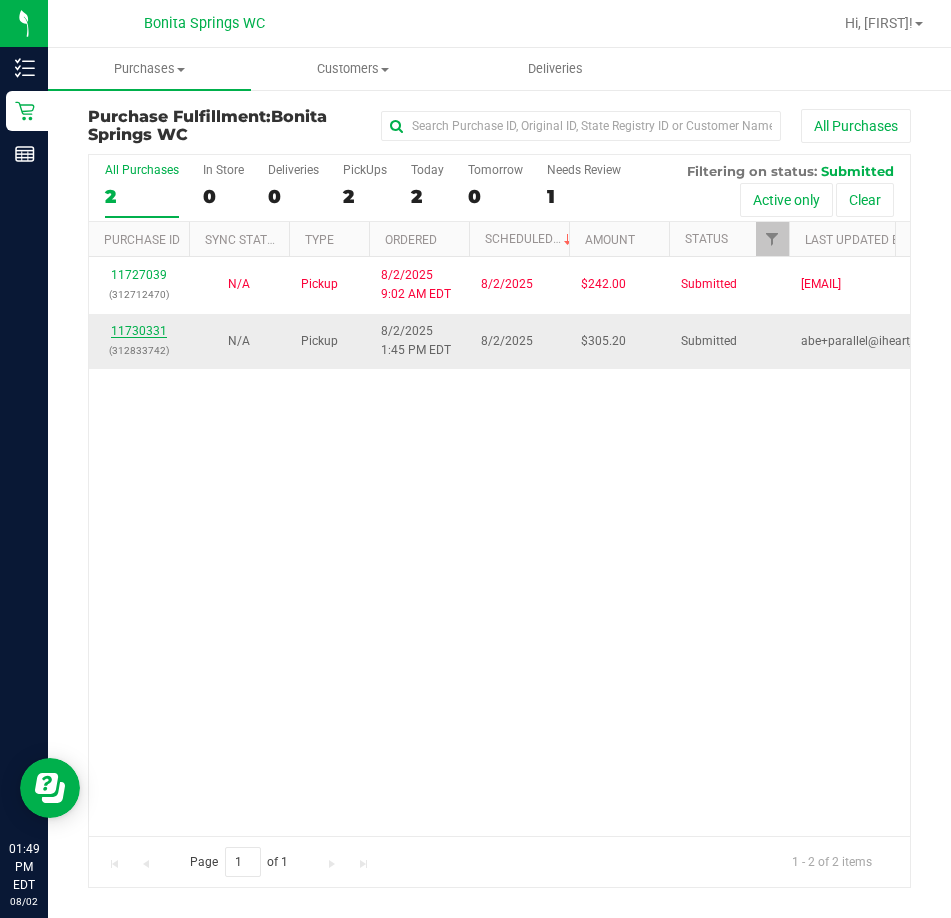click on "11730331" at bounding box center [139, 331] 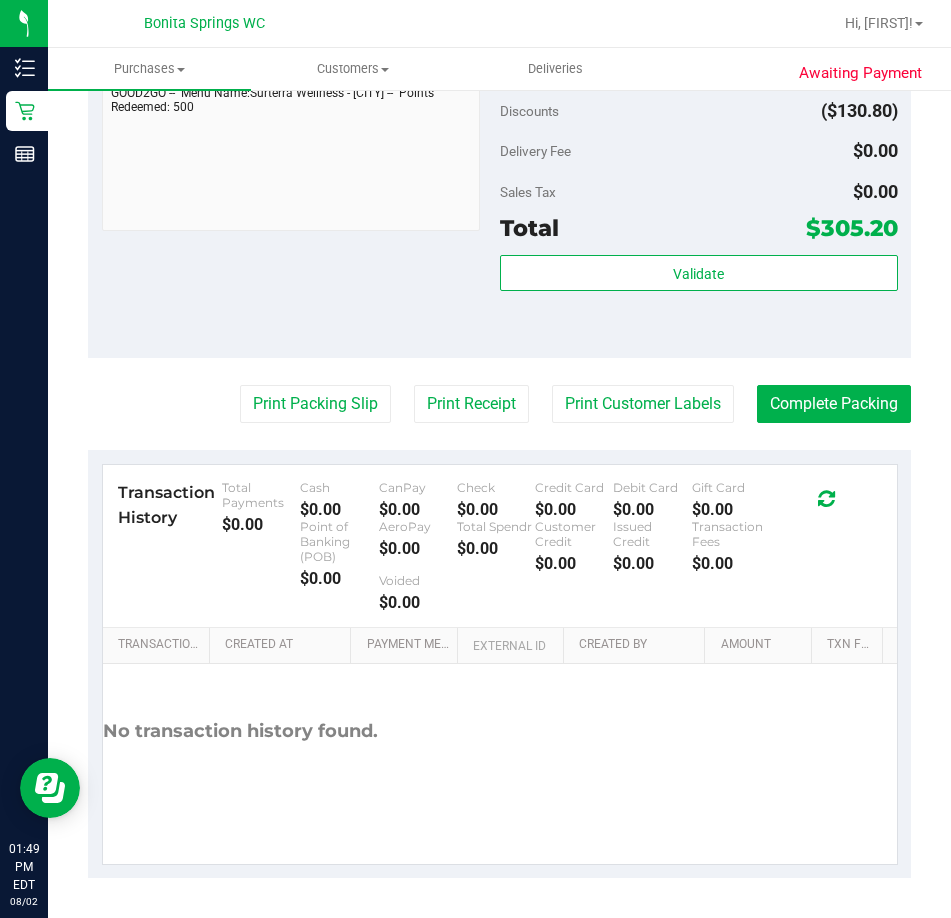scroll, scrollTop: 0, scrollLeft: 0, axis: both 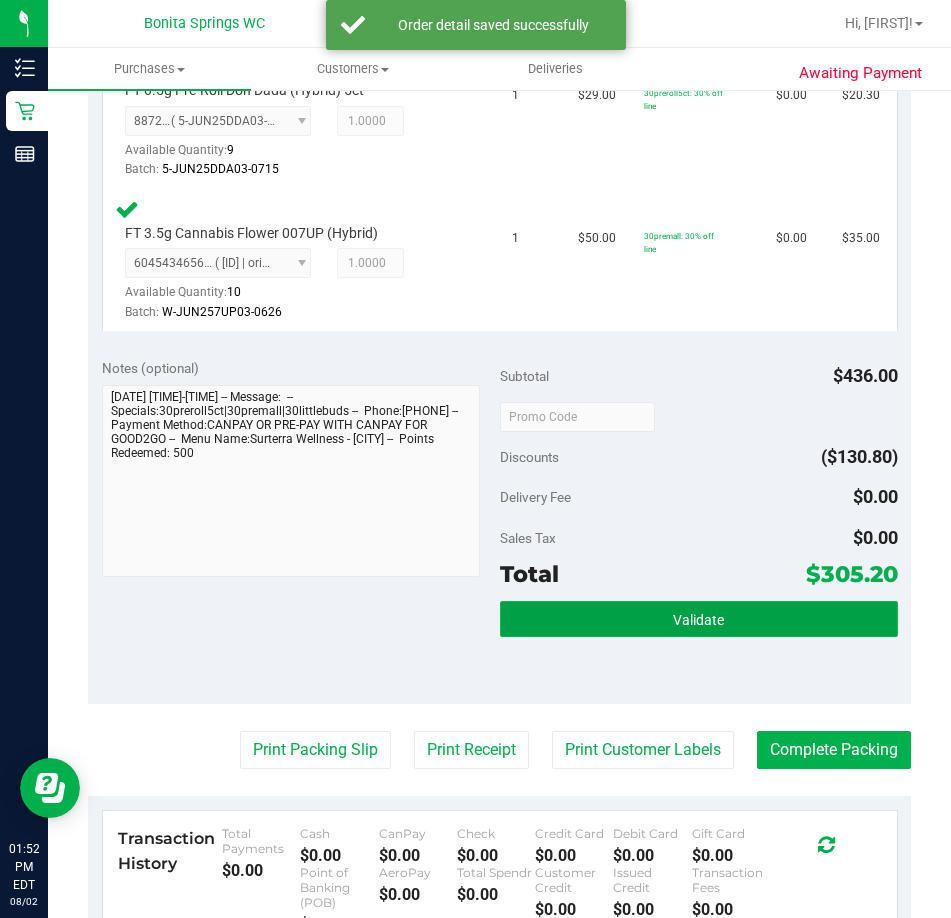 click on "Validate" at bounding box center [699, 619] 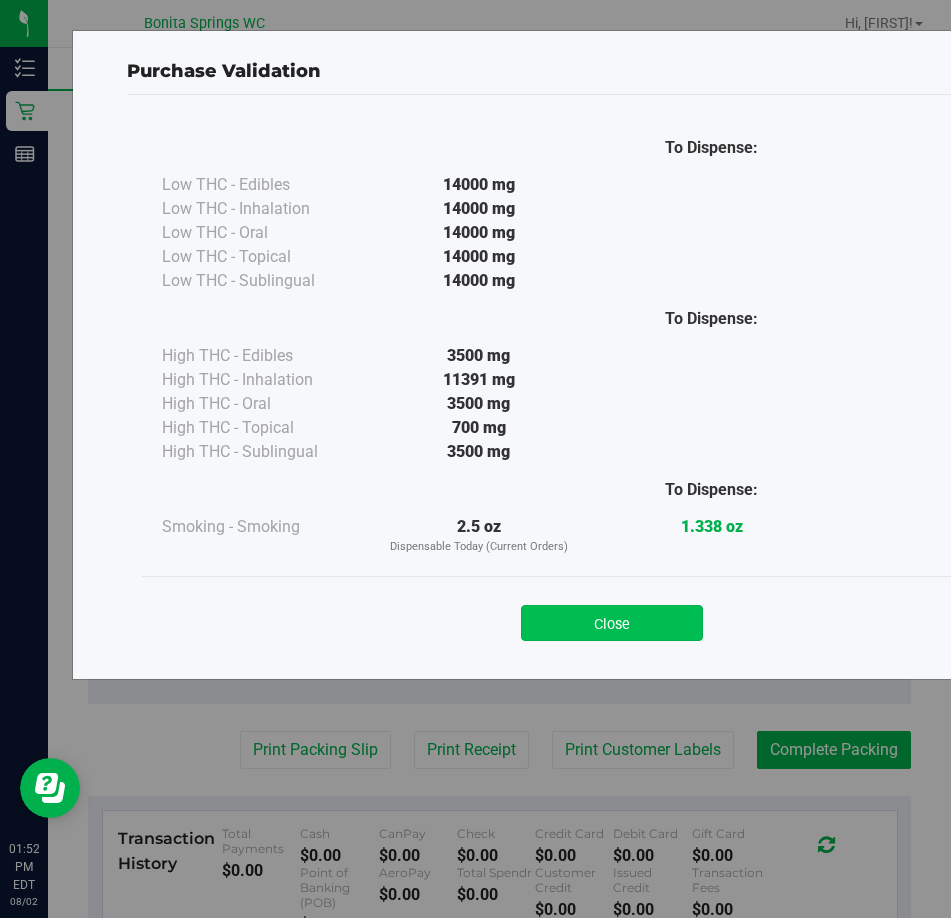 click on "Close" at bounding box center (612, 623) 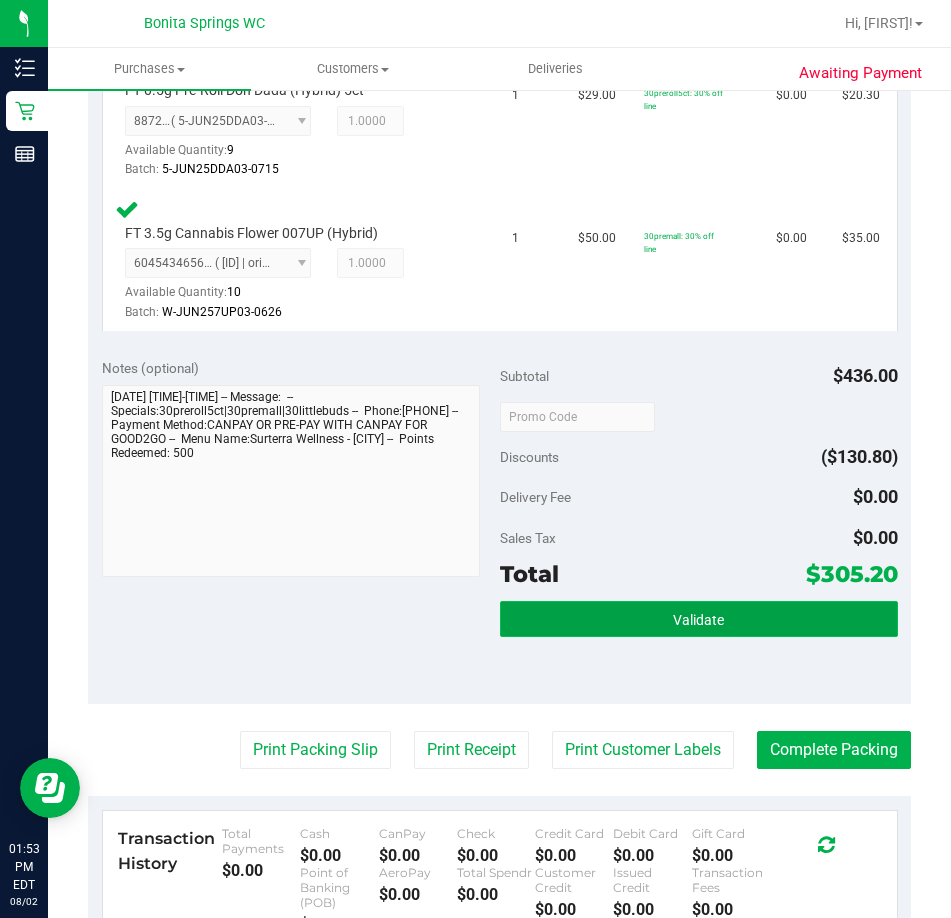 click on "Validate" at bounding box center (699, 619) 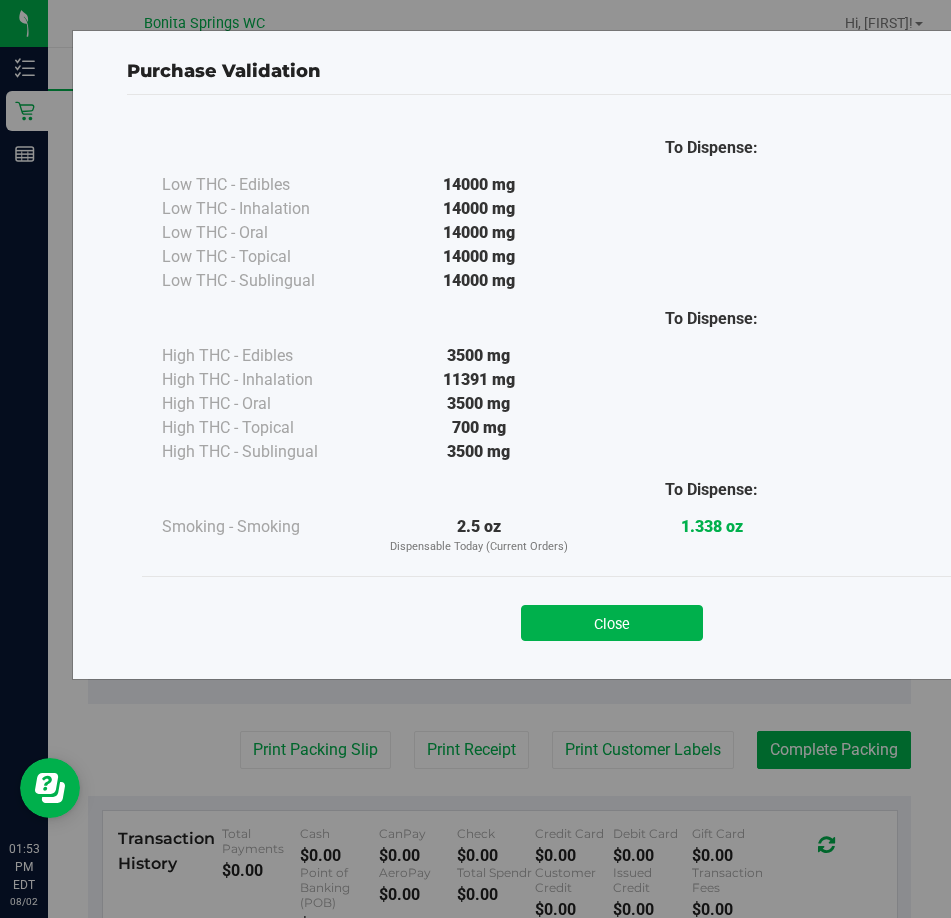 click on "Close" at bounding box center (612, 623) 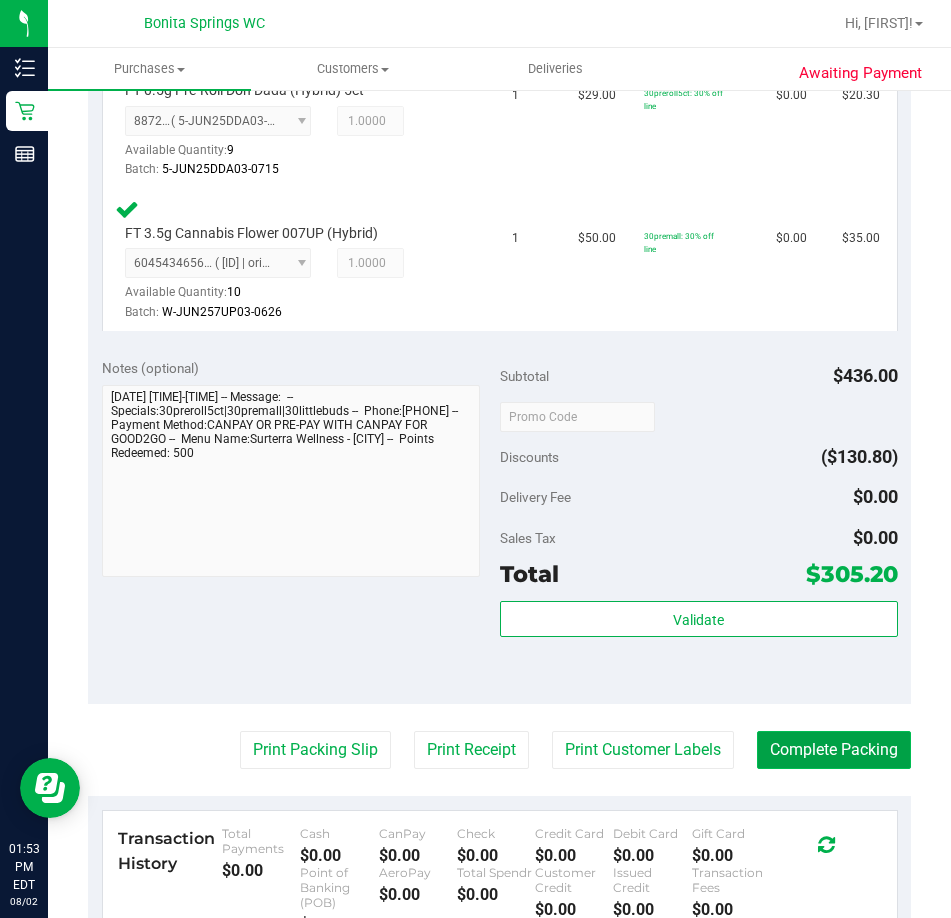 click on "Complete Packing" at bounding box center [834, 750] 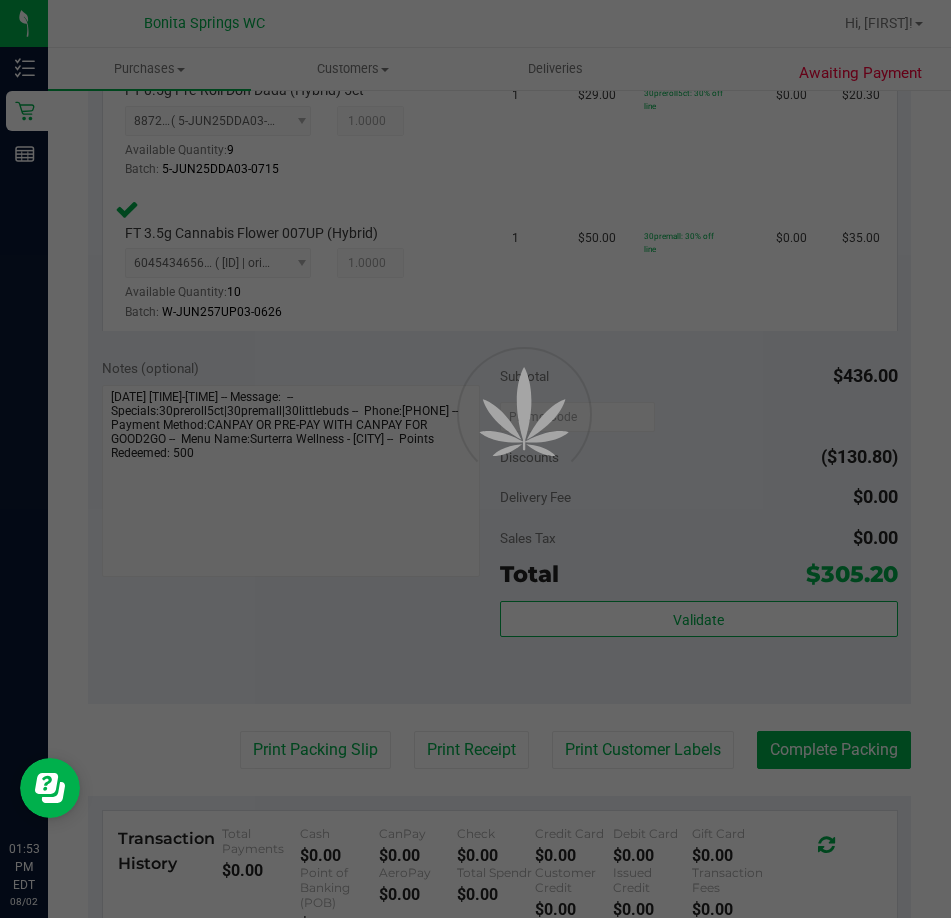 scroll, scrollTop: 0, scrollLeft: 0, axis: both 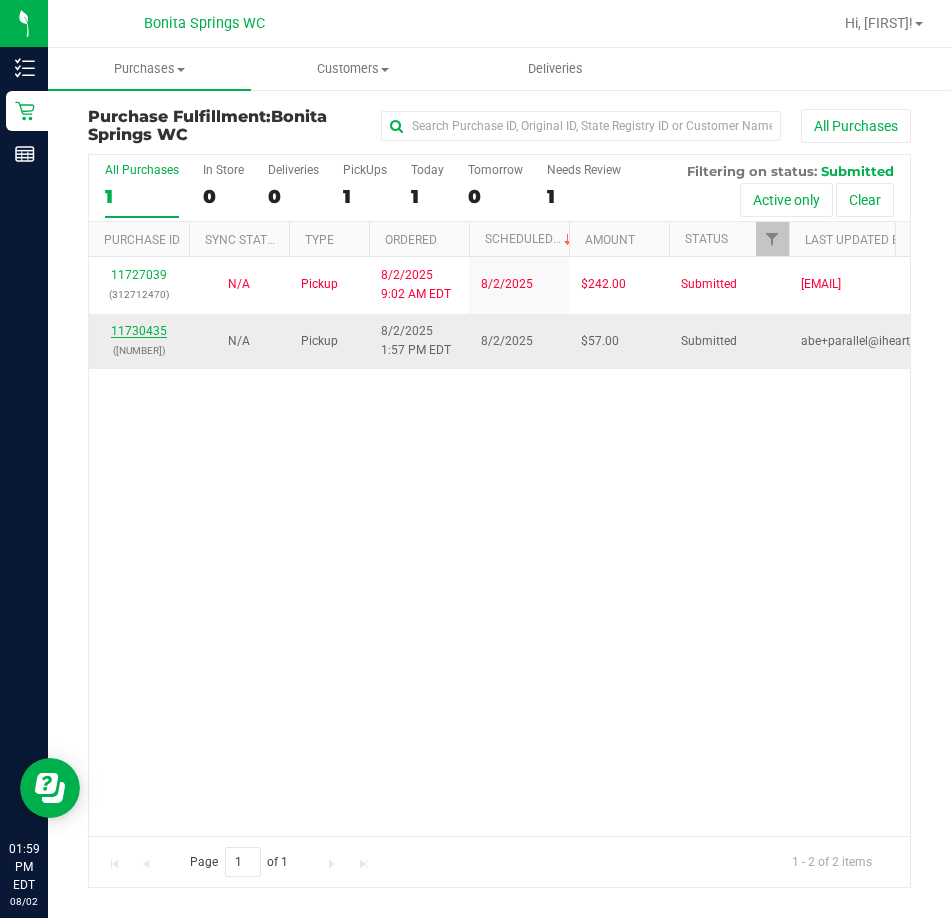click on "11730435" at bounding box center [139, 331] 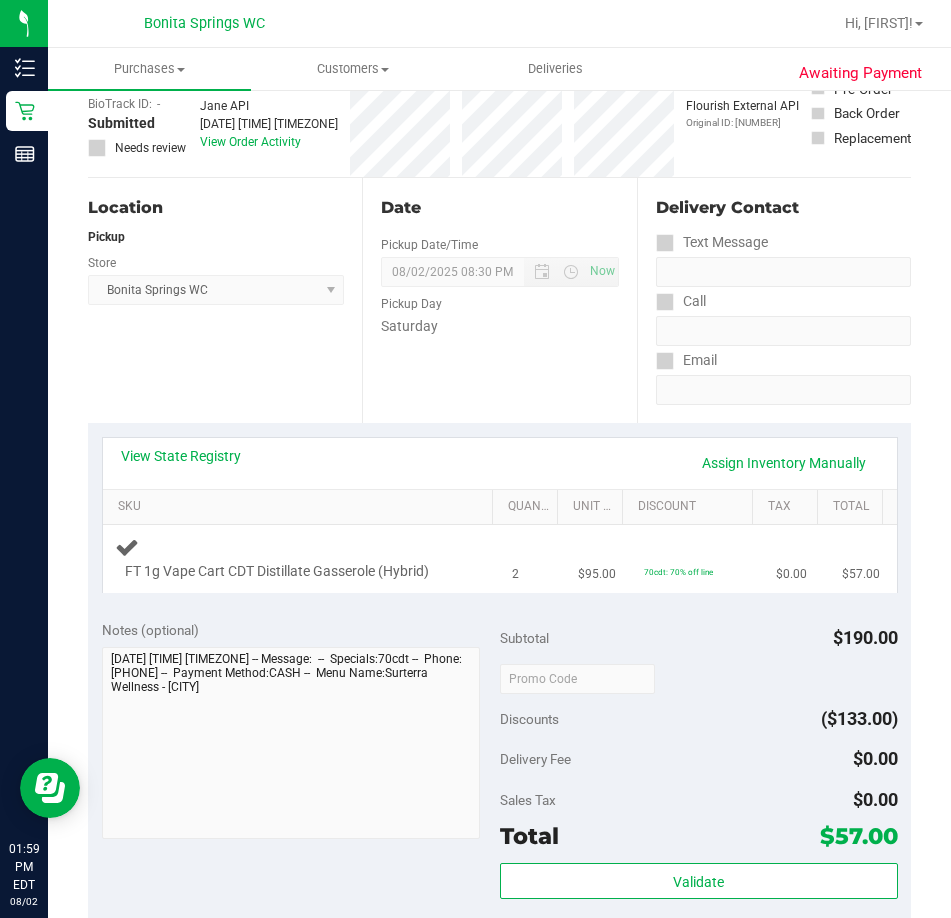 scroll, scrollTop: 300, scrollLeft: 0, axis: vertical 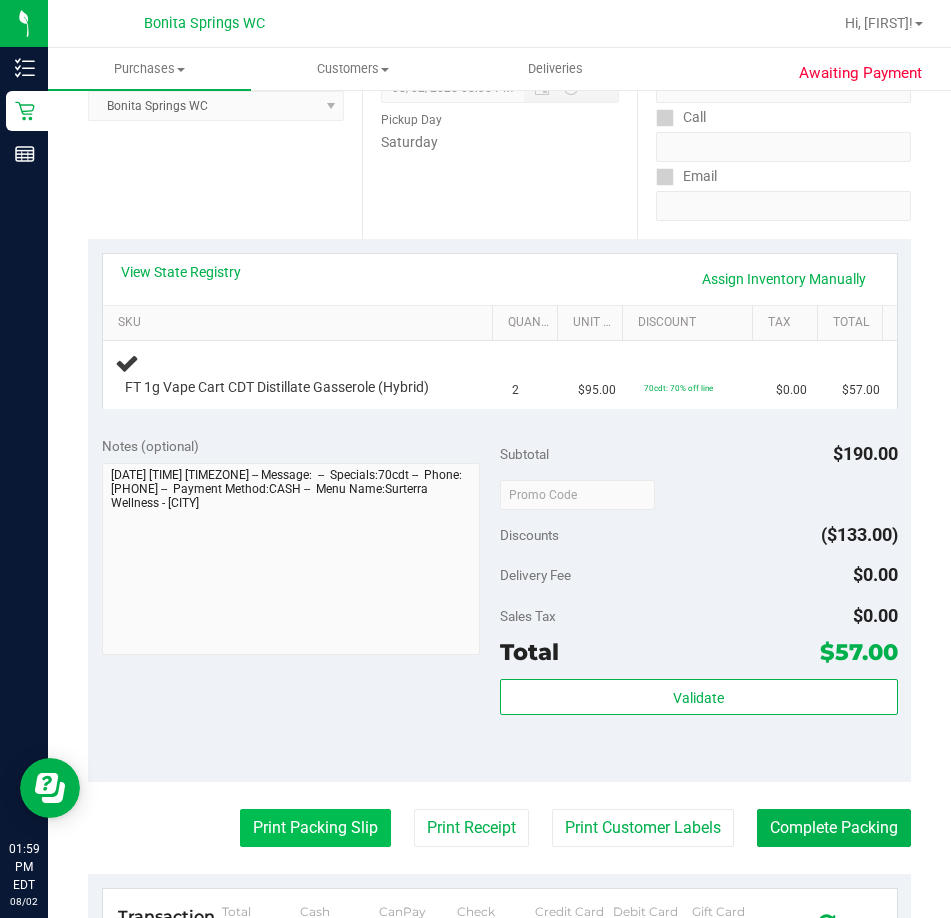 click on "Print Packing Slip" at bounding box center (315, 828) 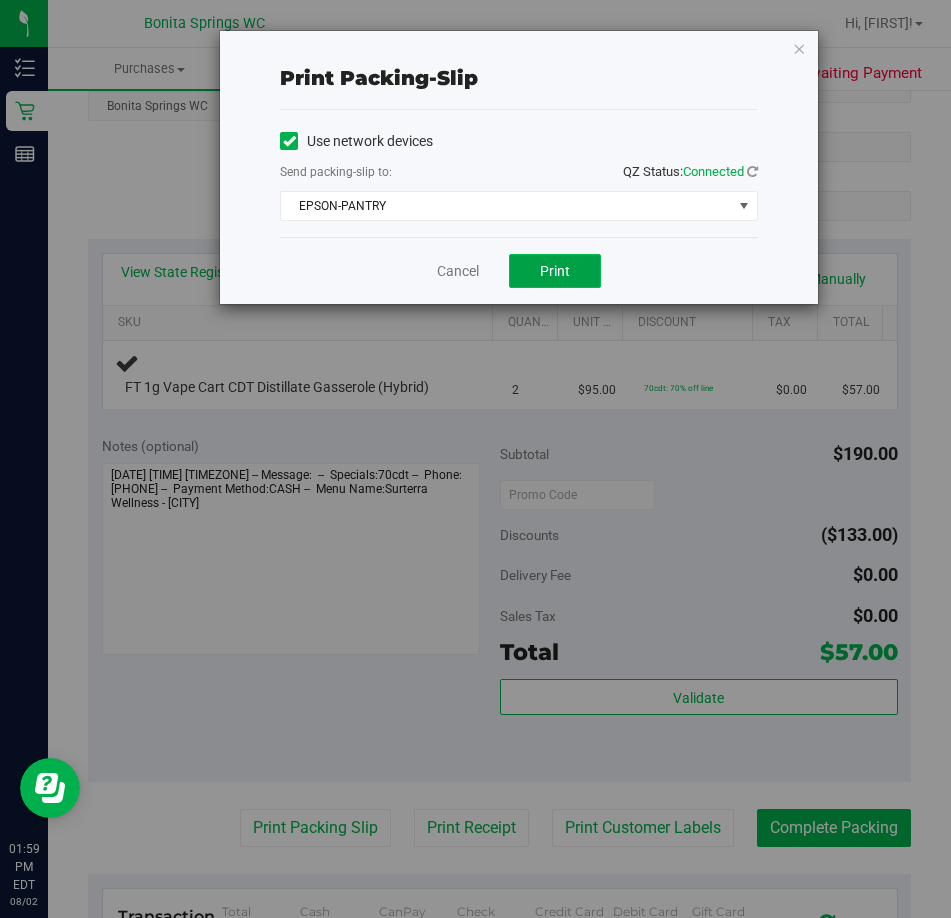 click on "Print" at bounding box center [555, 271] 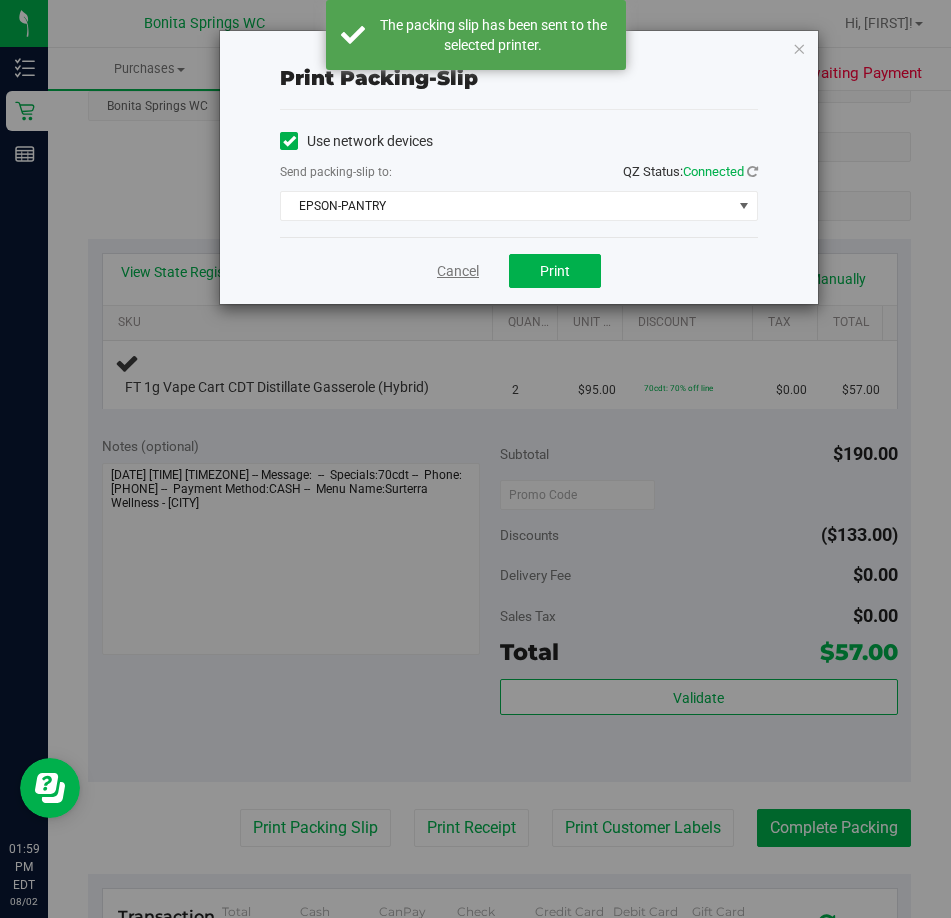 click on "Cancel" at bounding box center [458, 271] 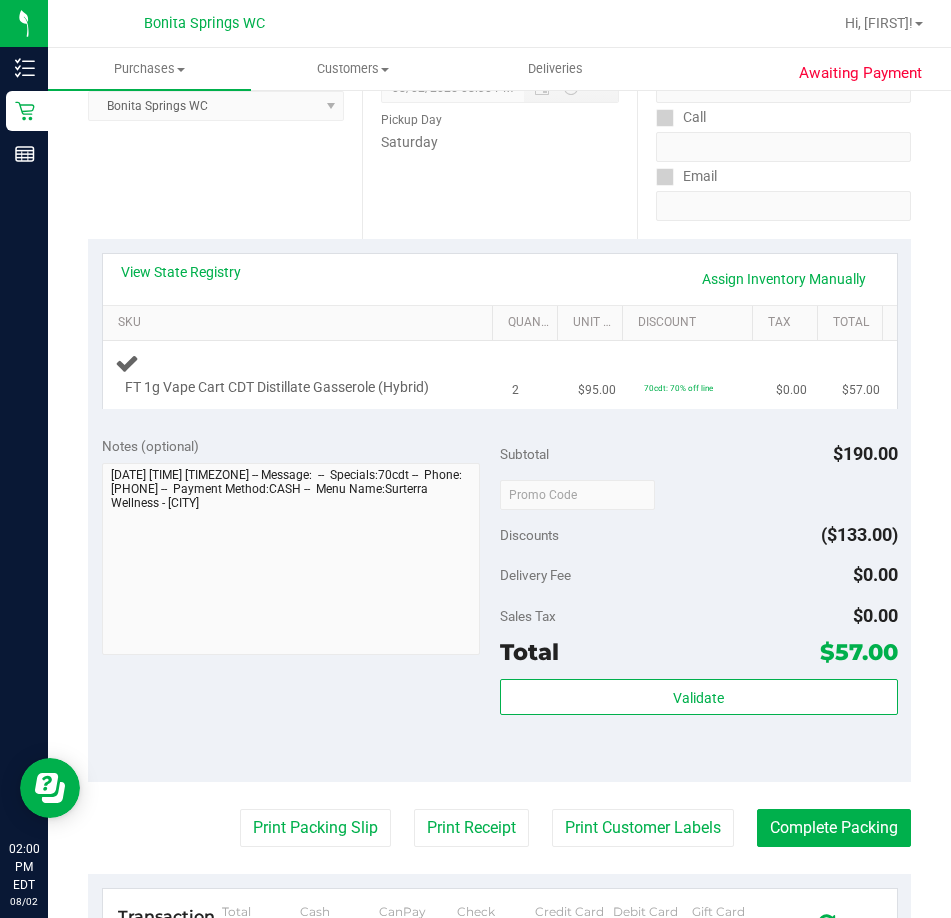click on "FT 1g Vape Cart CDT Distillate Gasserole (Hybrid)" at bounding box center [301, 374] 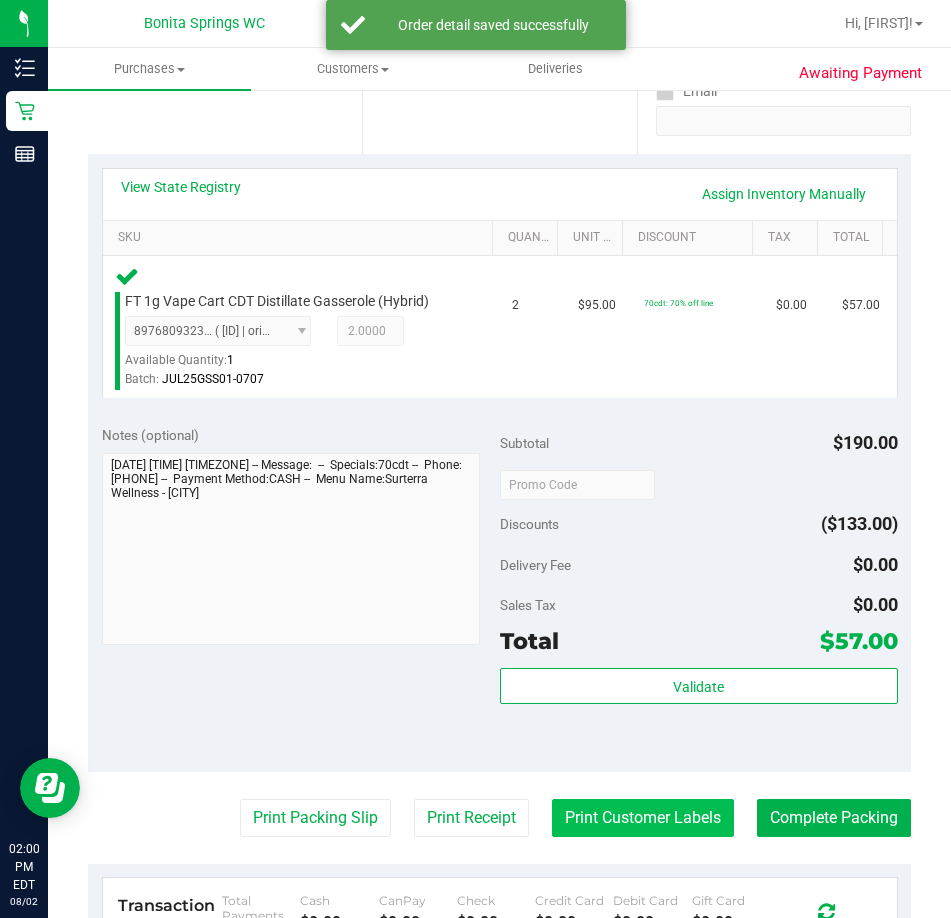 scroll, scrollTop: 500, scrollLeft: 0, axis: vertical 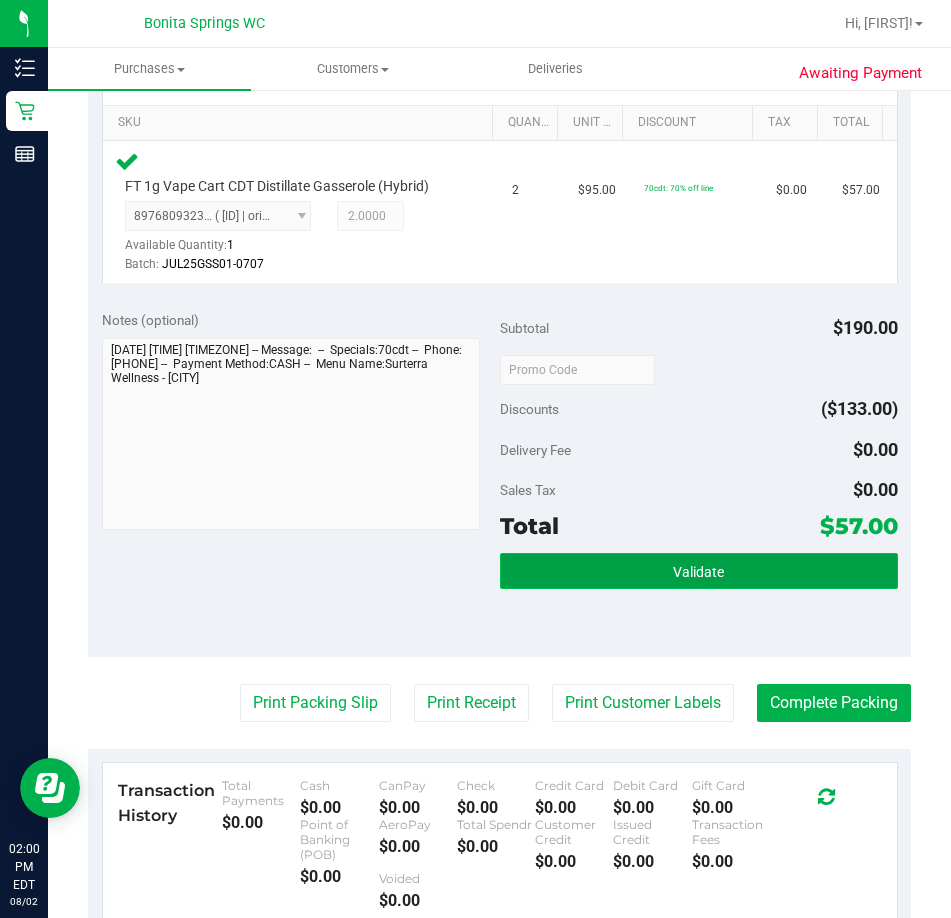 drag, startPoint x: 732, startPoint y: 559, endPoint x: 709, endPoint y: 555, distance: 23.345236 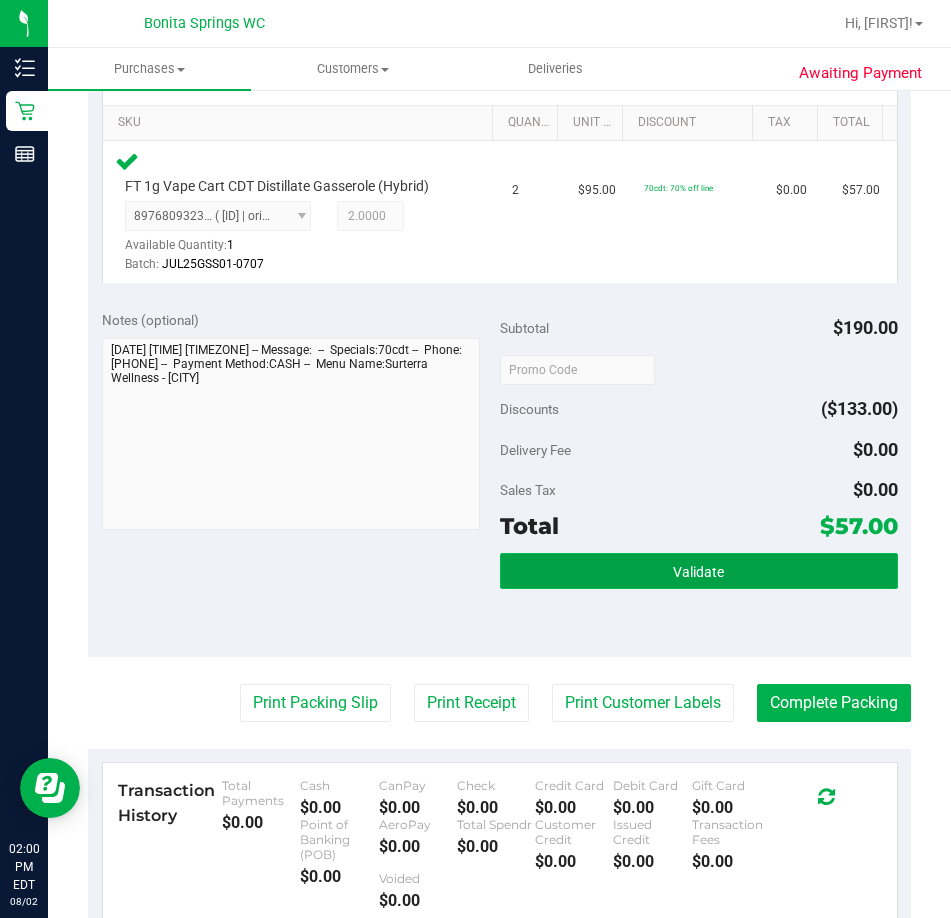 click on "Validate" at bounding box center [699, 571] 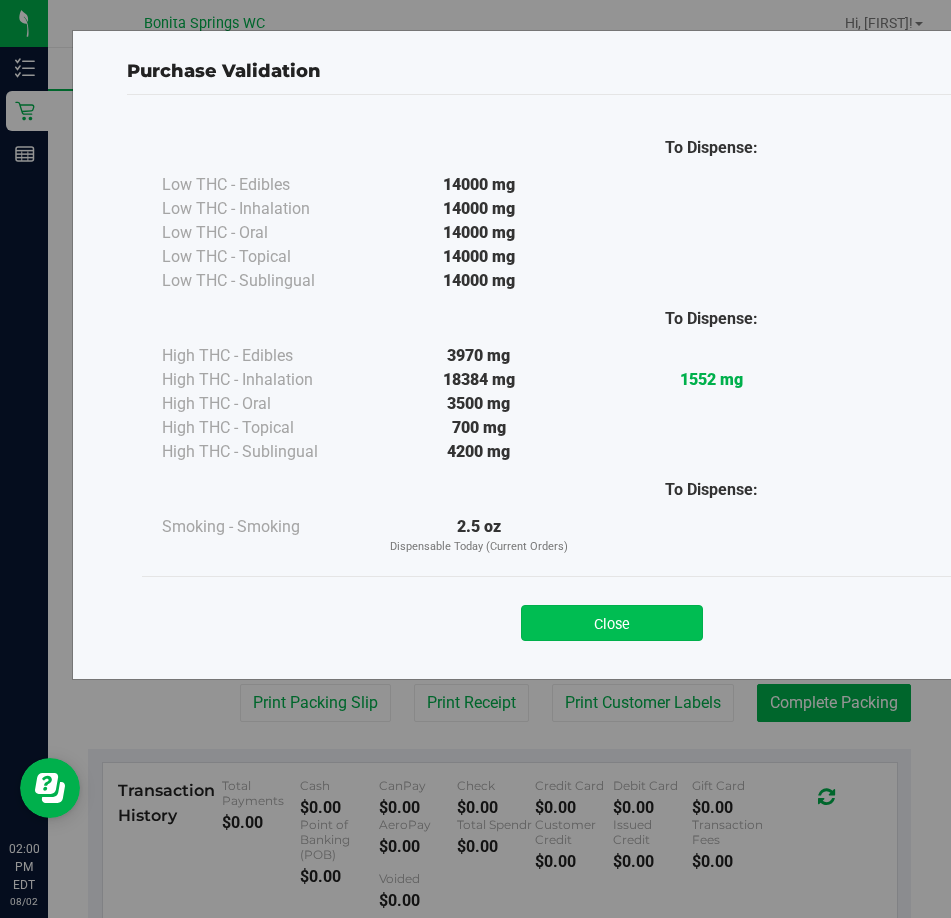 click on "Close" at bounding box center (612, 623) 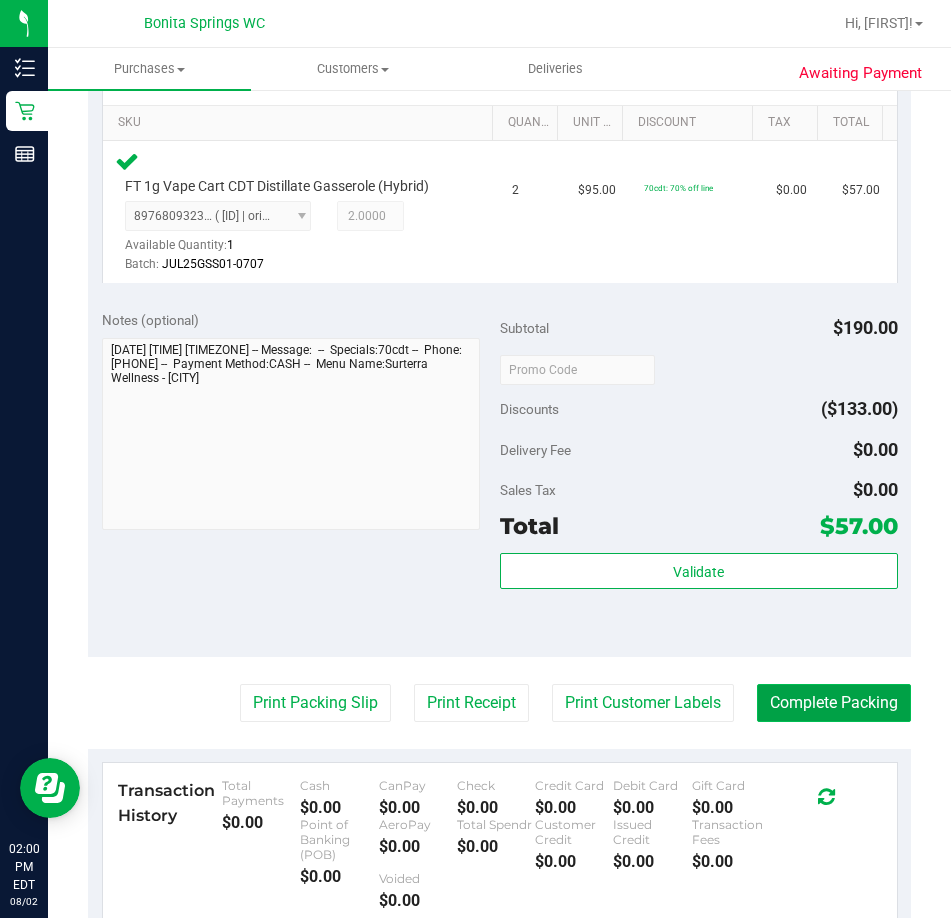 click on "Complete Packing" at bounding box center (834, 703) 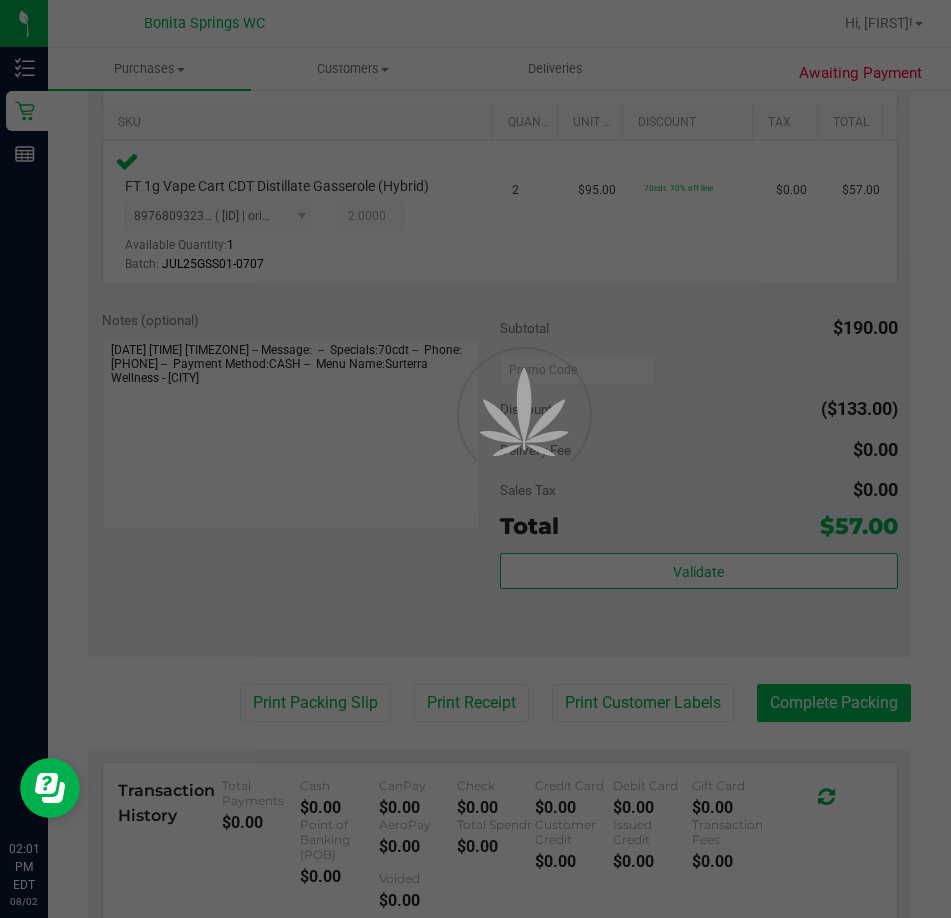 scroll, scrollTop: 0, scrollLeft: 0, axis: both 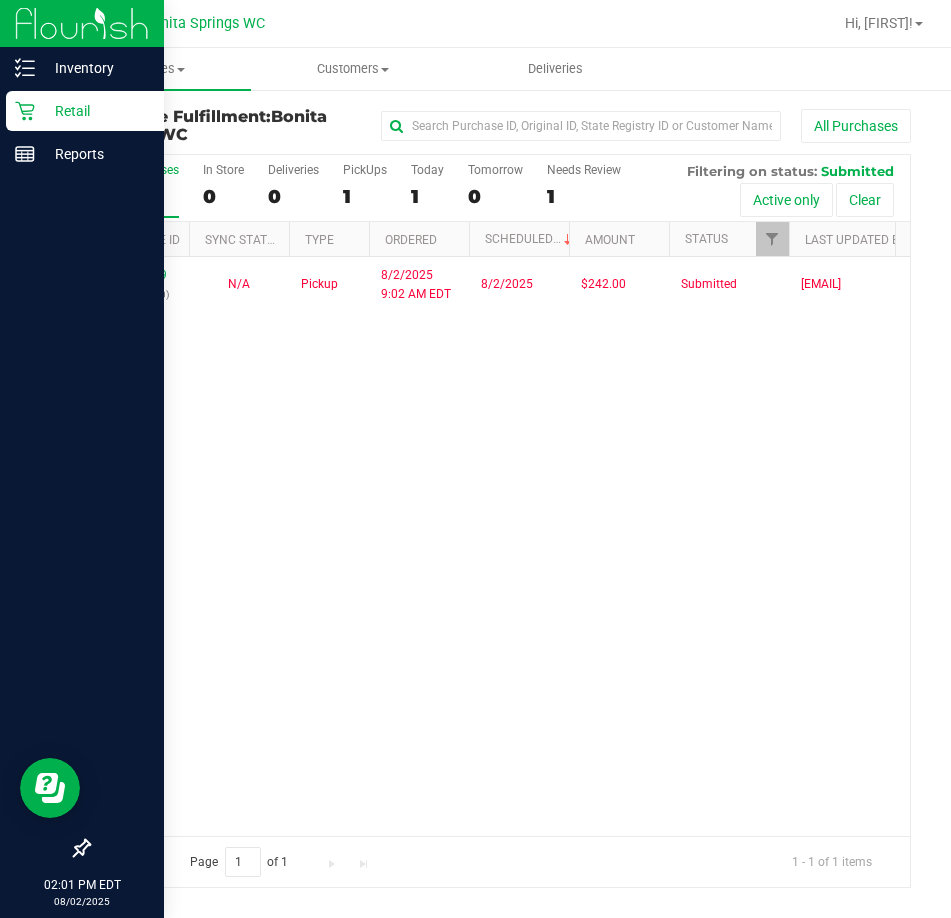 click on "Retail" at bounding box center (95, 111) 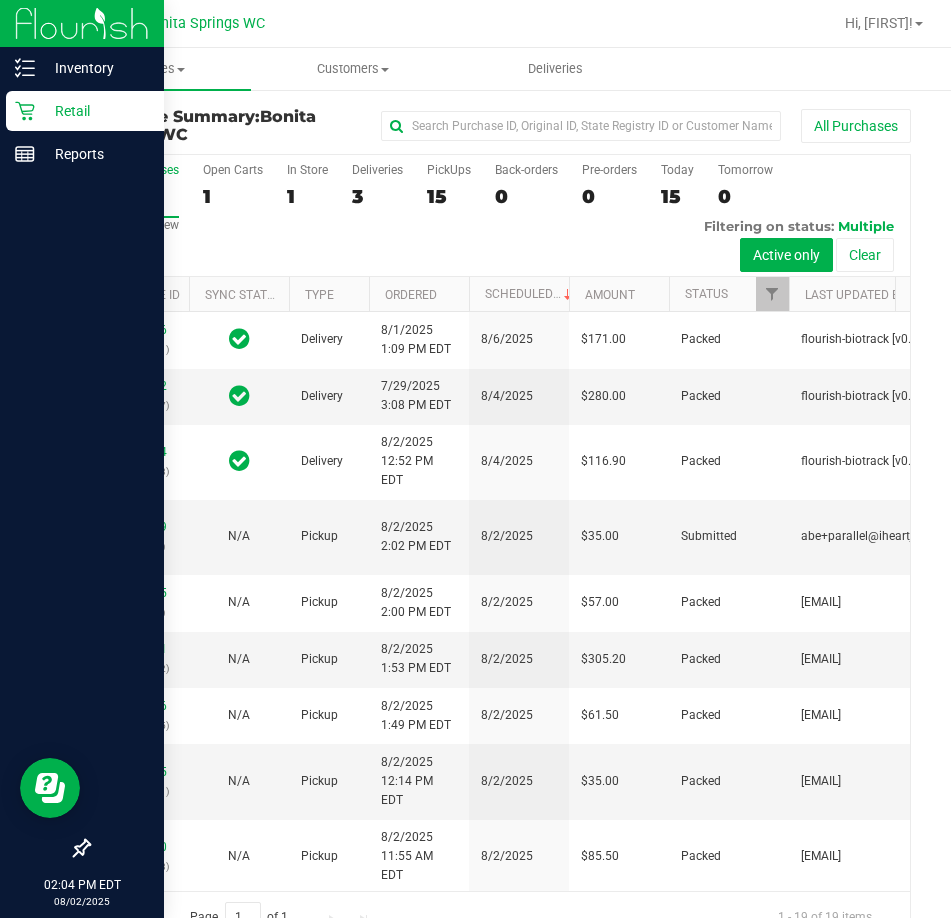 click 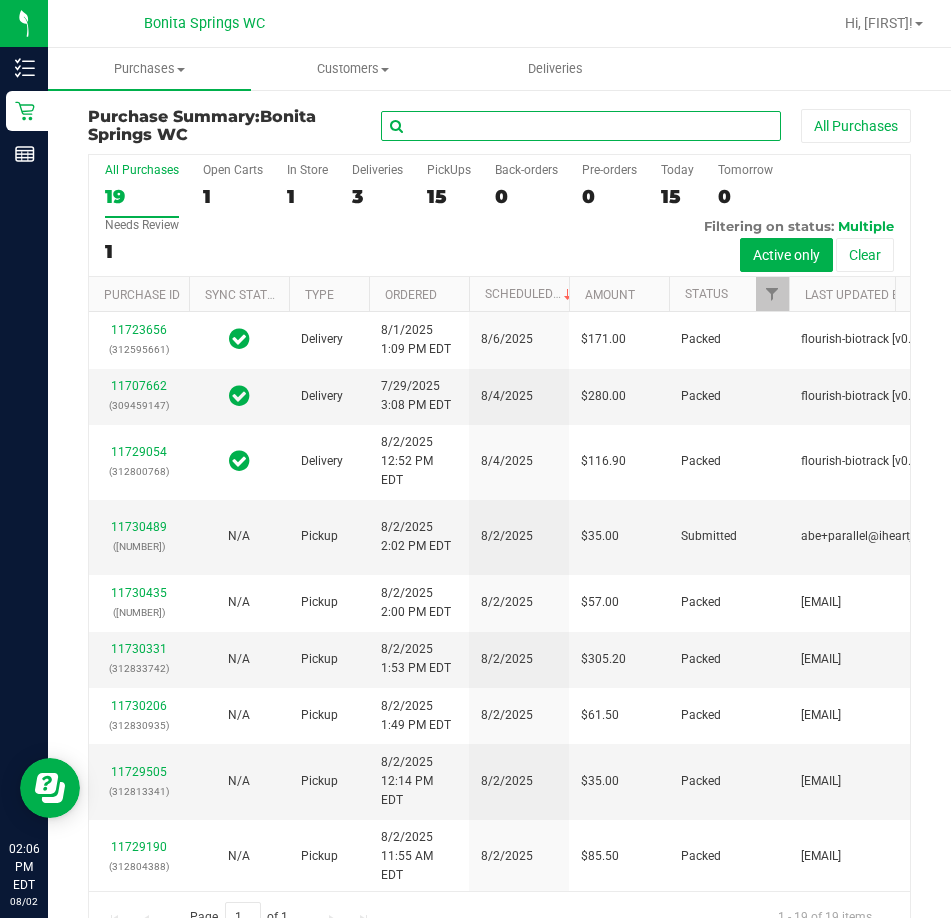 click at bounding box center [581, 126] 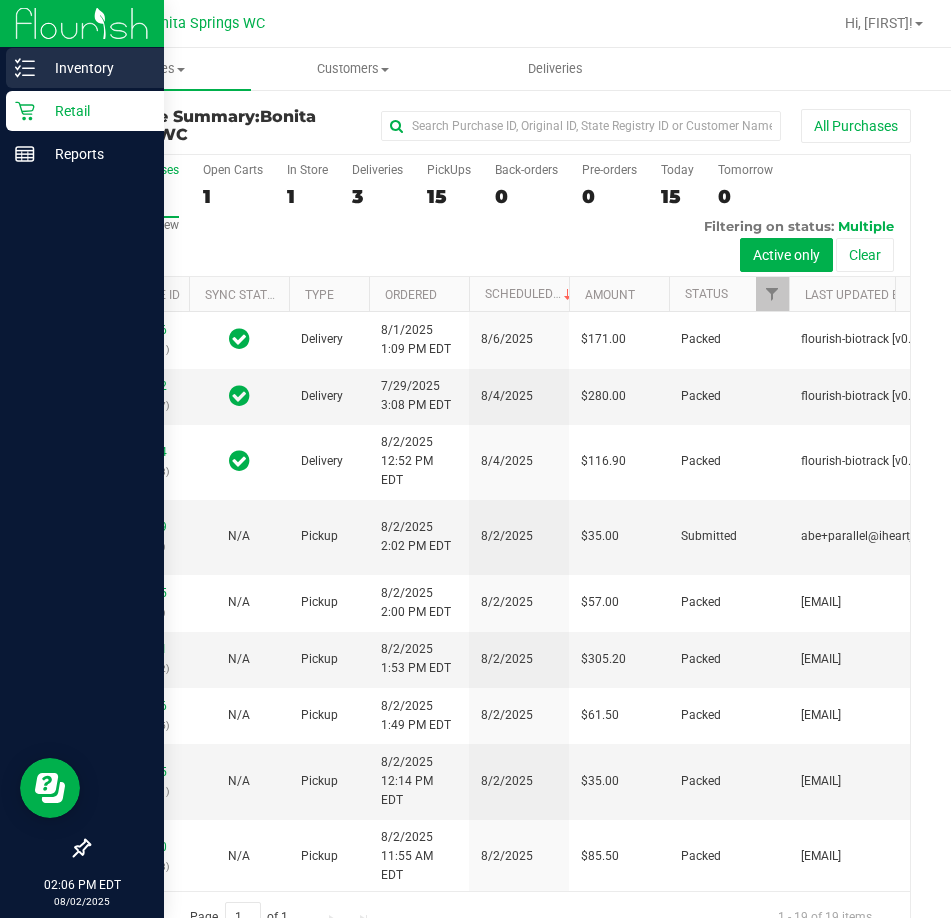 click on "Inventory" at bounding box center (95, 68) 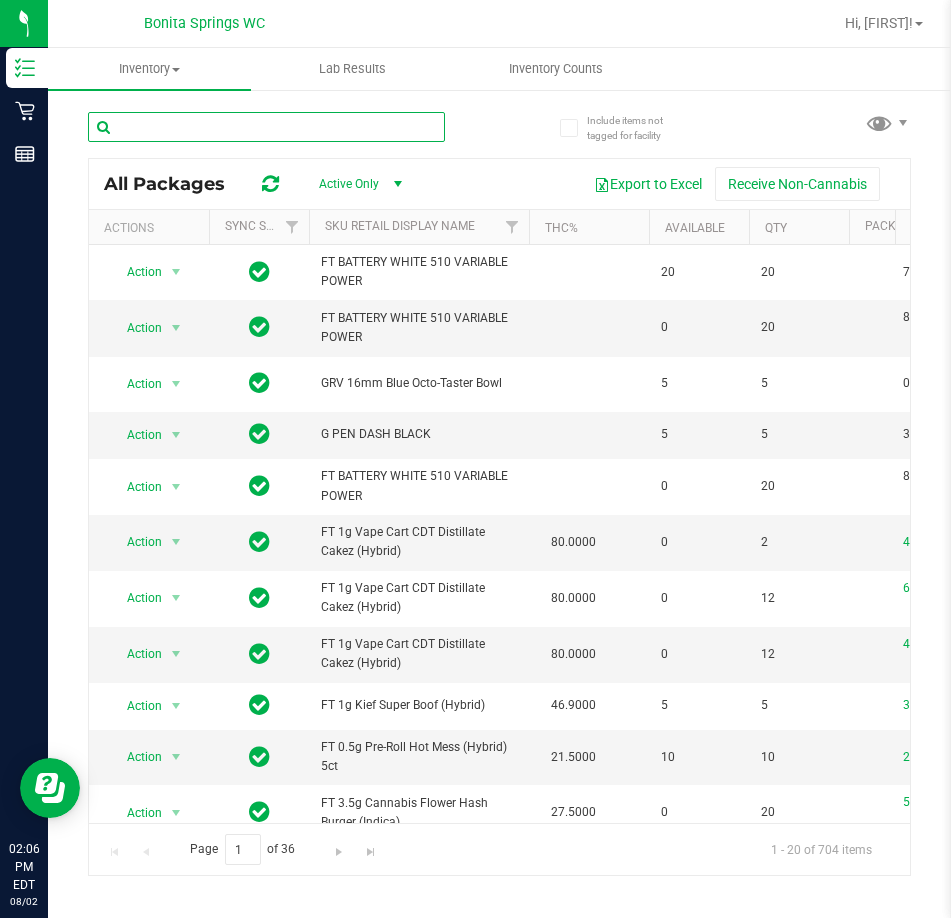 click at bounding box center [266, 127] 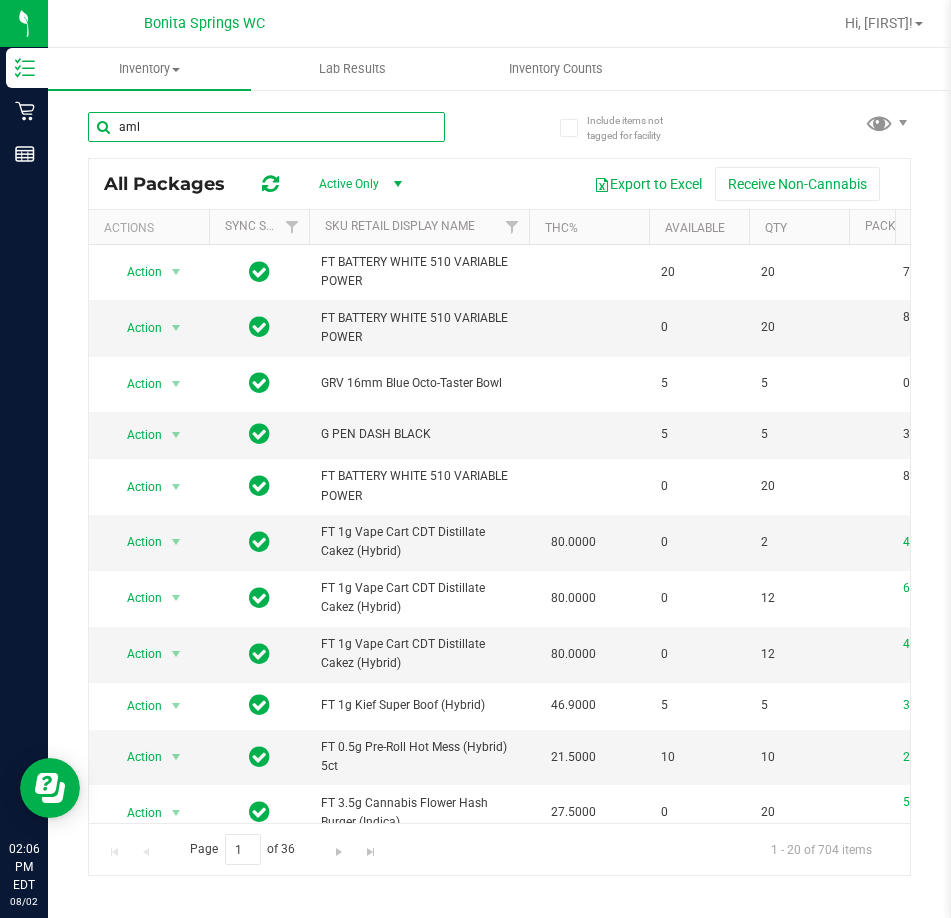 type on "aml" 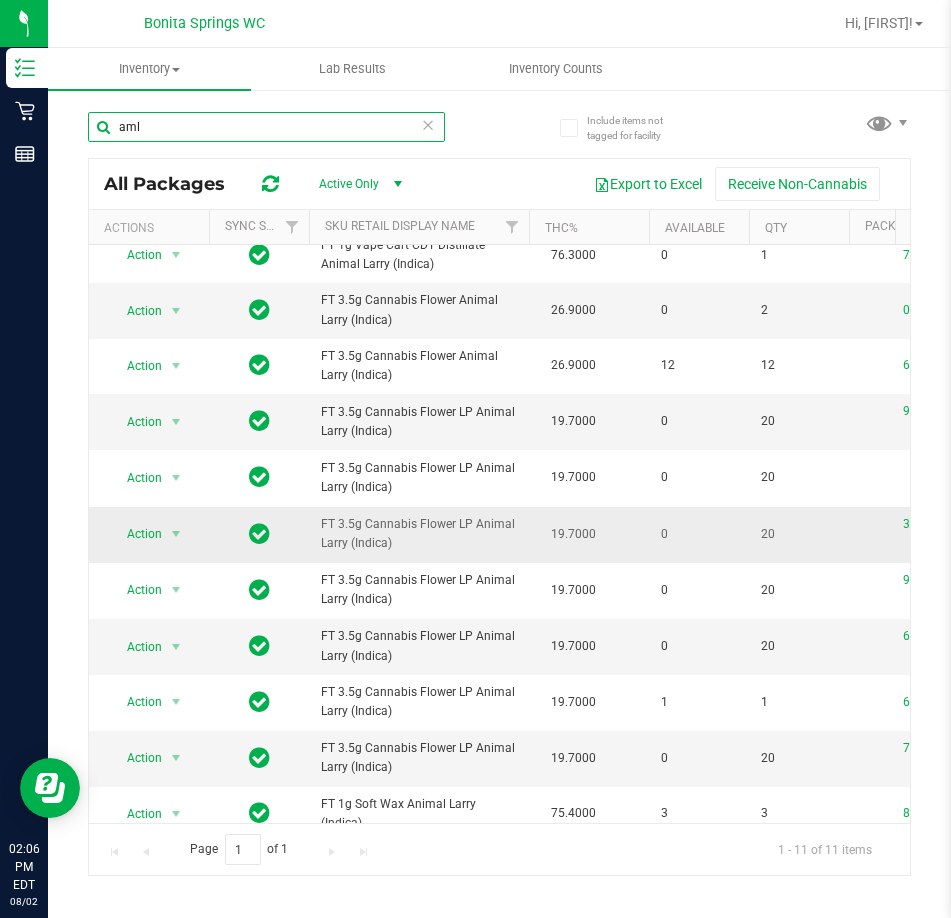 scroll, scrollTop: 0, scrollLeft: 0, axis: both 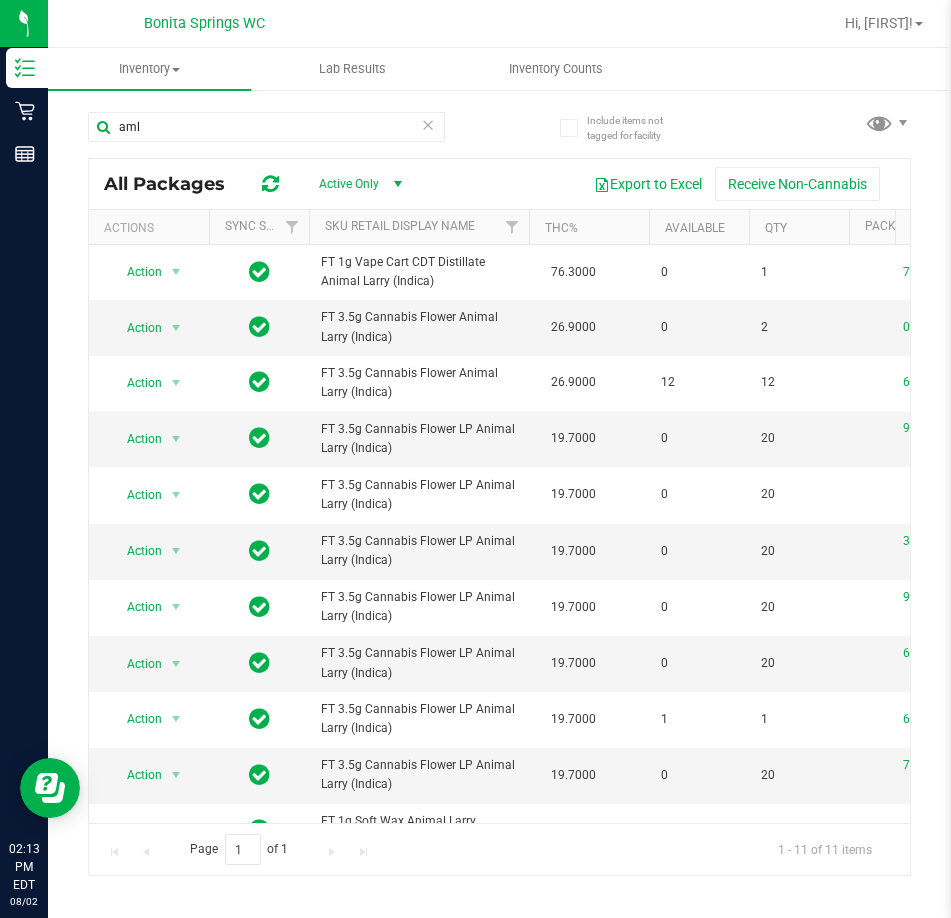 click at bounding box center (428, 124) 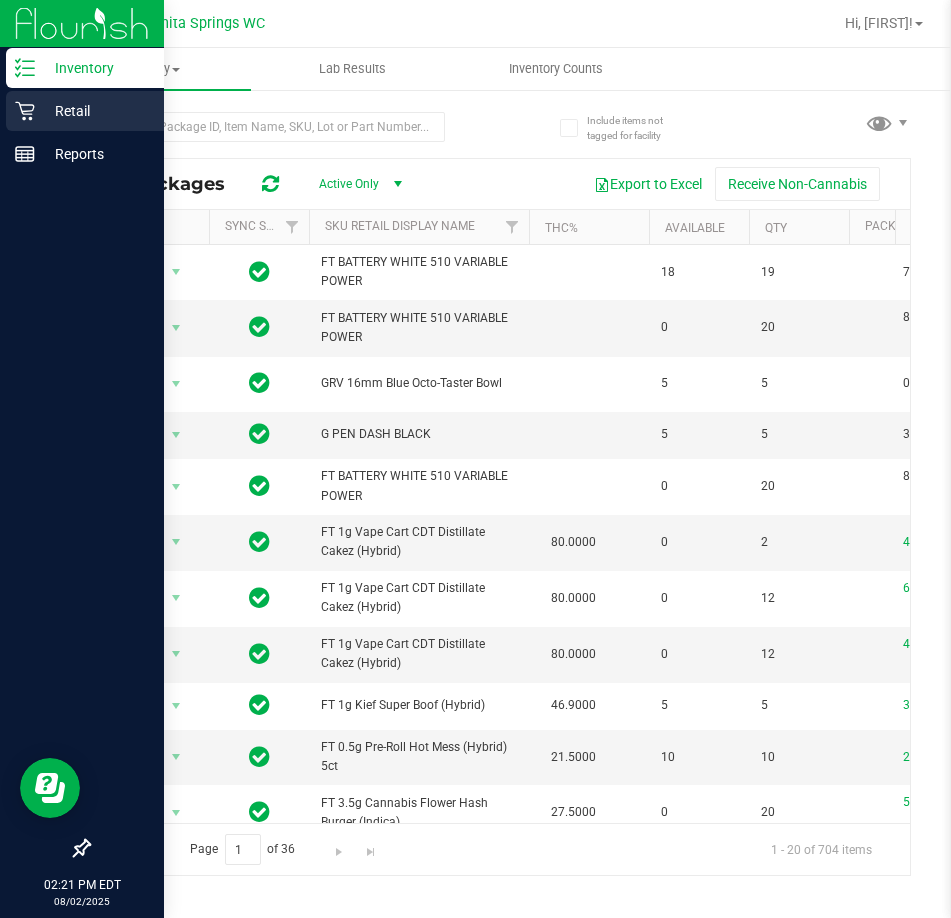 click on "Retail" at bounding box center (95, 111) 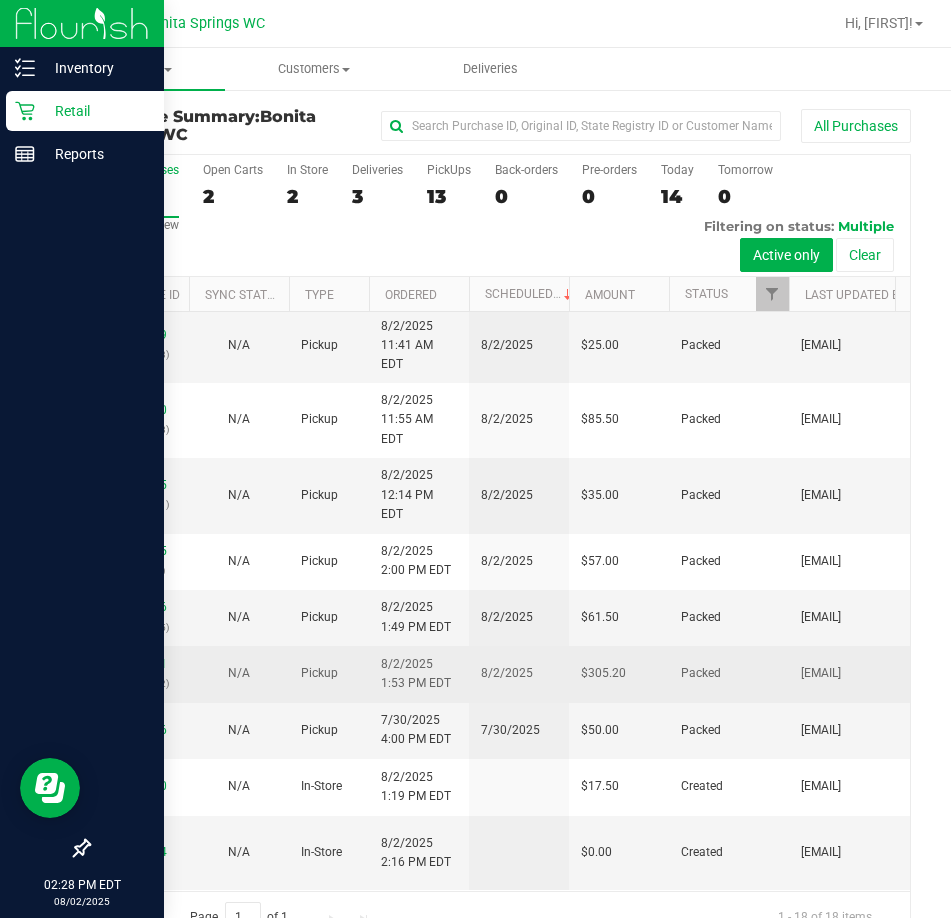 scroll, scrollTop: 1412, scrollLeft: 0, axis: vertical 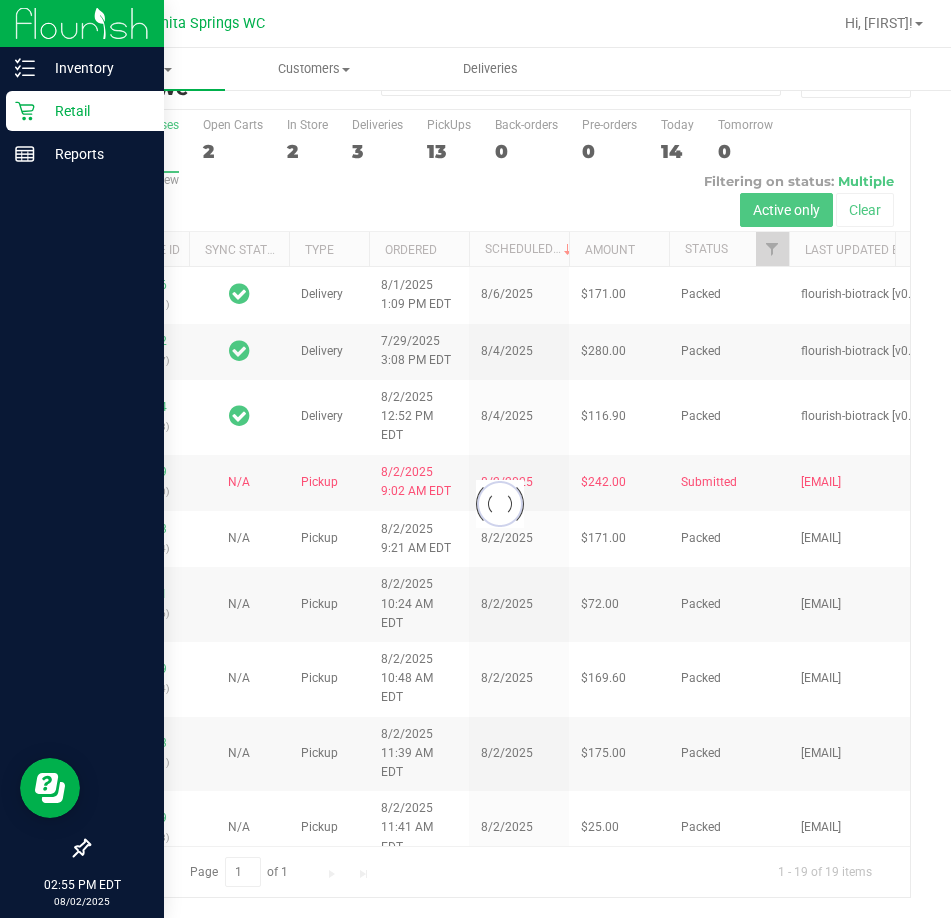 click on "Retail" at bounding box center (95, 111) 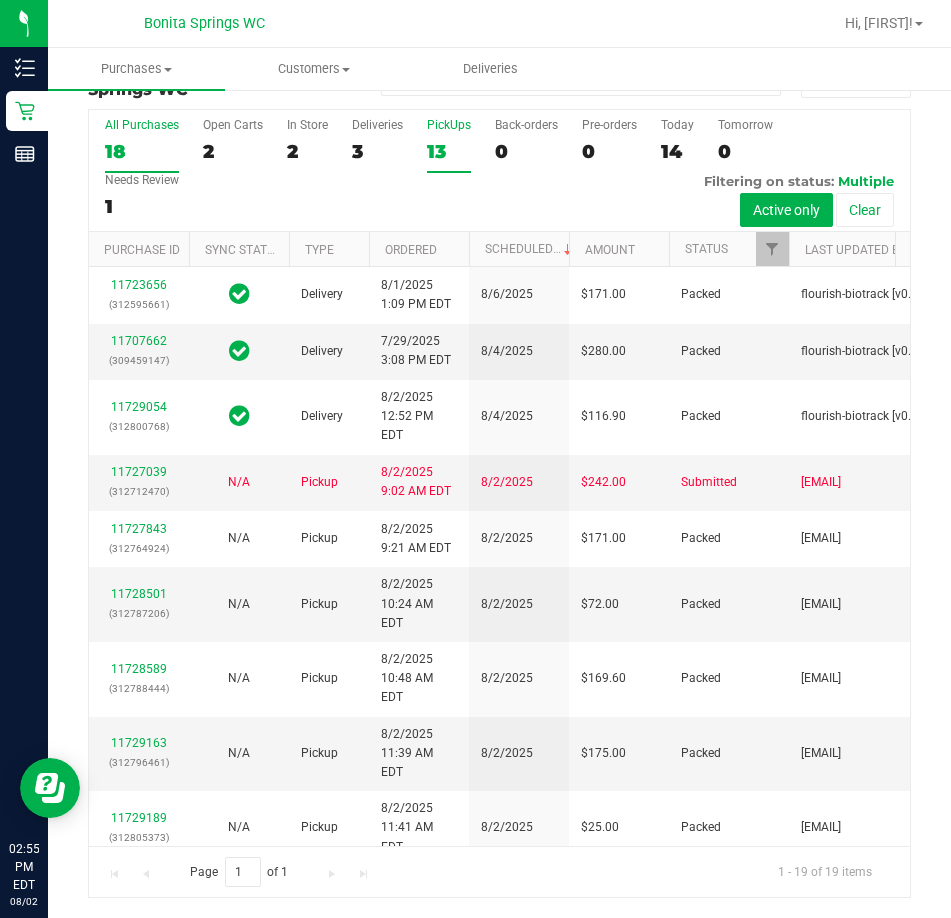 click on "PickUps" at bounding box center [449, 125] 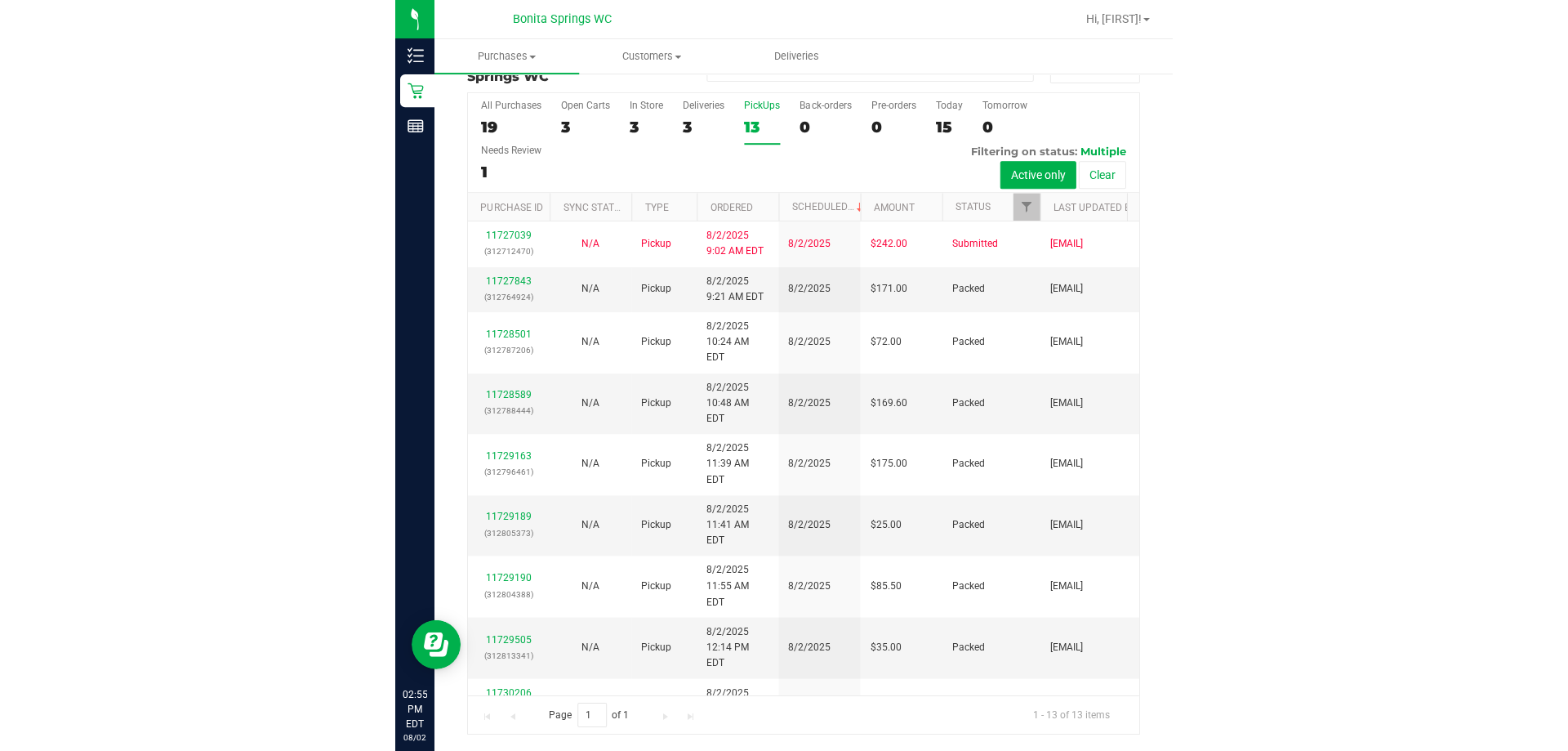 scroll, scrollTop: 0, scrollLeft: 0, axis: both 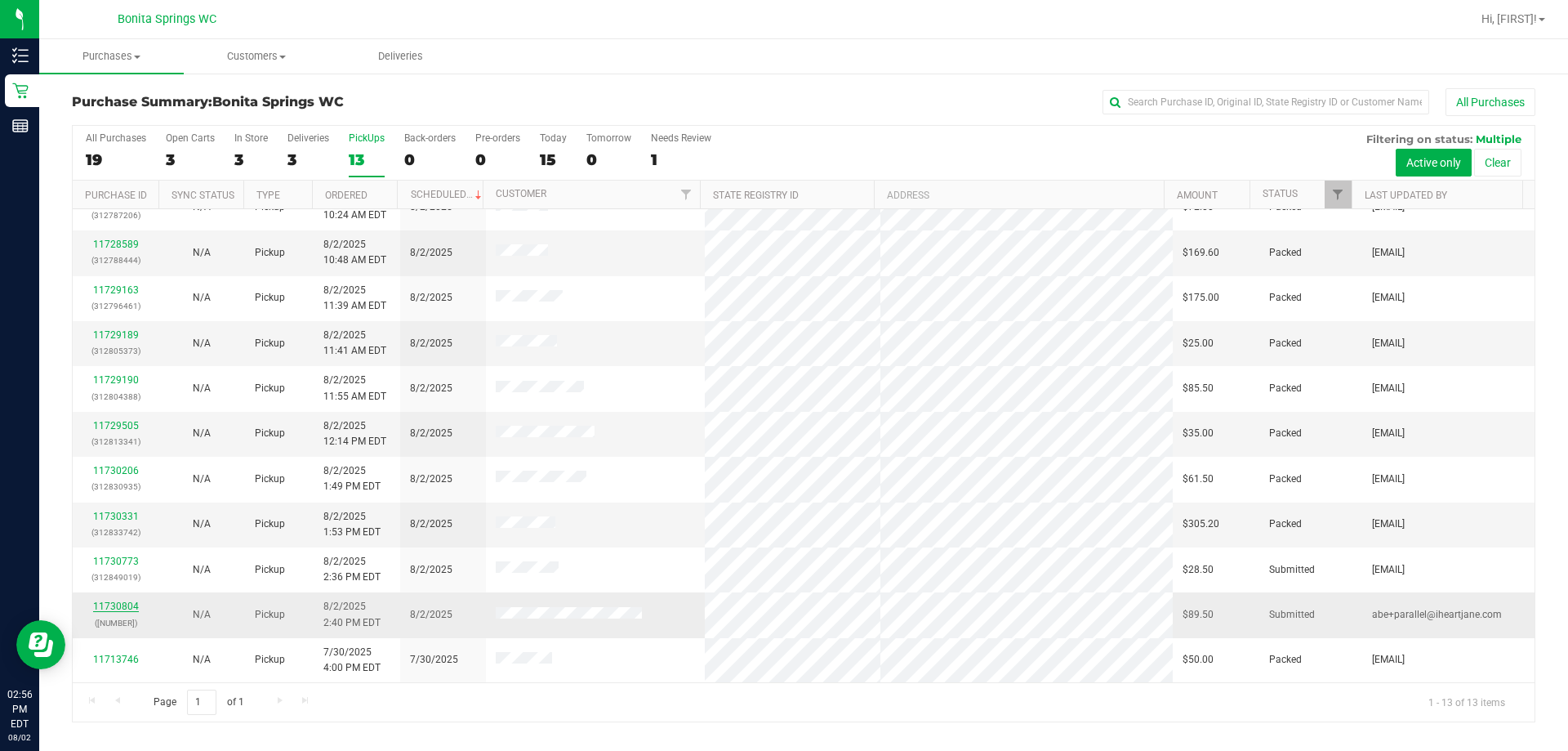 click on "11730804" at bounding box center (116, 606) 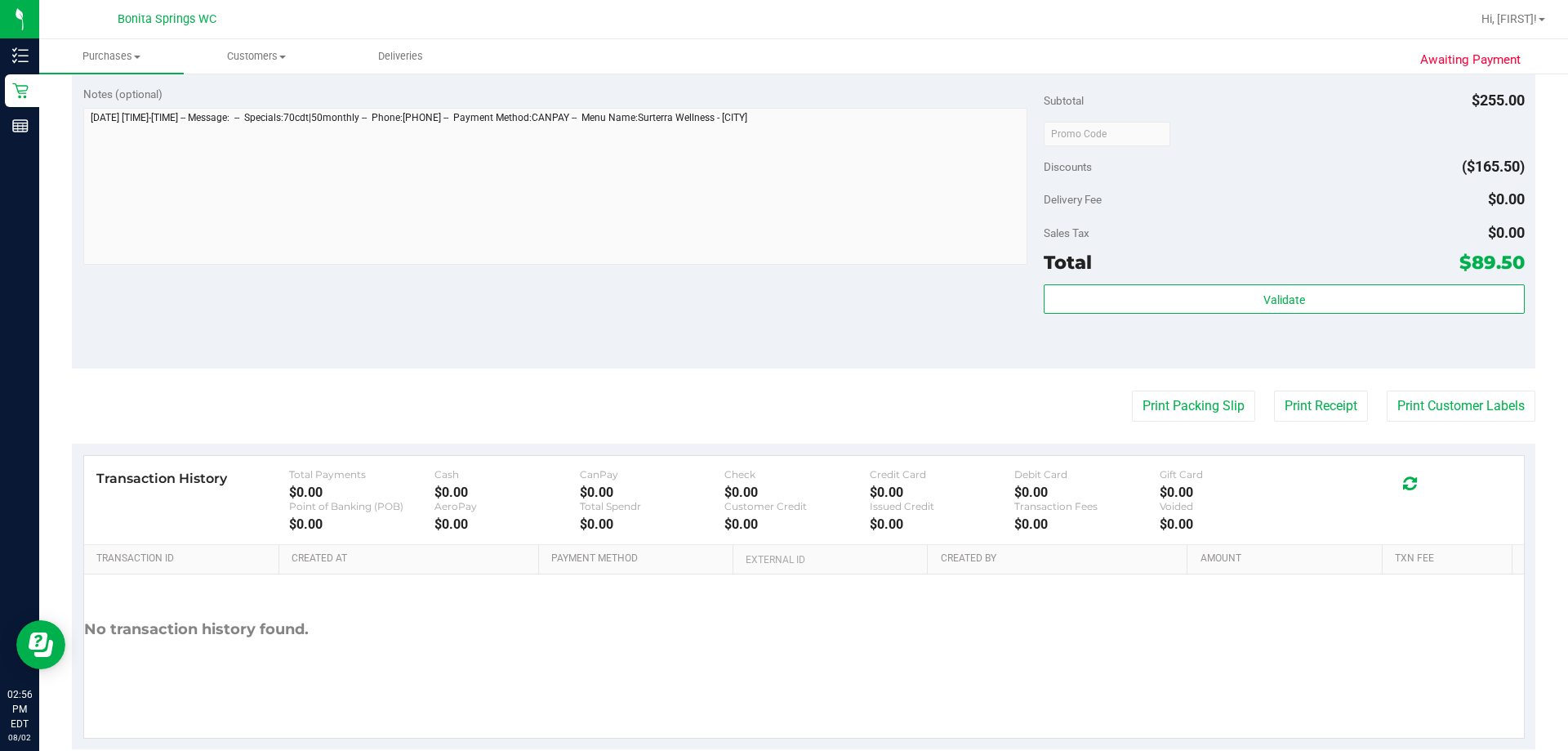 scroll, scrollTop: 740, scrollLeft: 0, axis: vertical 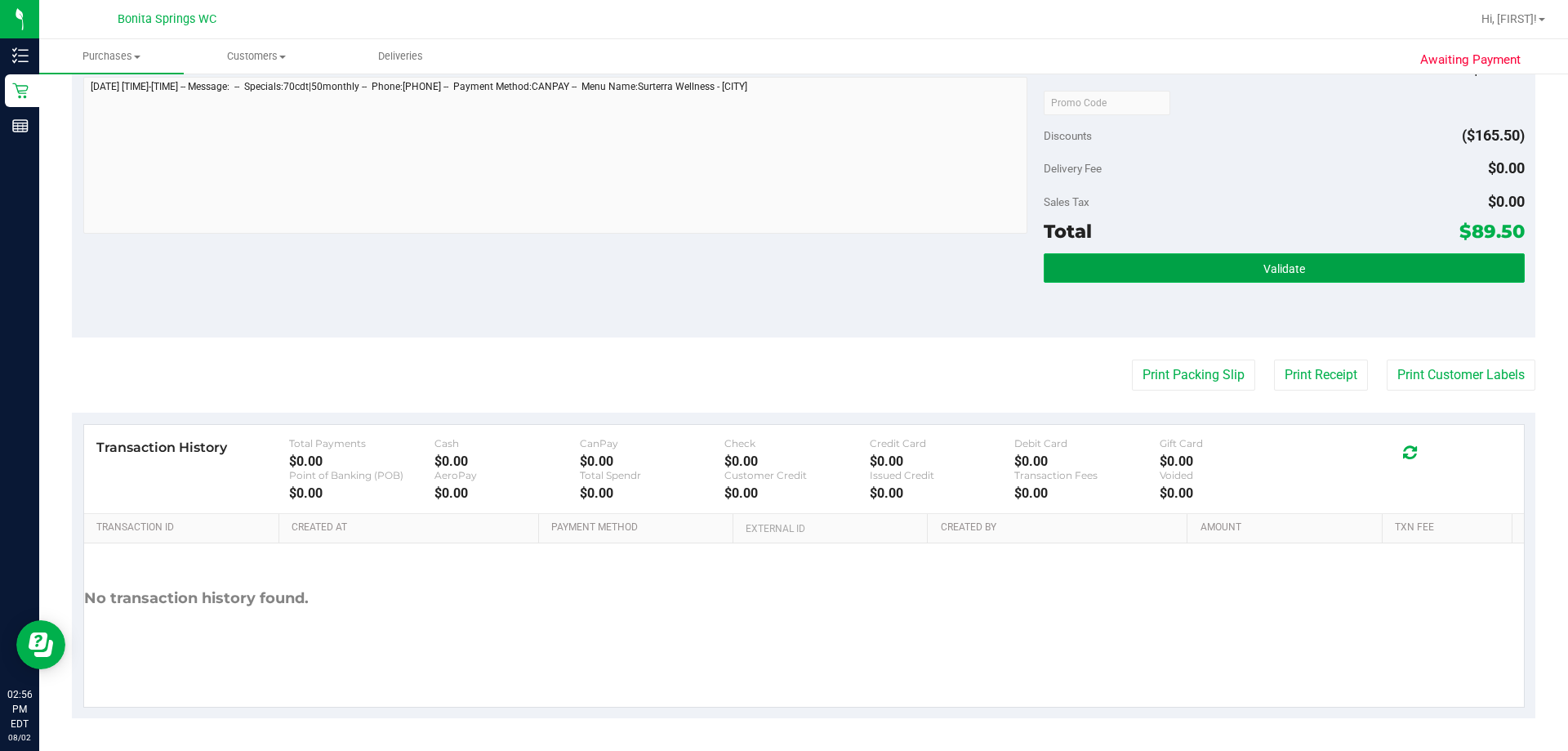 click on "Validate" at bounding box center [1284, 268] 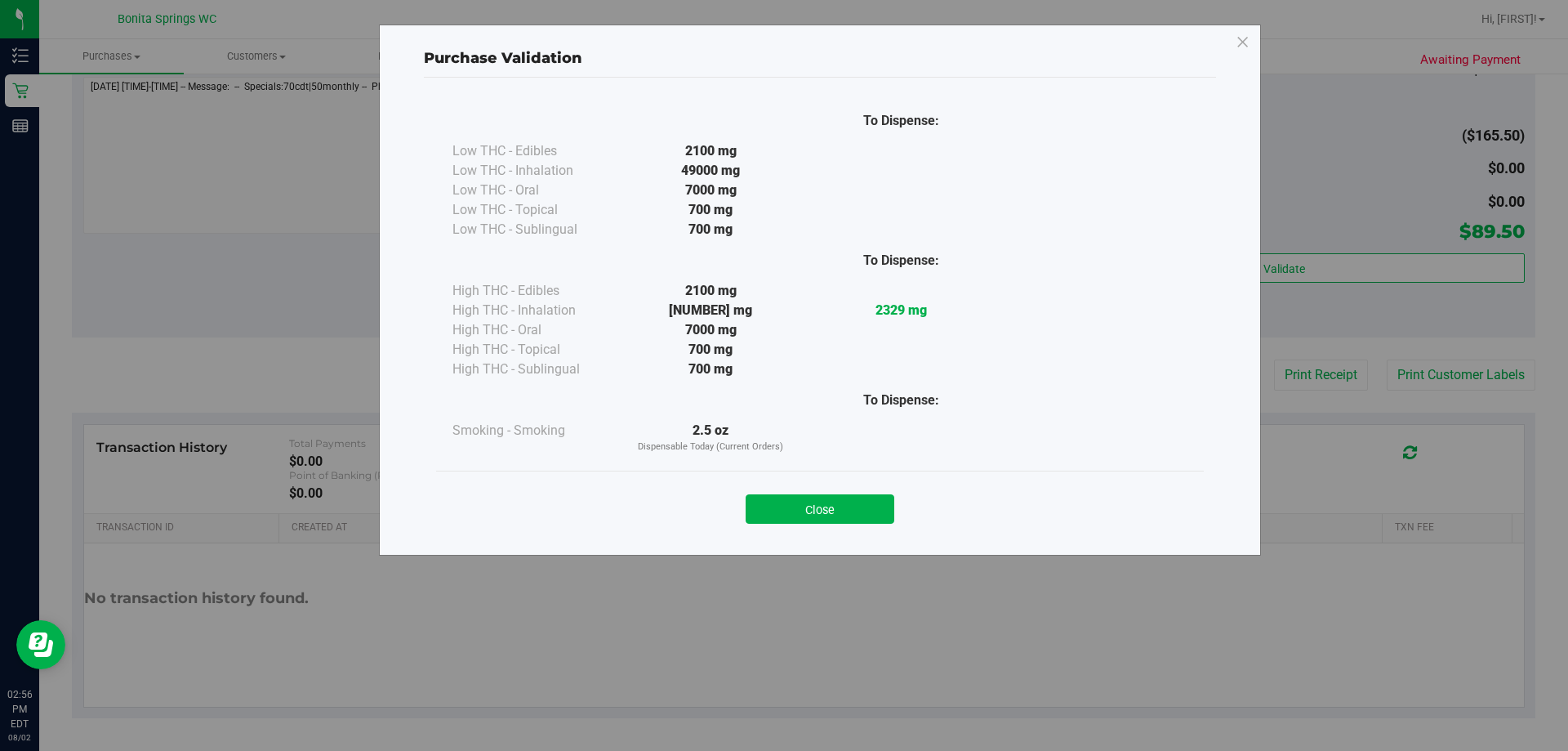 click on "Close" at bounding box center [820, 509] 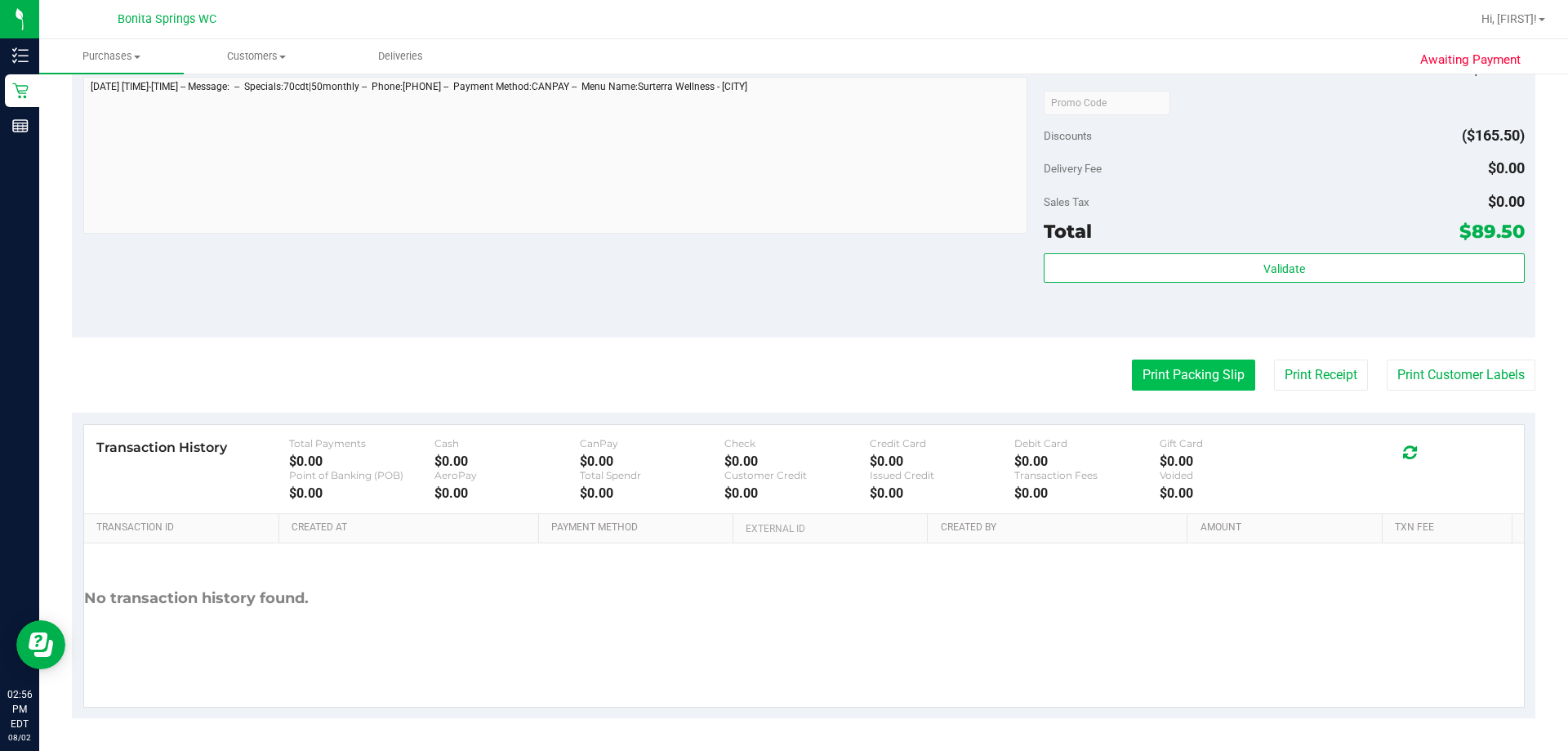 click on "Print Packing Slip" at bounding box center (1193, 375) 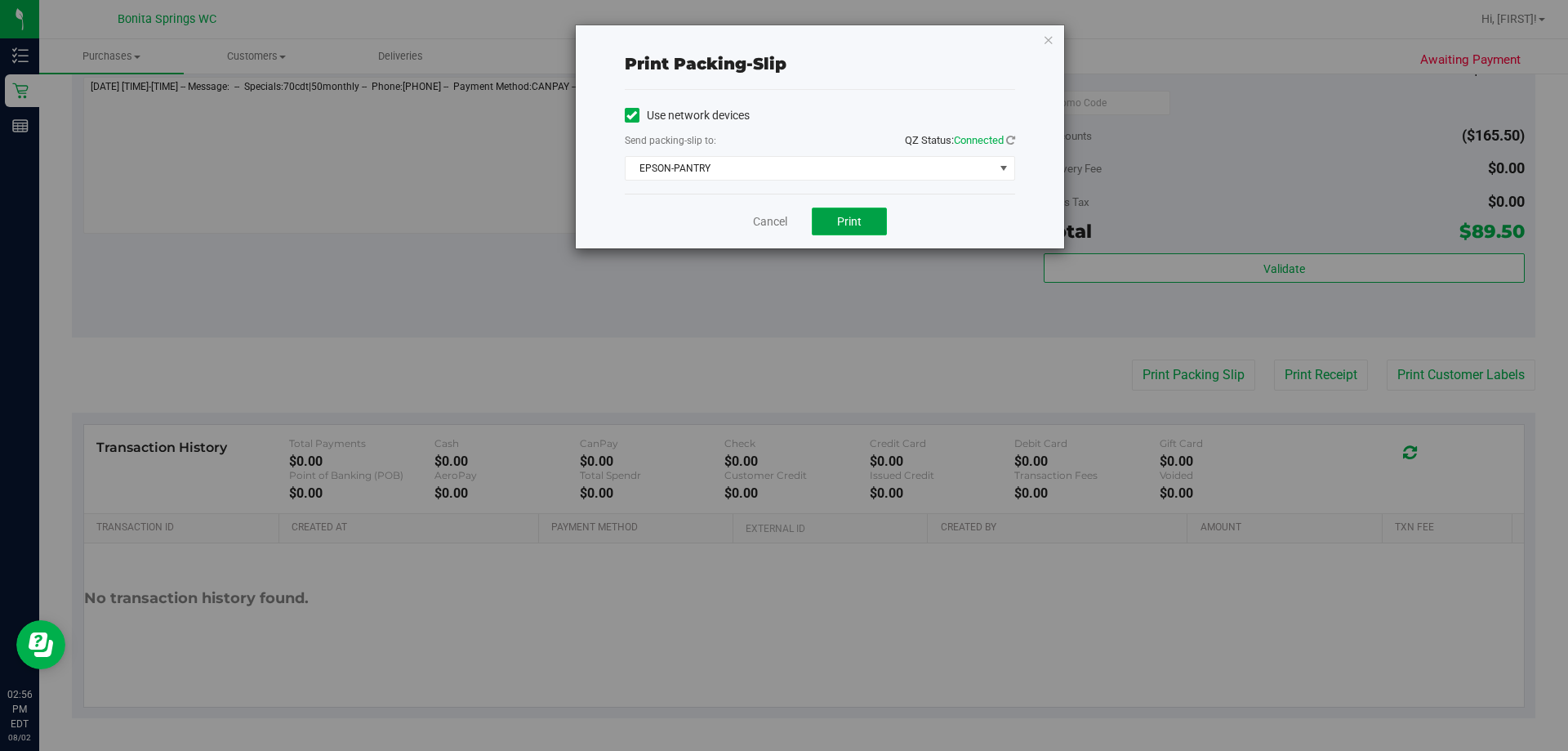 click on "Print" at bounding box center [849, 221] 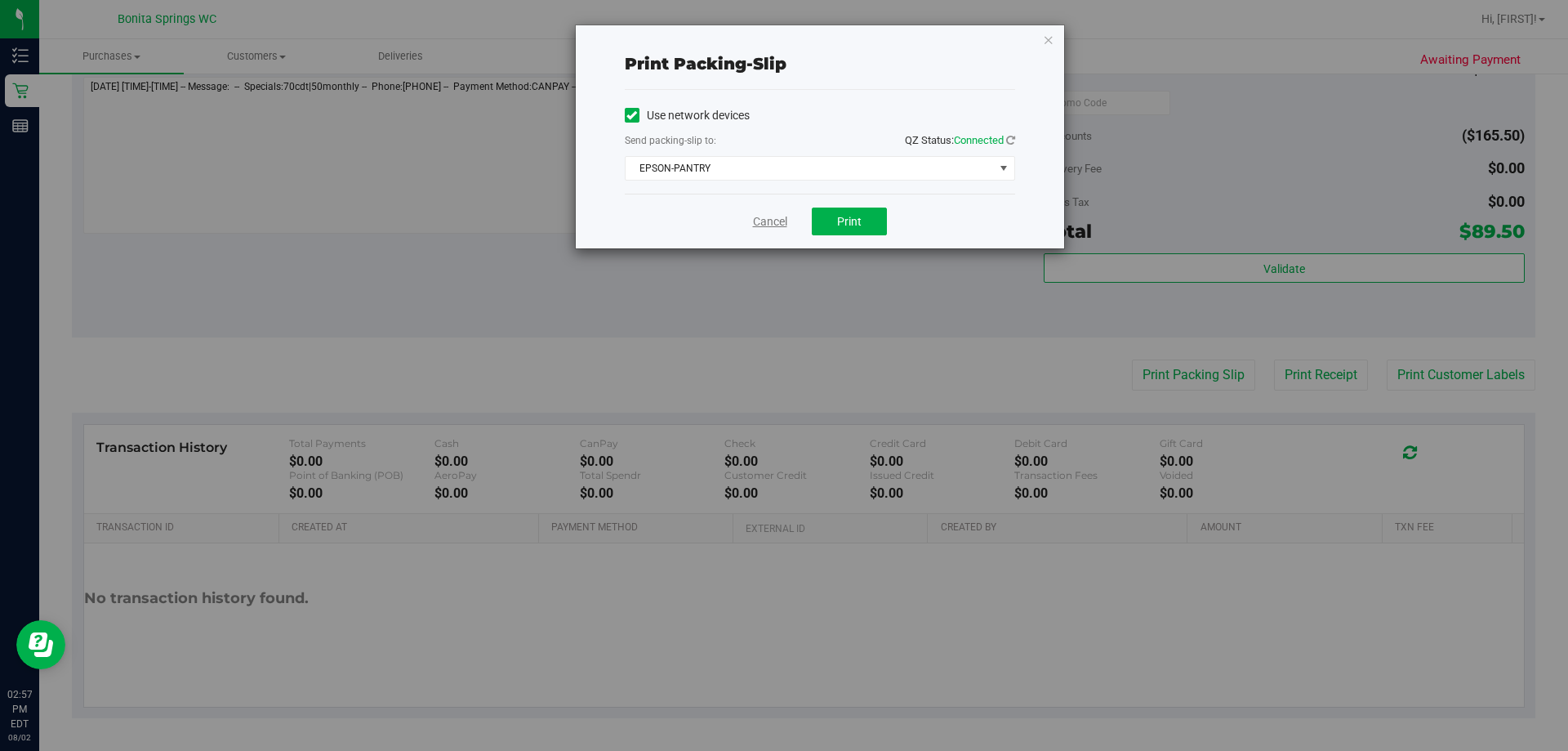 click on "Cancel" at bounding box center (770, 221) 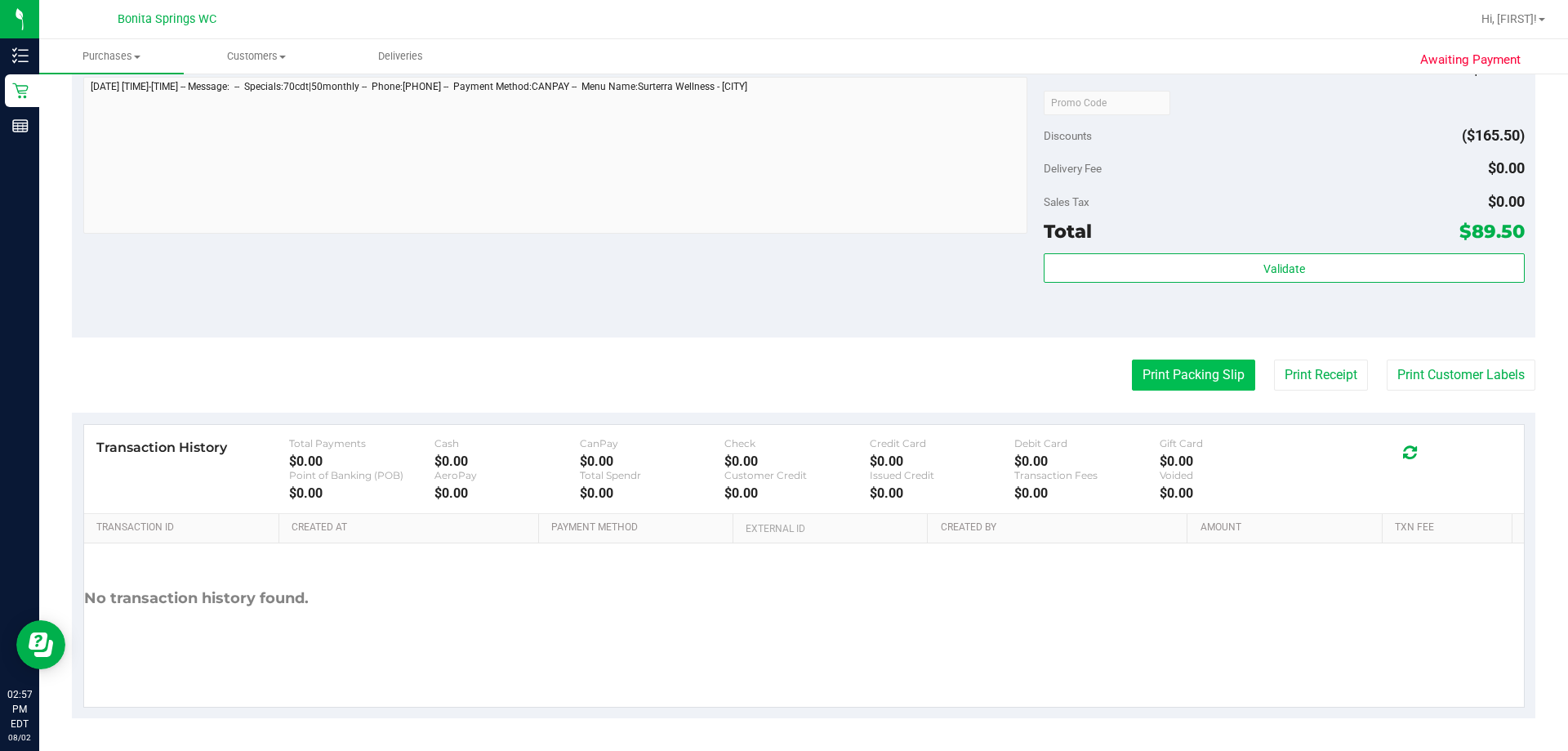 click on "Print Packing Slip" at bounding box center (1193, 375) 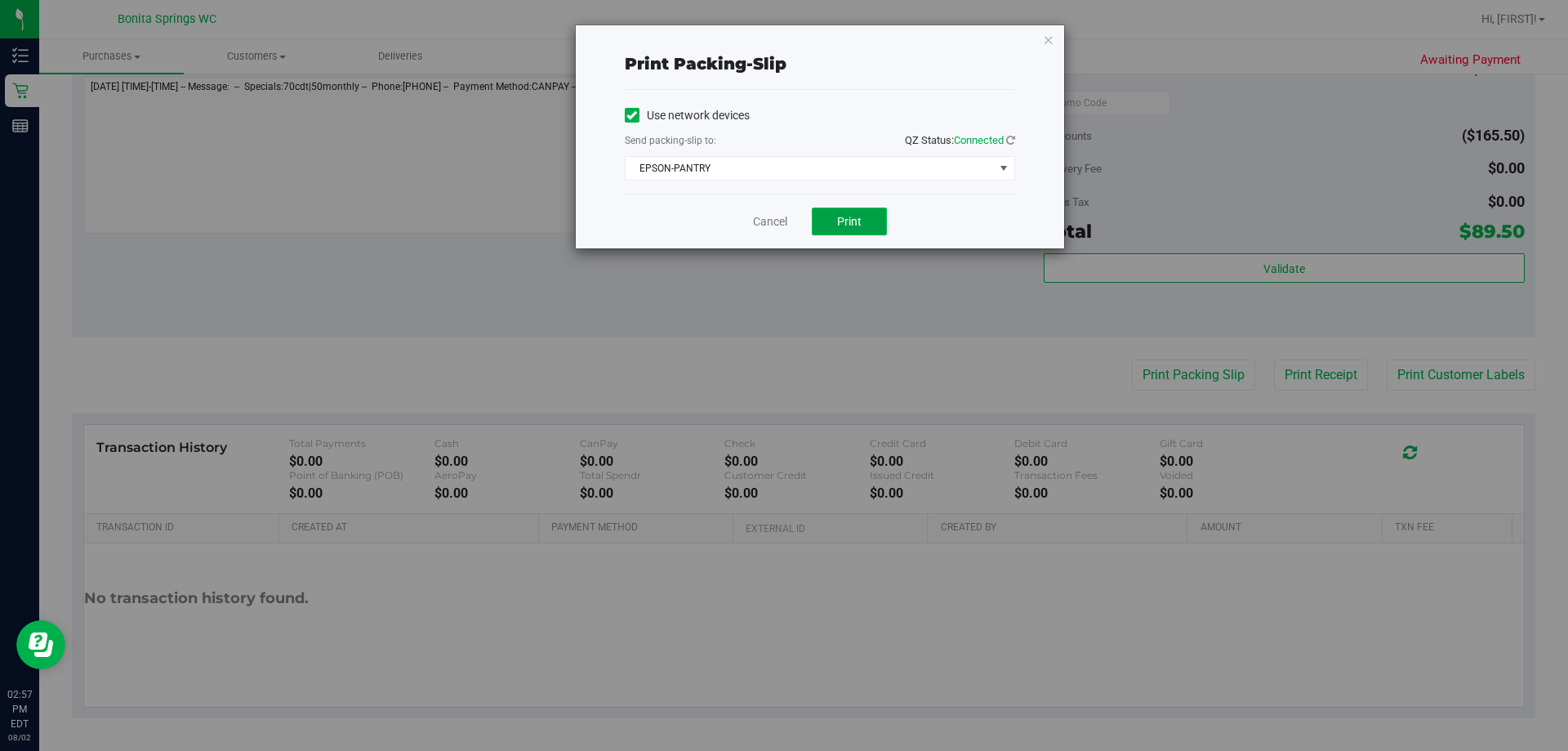 click on "Print" at bounding box center (849, 221) 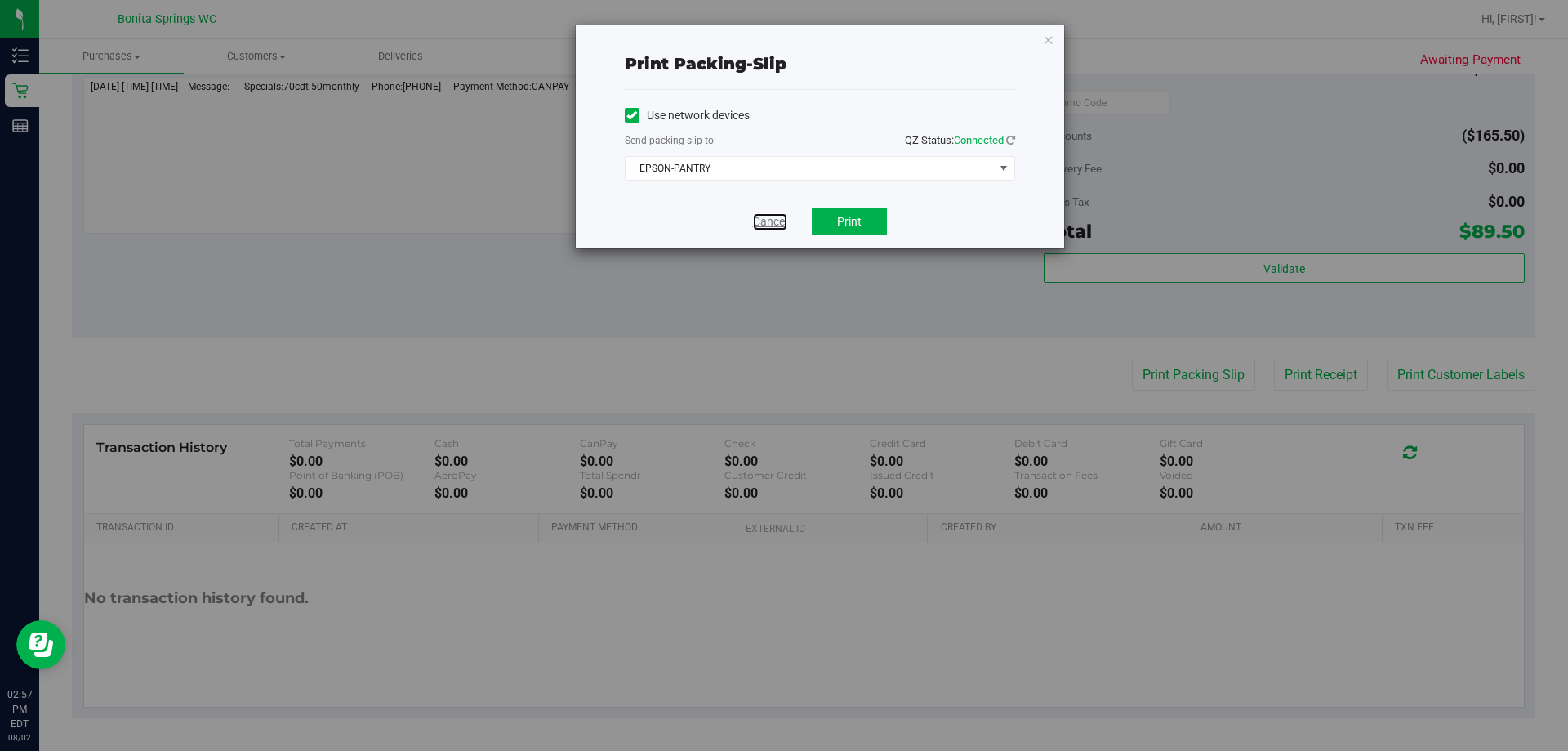 click on "Cancel" at bounding box center (770, 221) 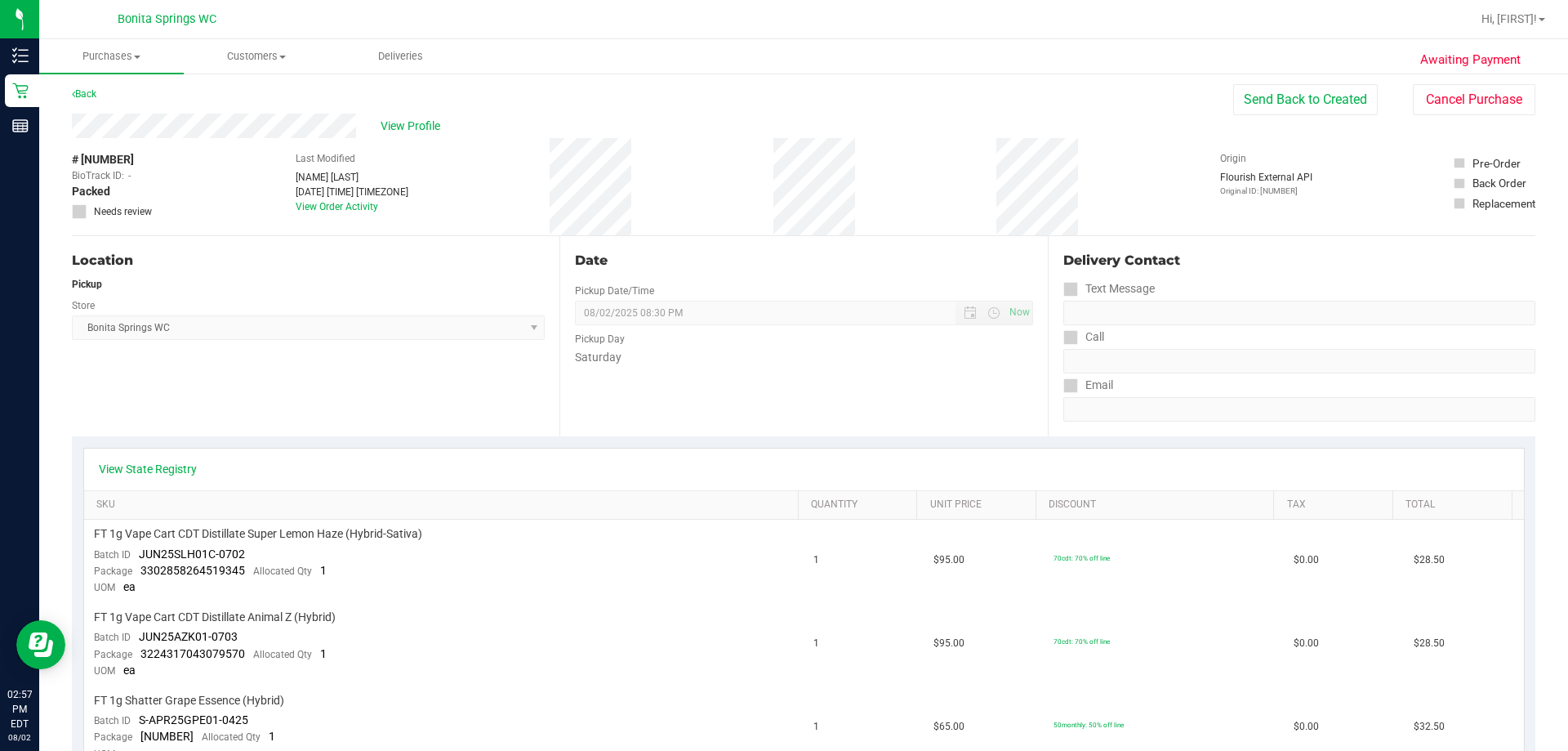 scroll, scrollTop: 0, scrollLeft: 0, axis: both 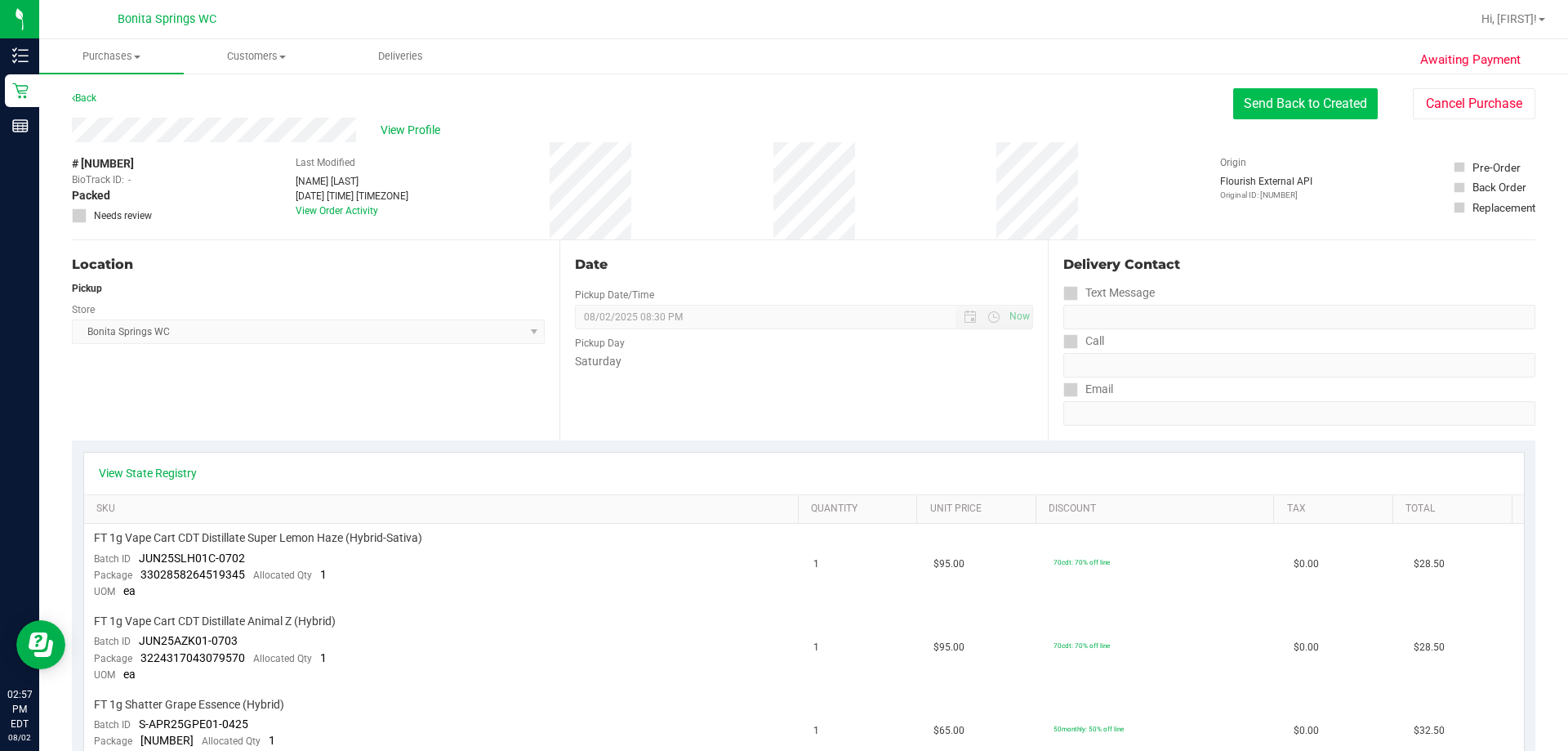 click on "Send Back to Created" at bounding box center (1305, 104) 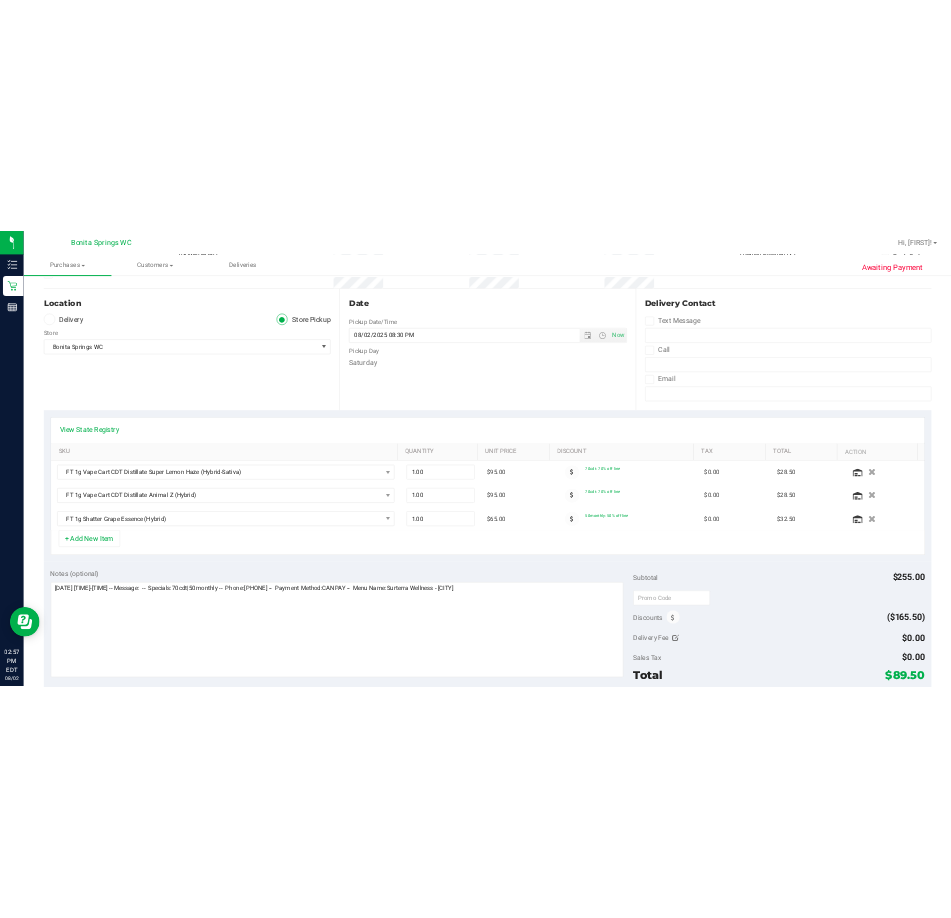 scroll, scrollTop: 792, scrollLeft: 0, axis: vertical 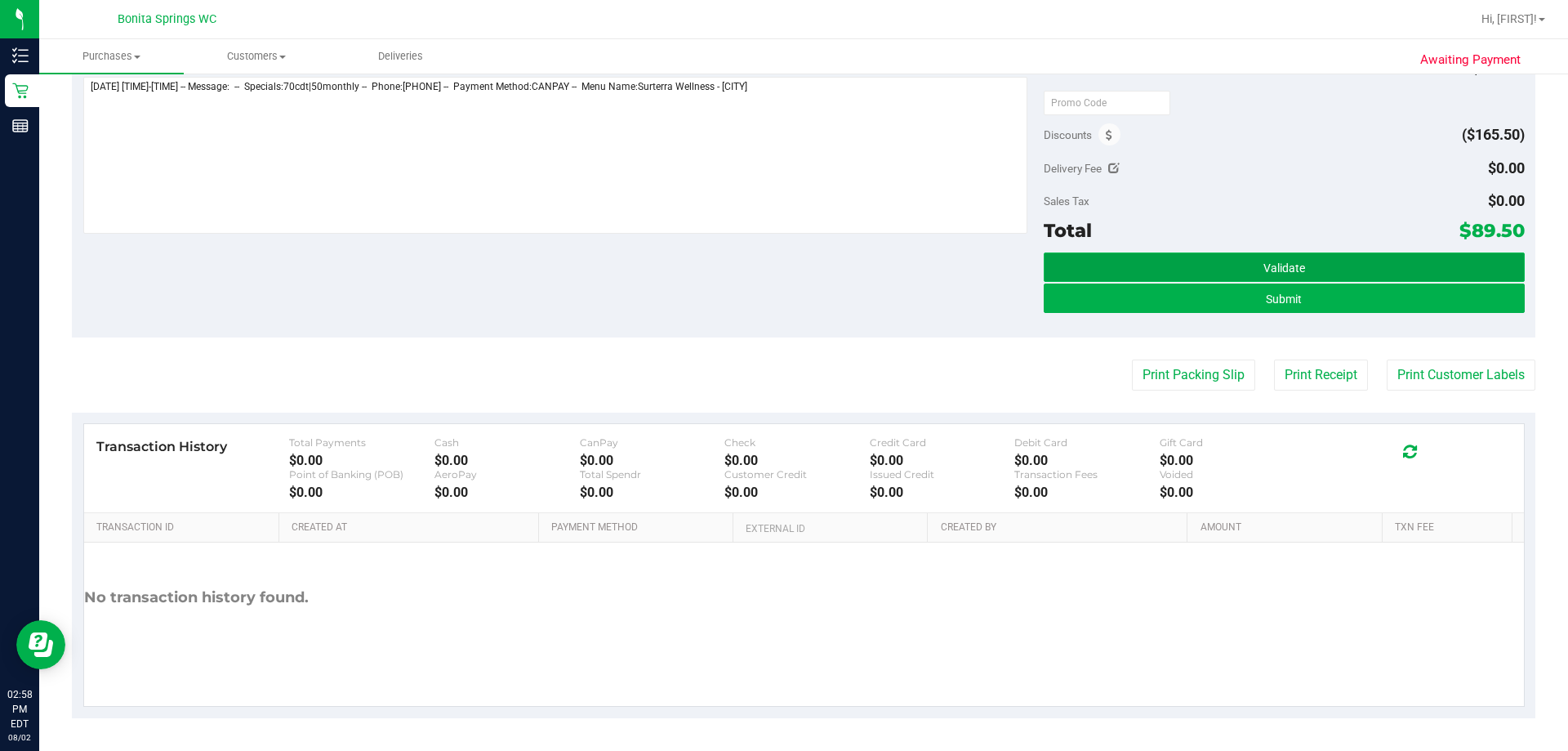 click on "Validate" at bounding box center (1284, 268) 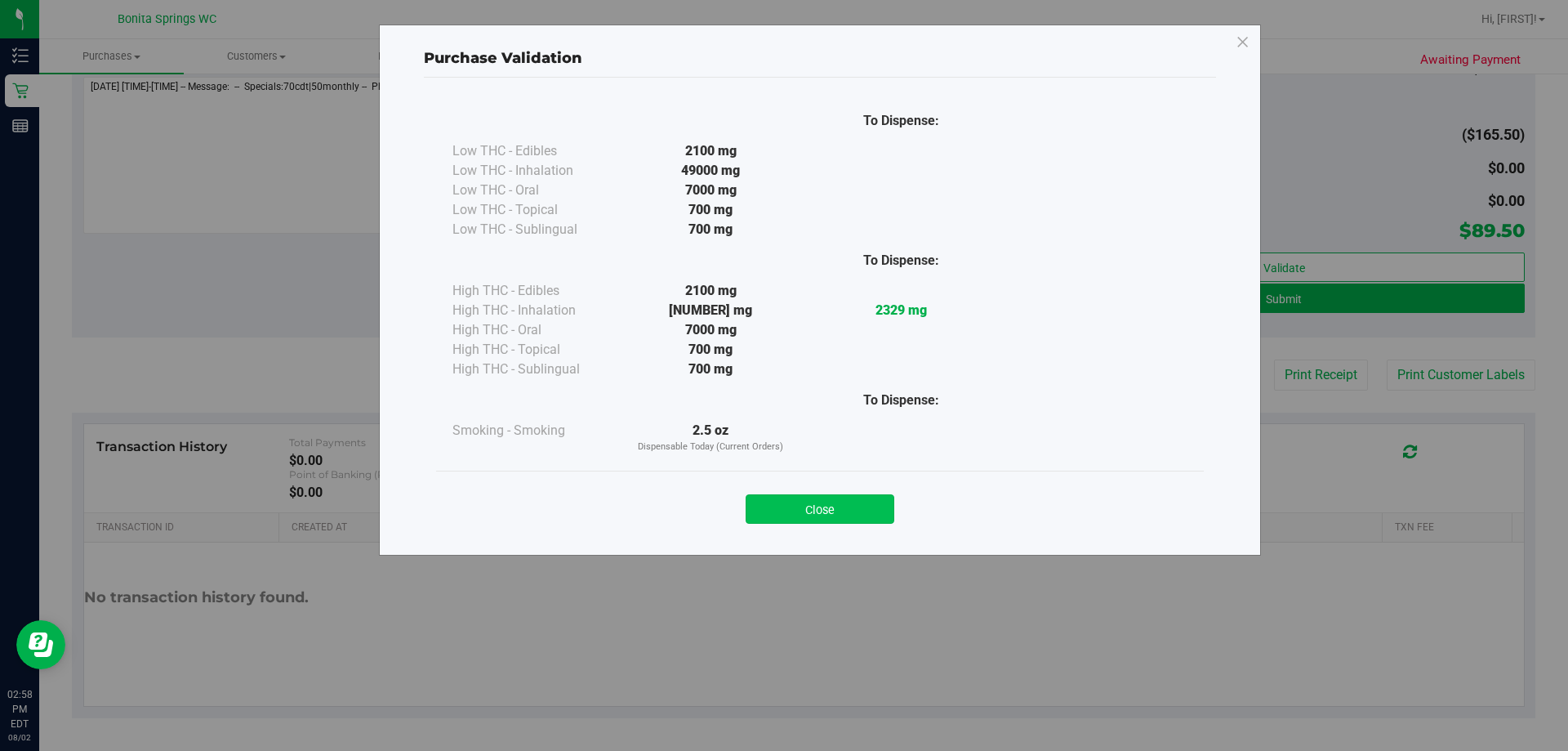 click on "Close" at bounding box center (820, 509) 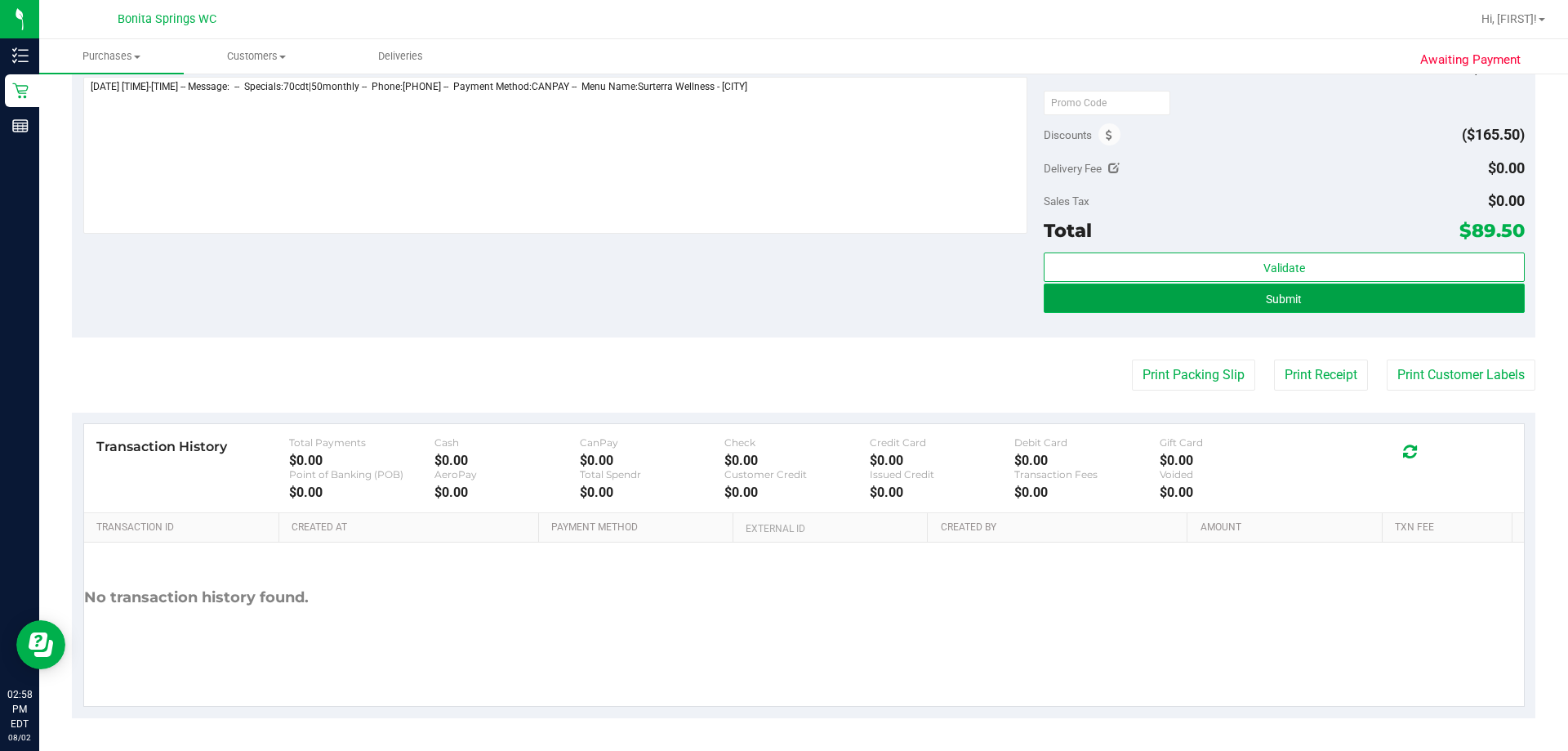 click on "Submit" at bounding box center (1284, 299) 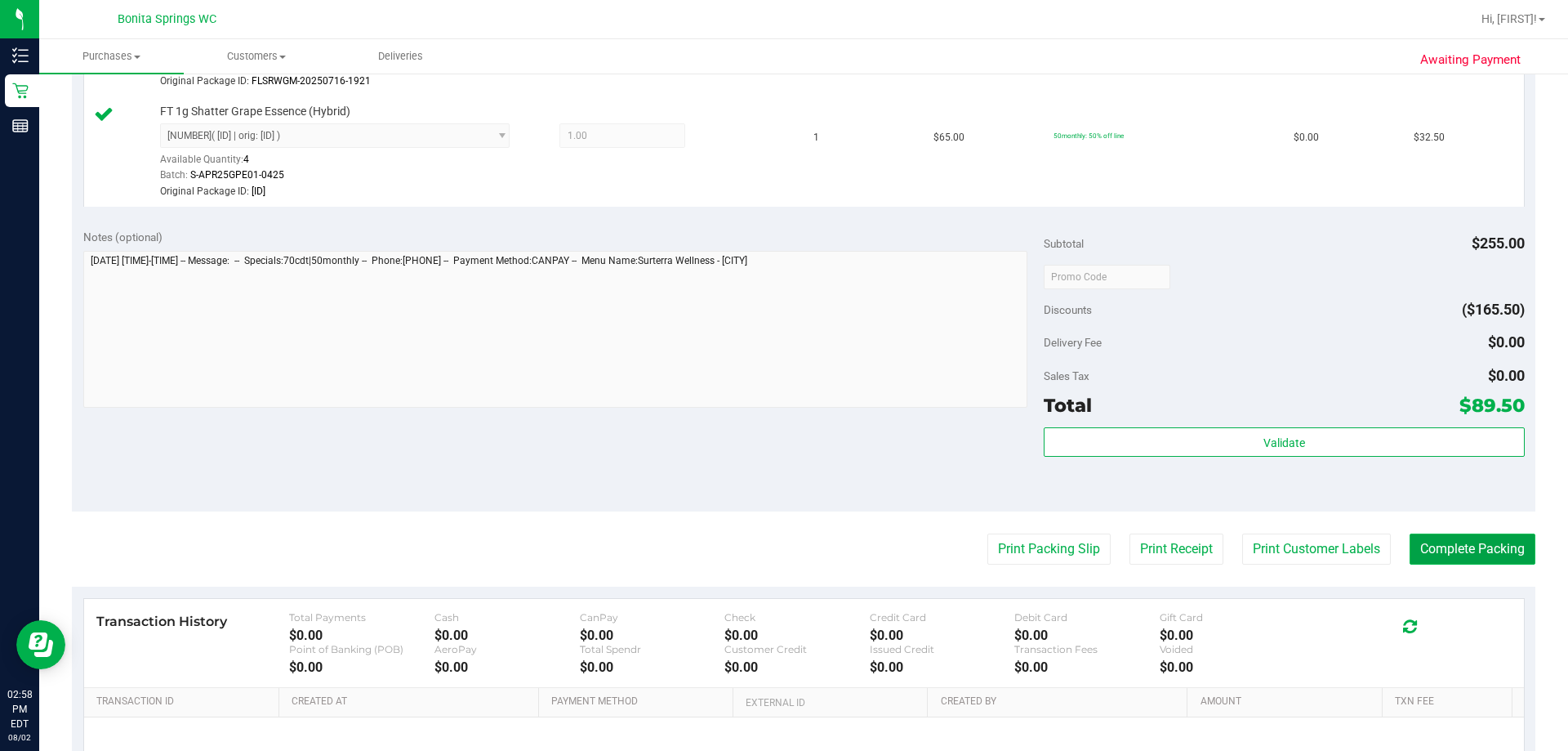 click on "Complete Packing" at bounding box center [1472, 549] 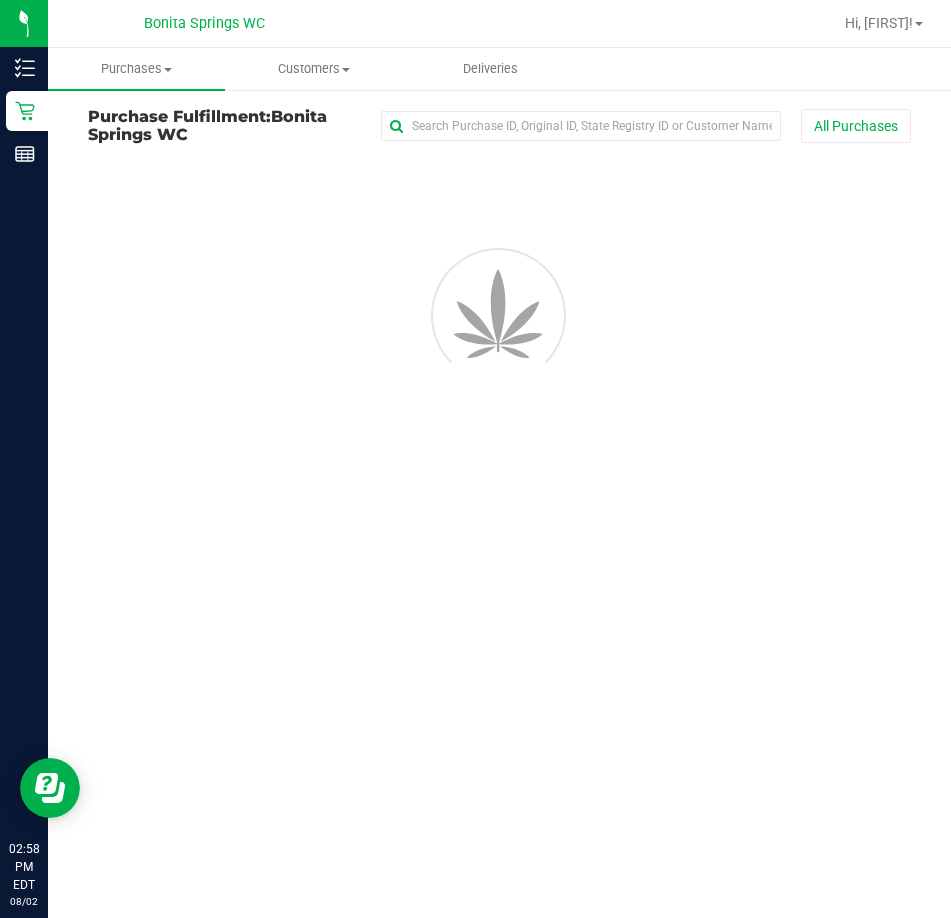 scroll, scrollTop: 0, scrollLeft: 0, axis: both 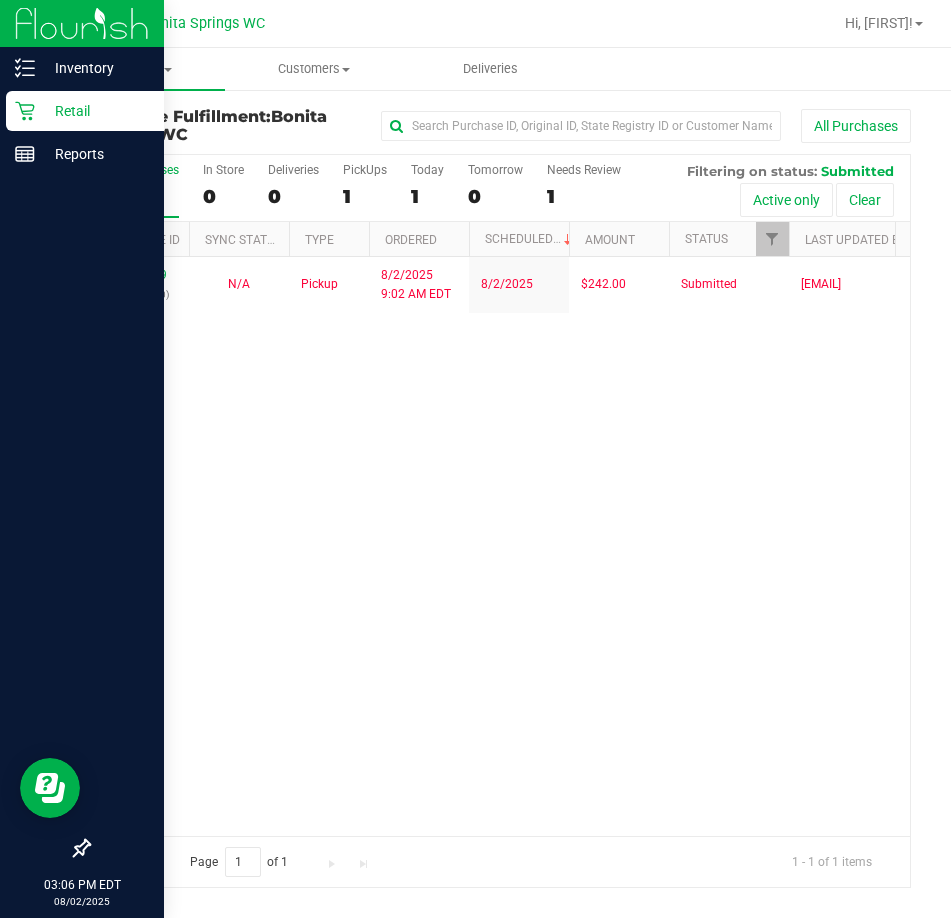 click on "Retail" at bounding box center [85, 111] 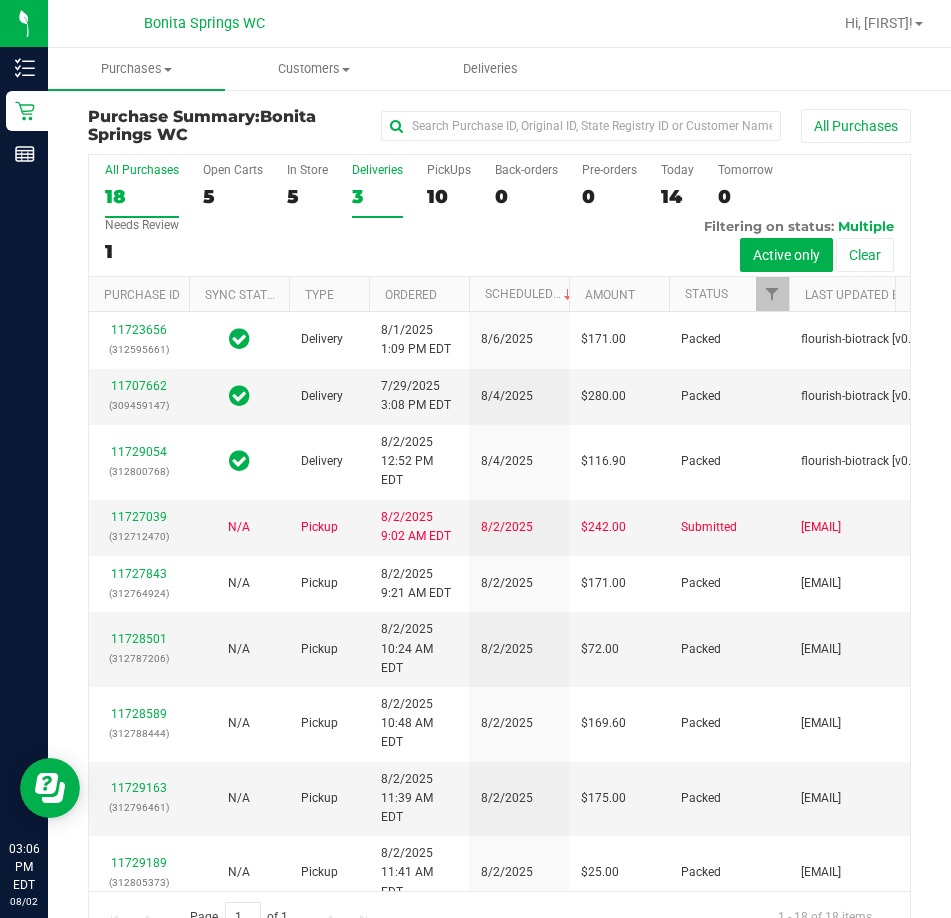 click on "Deliveries" at bounding box center (377, 170) 